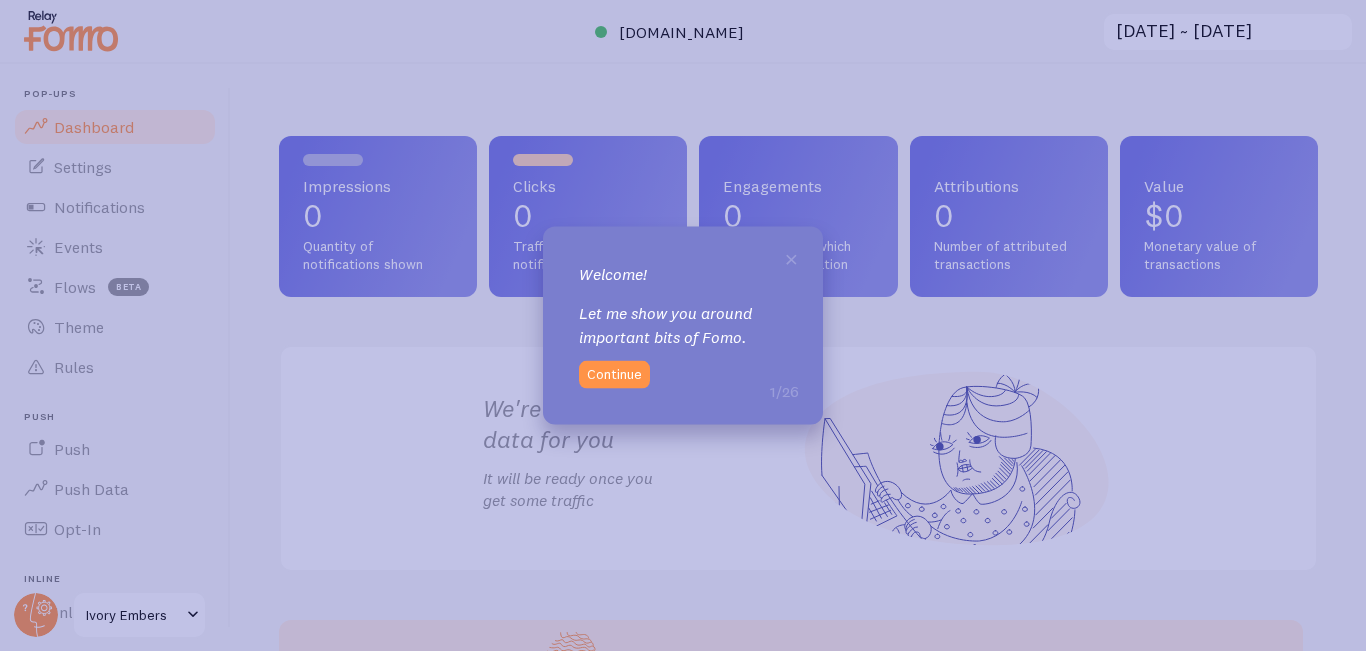 scroll, scrollTop: 0, scrollLeft: 0, axis: both 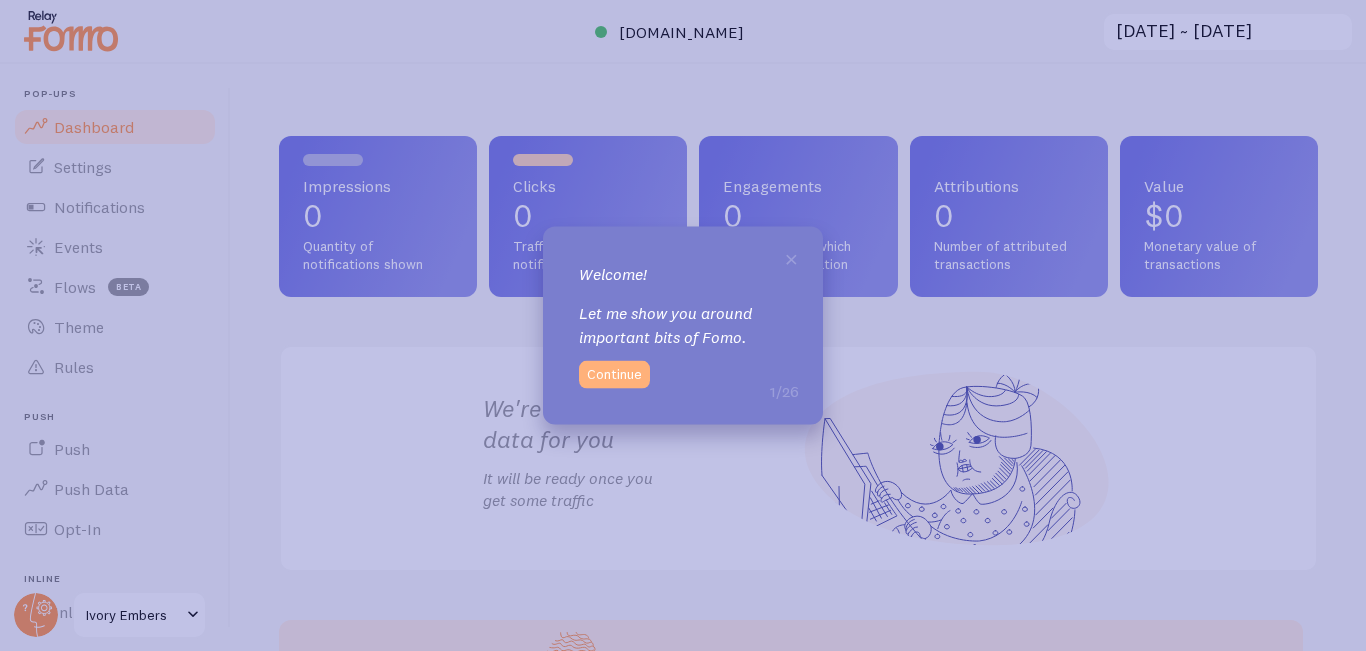 click on "Continue" at bounding box center (614, 375) 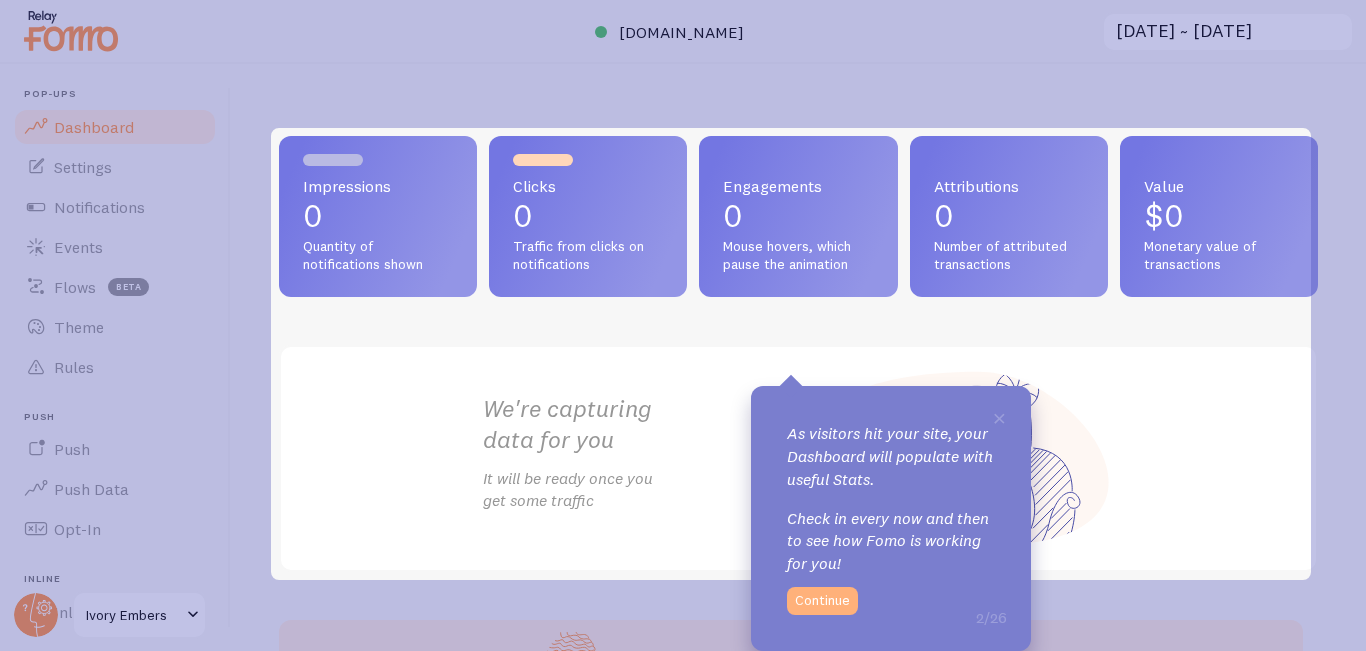 click on "Continue" at bounding box center (822, 601) 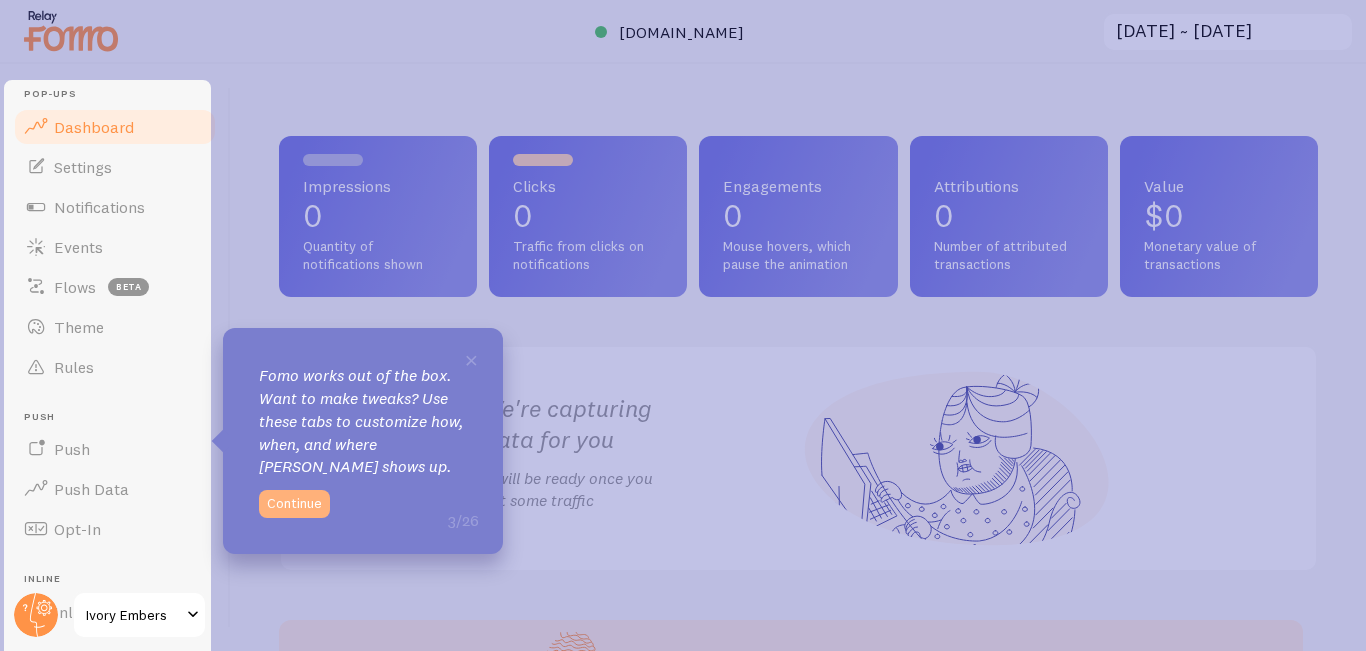 click on "Continue" at bounding box center [294, 504] 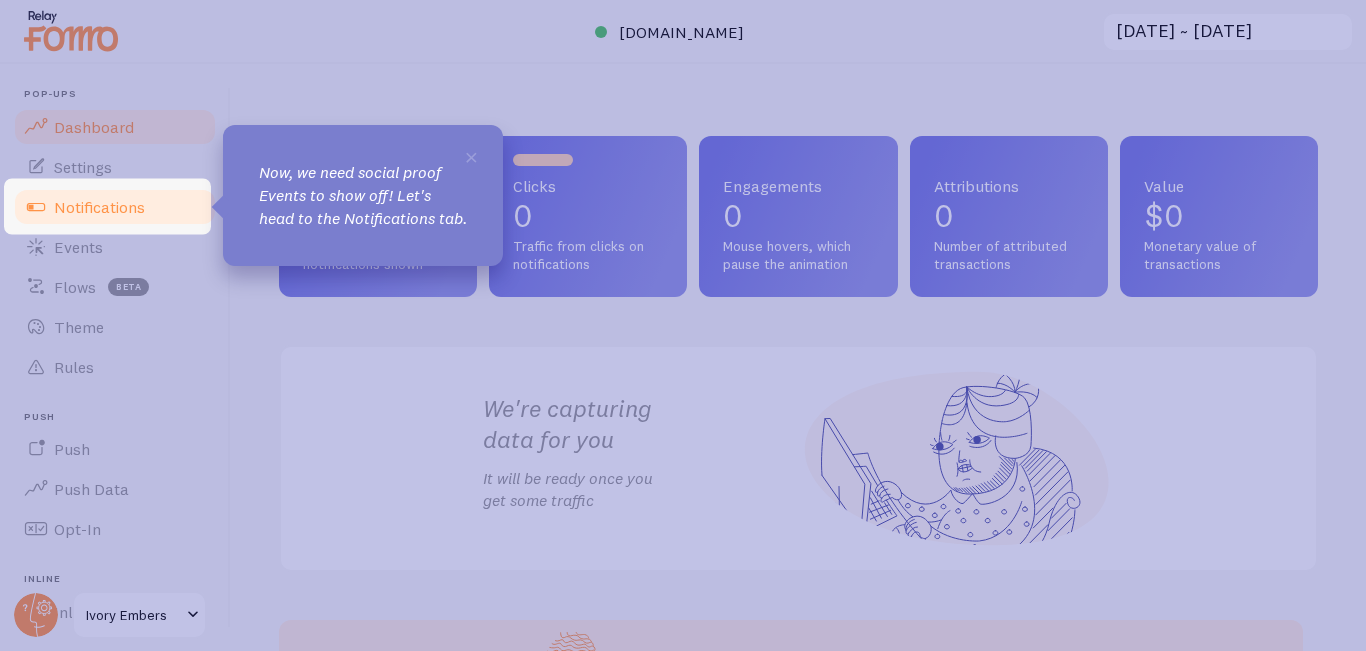 click on "Notifications" at bounding box center (115, 207) 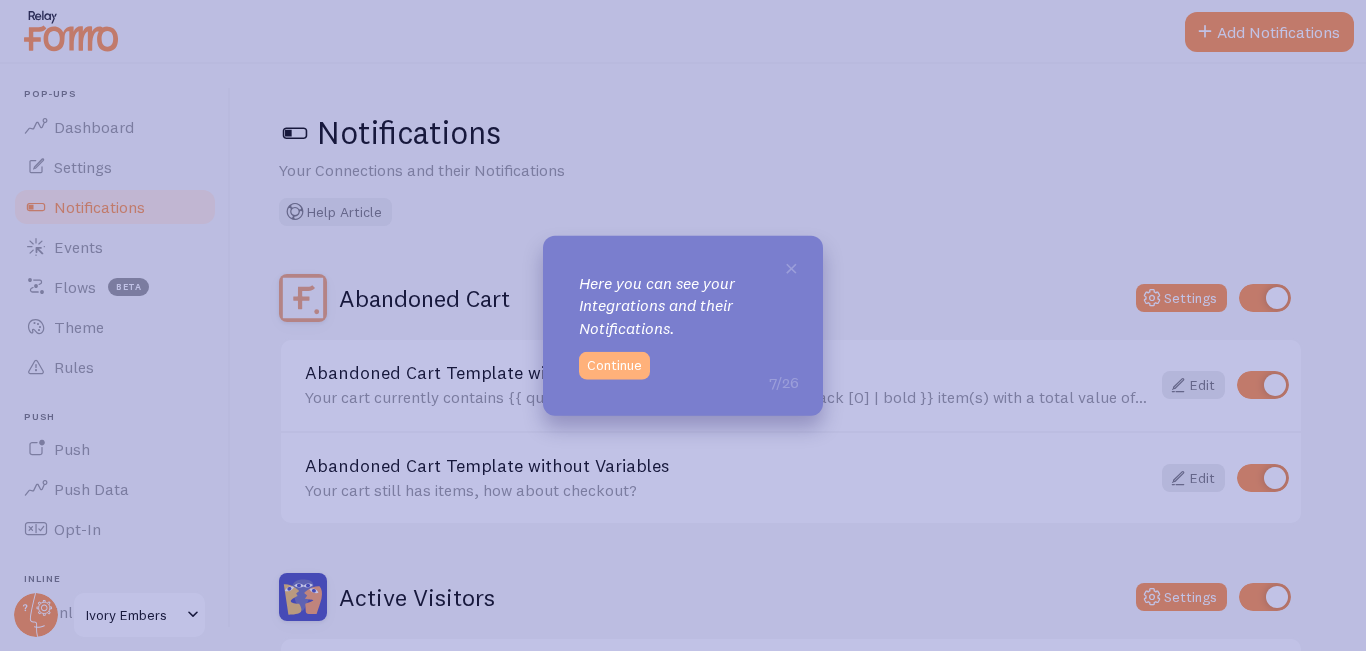 click on "Continue" at bounding box center [614, 366] 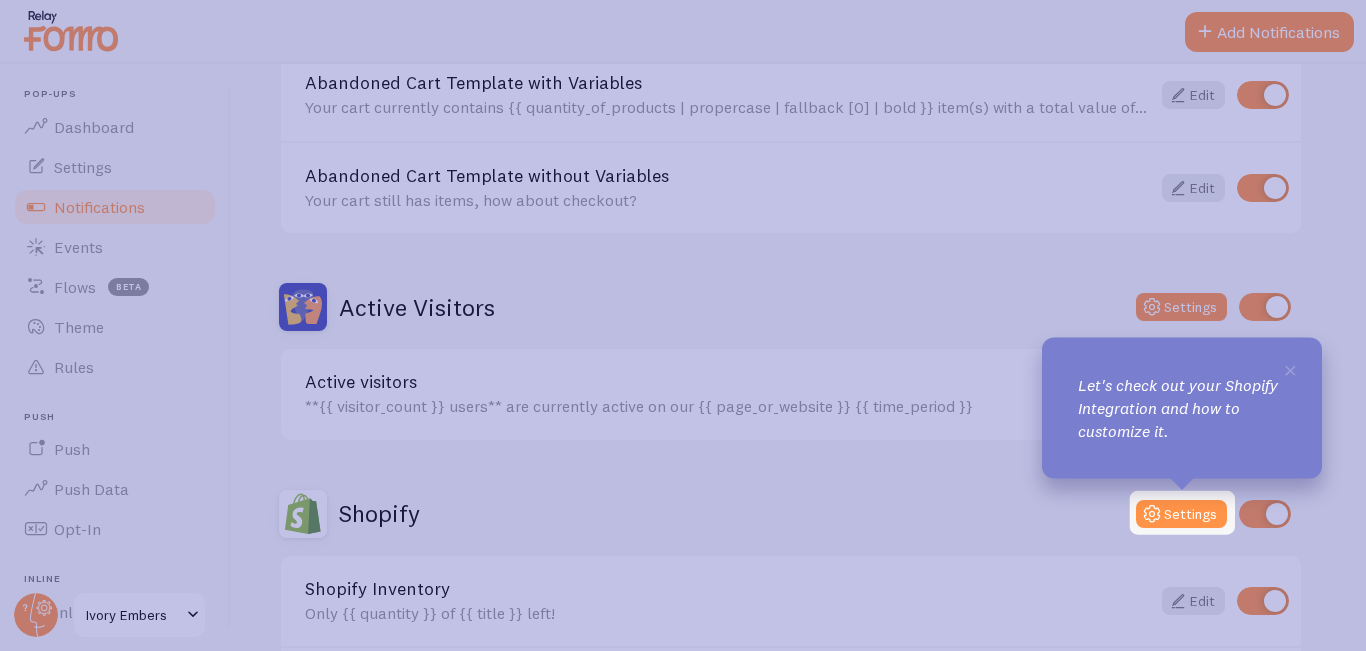 scroll, scrollTop: 292, scrollLeft: 0, axis: vertical 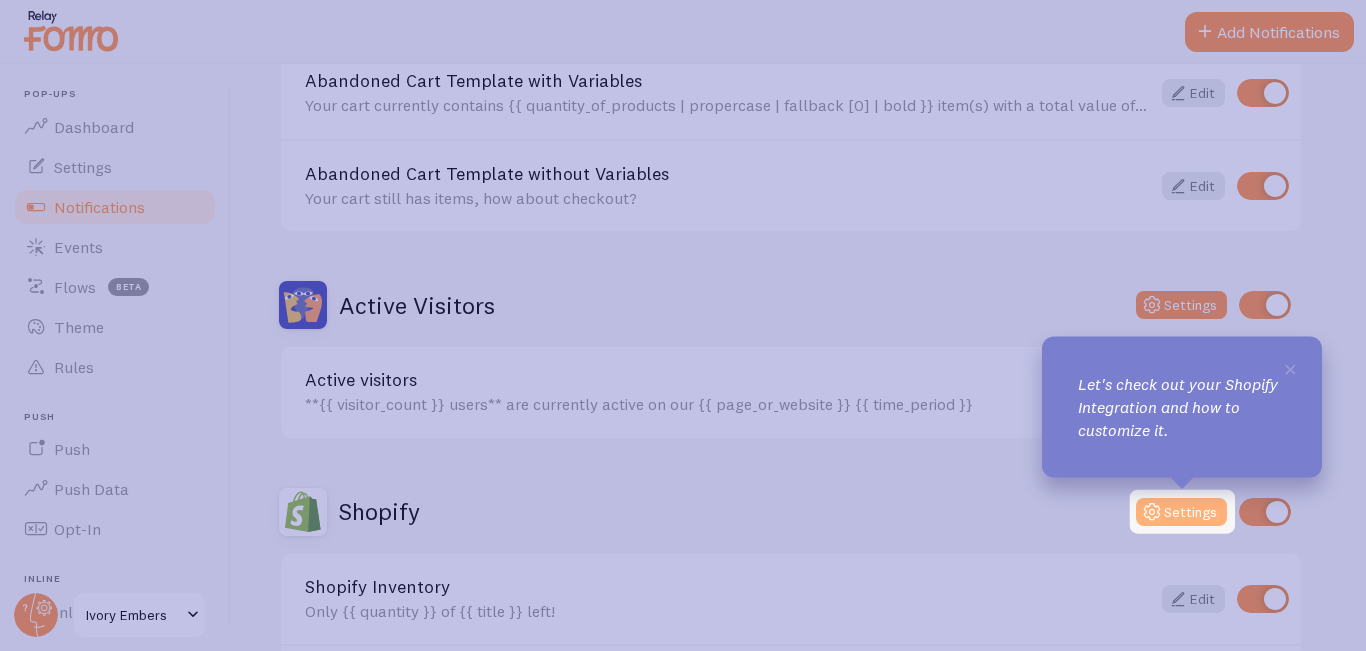 click on "Settings" at bounding box center (1181, 512) 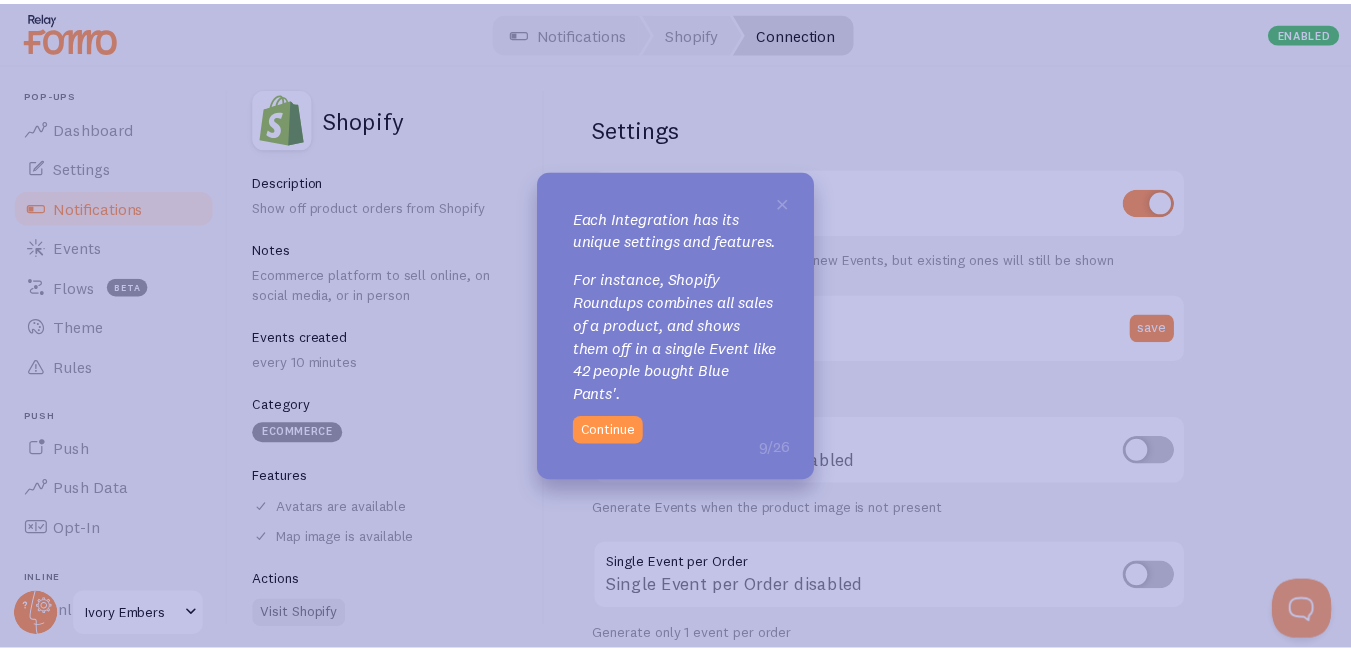 scroll, scrollTop: 0, scrollLeft: 0, axis: both 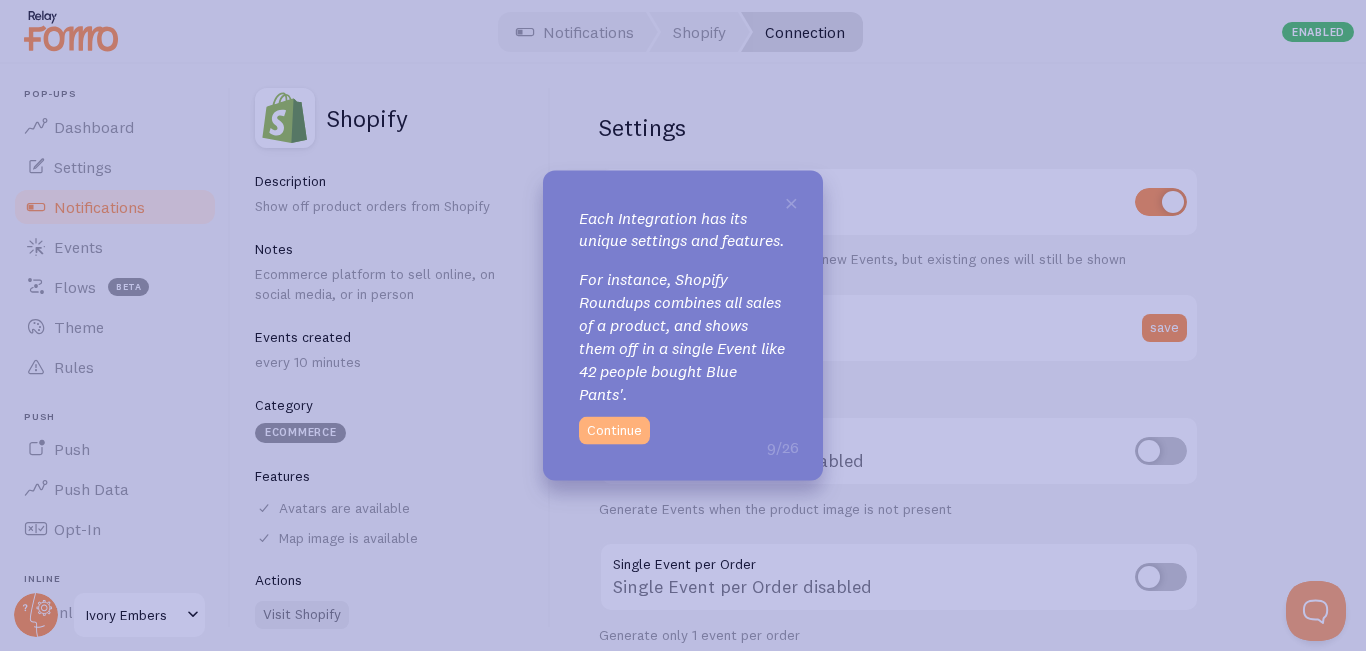 click on "Continue" at bounding box center [614, 431] 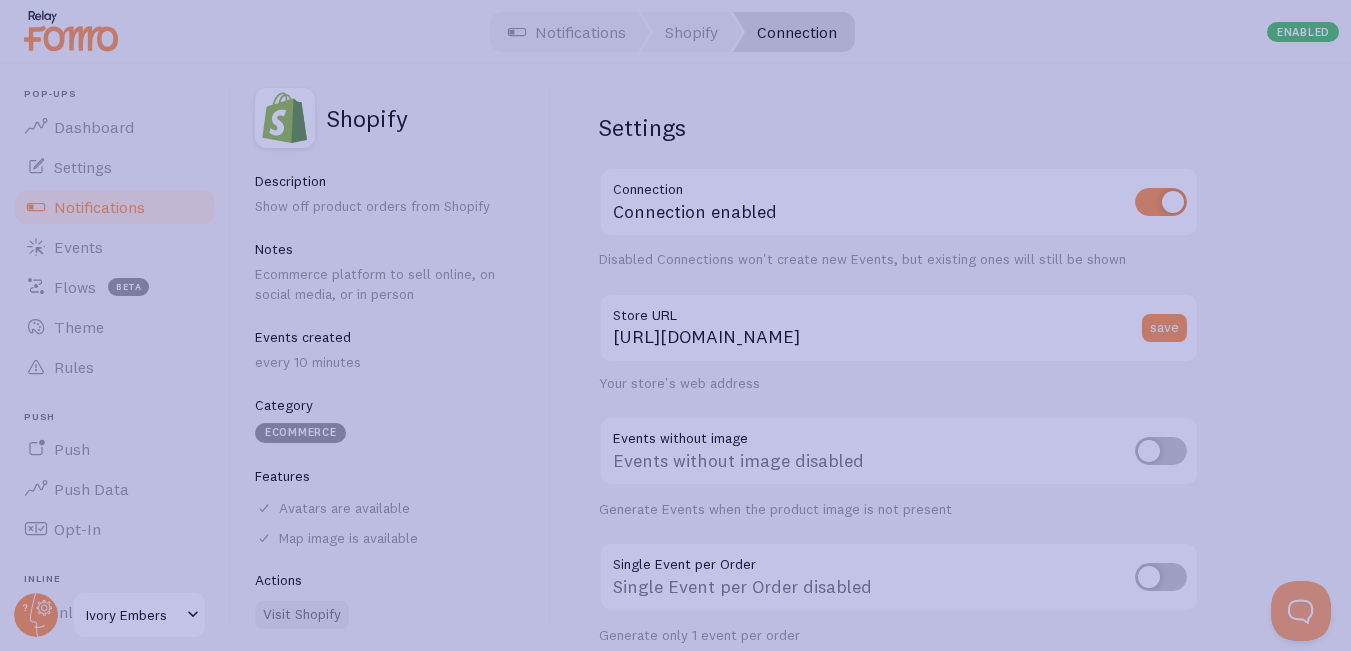 scroll, scrollTop: 12, scrollLeft: 0, axis: vertical 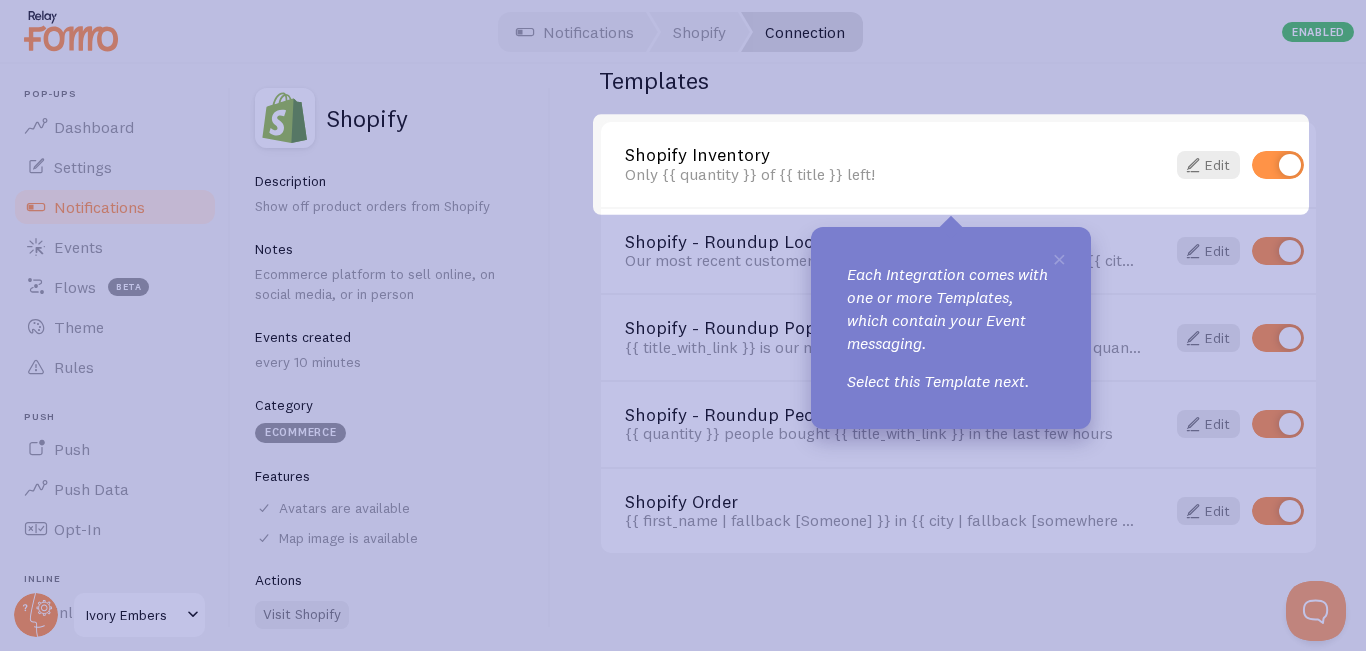 click at bounding box center [1278, 165] 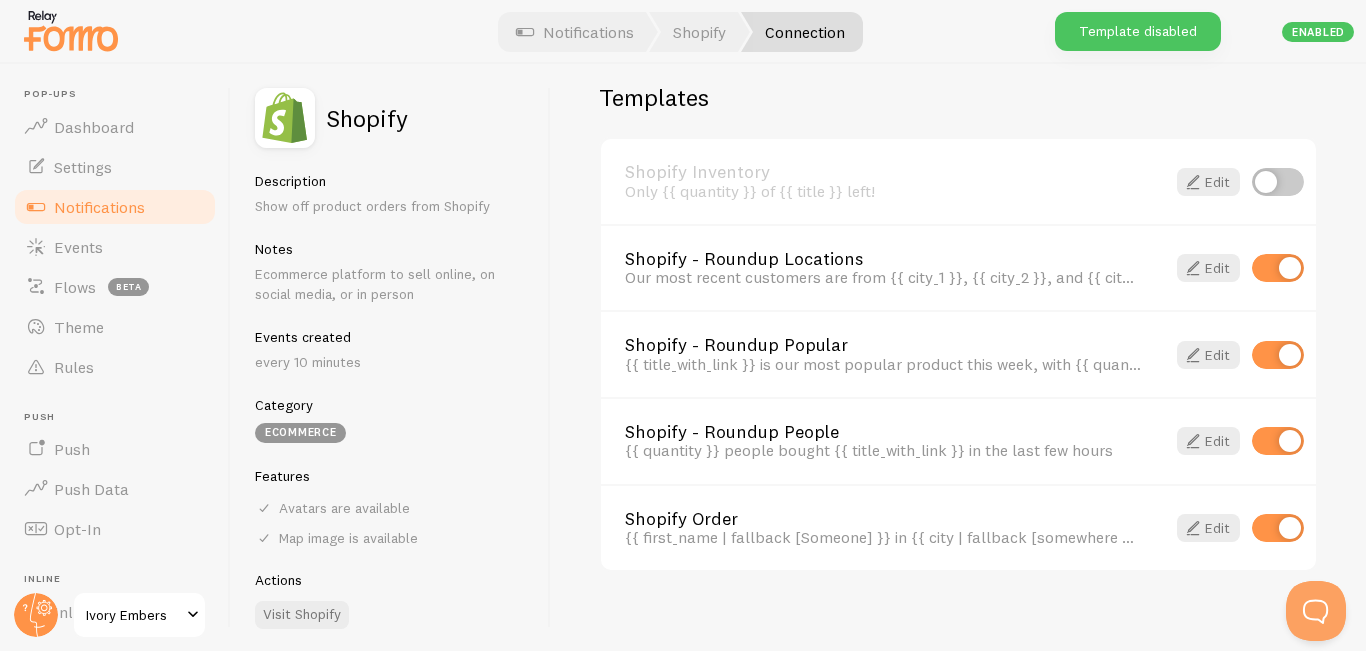 scroll, scrollTop: 1435, scrollLeft: 0, axis: vertical 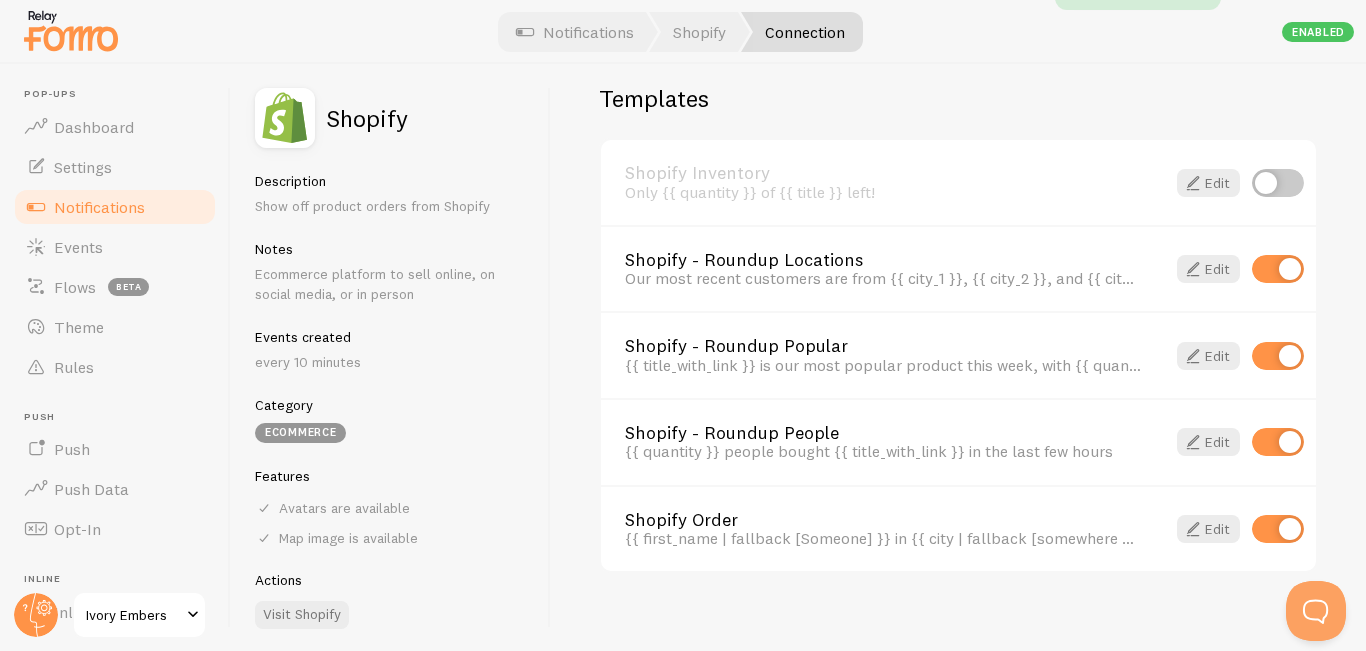 click at bounding box center [1278, 183] 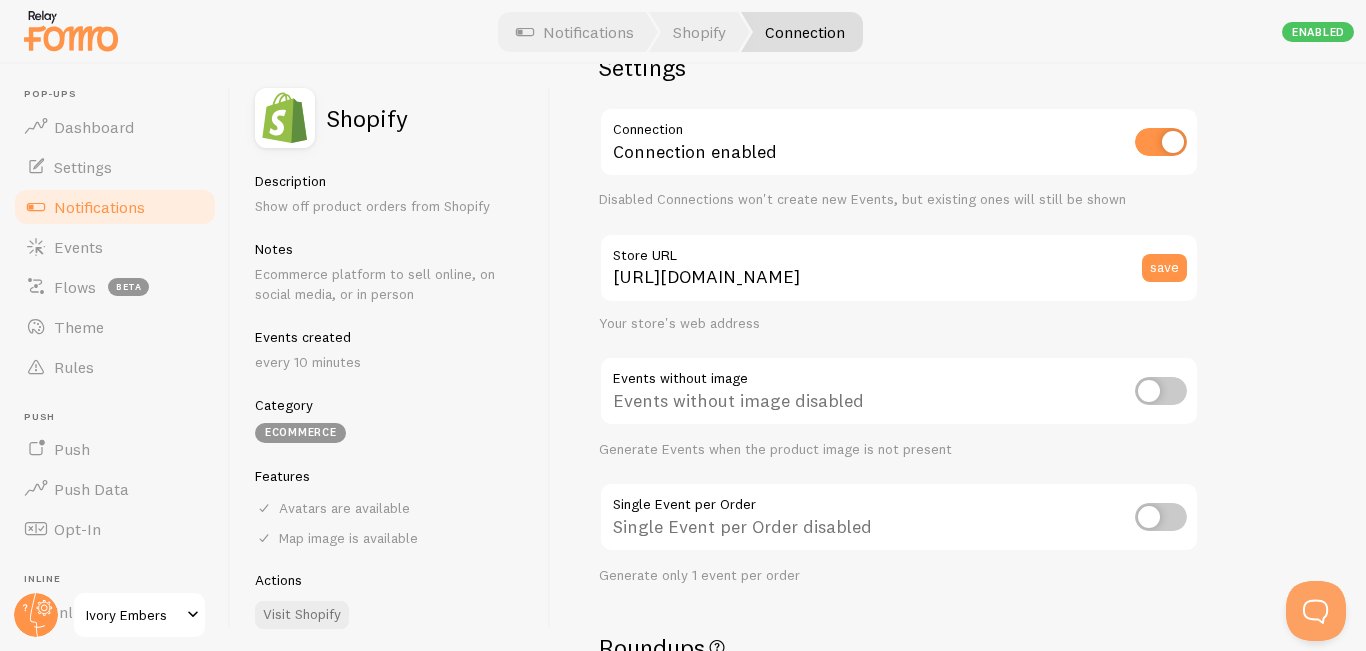 scroll, scrollTop: 0, scrollLeft: 0, axis: both 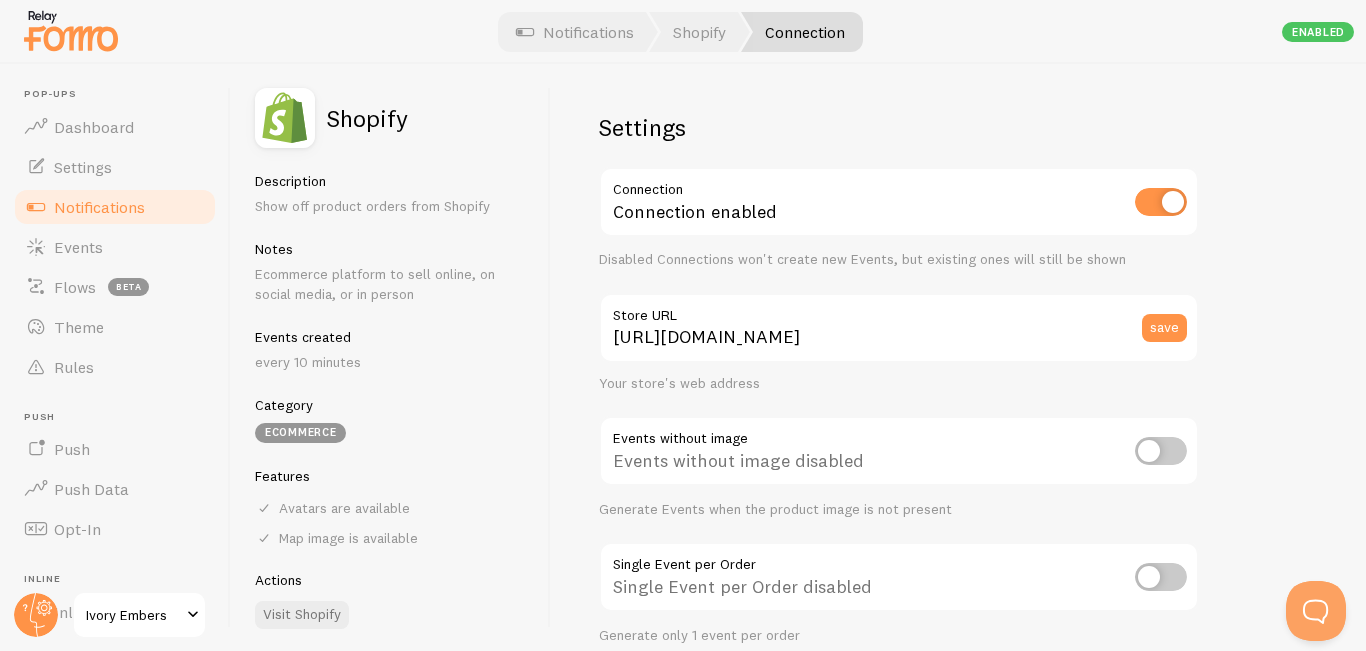 click on "Enabled" at bounding box center (1318, 32) 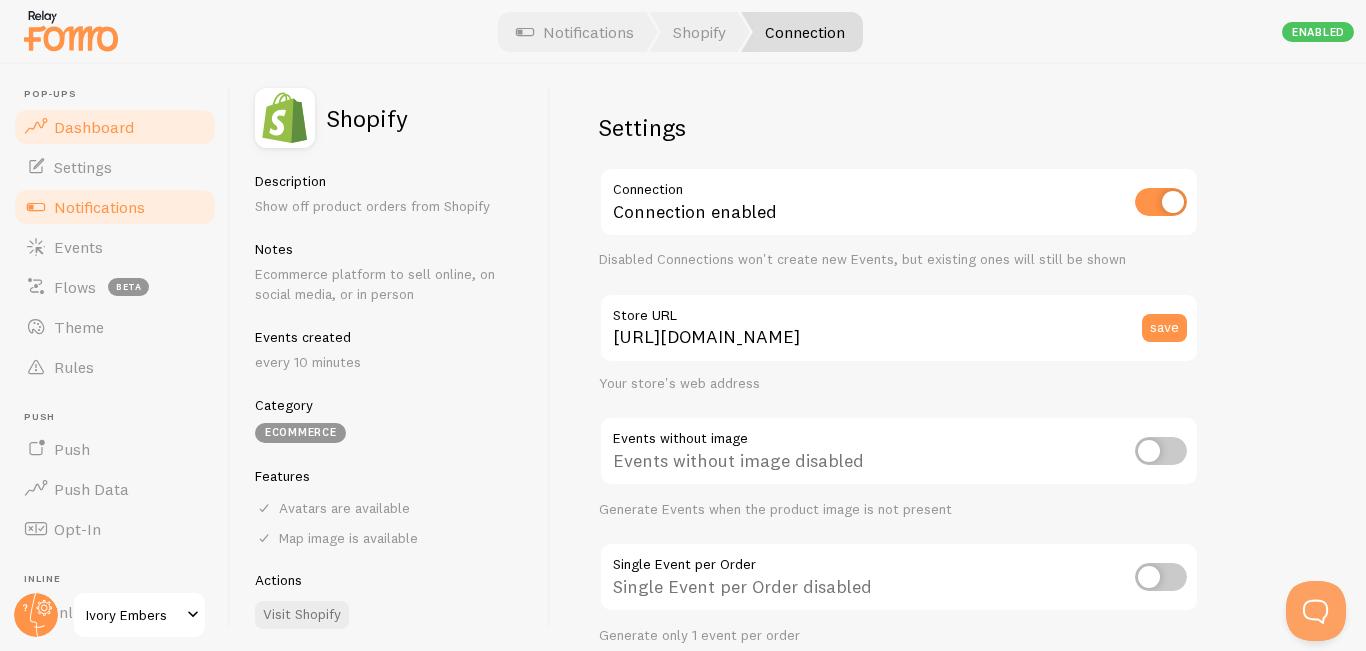 click on "Dashboard" at bounding box center (94, 127) 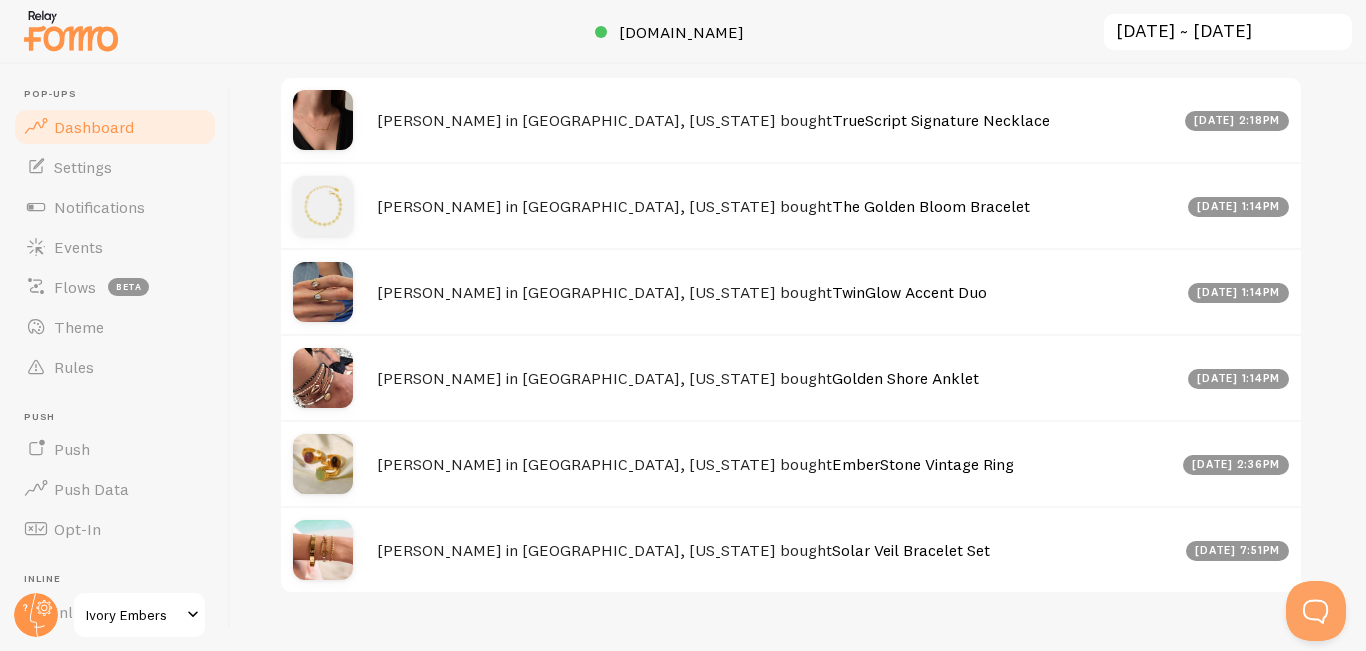 scroll, scrollTop: 789, scrollLeft: 0, axis: vertical 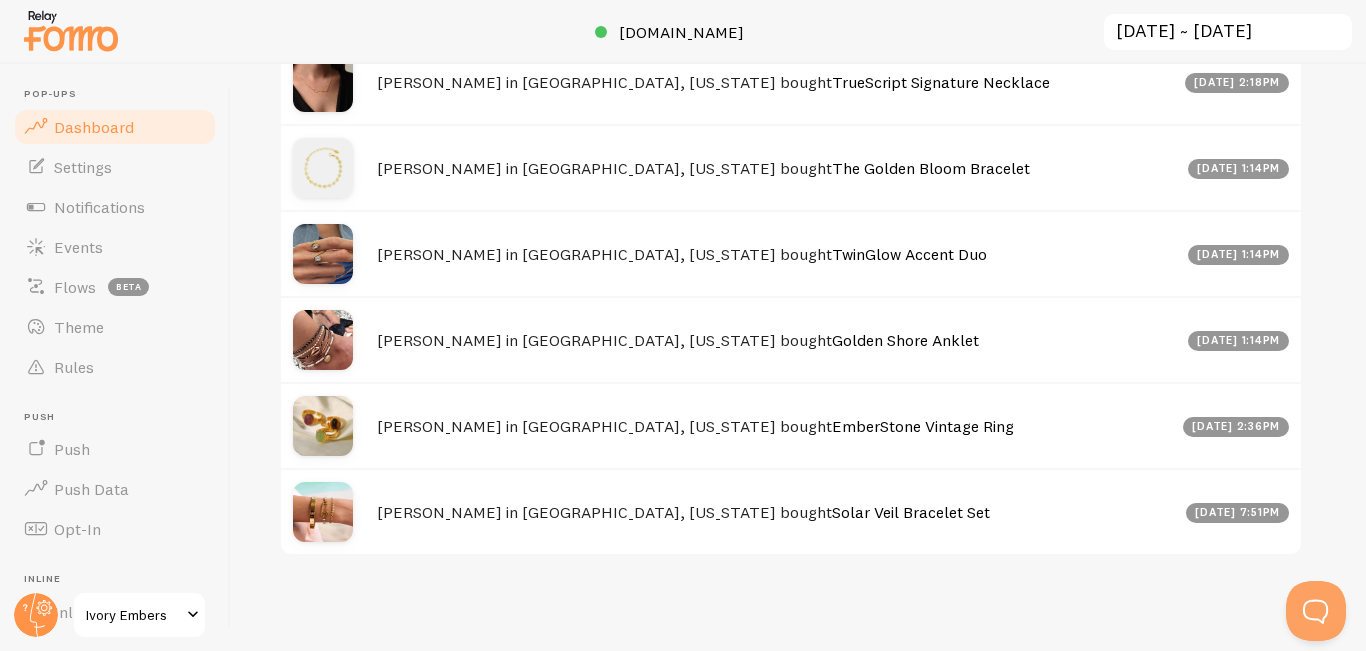 click on "[DATE] 1:14pm" at bounding box center (1239, 255) 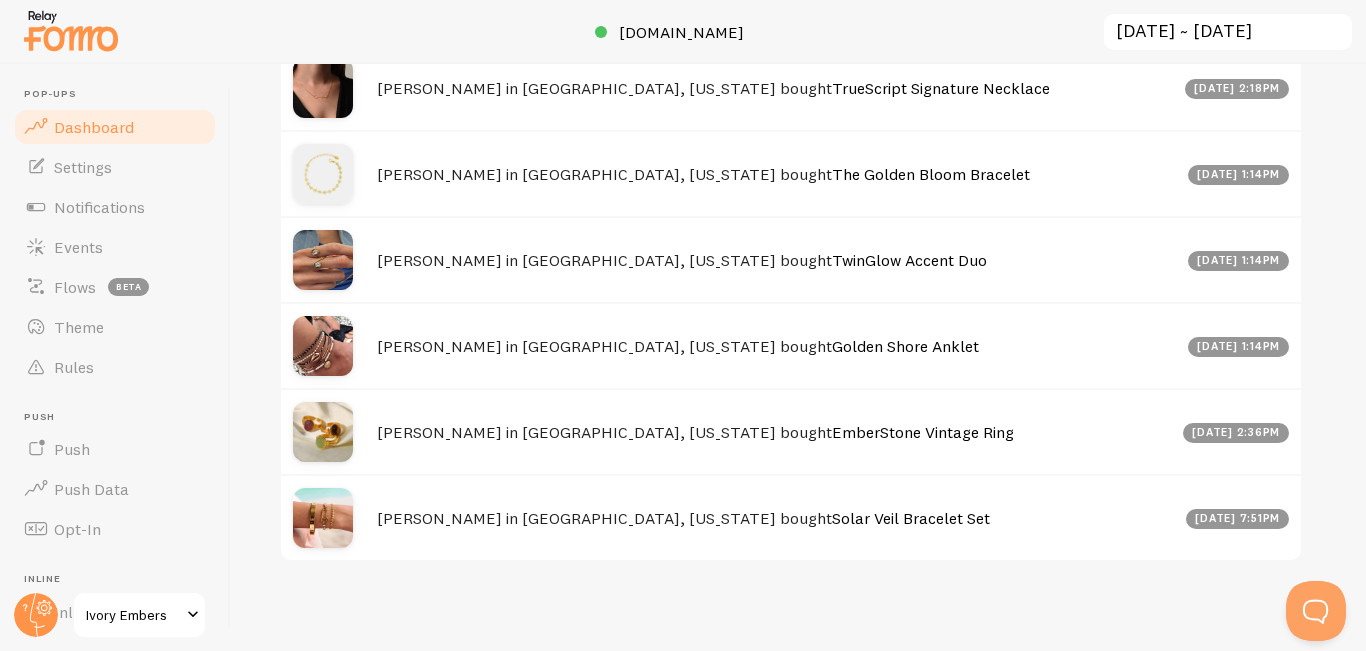 scroll, scrollTop: 790, scrollLeft: 0, axis: vertical 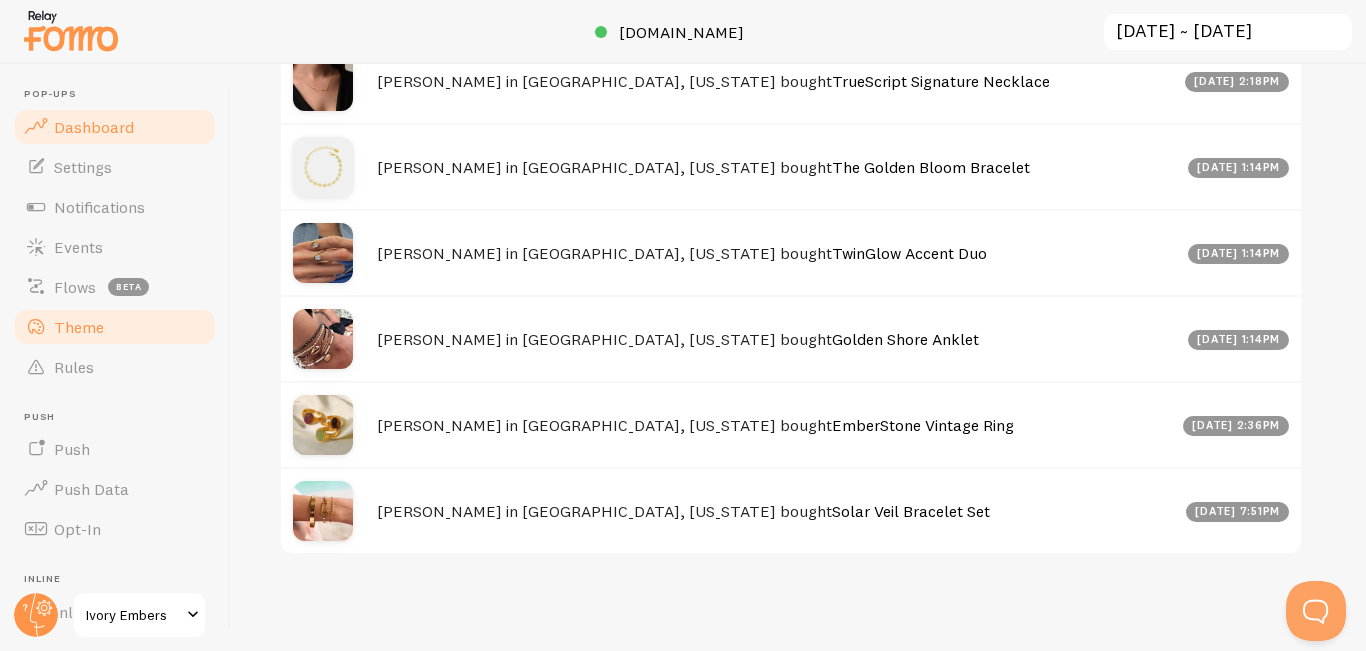 click on "Theme" at bounding box center (79, 327) 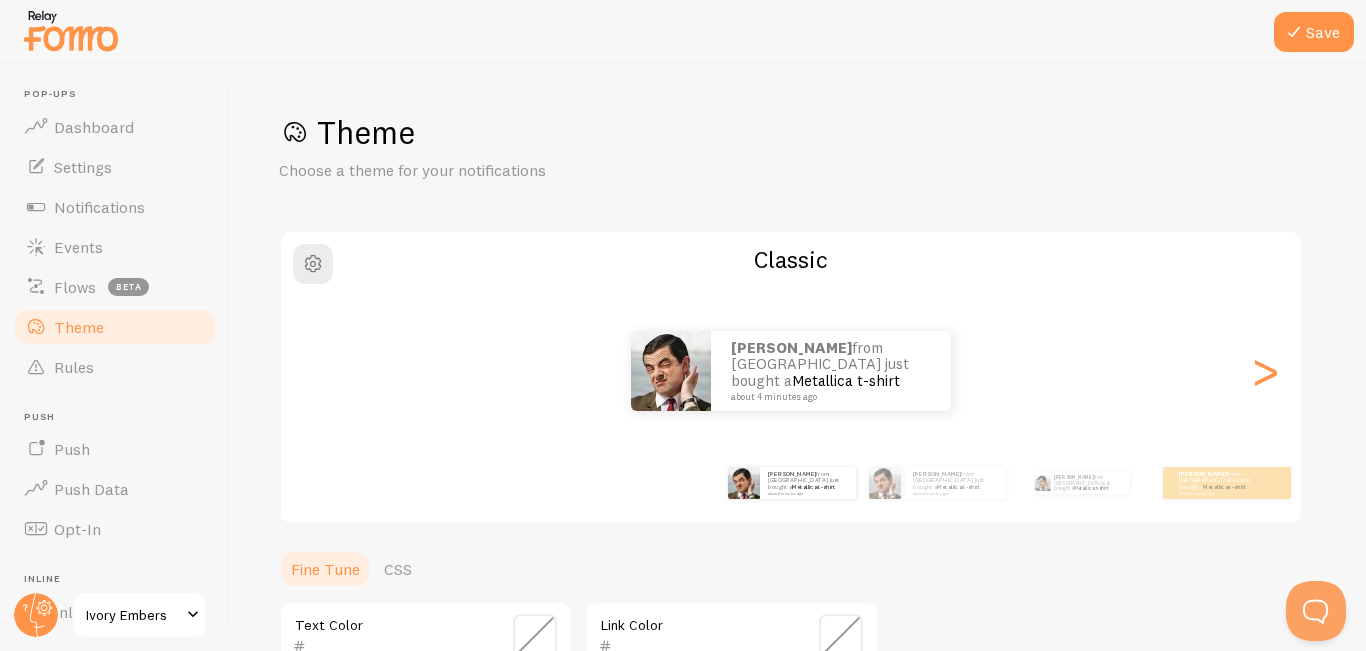 click on "[PERSON_NAME]  from [GEOGRAPHIC_DATA] just bought a  Metallica t-shirt   about 4 minutes ago" at bounding box center [791, 371] 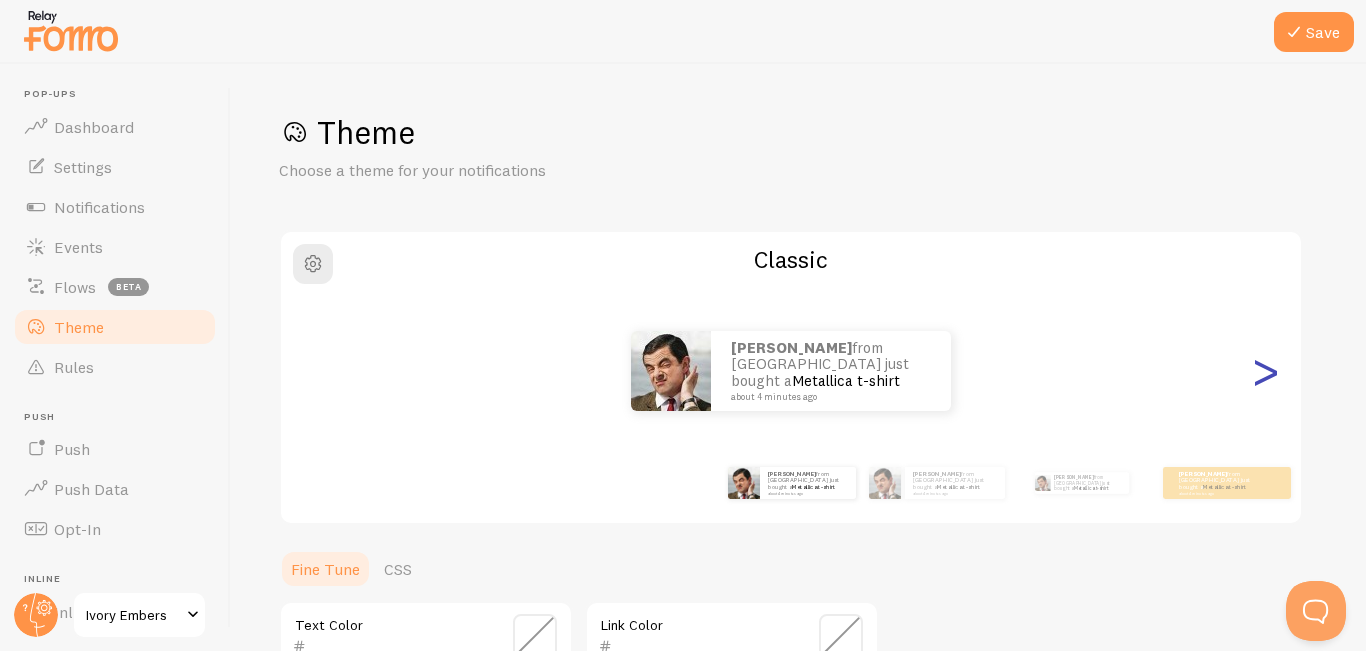 click on ">" at bounding box center (1265, 371) 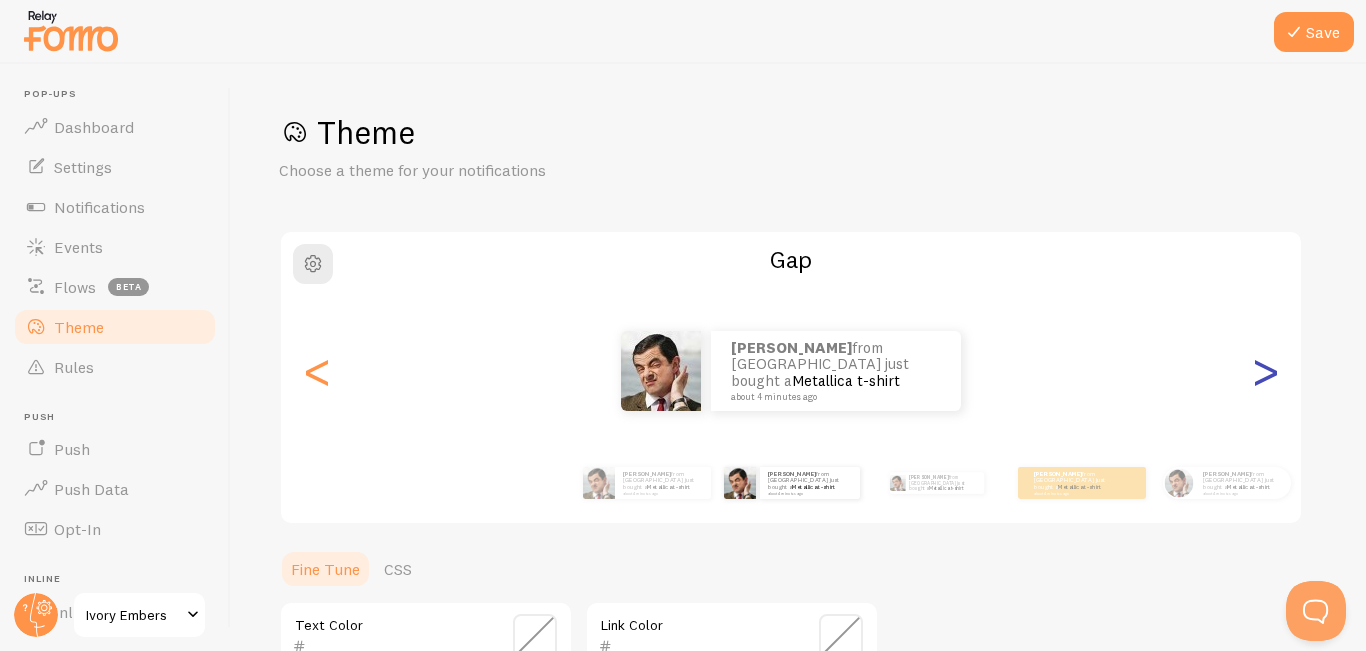 click on ">" at bounding box center (1265, 371) 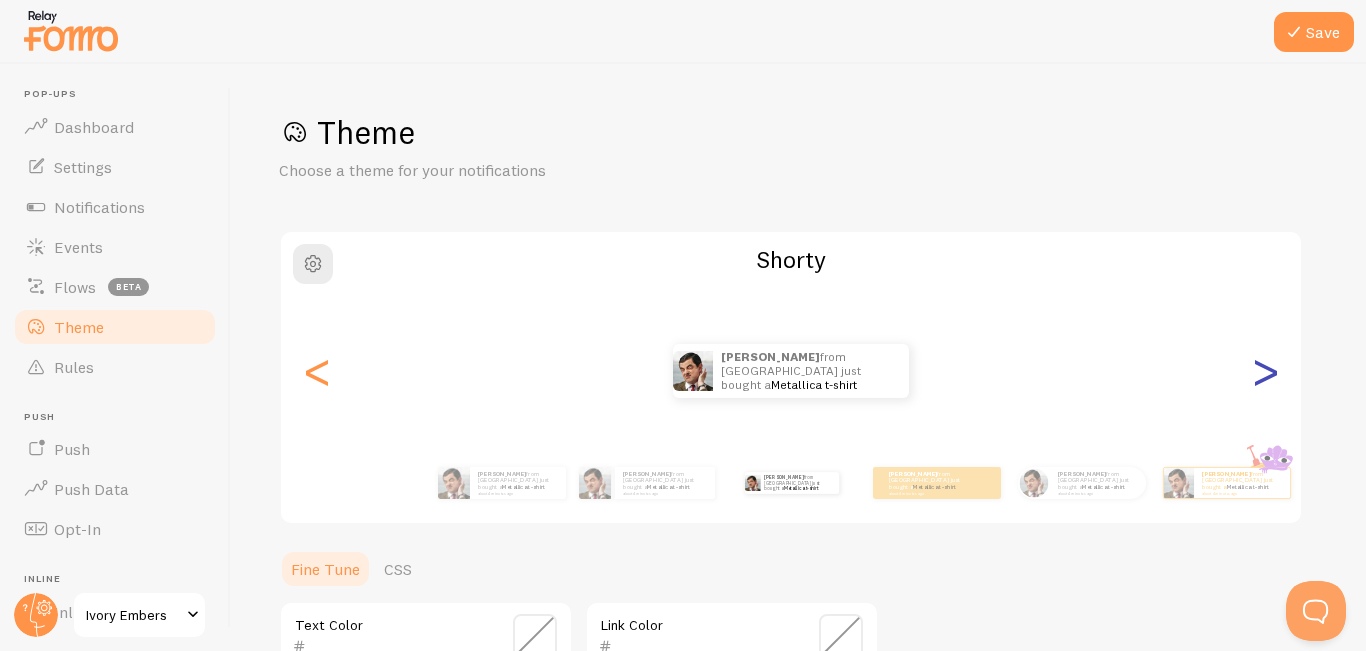 click on ">" at bounding box center (1265, 371) 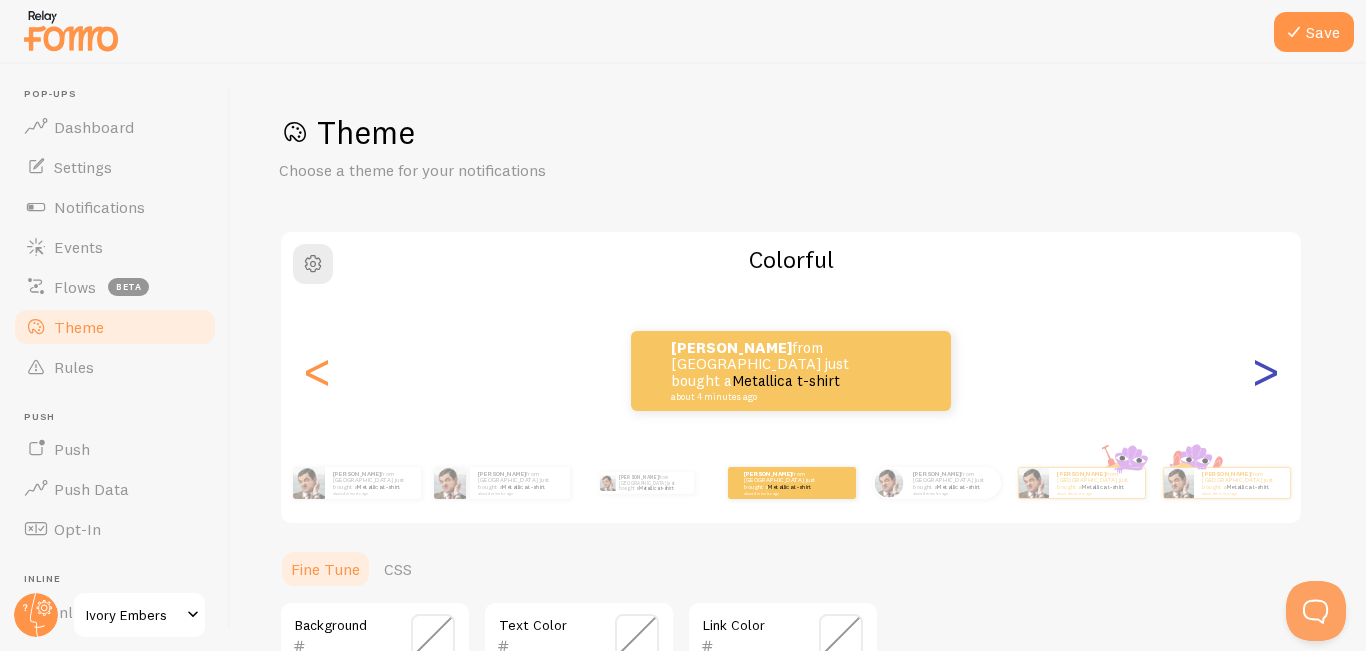 click on ">" at bounding box center [1265, 371] 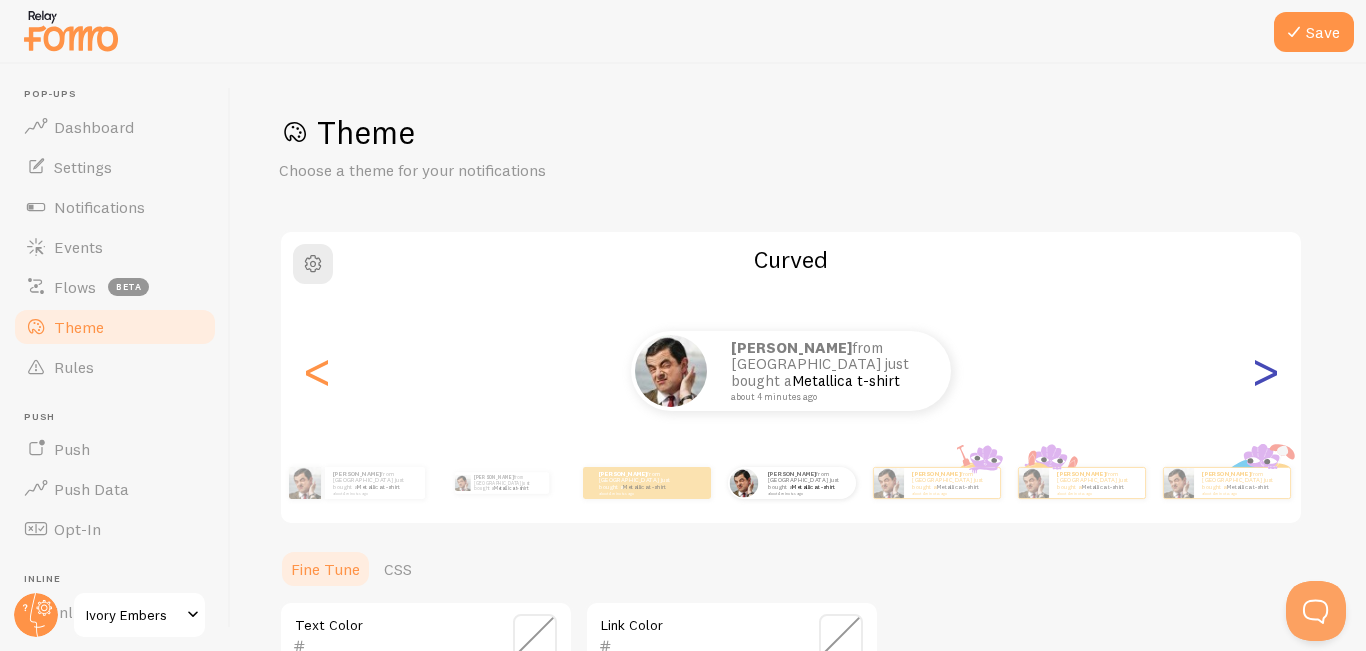 click on ">" at bounding box center [1265, 371] 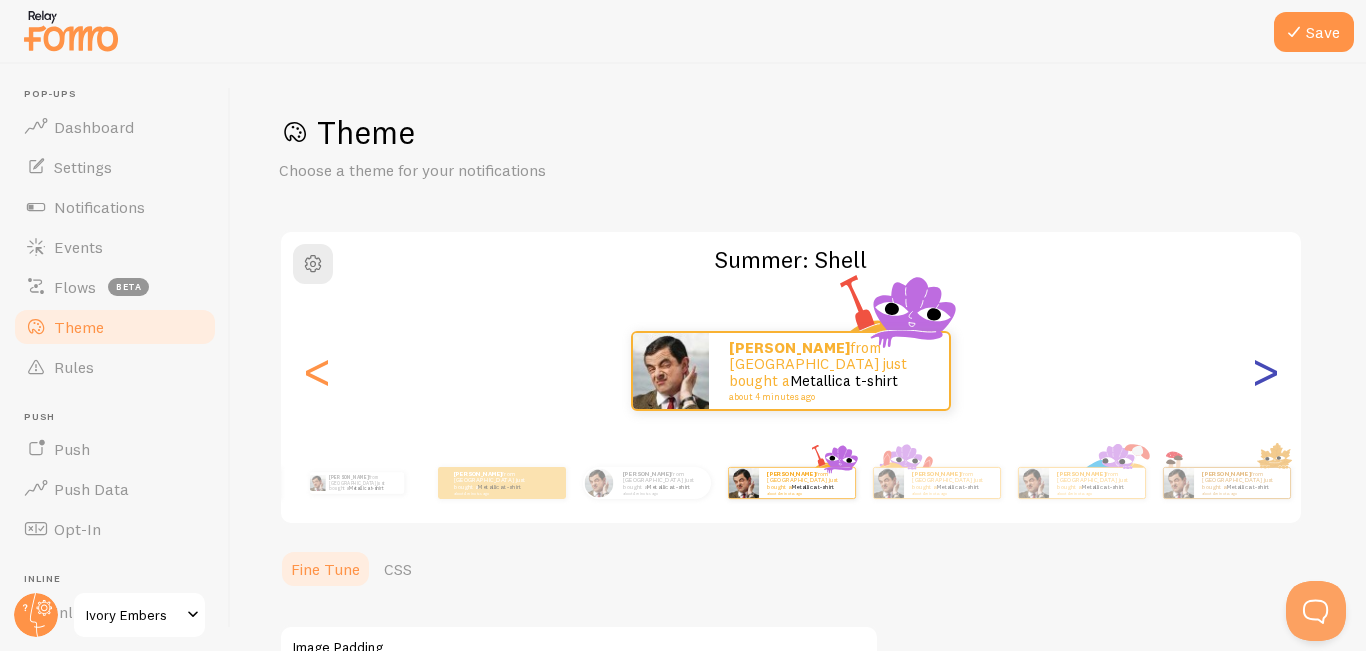 type on "0" 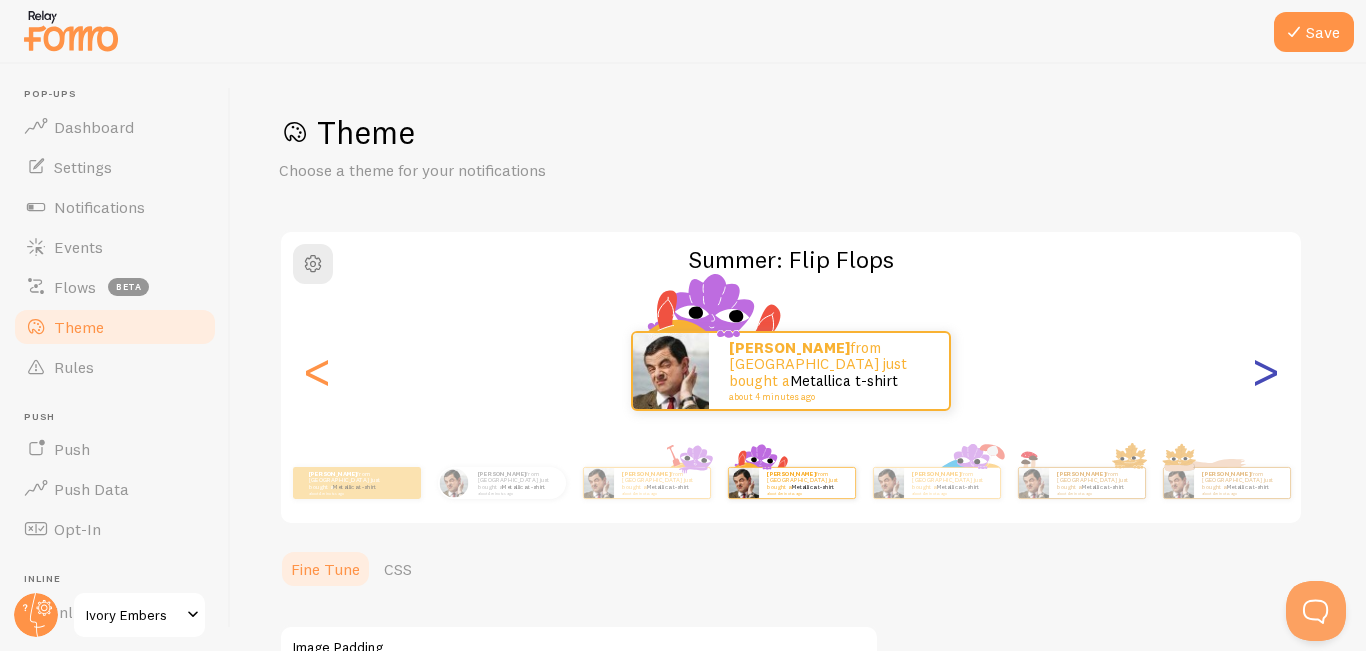 click on ">" at bounding box center (1265, 371) 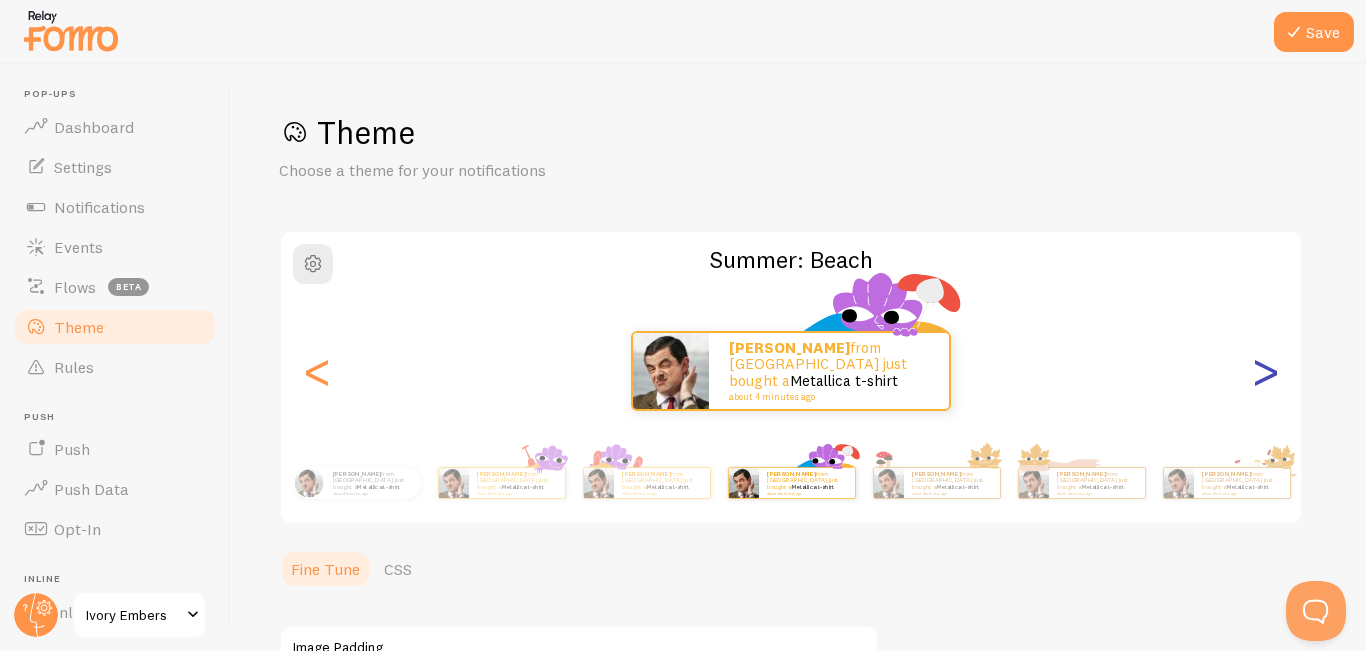 click on ">" at bounding box center [1265, 371] 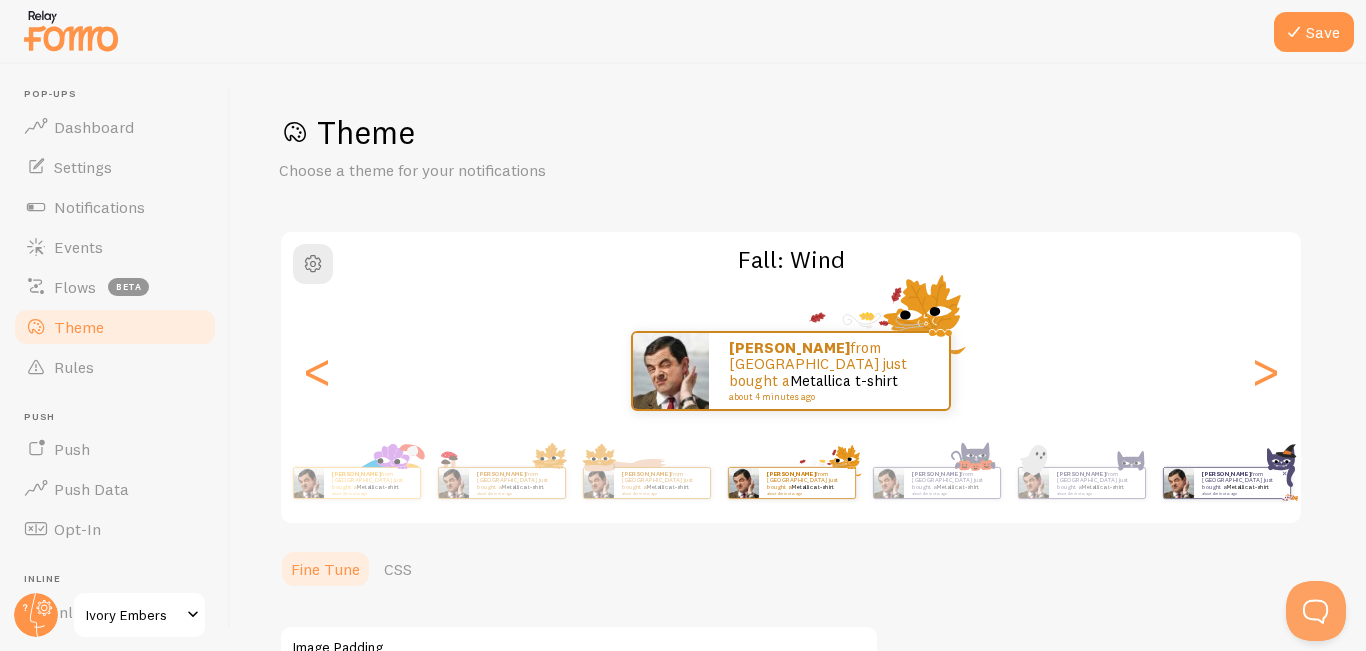 click at bounding box center [1178, 483] 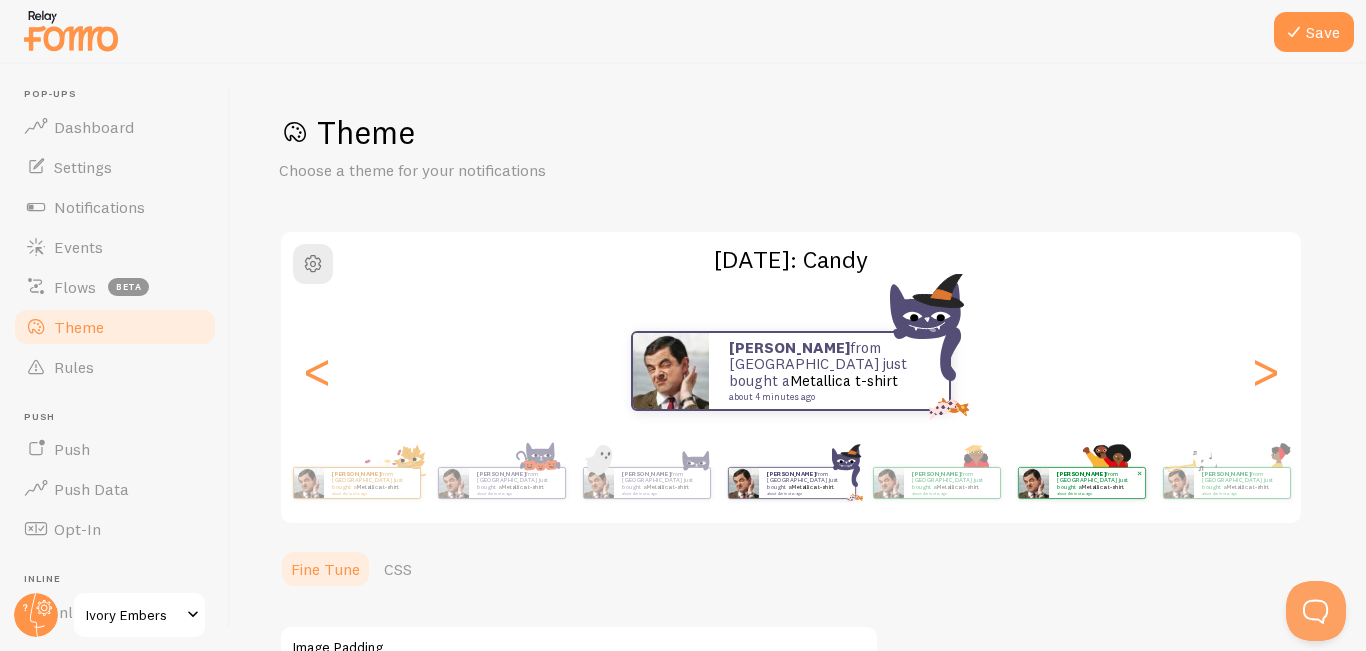 click on "about 4 minutes ago" at bounding box center (1096, 493) 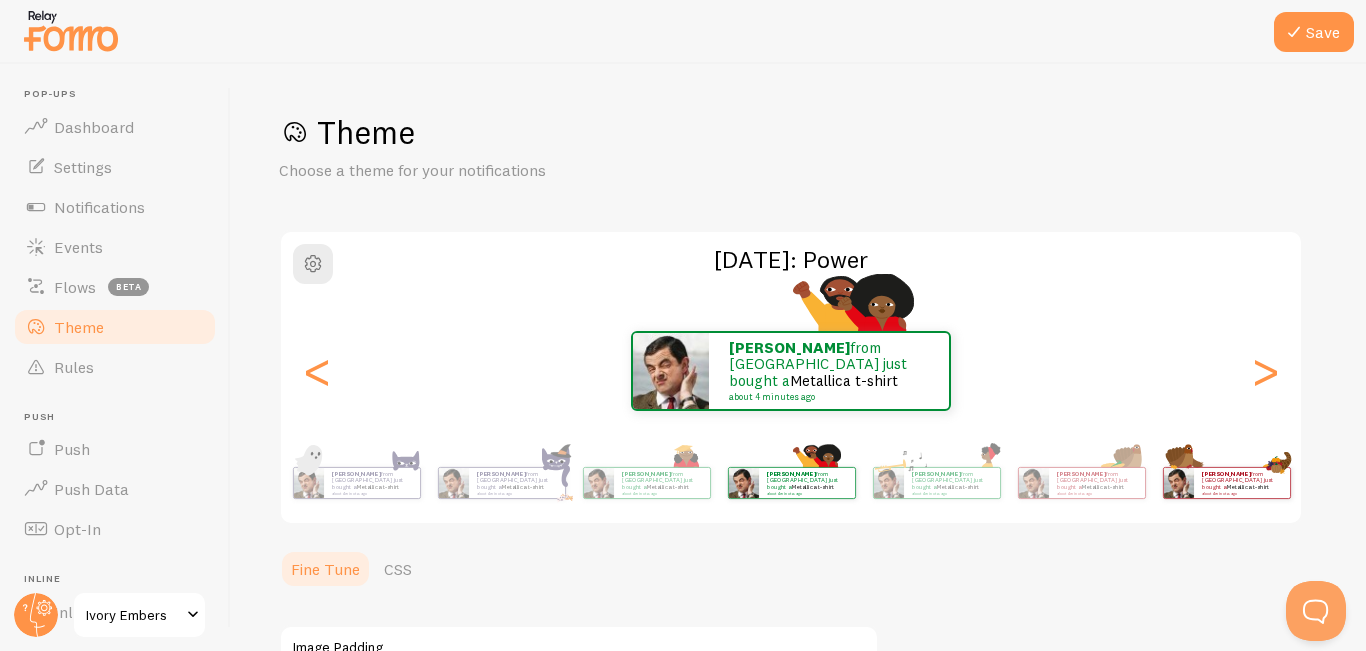 click on "[PERSON_NAME]  from [GEOGRAPHIC_DATA] just bought a  Metallica t-shirt   about 4 minutes ago" at bounding box center (1226, 483) 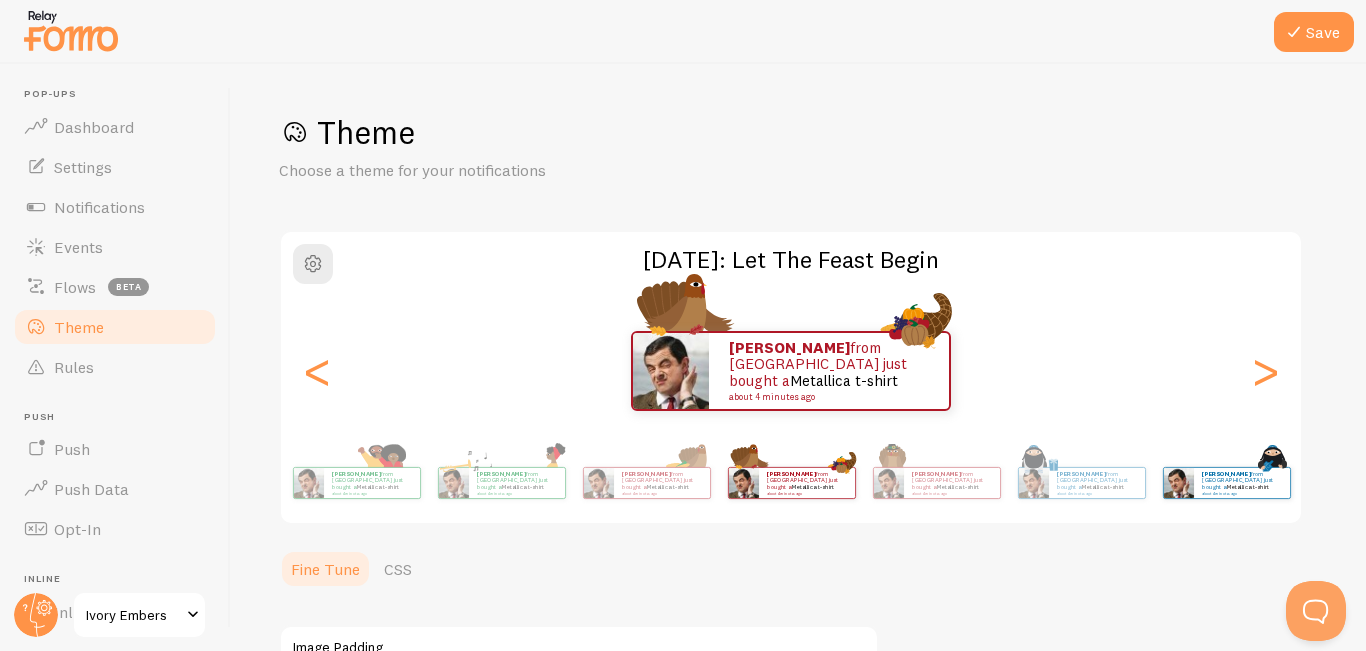 click on "[PERSON_NAME]  from [GEOGRAPHIC_DATA] just bought a  Metallica t-shirt   about 4 minutes ago" at bounding box center [1226, 483] 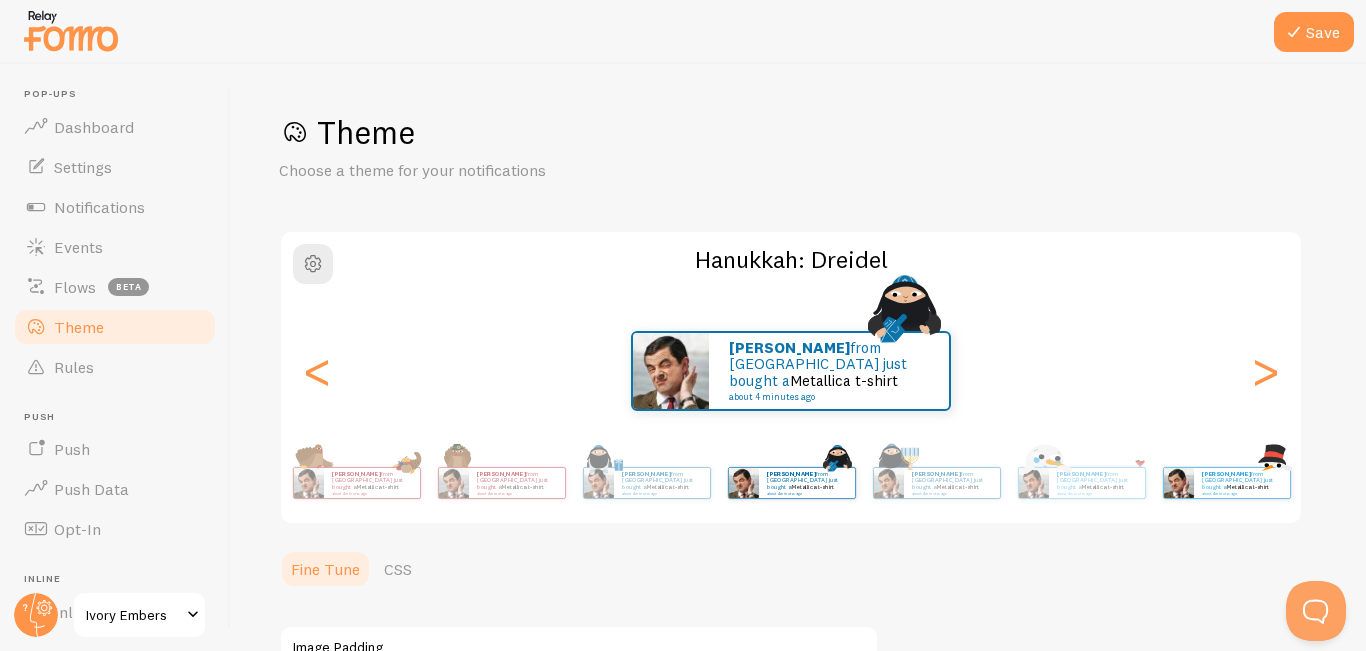 click on "[PERSON_NAME]  from [GEOGRAPHIC_DATA] just bought a  Metallica t-shirt   about 4 minutes ago" at bounding box center [1226, 483] 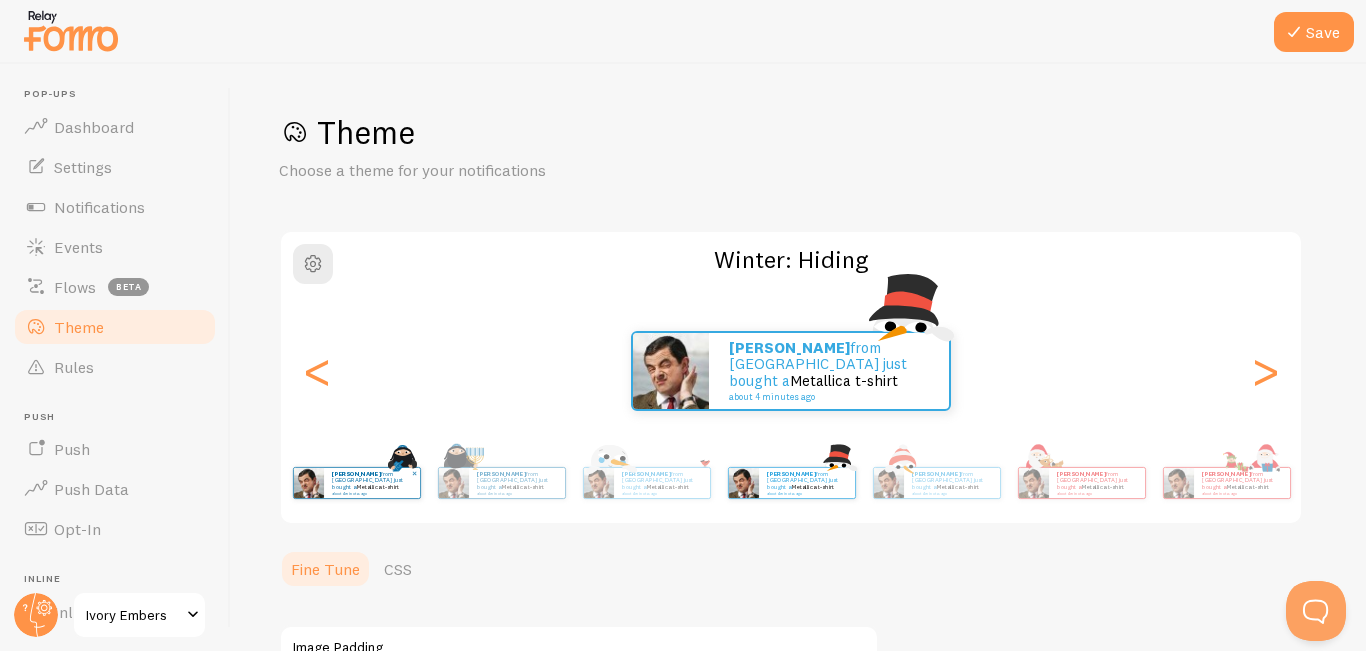 click on "about 4 minutes ago" at bounding box center [371, 493] 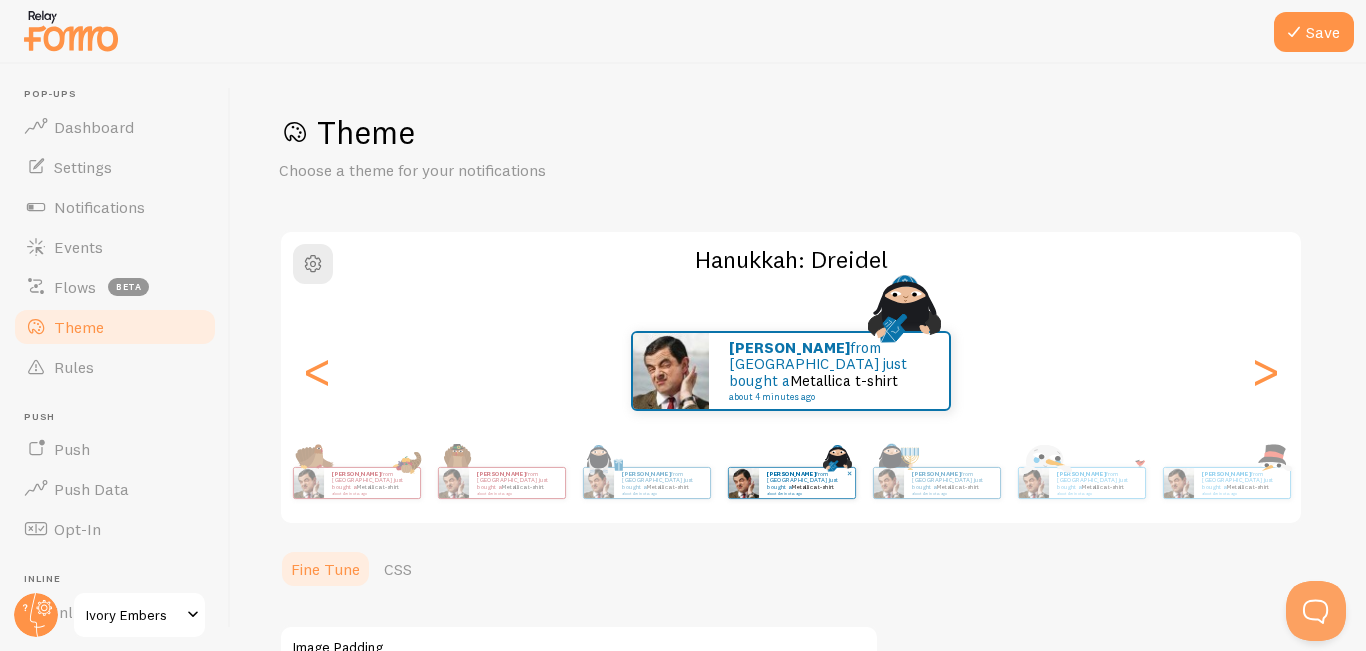 click on "about 4 minutes ago" at bounding box center (371, 493) 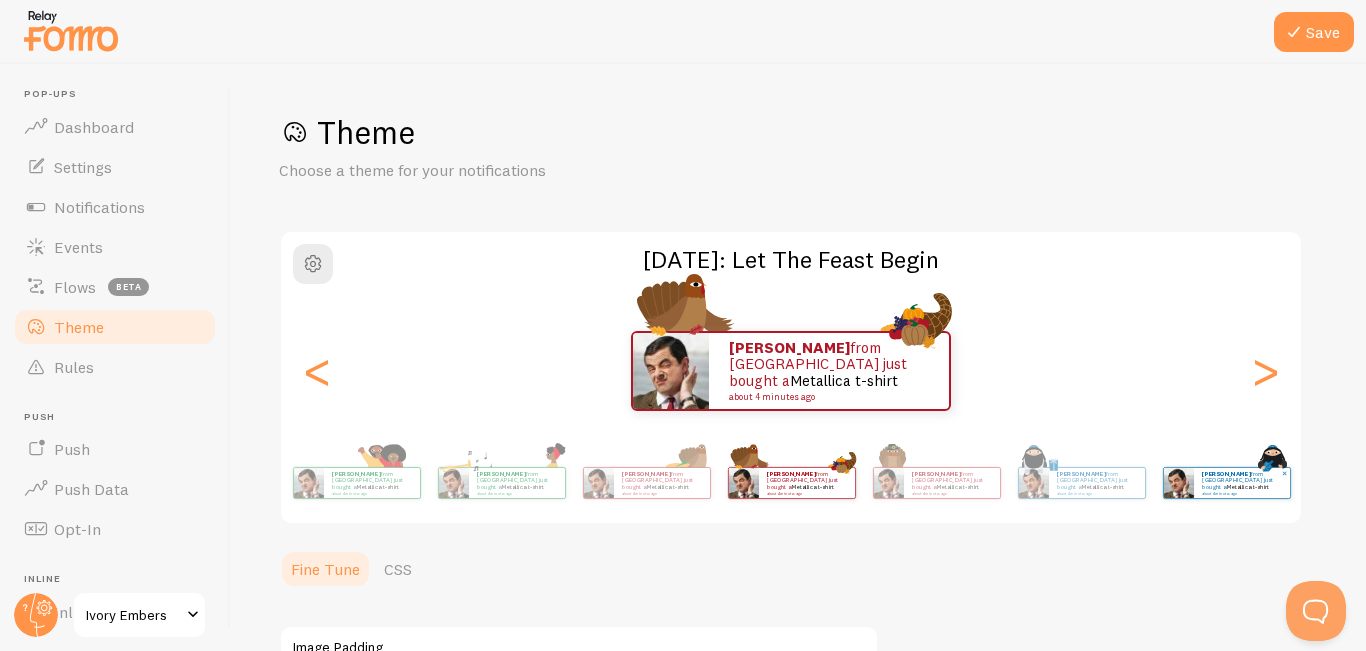click on "[PERSON_NAME]  from [GEOGRAPHIC_DATA] just bought a  Metallica t-shirt   about 4 minutes ago [PERSON_NAME]  from [GEOGRAPHIC_DATA] just bought a  Metallica t-shirt   about 4 minutes ago [PERSON_NAME]  from [GEOGRAPHIC_DATA] just bought a  Metallica t-shirt   about 4 minutes ago [PERSON_NAME]  from [GEOGRAPHIC_DATA] just bought a  Metallica t-shirt   about 4 minutes ago [PERSON_NAME]  from [GEOGRAPHIC_DATA] just bought a  Metallica t-shirt   about 4 minutes ago [PERSON_NAME]  from [GEOGRAPHIC_DATA] just bought a  Metallica t-shirt   about 4 minutes ago [PERSON_NAME]  from [GEOGRAPHIC_DATA] just bought a  Metallica t-shirt   about 4 minutes ago [PERSON_NAME]  from [GEOGRAPHIC_DATA] just bought a  Metallica t-shirt   about 4 minutes ago [PERSON_NAME]  from [GEOGRAPHIC_DATA] just bought a  Metallica t-shirt   about 4 minutes ago [PERSON_NAME]  from [GEOGRAPHIC_DATA] just bought a  Metallica t-shirt   about 4 minutes ago [PERSON_NAME]  from [GEOGRAPHIC_DATA] just bought a  Metallica t-shirt   about 4 minutes ago [PERSON_NAME]  from [GEOGRAPHIC_DATA] just bought a  Metallica t-shirt   about 4 minutes ago [PERSON_NAME] Metallica t-shirt   [PERSON_NAME]" at bounding box center [791, 483] 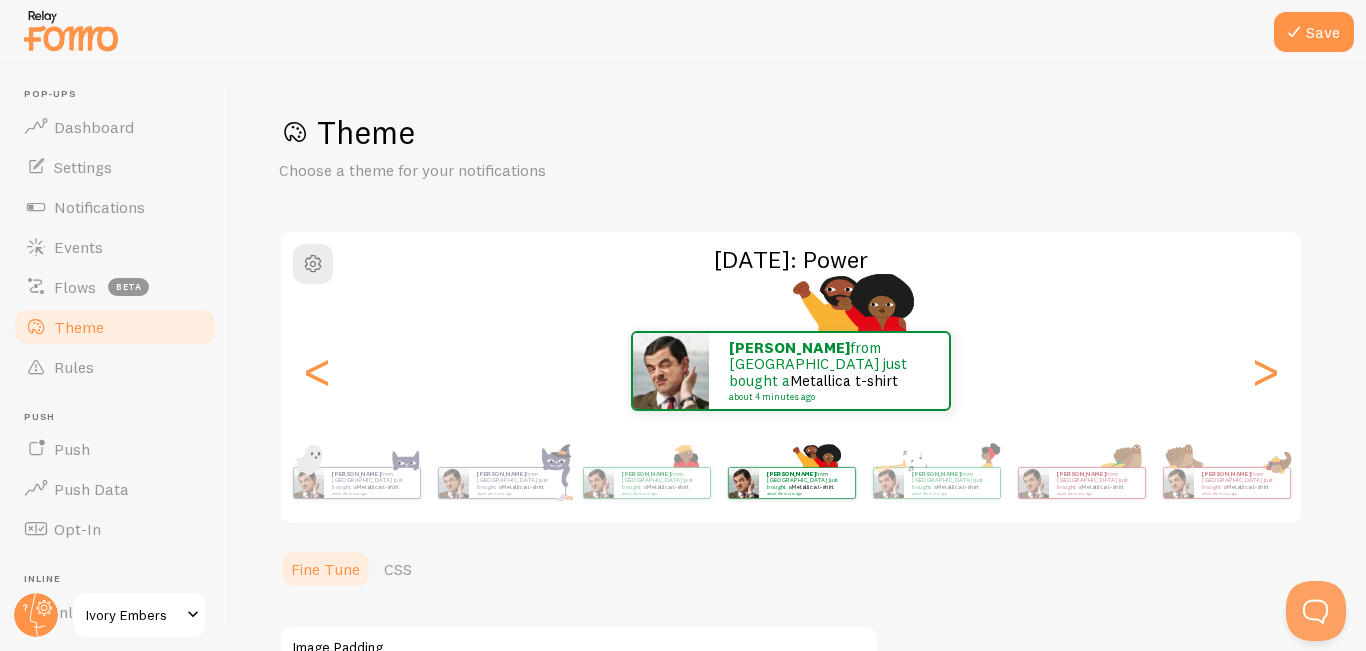 click on "about 4 minutes ago" at bounding box center [371, 493] 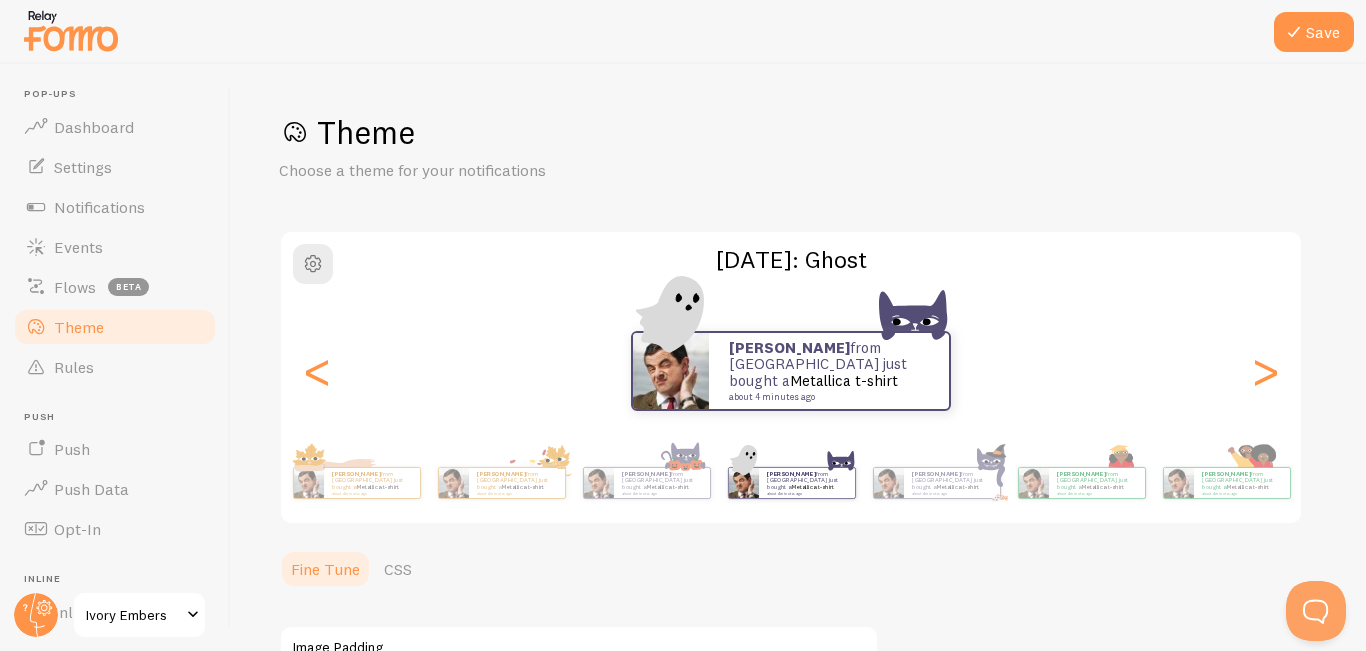 click on "about 4 minutes ago" at bounding box center (371, 493) 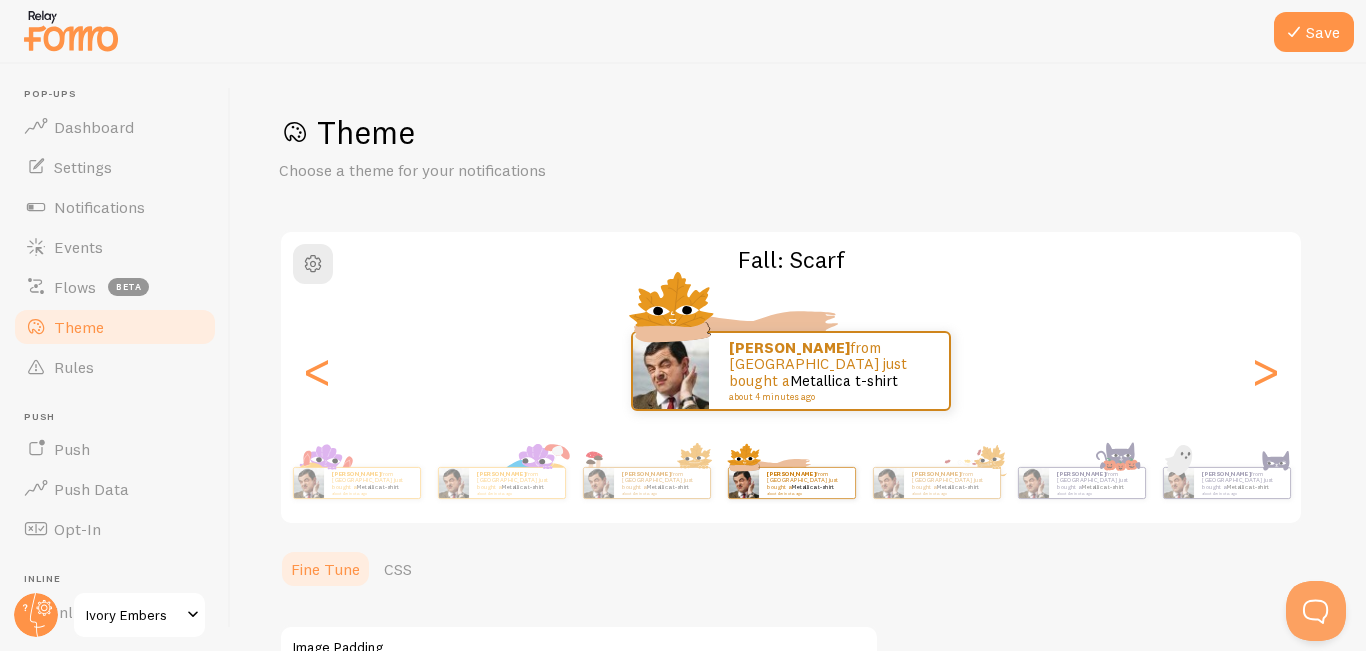 click on "about 4 minutes ago" at bounding box center [371, 493] 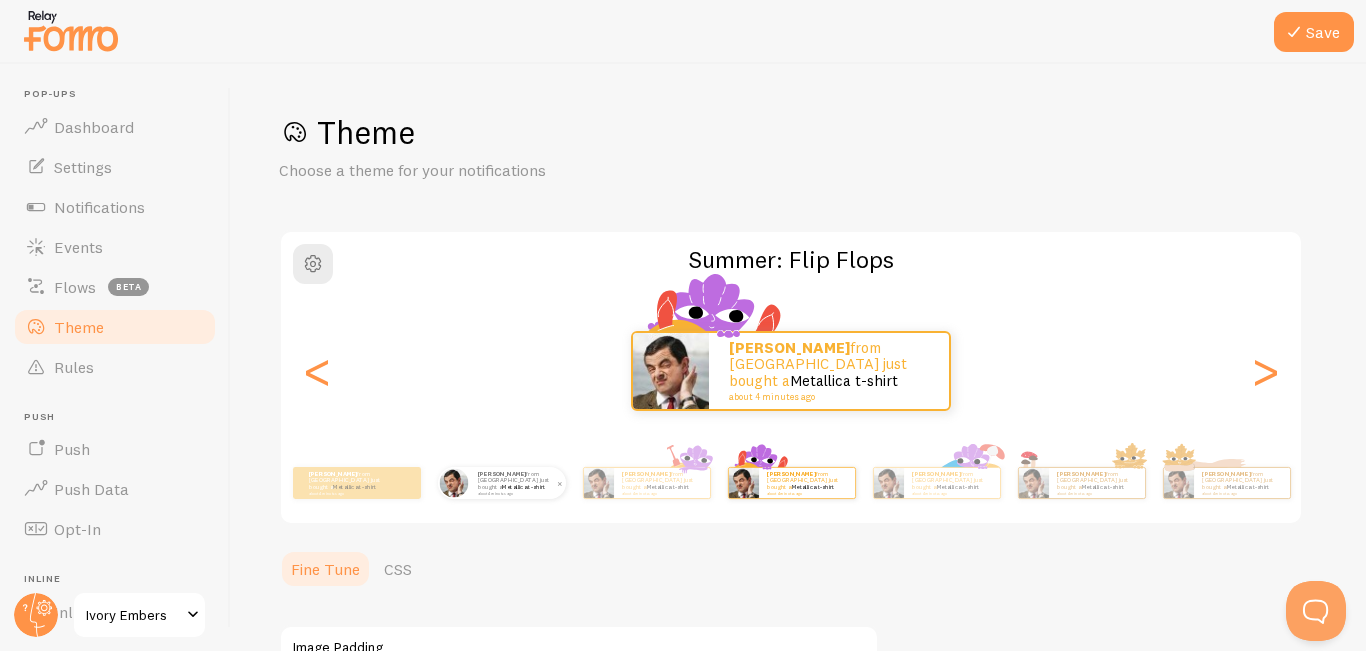 click on "[PERSON_NAME]  from [GEOGRAPHIC_DATA] just bought a  Metallica t-shirt   about 4 minutes ago" at bounding box center [518, 483] 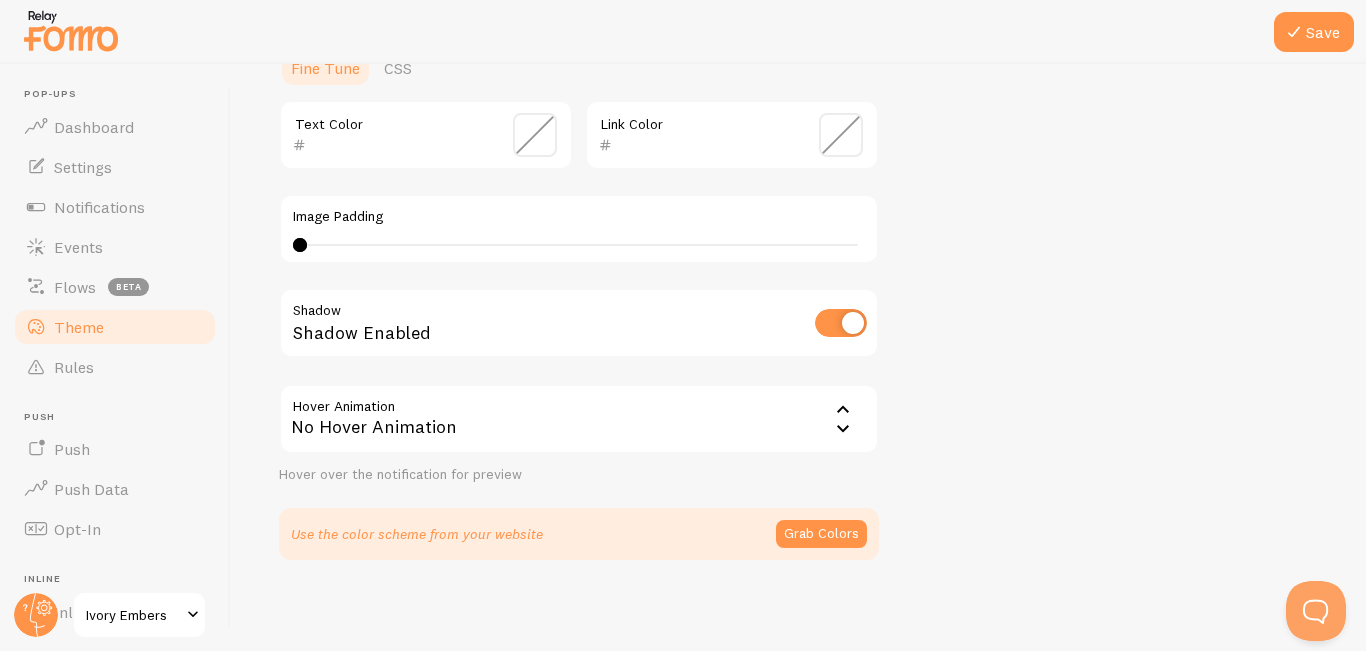 scroll, scrollTop: 506, scrollLeft: 0, axis: vertical 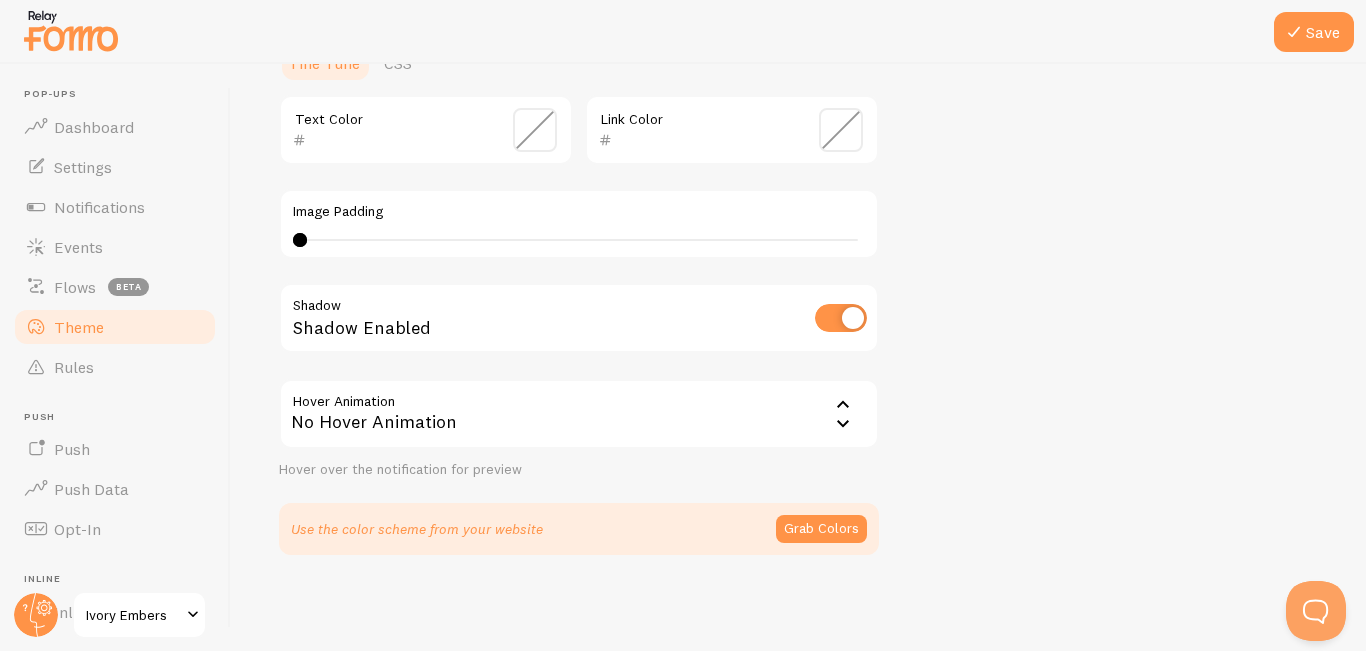 click 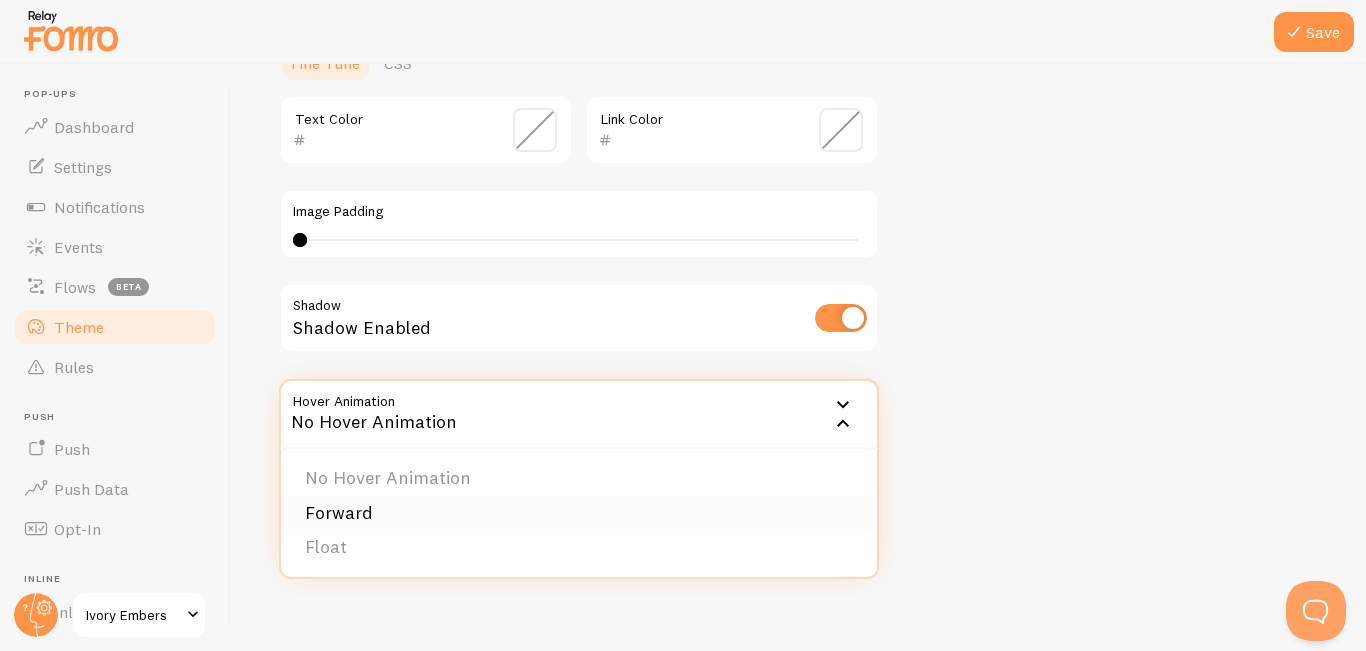 click on "Forward" at bounding box center (579, 513) 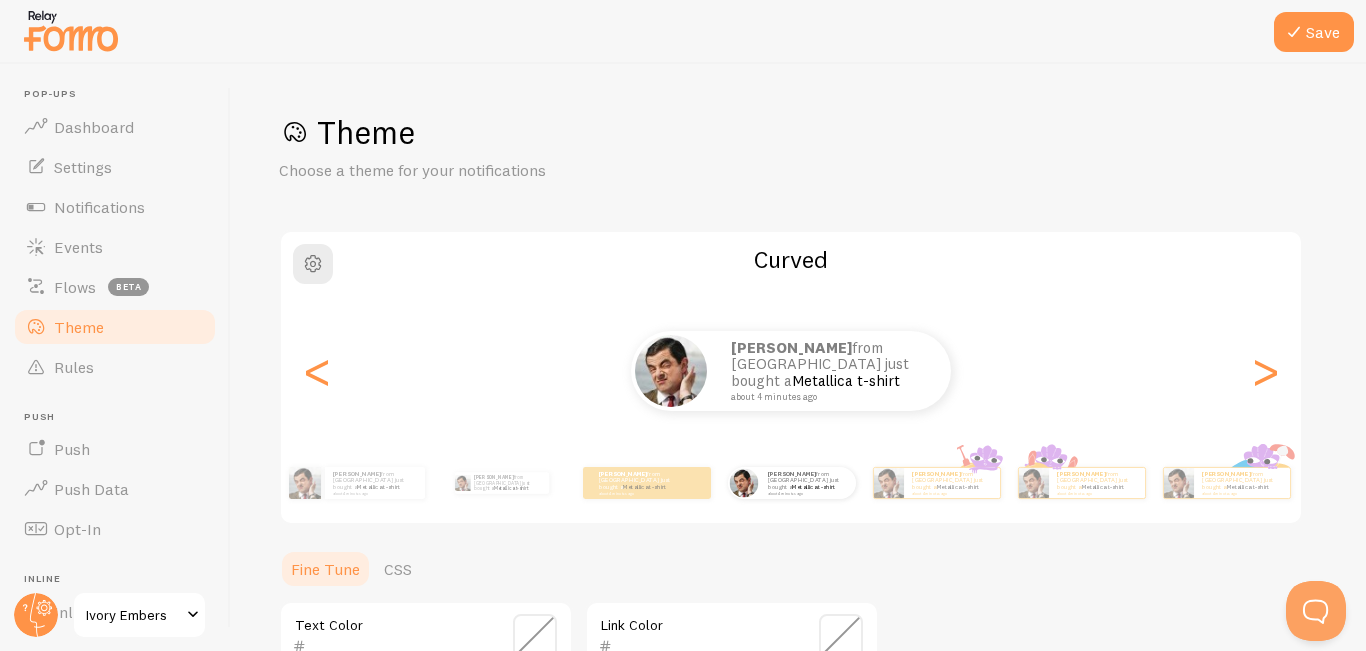 scroll, scrollTop: 0, scrollLeft: 0, axis: both 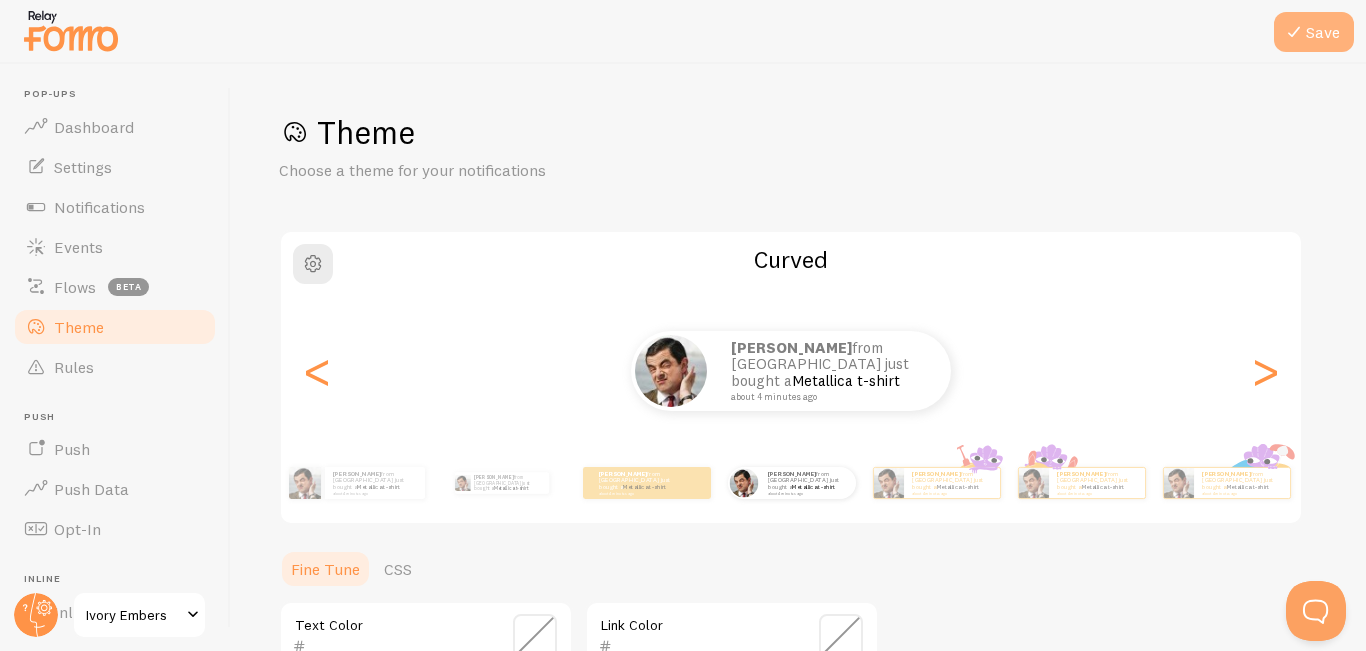 click on "Save" at bounding box center (1314, 32) 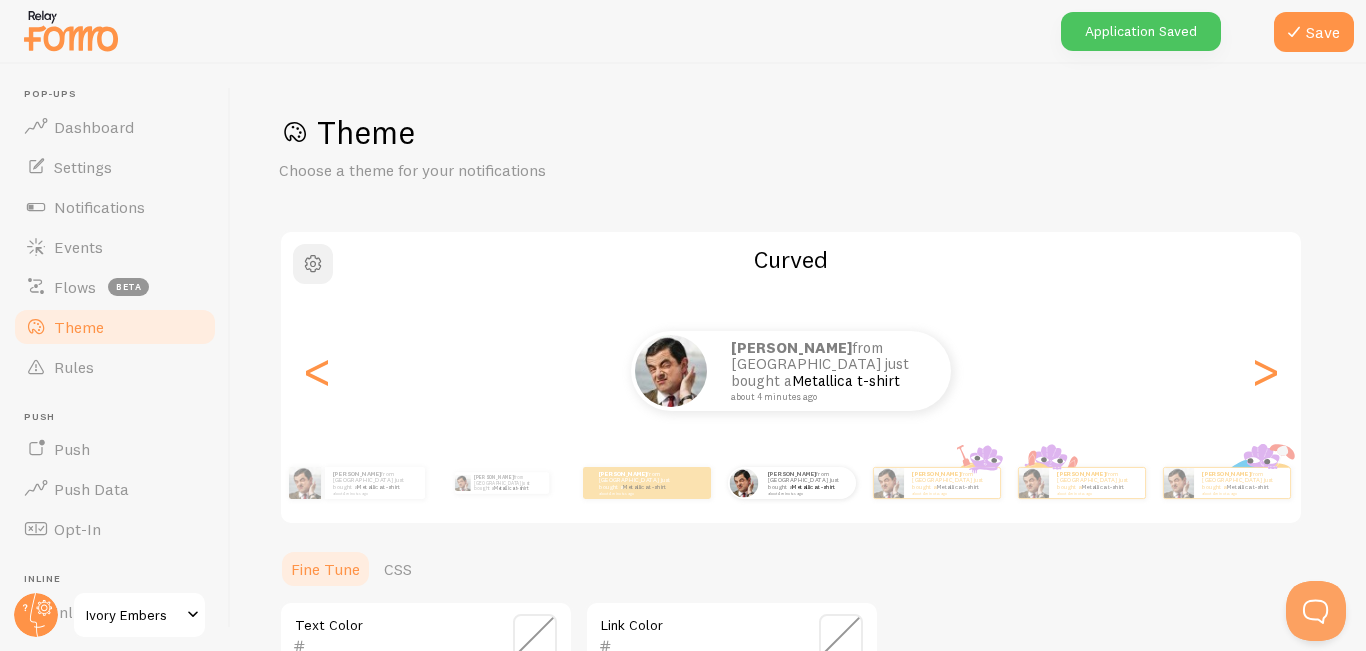 click at bounding box center [313, 264] 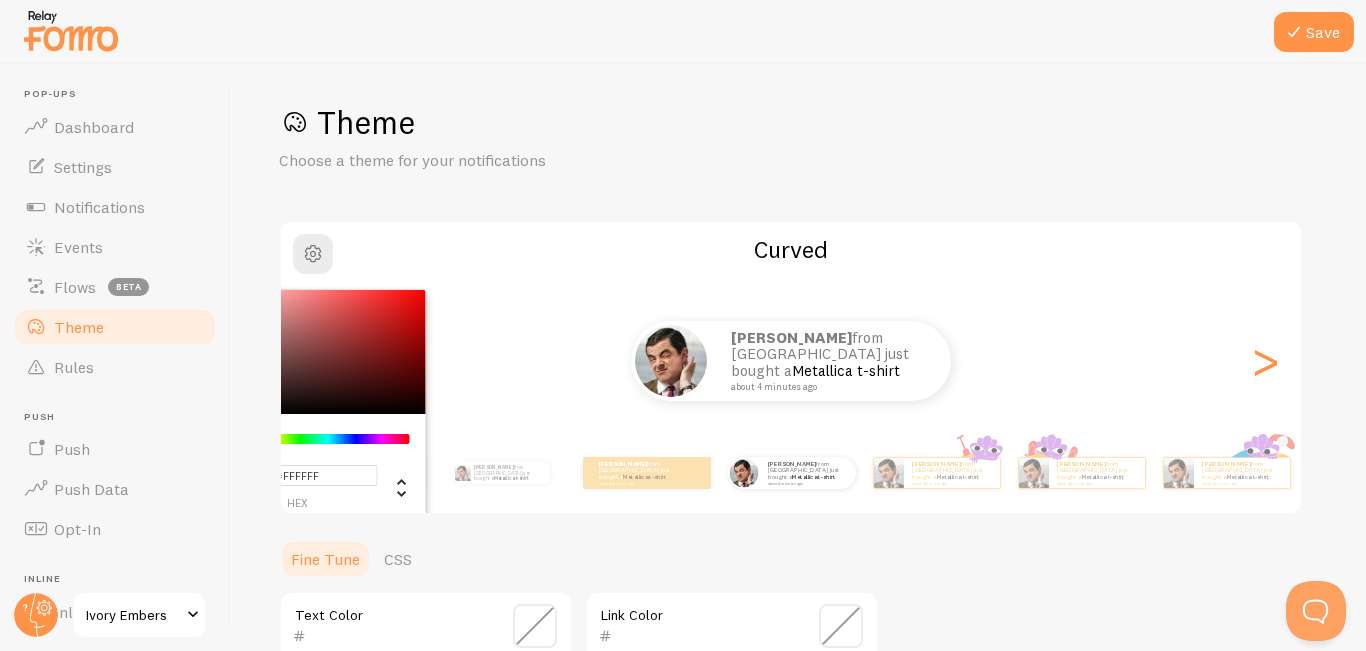 scroll, scrollTop: 0, scrollLeft: 0, axis: both 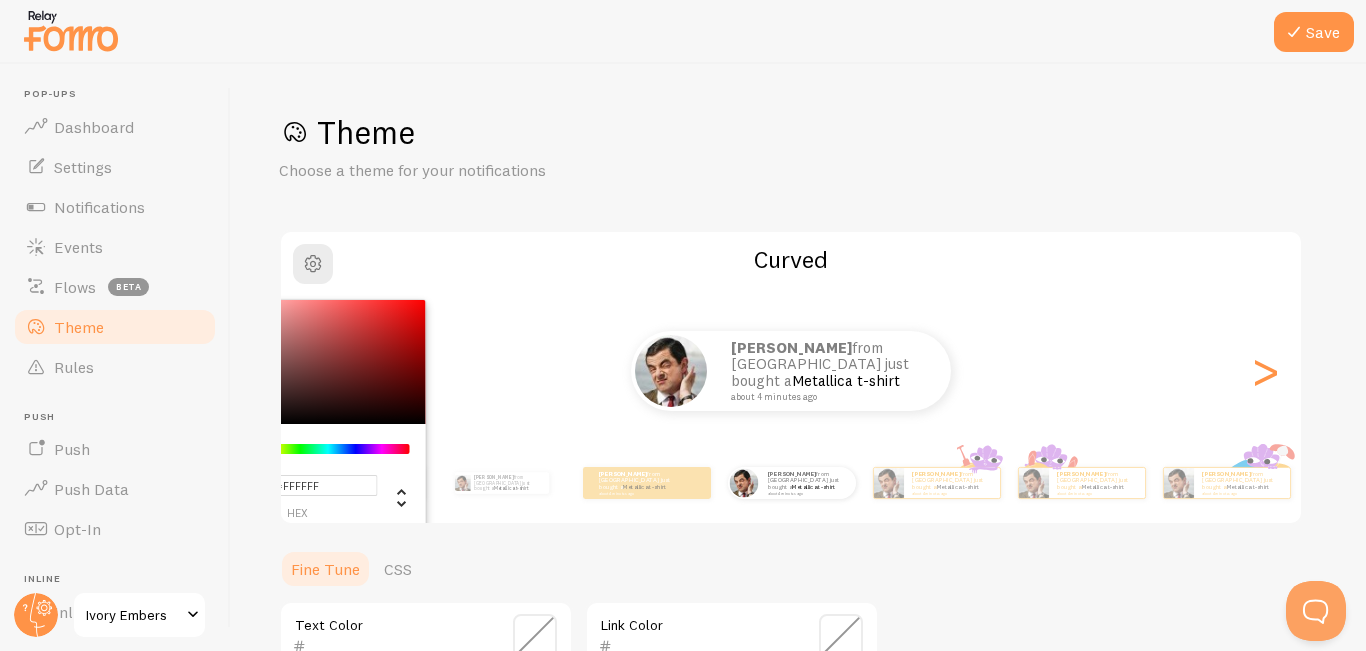 click on "#FFFFFF   hex       255   r     255   g     255   b       0   h     0%   s     100%   l
Curved
[PERSON_NAME]  from [GEOGRAPHIC_DATA] just bought a  Metallica t-shirt   about 4 minutes ago [PERSON_NAME]  from [GEOGRAPHIC_DATA] just bought a  Metallica t-shirt   about 4 minutes ago [PERSON_NAME]  from [GEOGRAPHIC_DATA] just bought a  Metallica t-shirt   about 4 minutes ago [PERSON_NAME]  from [GEOGRAPHIC_DATA] just bought a  Metallica t-shirt   about 4 minutes ago [PERSON_NAME]  from [GEOGRAPHIC_DATA] just bought a  Metallica t-shirt   about 4 minutes ago [PERSON_NAME]  from [GEOGRAPHIC_DATA] just bought a  Metallica t-shirt   about 4 minutes ago [PERSON_NAME]  from [GEOGRAPHIC_DATA] just bought a  Metallica t-shirt   about 4 minutes ago [PERSON_NAME]  from [GEOGRAPHIC_DATA] just bought a  Metallica t-shirt   about 4 minutes ago [PERSON_NAME]  from [GEOGRAPHIC_DATA] just bought a  Metallica t-shirt   about 4 minutes ago [PERSON_NAME]  from [GEOGRAPHIC_DATA] just bought a  Metallica t-shirt   about 4 minutes ago [PERSON_NAME]  from [GEOGRAPHIC_DATA] just bought a    [PERSON_NAME]" at bounding box center (791, 377) 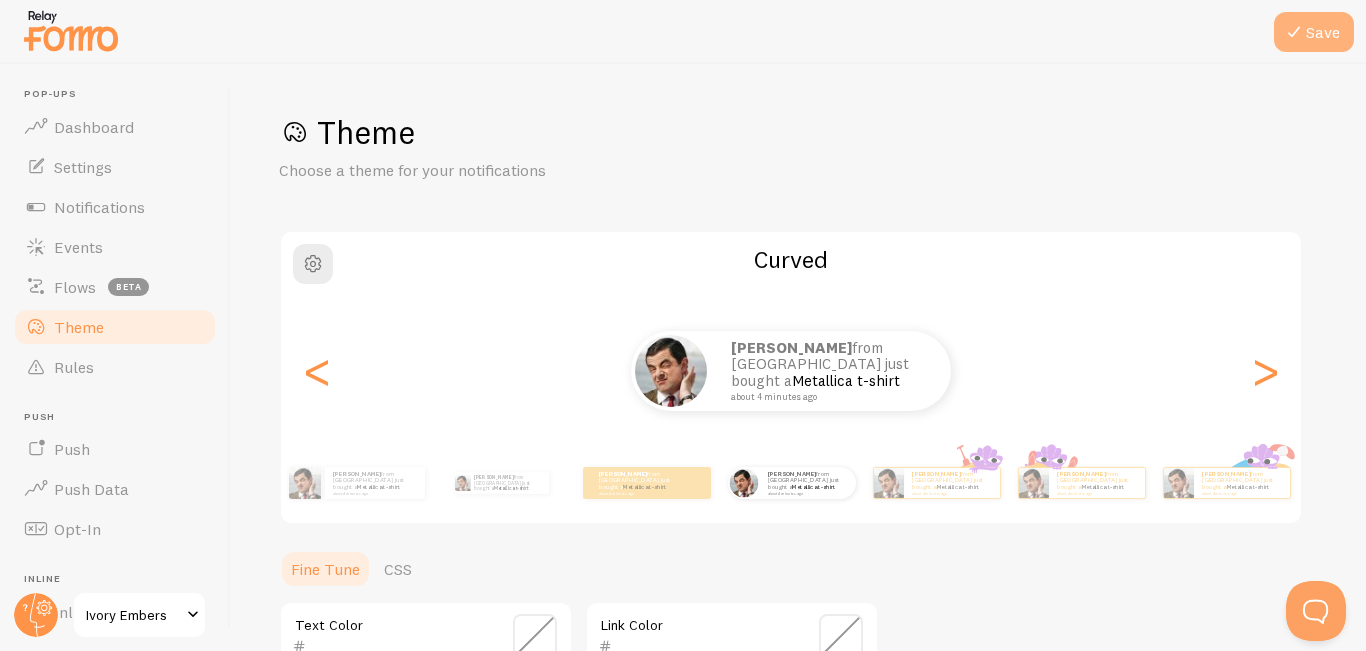 click at bounding box center [1294, 32] 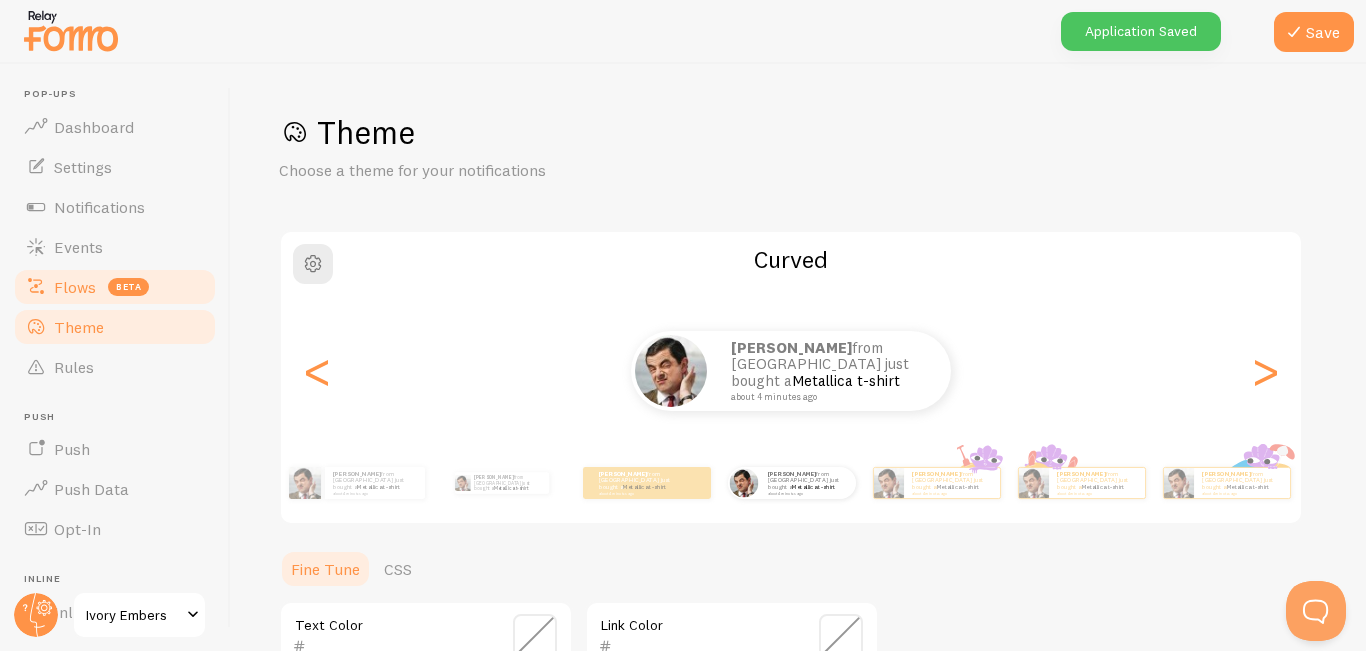 click on "Flows
beta" at bounding box center (115, 287) 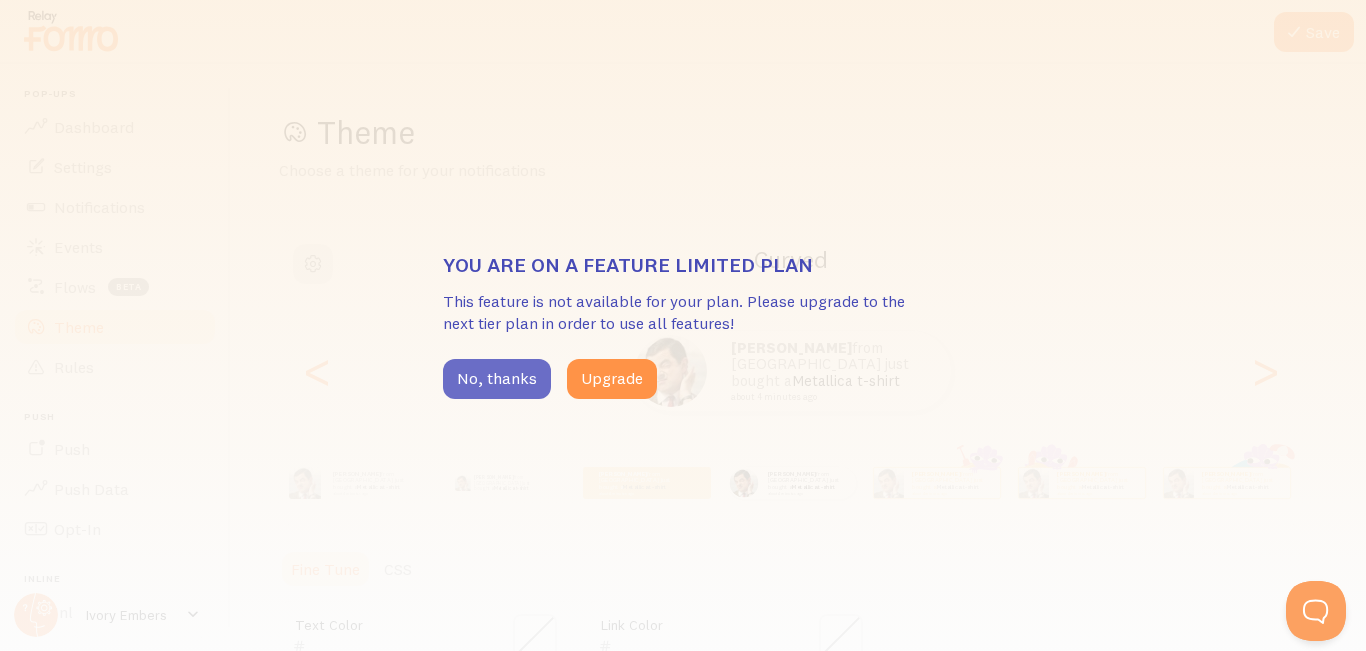 click on "No, thanks" at bounding box center [497, 379] 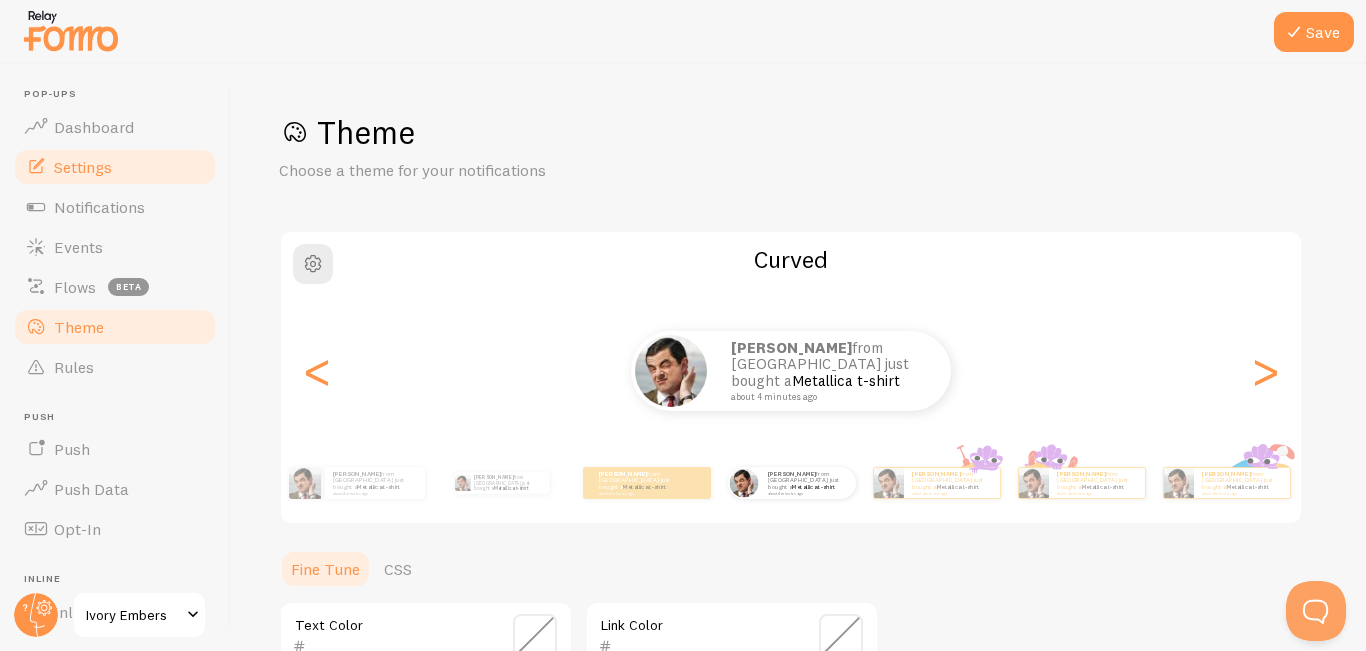 click on "Settings" at bounding box center (115, 167) 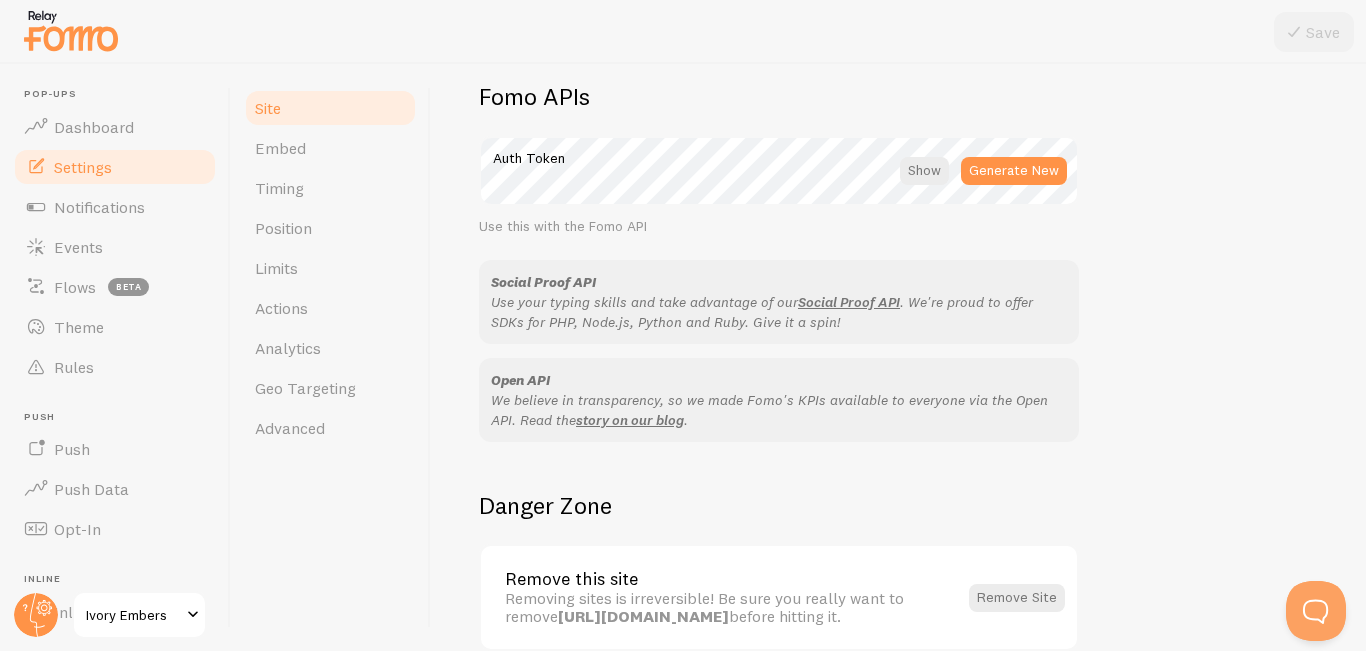 scroll, scrollTop: 1237, scrollLeft: 0, axis: vertical 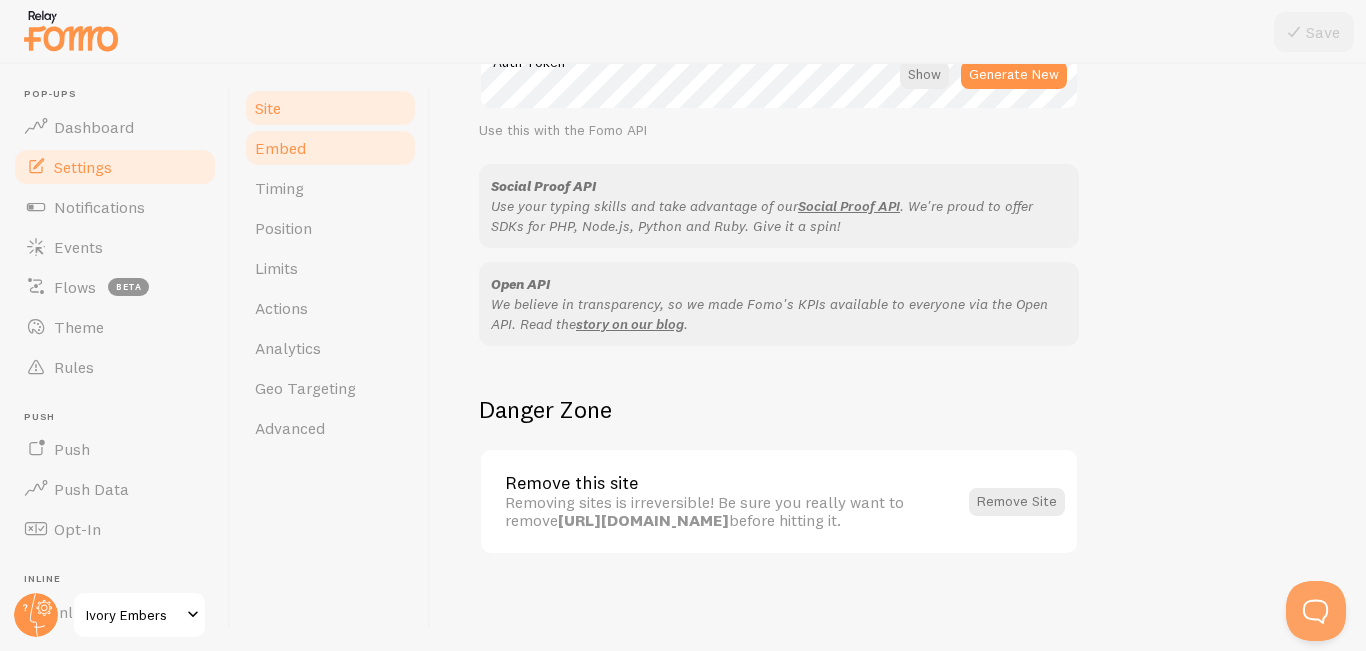 click on "Embed" at bounding box center [330, 148] 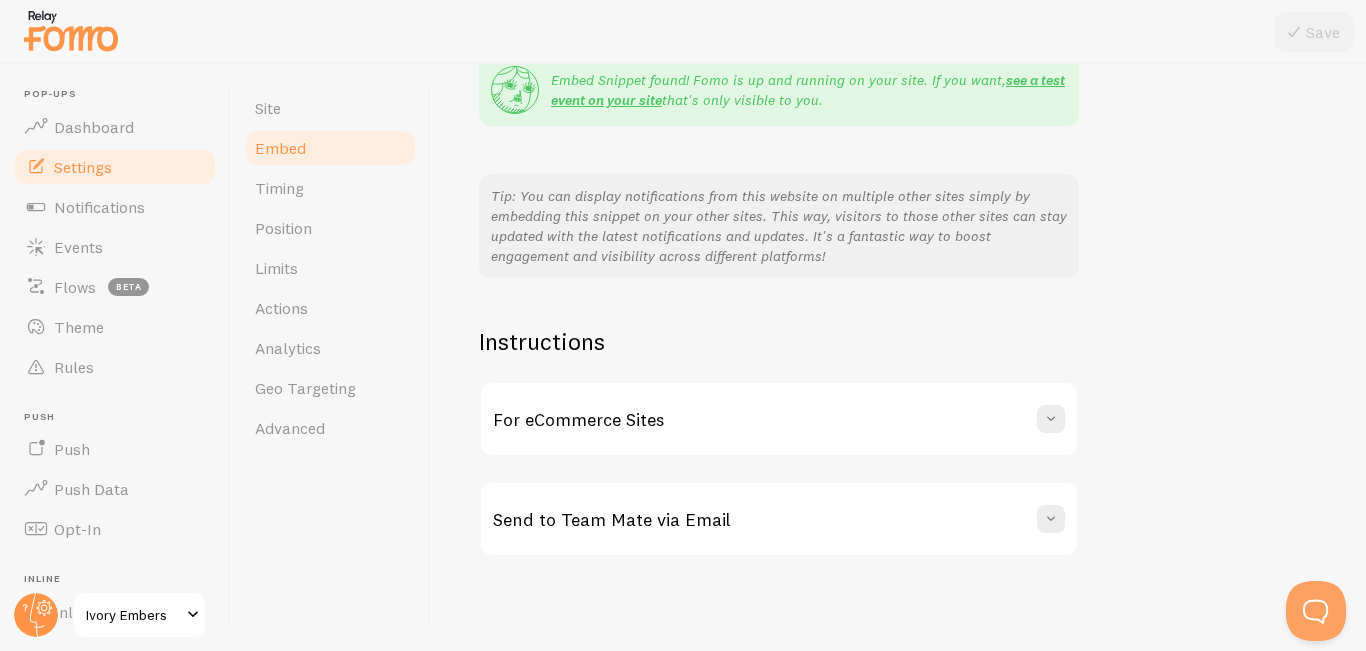 scroll, scrollTop: 422, scrollLeft: 0, axis: vertical 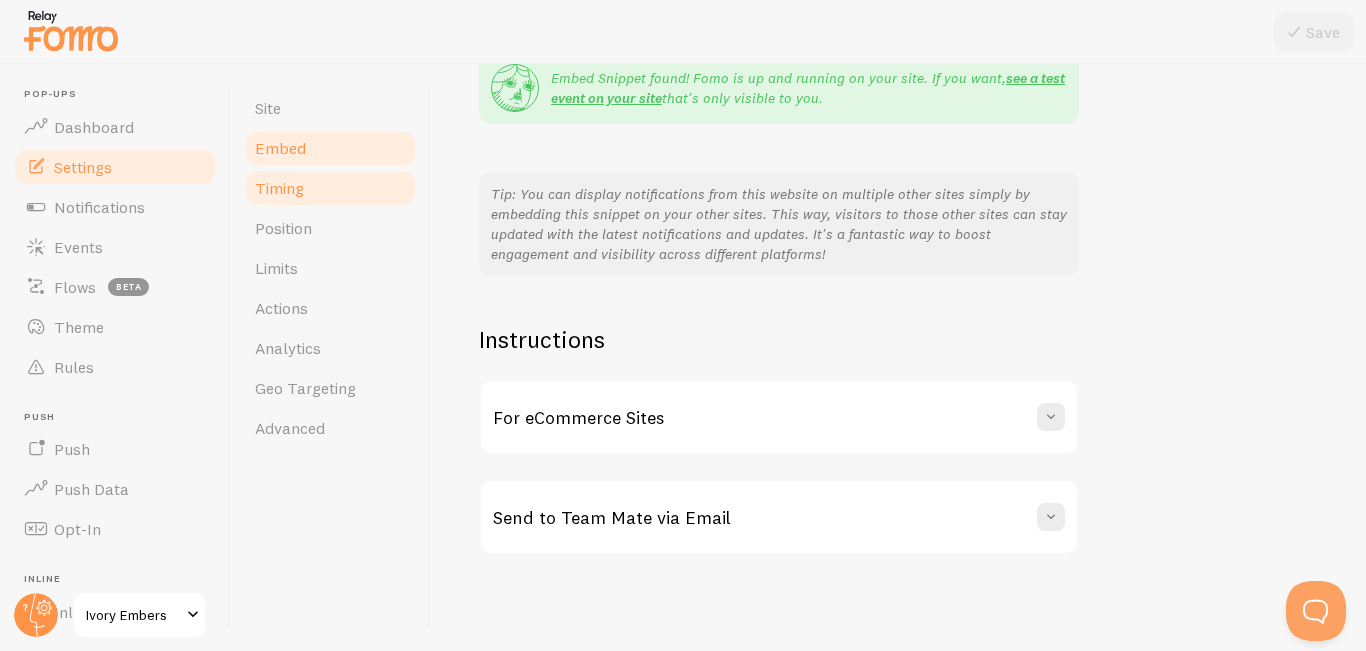 click on "Timing" at bounding box center [330, 188] 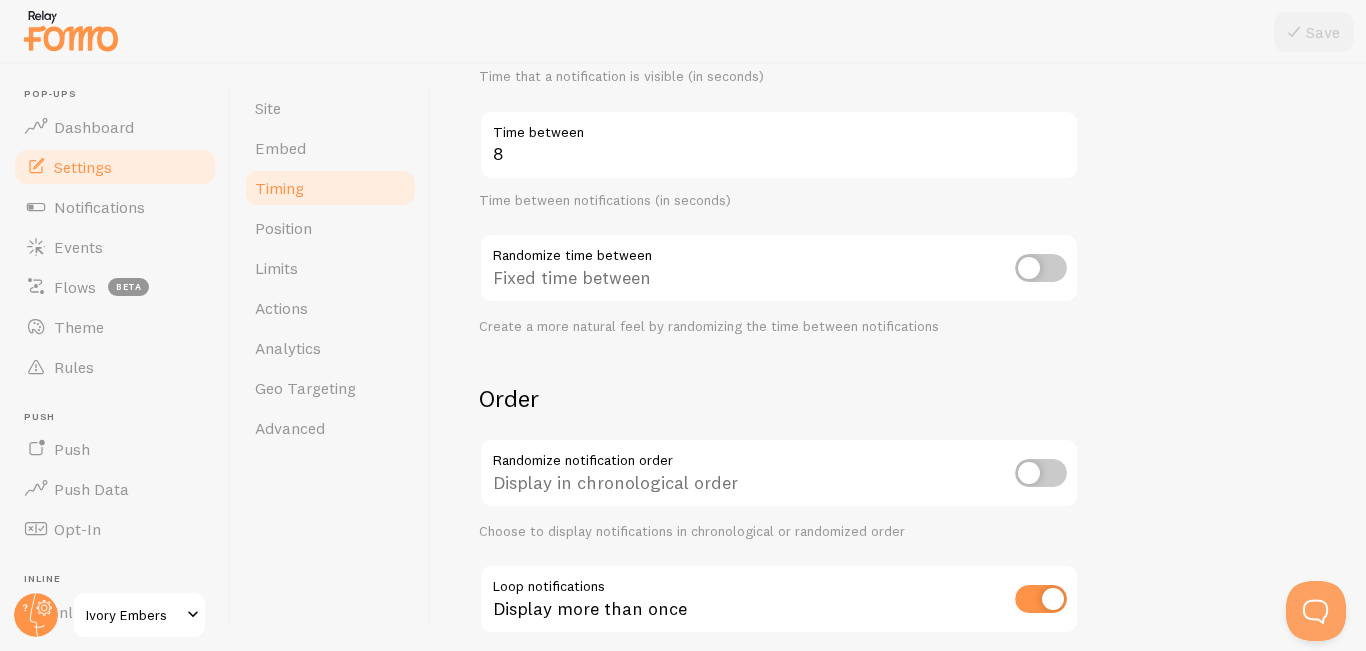 scroll, scrollTop: 0, scrollLeft: 0, axis: both 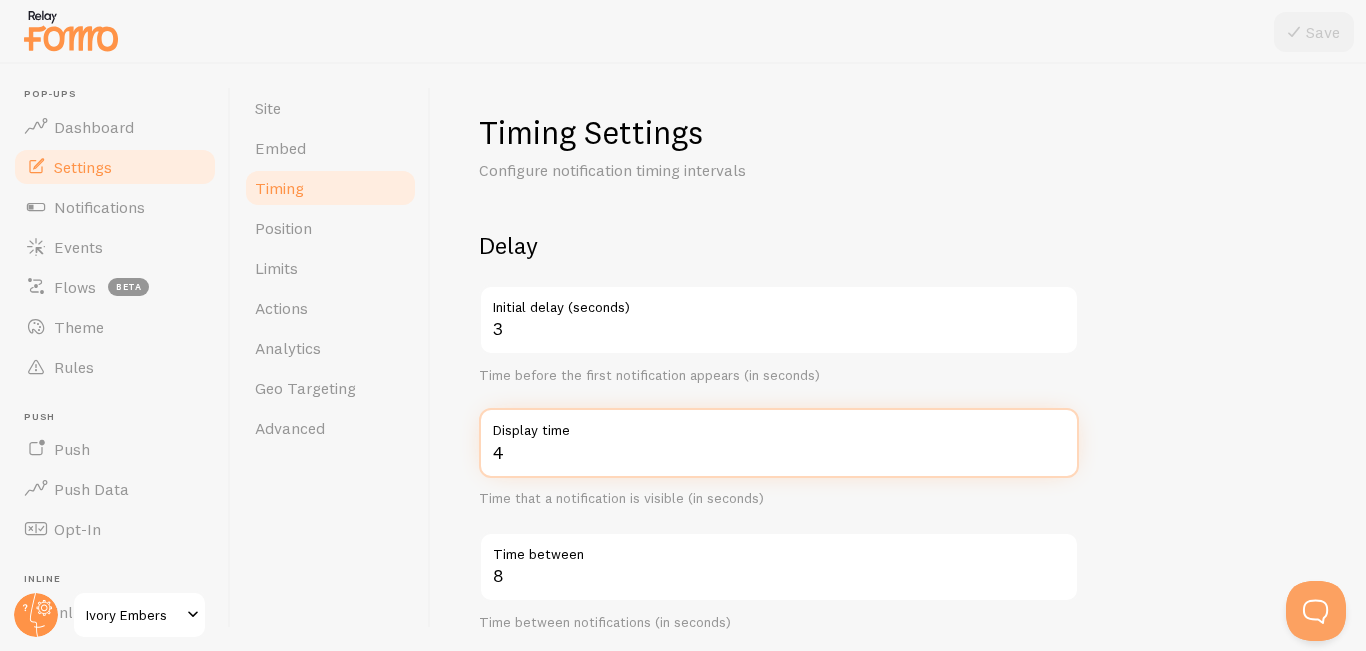 click on "4" at bounding box center [779, 443] 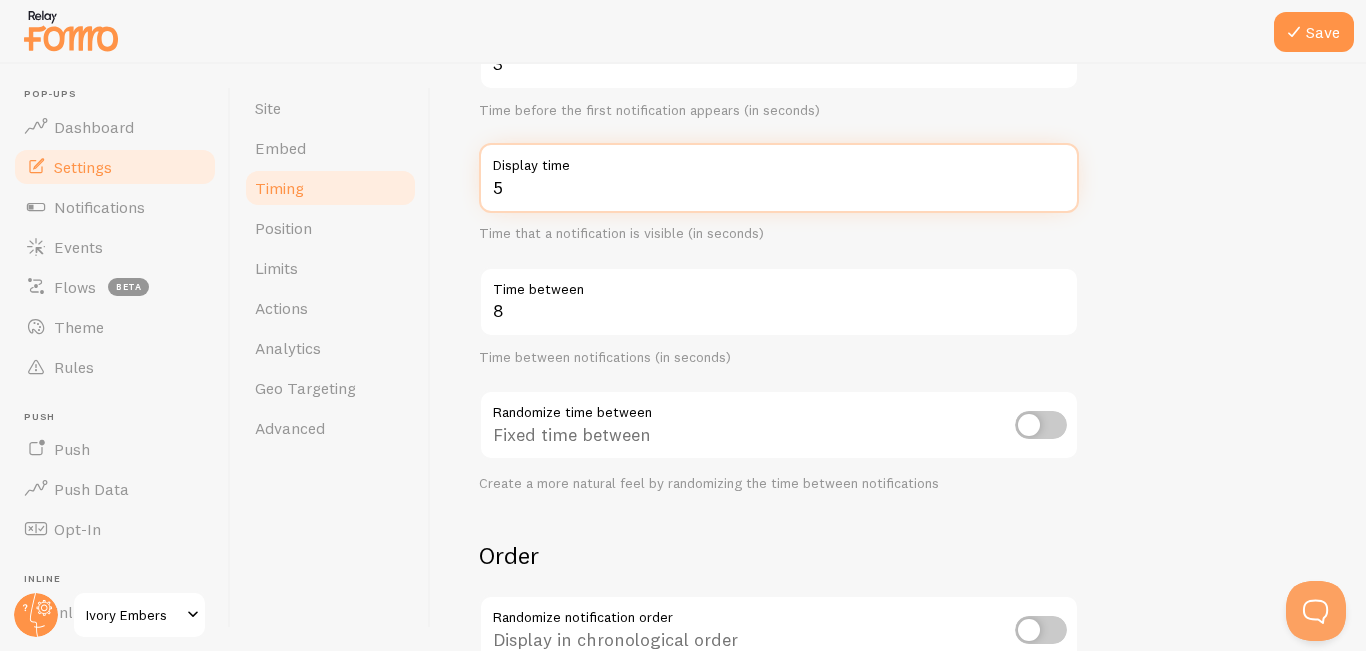 scroll, scrollTop: 305, scrollLeft: 0, axis: vertical 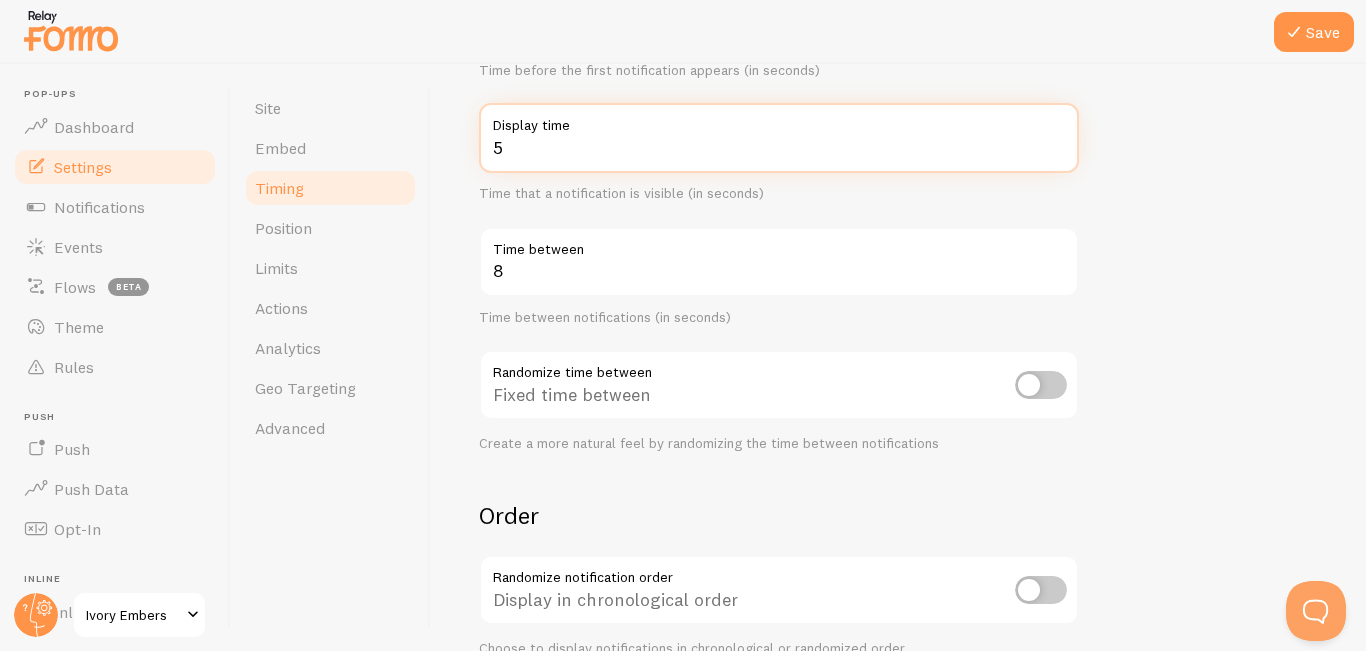 type on "5" 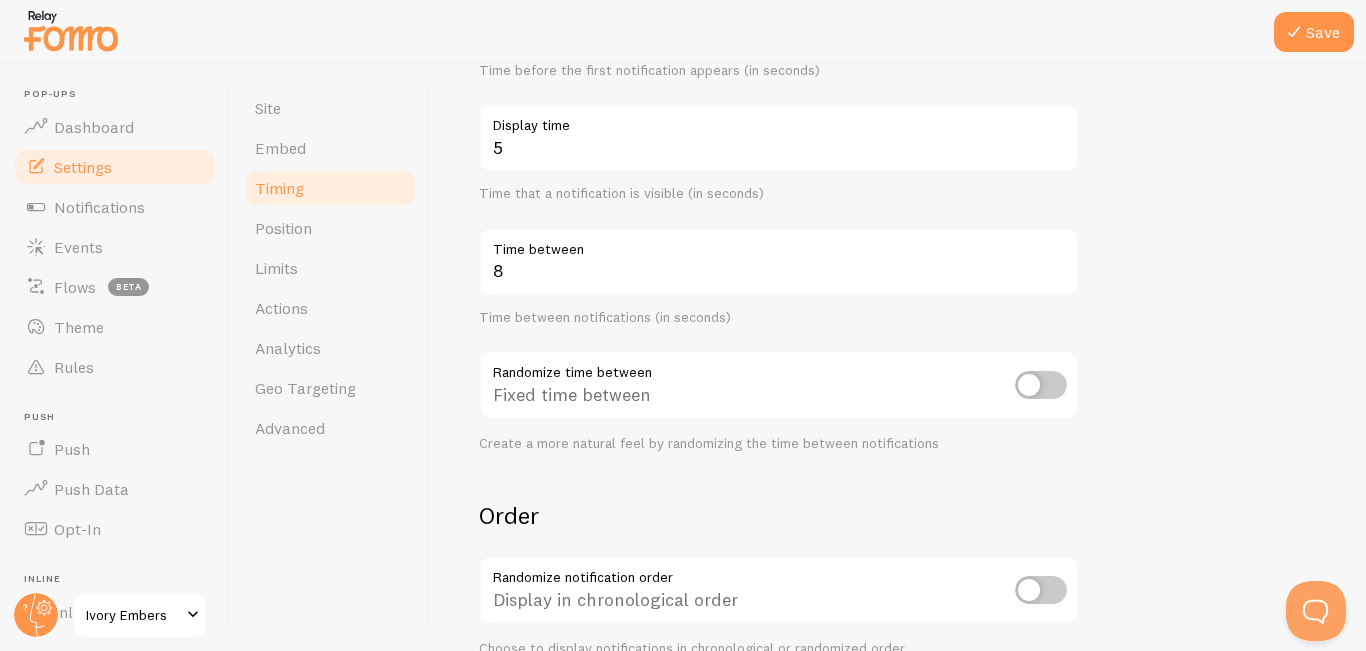 click on "Create a more natural feel by randomizing the time between notifications" at bounding box center [779, 444] 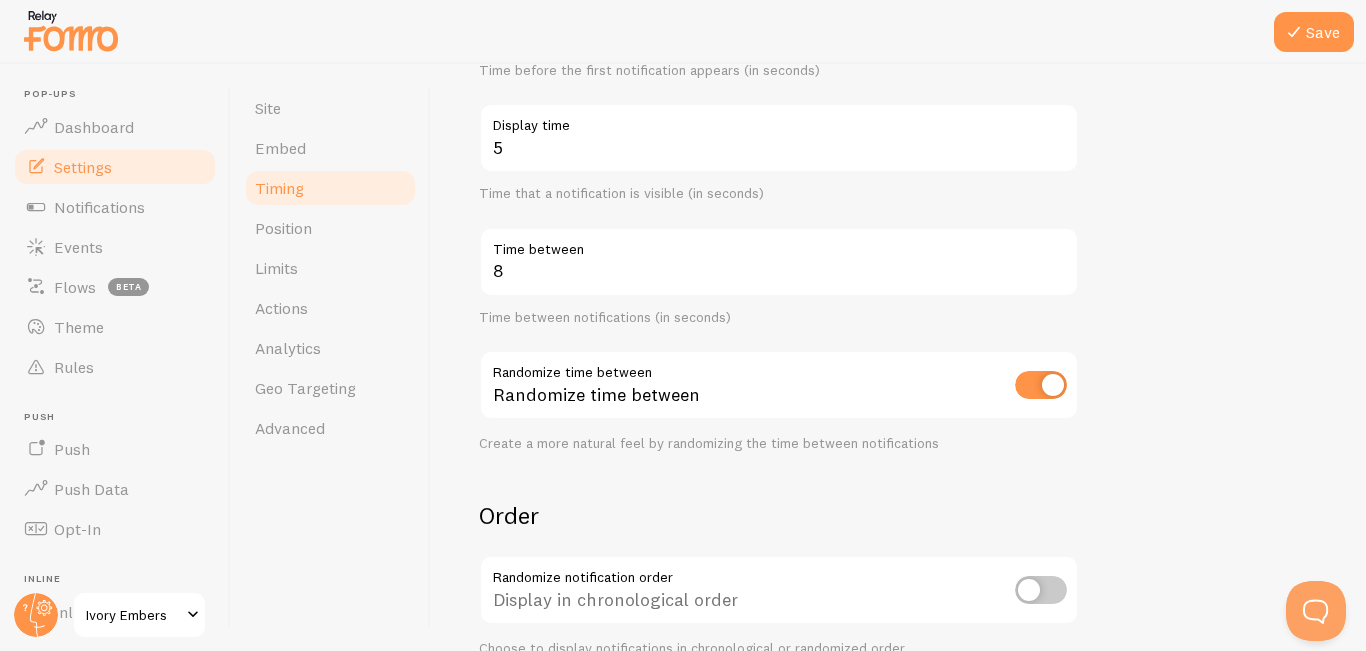 click at bounding box center [1041, 385] 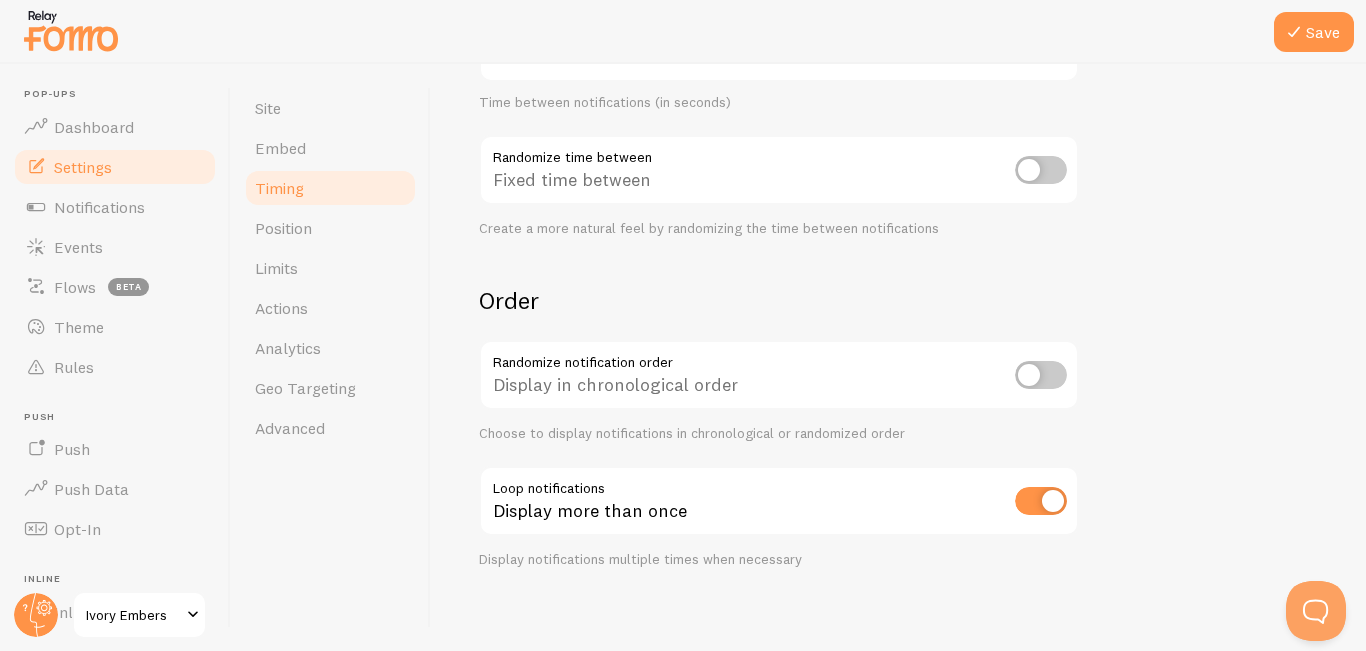 scroll, scrollTop: 521, scrollLeft: 0, axis: vertical 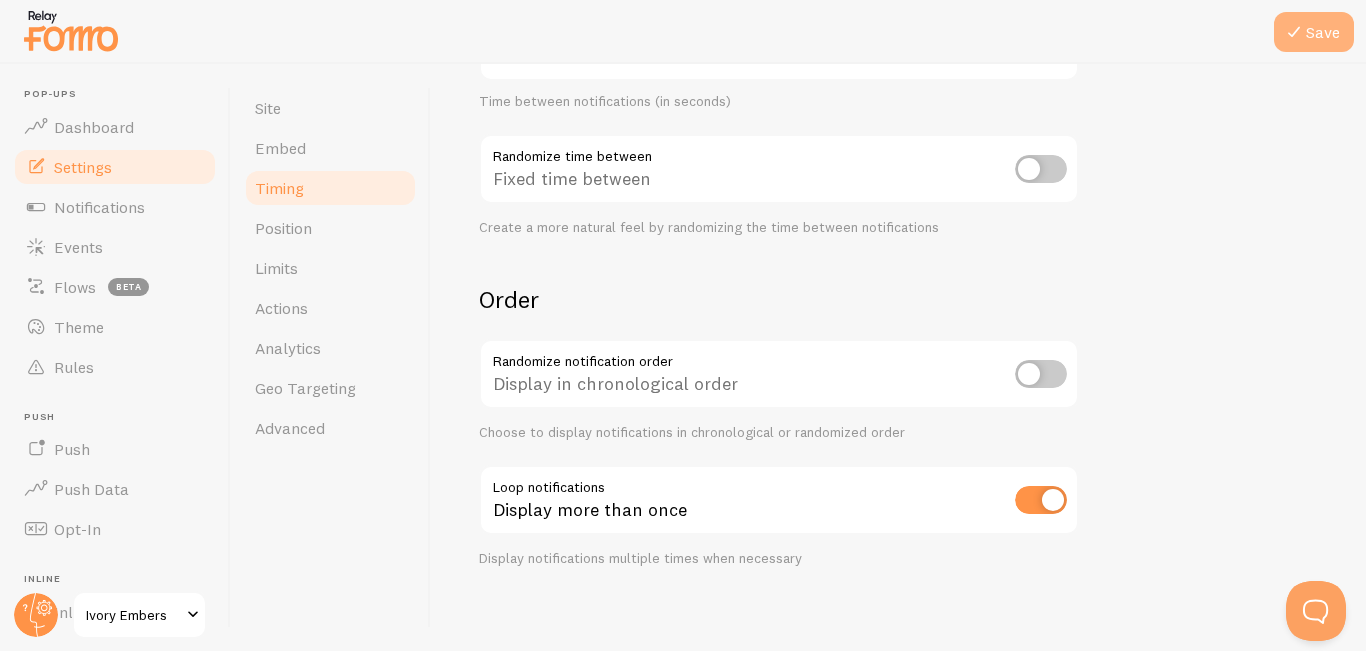 click on "Save" at bounding box center (1314, 32) 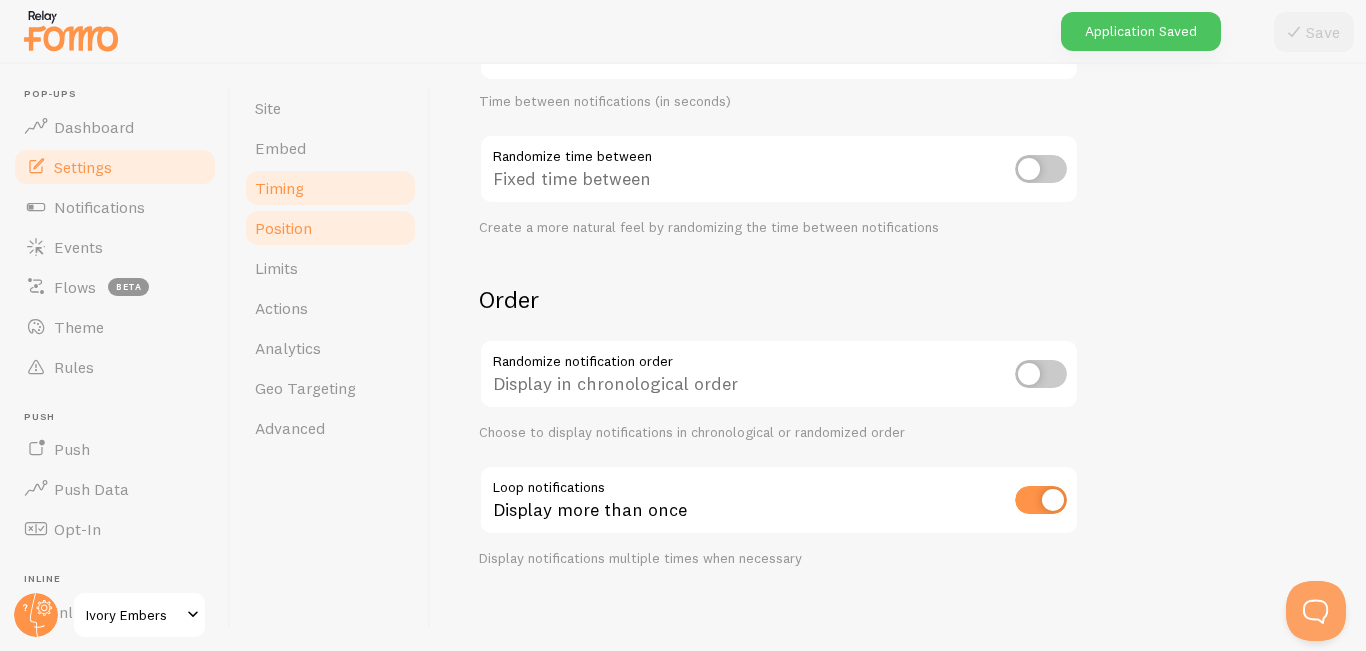 click on "Position" at bounding box center [283, 228] 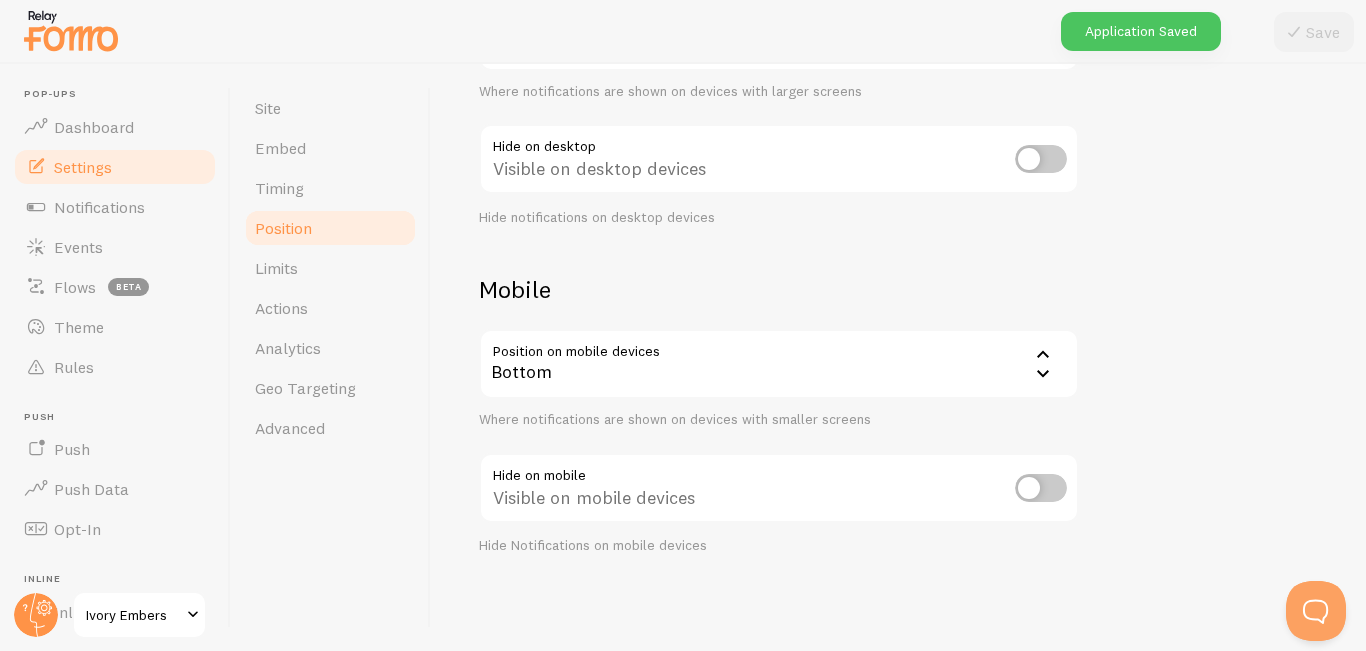 scroll, scrollTop: 0, scrollLeft: 0, axis: both 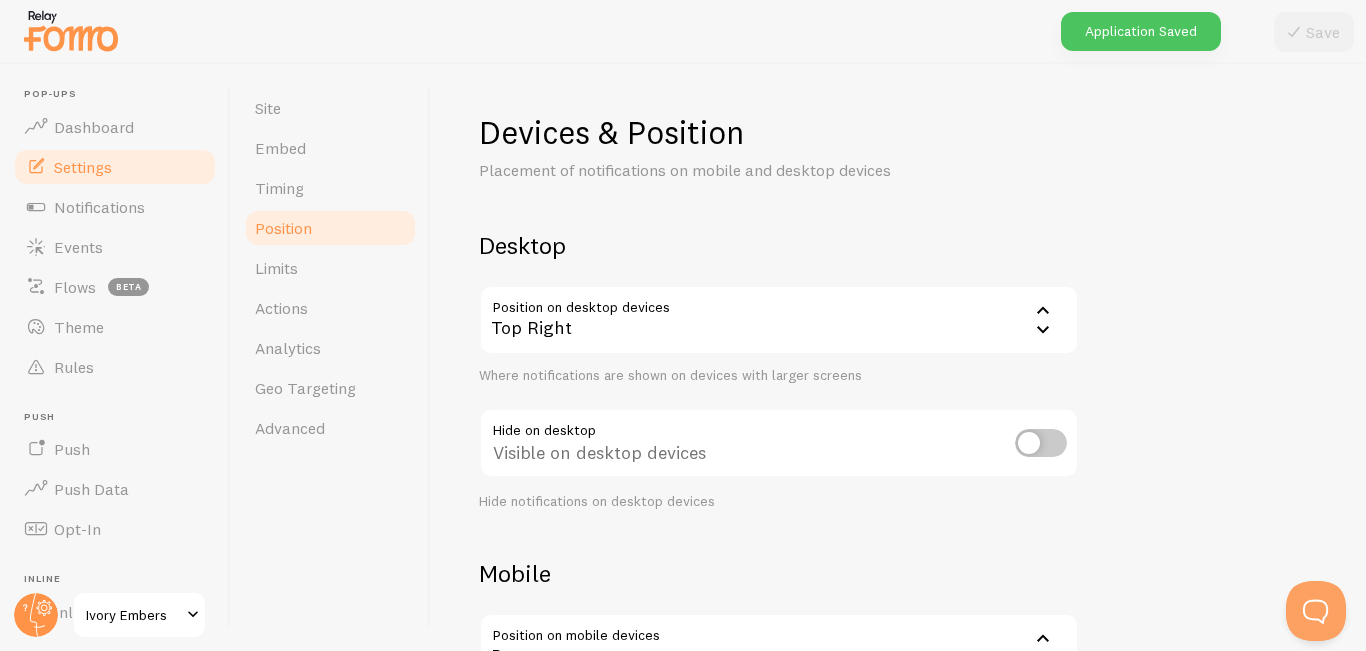 click on "Top Right" at bounding box center [779, 320] 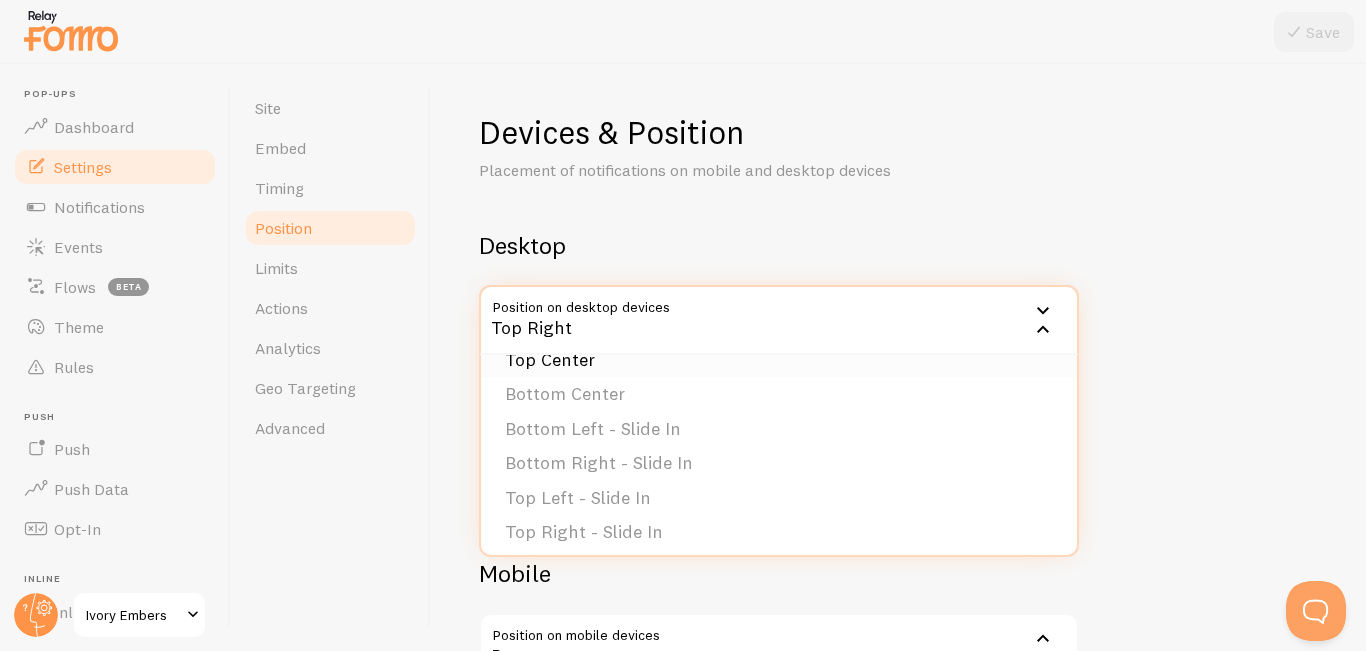 scroll, scrollTop: 169, scrollLeft: 0, axis: vertical 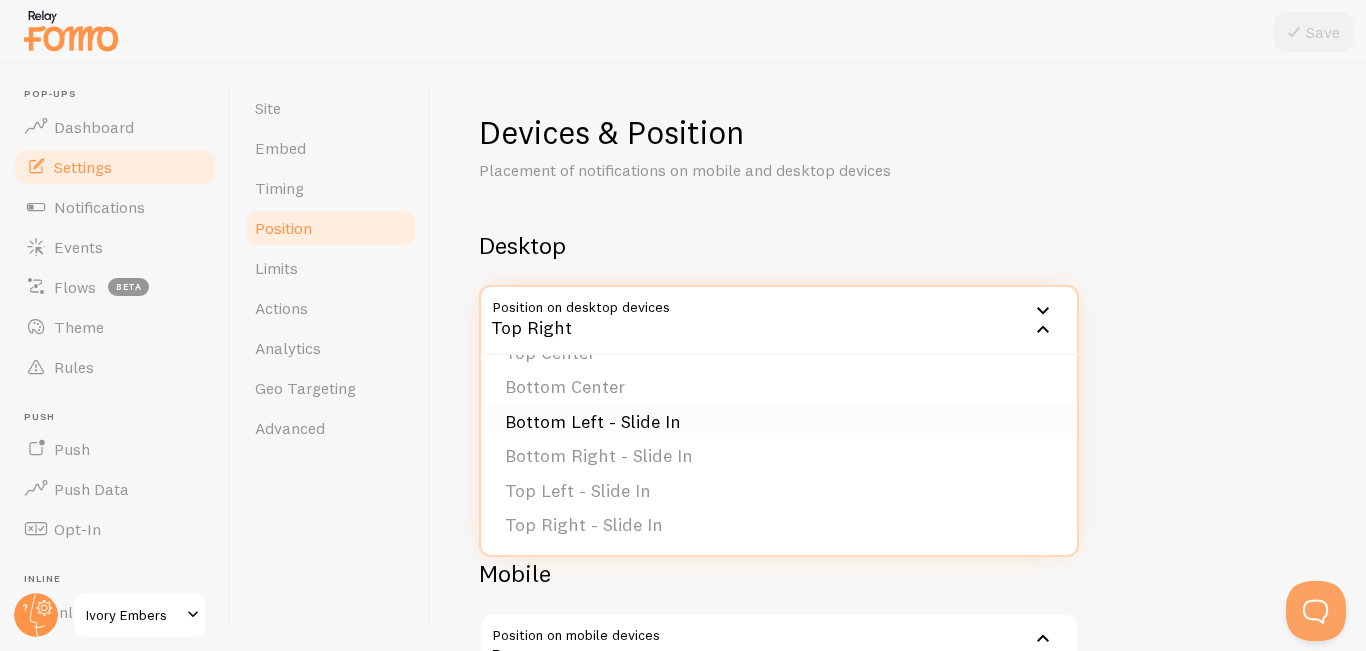 click on "Bottom Left - Slide In" at bounding box center [779, 422] 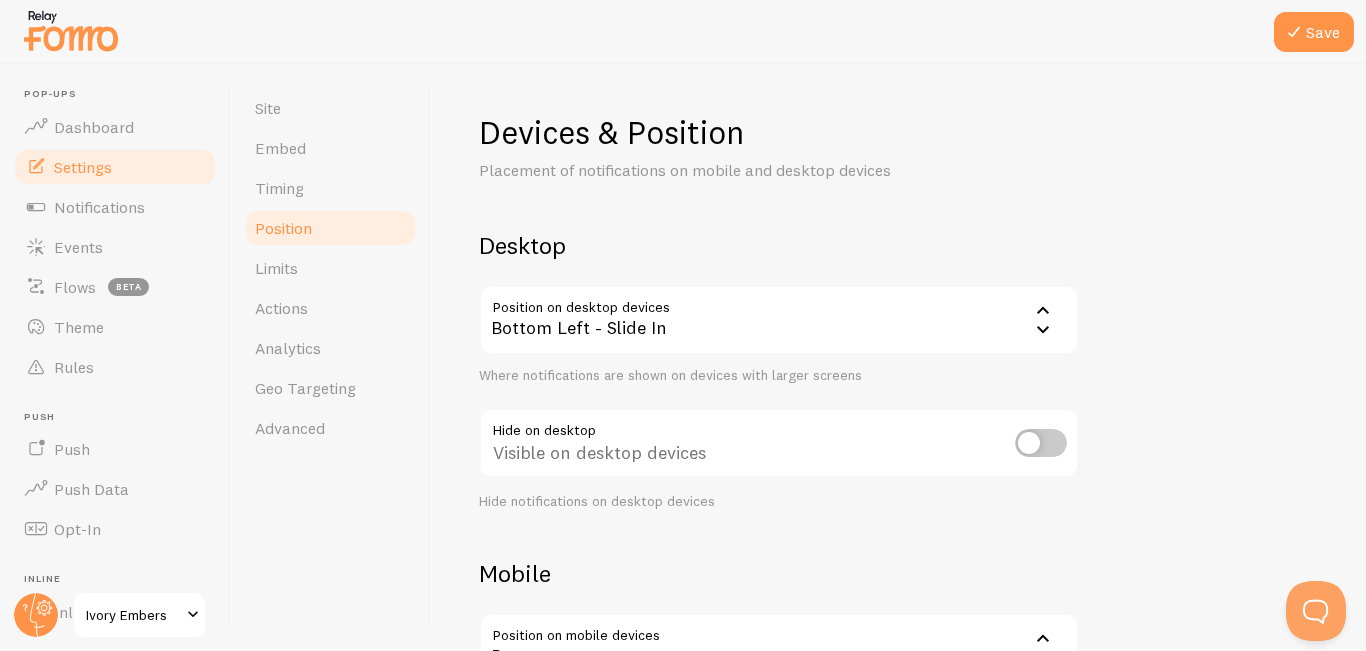 click on "Visible on desktop devices" at bounding box center (779, 444) 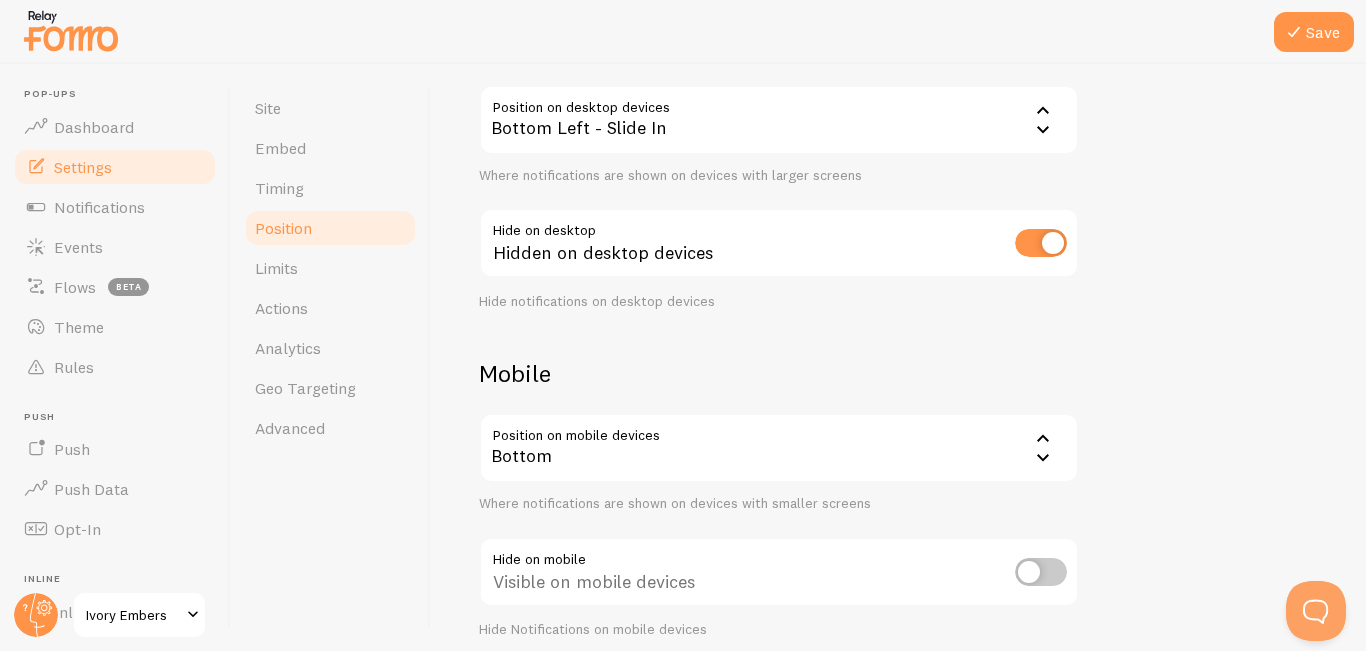 scroll, scrollTop: 201, scrollLeft: 0, axis: vertical 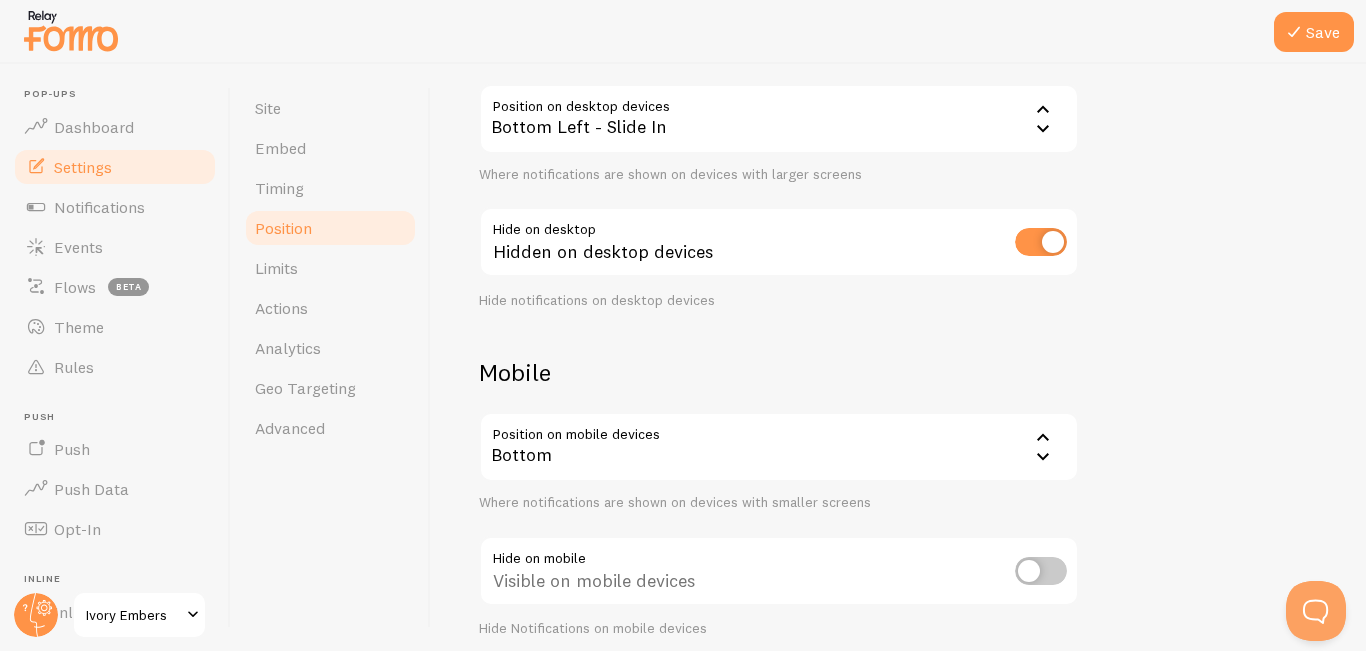 click on "Bottom" at bounding box center [779, 447] 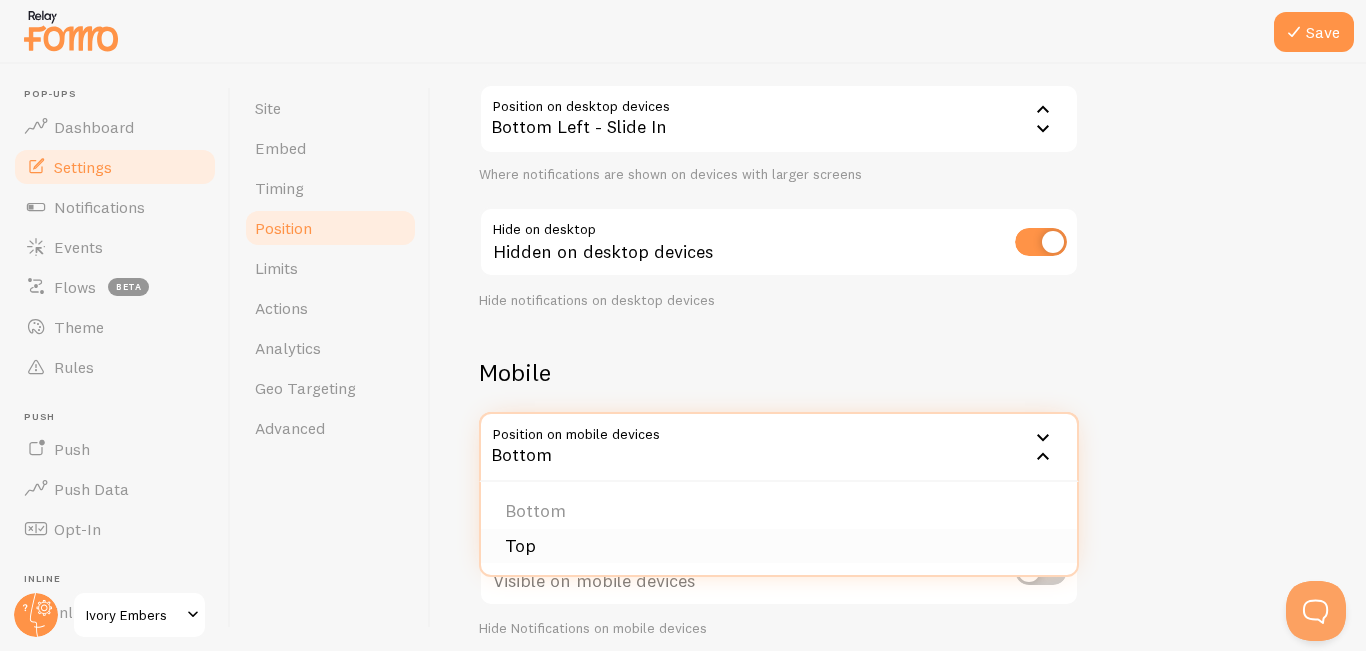 click on "Top" at bounding box center (779, 546) 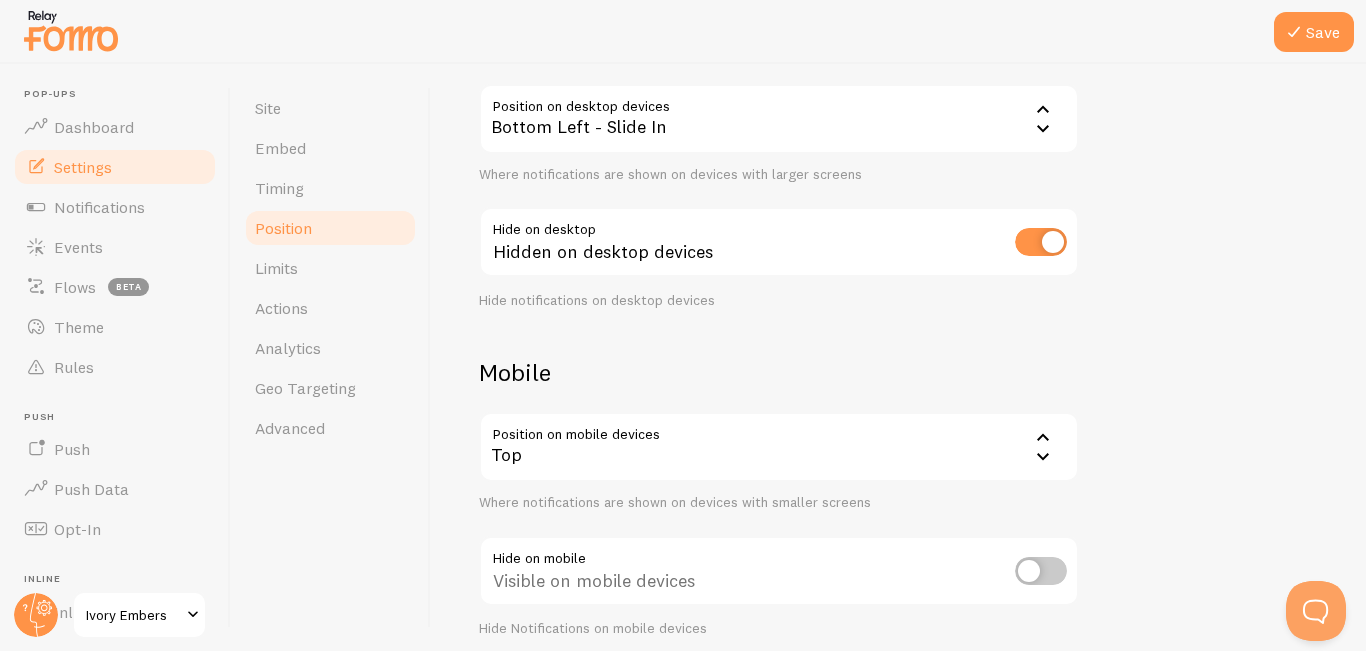 click at bounding box center (1041, 571) 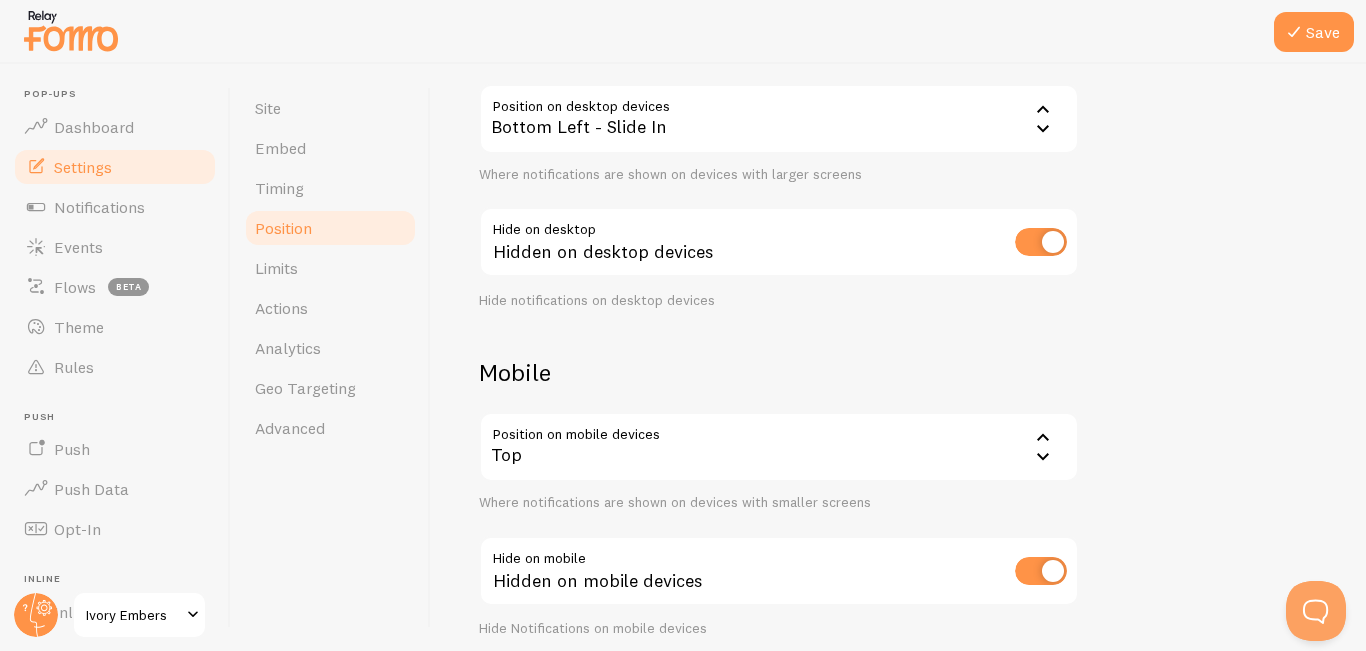 scroll, scrollTop: 336, scrollLeft: 0, axis: vertical 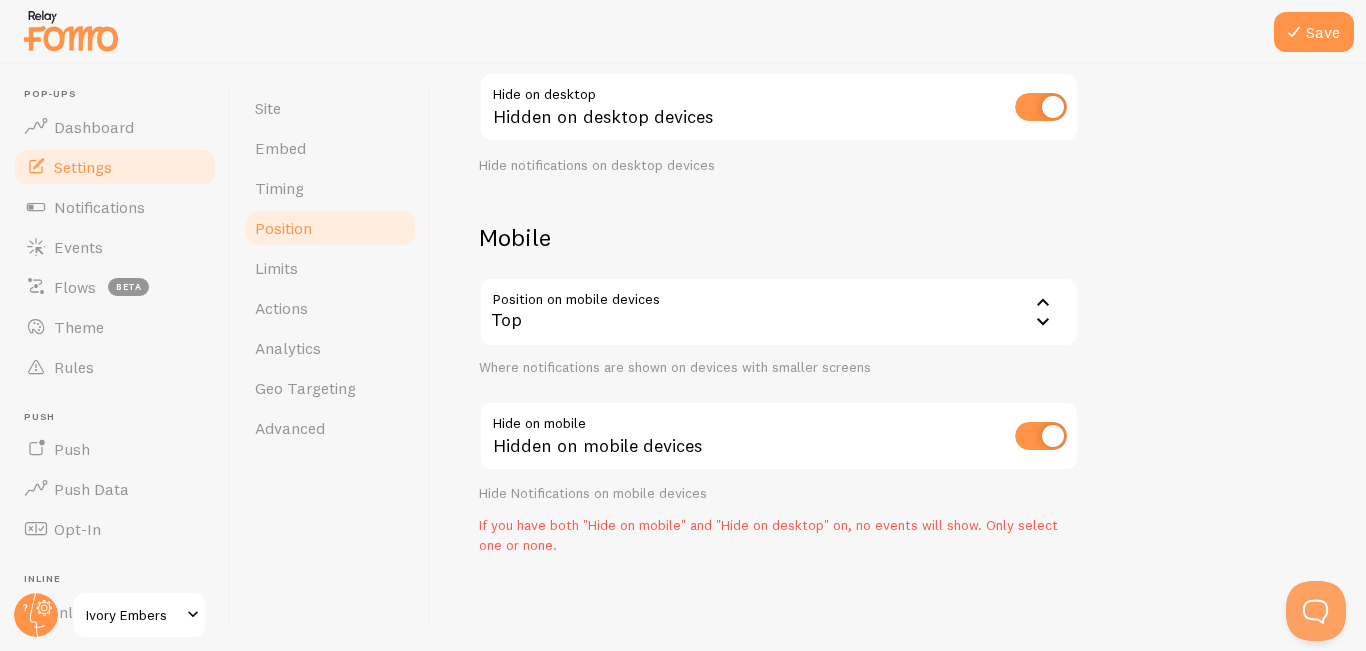 click at bounding box center [1041, 436] 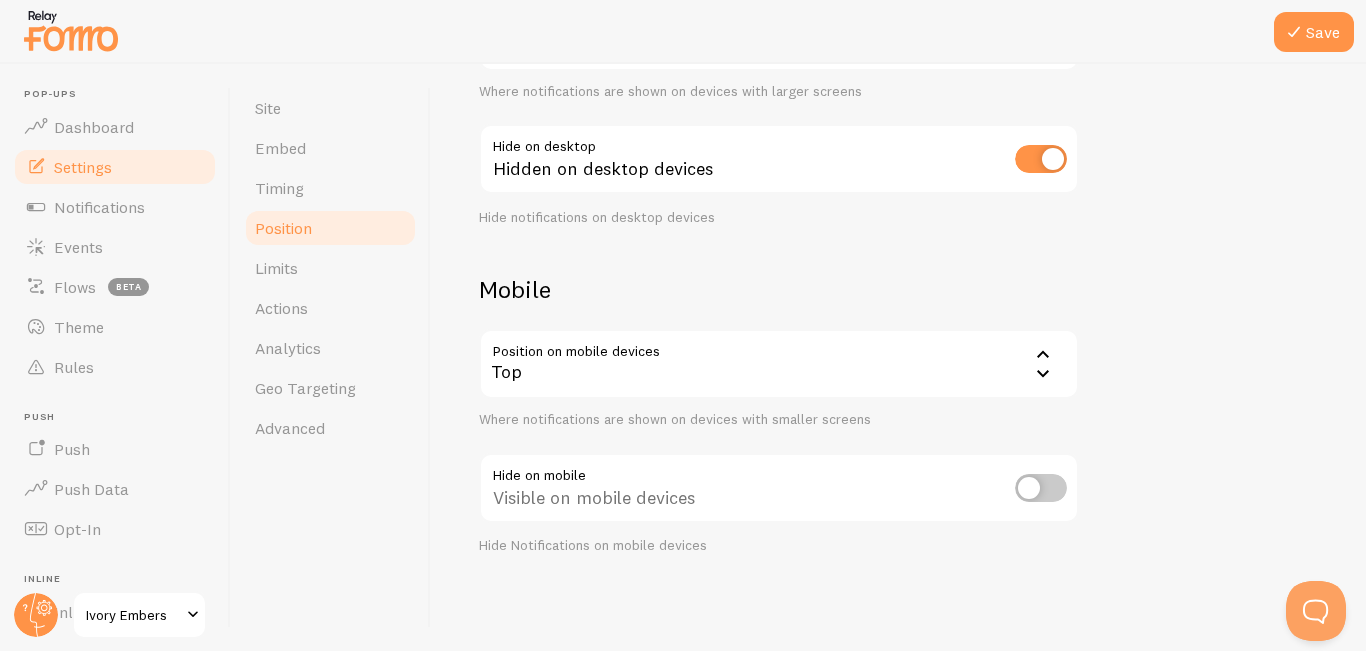 scroll, scrollTop: 284, scrollLeft: 0, axis: vertical 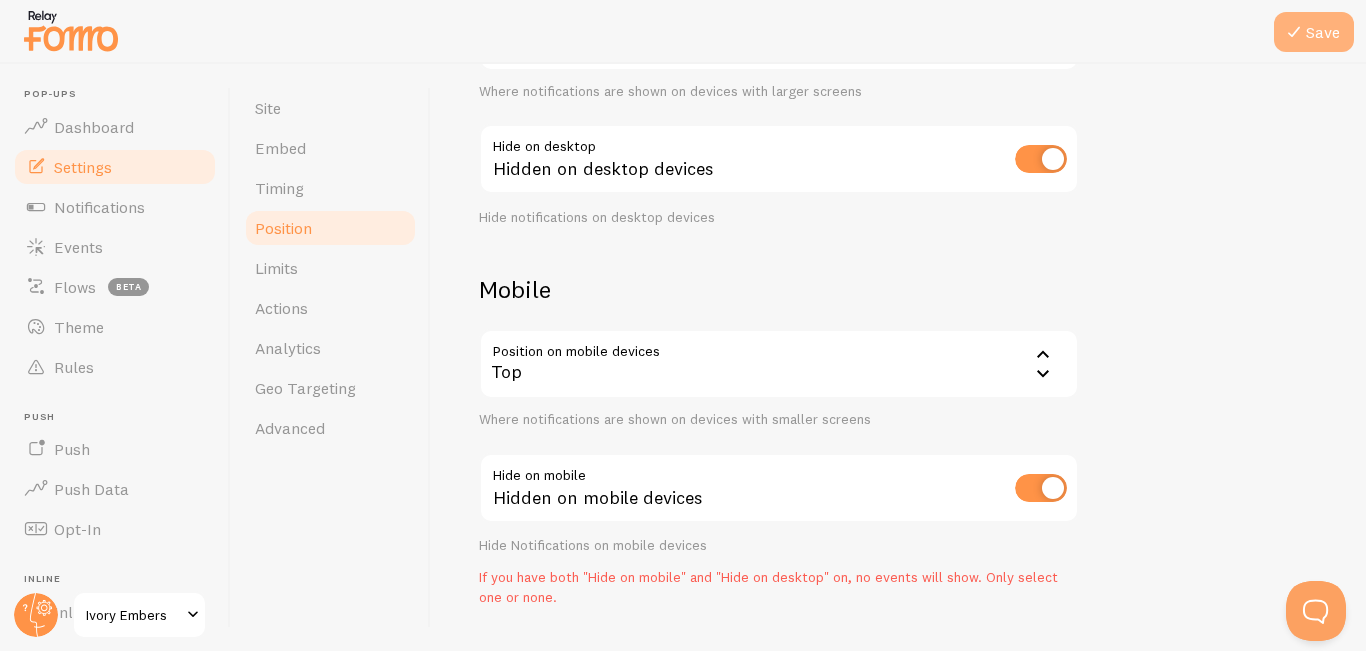 click at bounding box center [1294, 32] 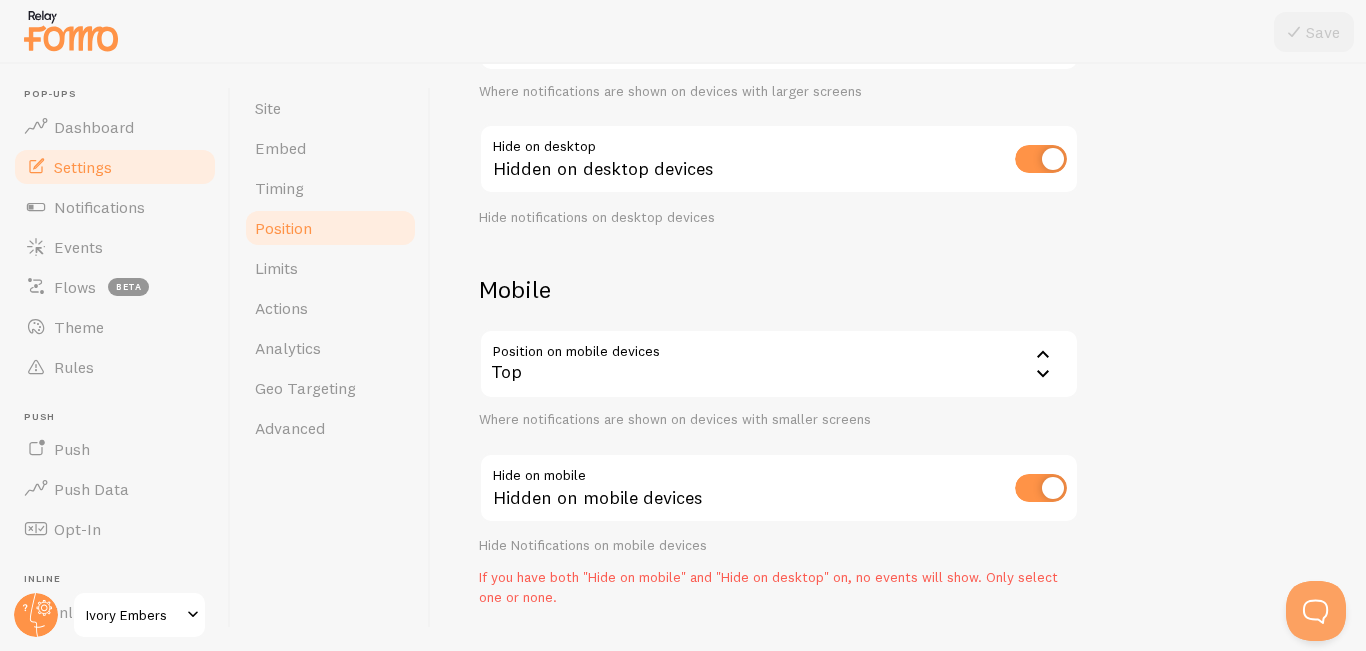 click at bounding box center (1041, 488) 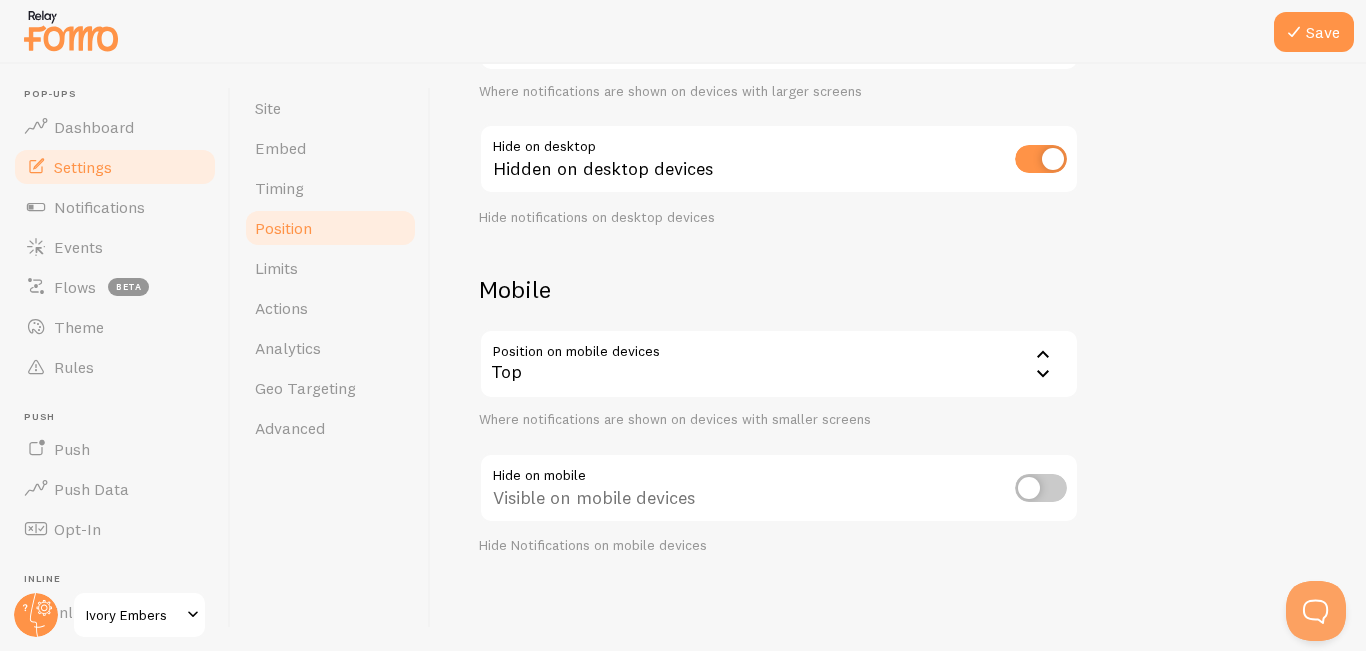 click at bounding box center [1041, 159] 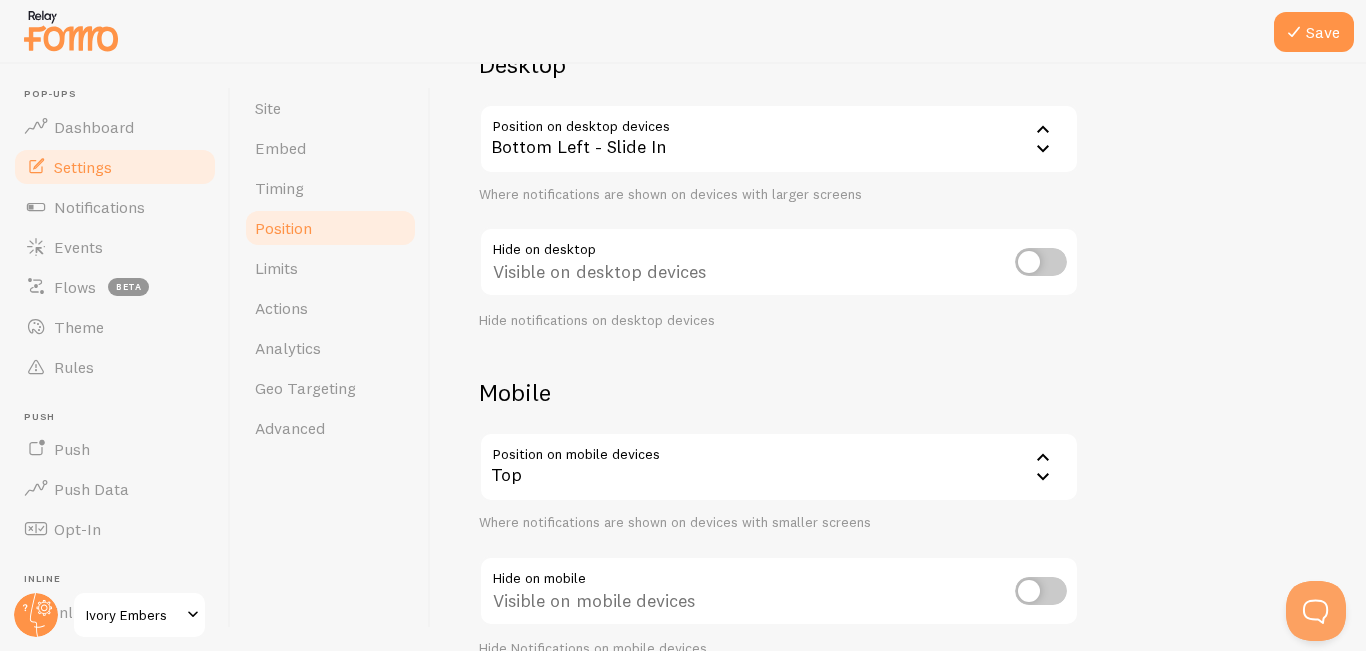scroll, scrollTop: 180, scrollLeft: 0, axis: vertical 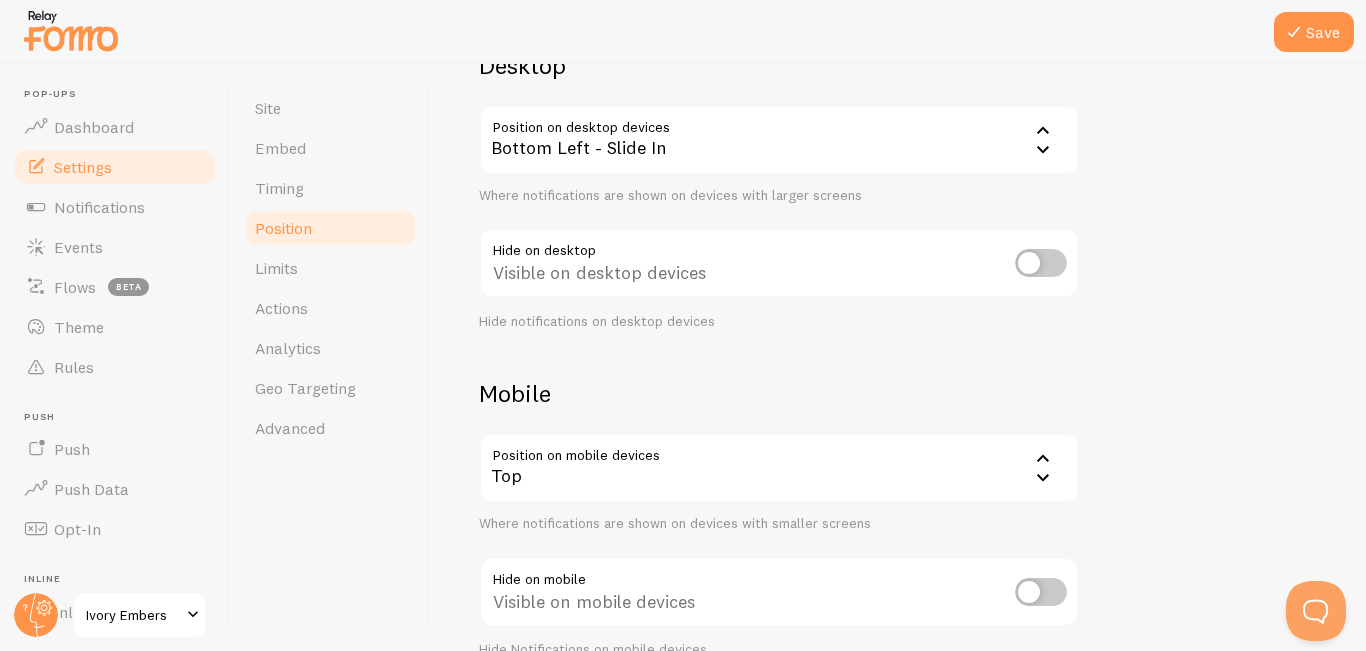click on "Bottom Left - Slide In" at bounding box center [779, 140] 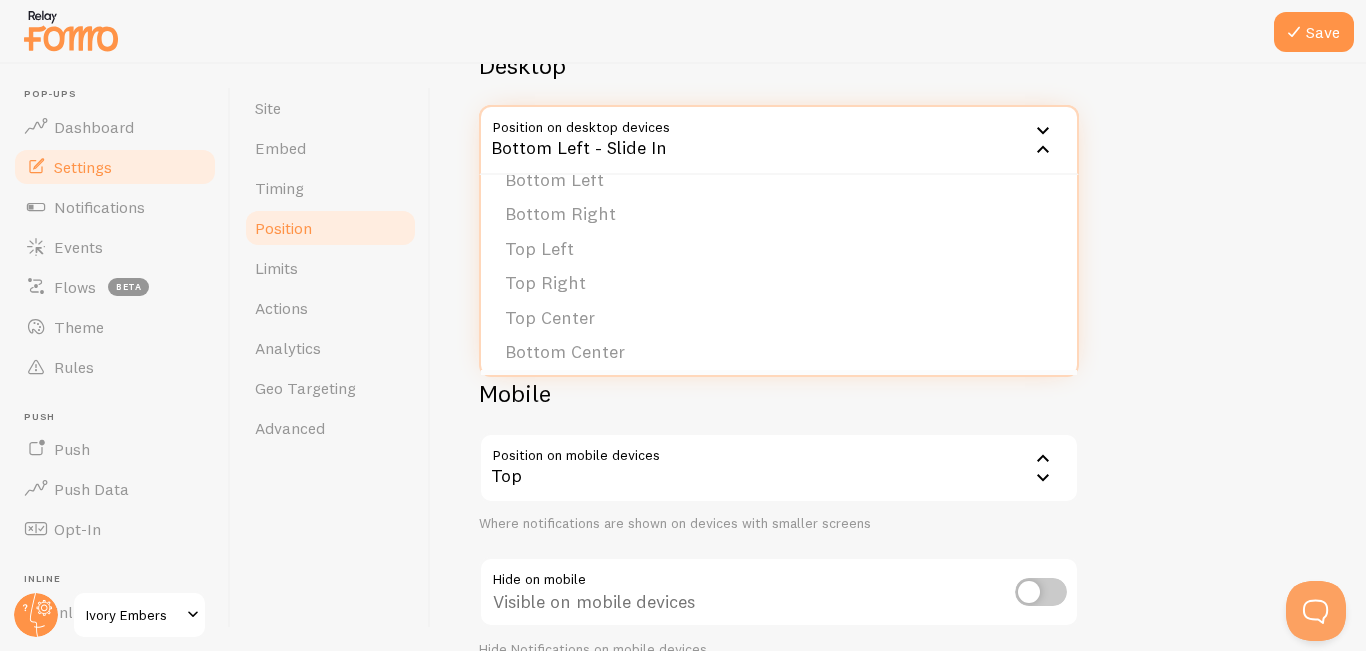scroll, scrollTop: 169, scrollLeft: 0, axis: vertical 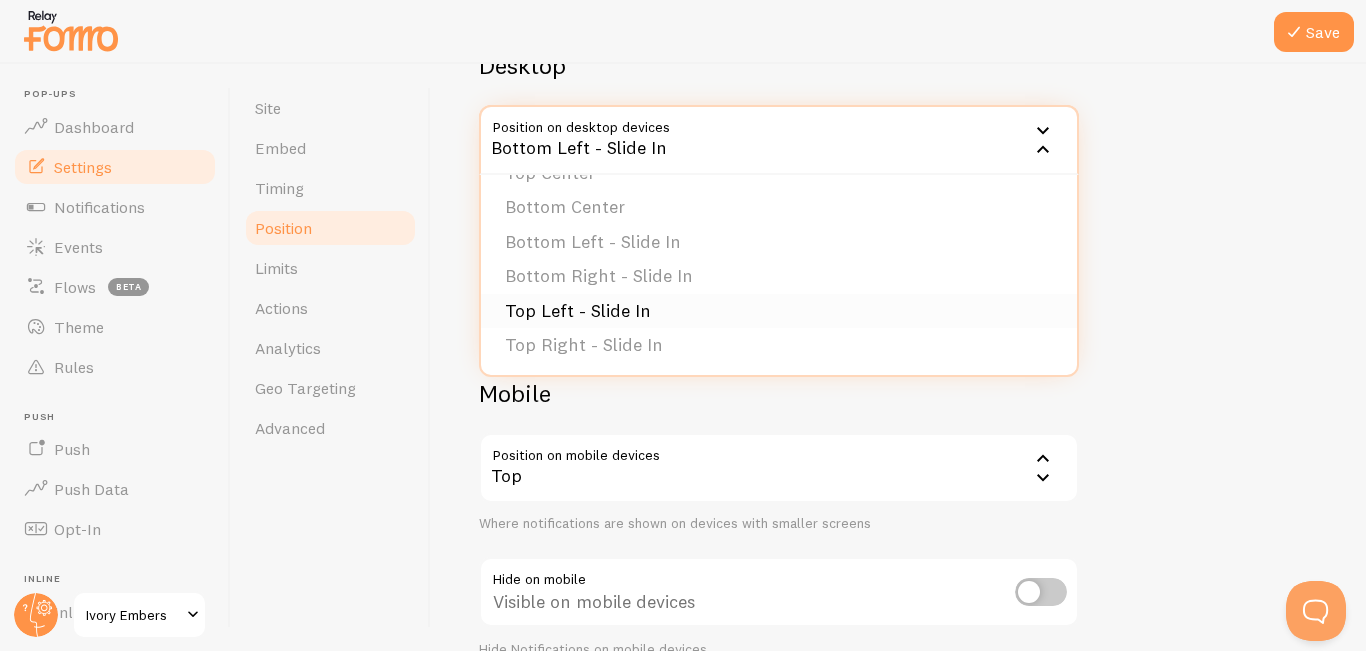 click on "Top Left - Slide In" at bounding box center (779, 311) 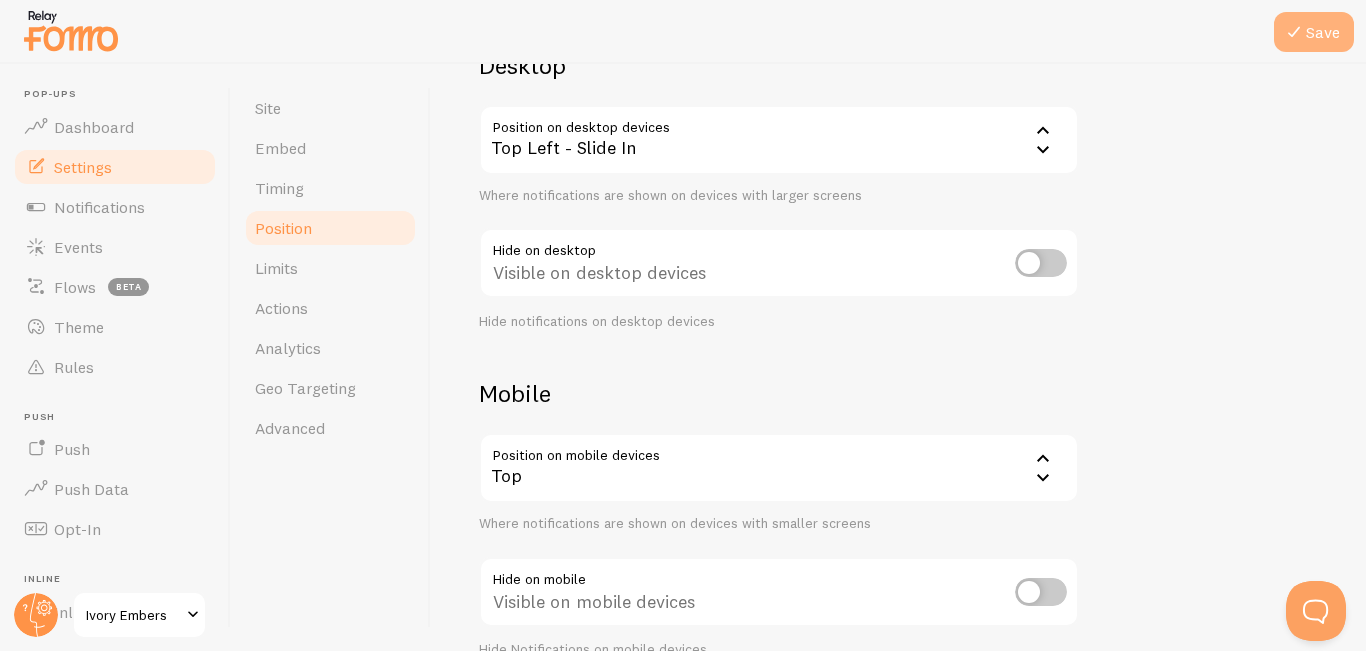 click on "Save" at bounding box center [1314, 32] 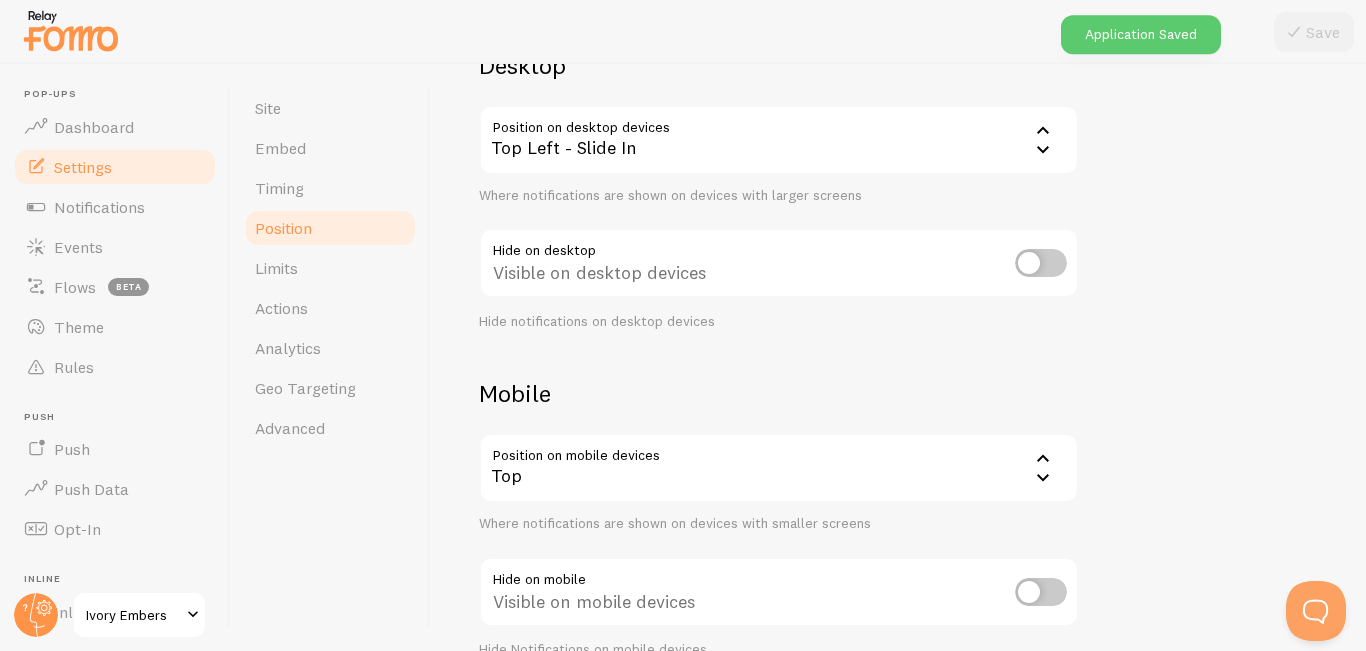 click on "Top Left - Slide In" at bounding box center (779, 140) 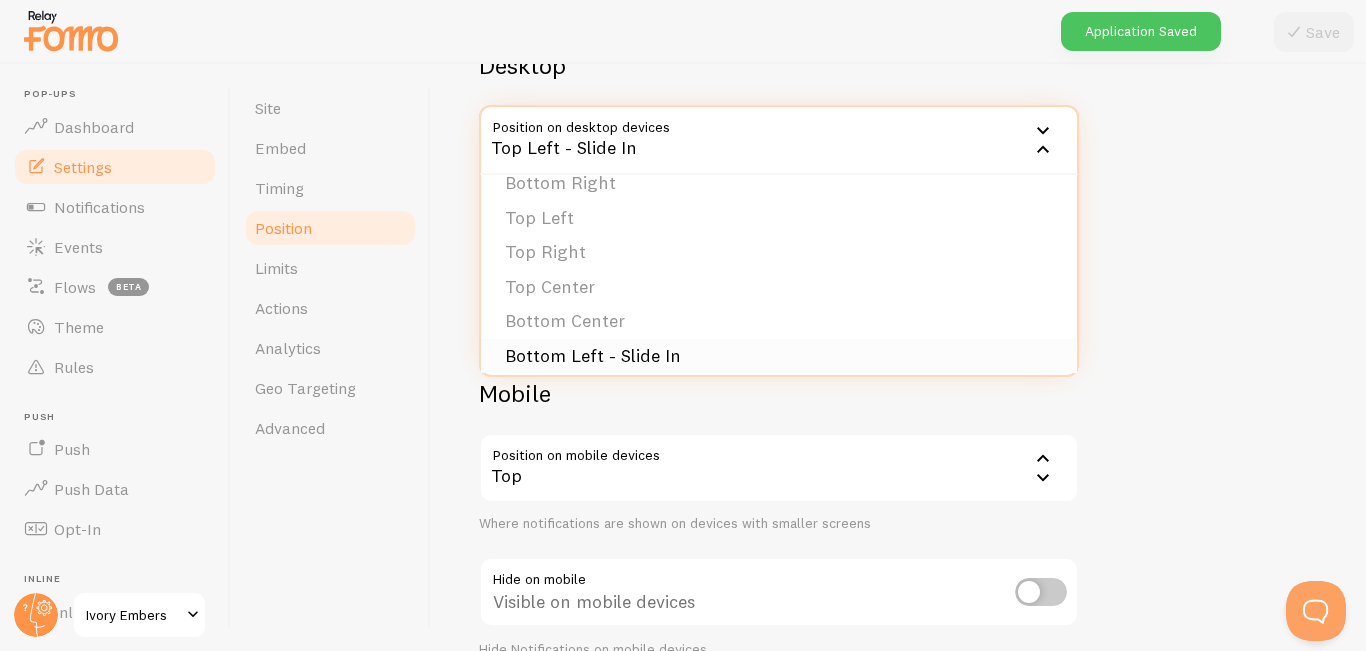 scroll, scrollTop: 54, scrollLeft: 0, axis: vertical 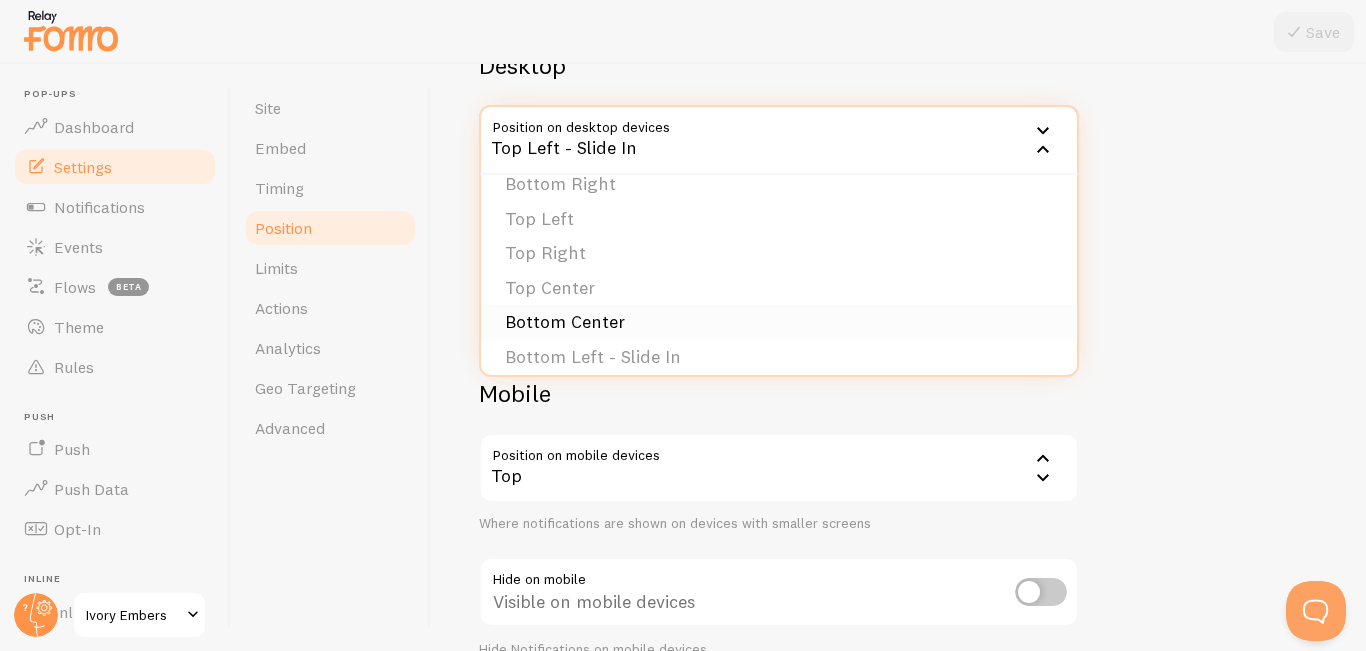 click on "Bottom Center" at bounding box center (779, 322) 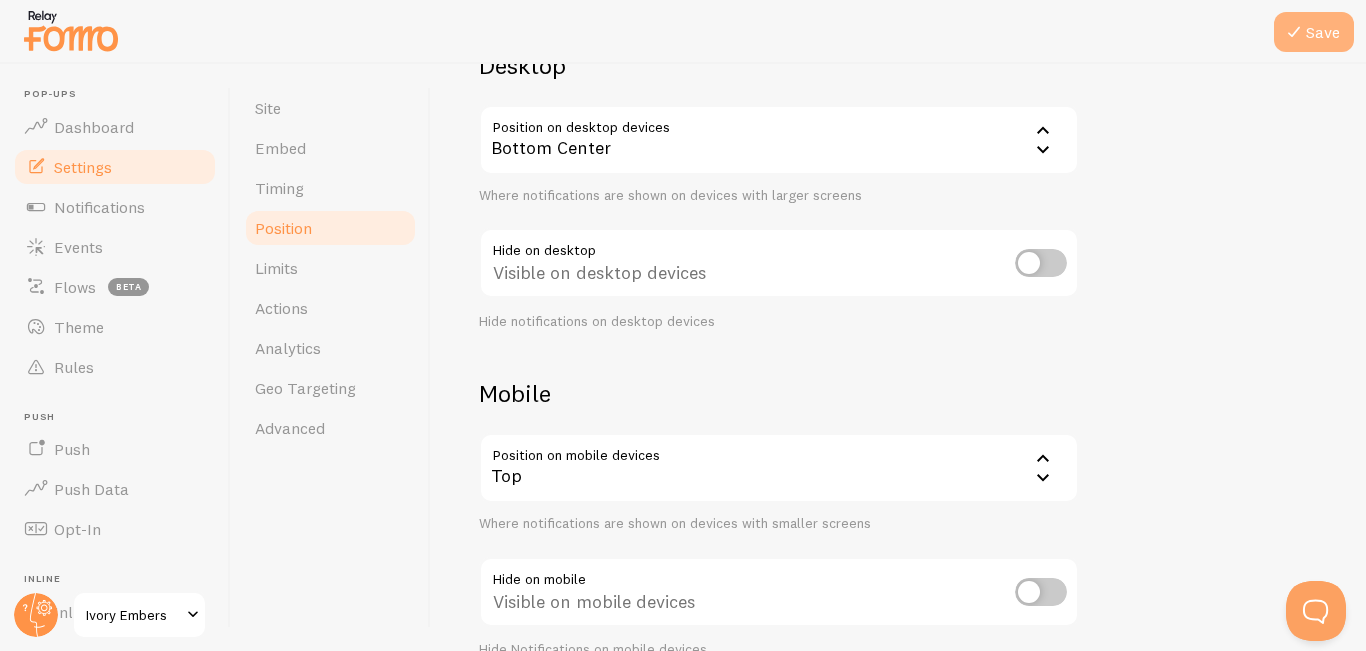 click on "Save" at bounding box center (1314, 32) 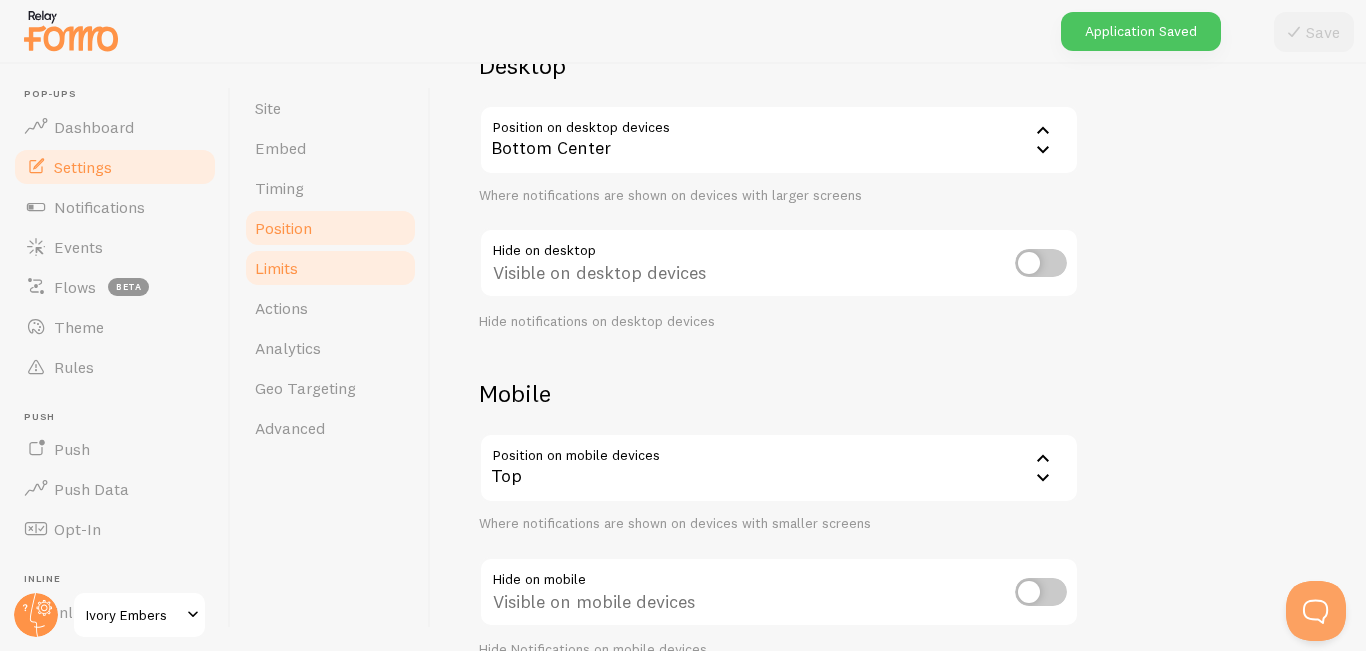 click on "Limits" at bounding box center (330, 268) 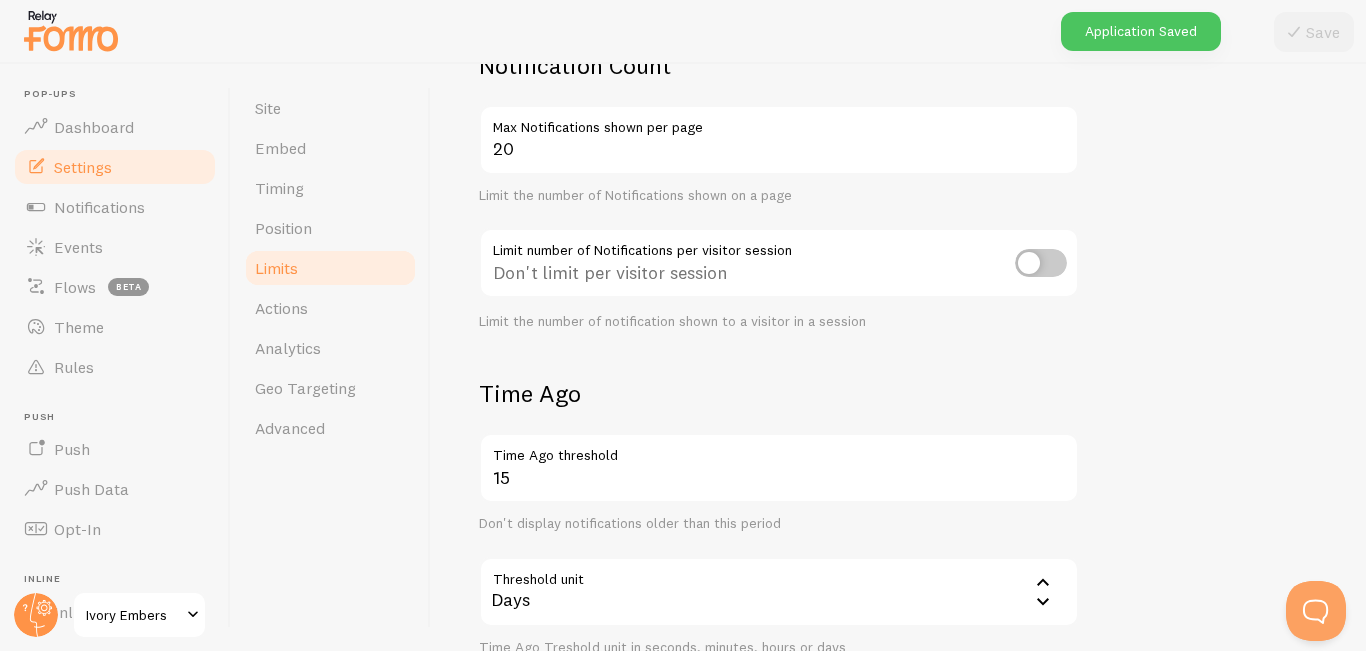 scroll, scrollTop: 0, scrollLeft: 0, axis: both 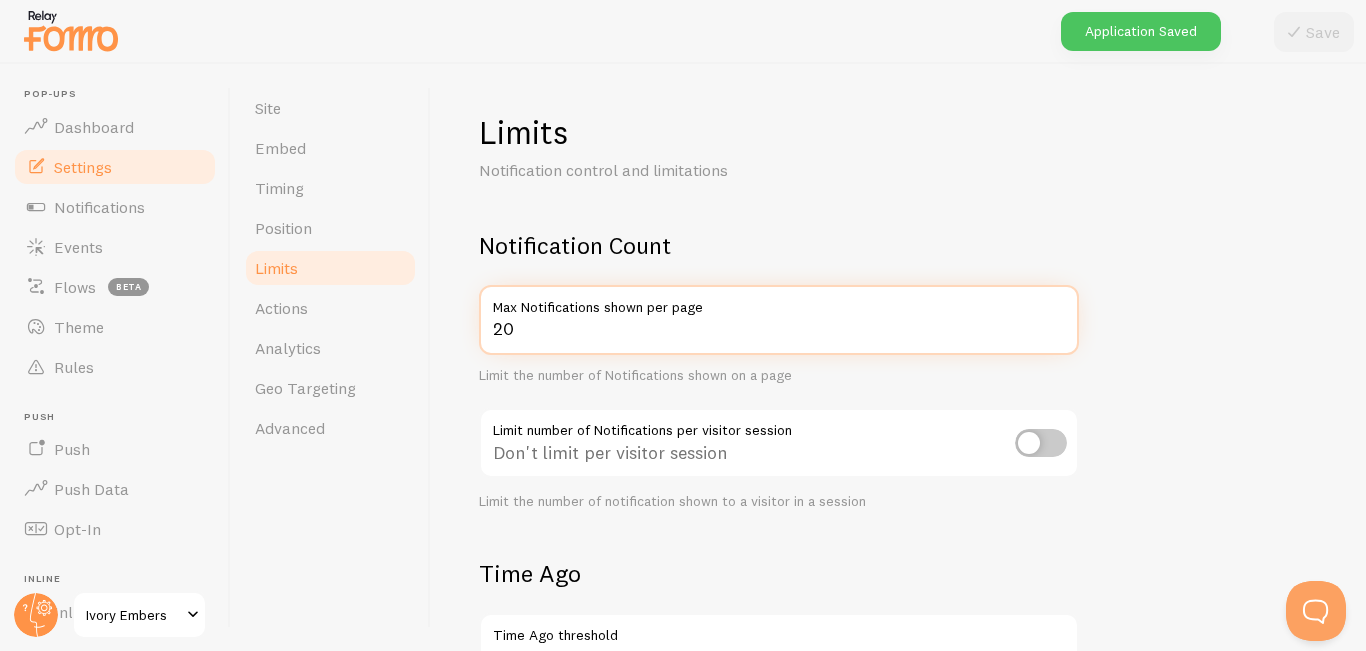 click on "20" at bounding box center (779, 320) 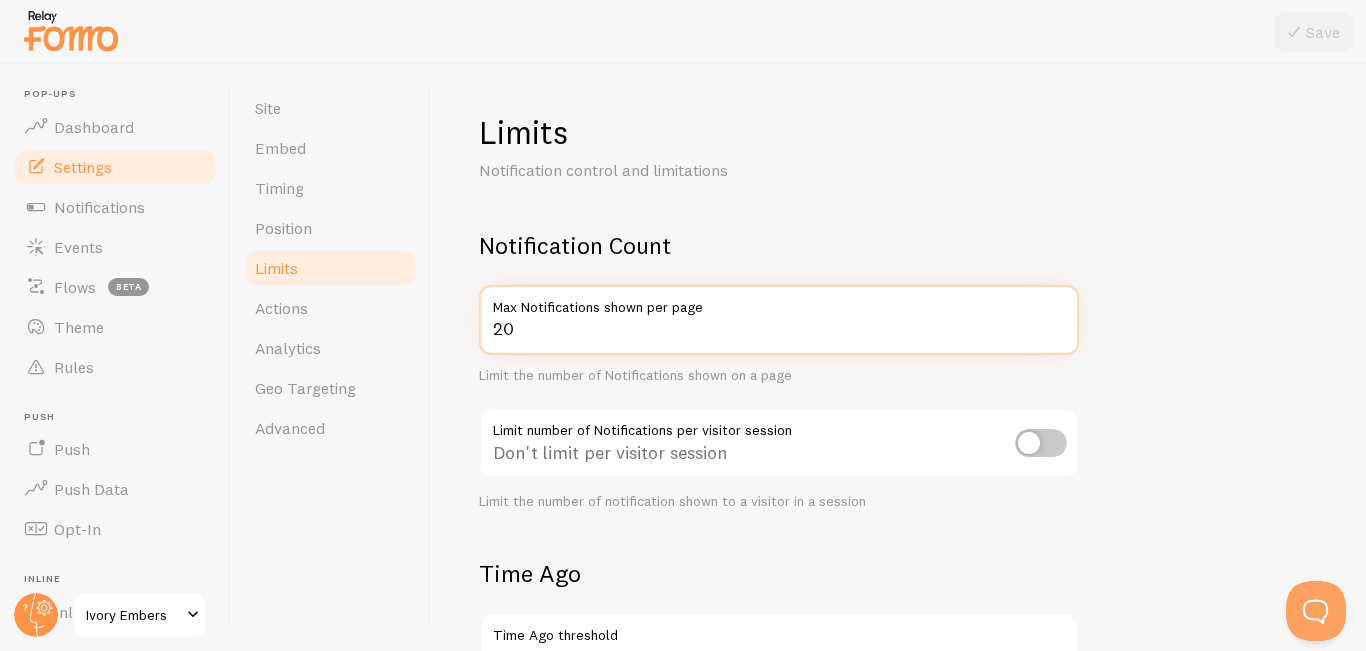 type on "2" 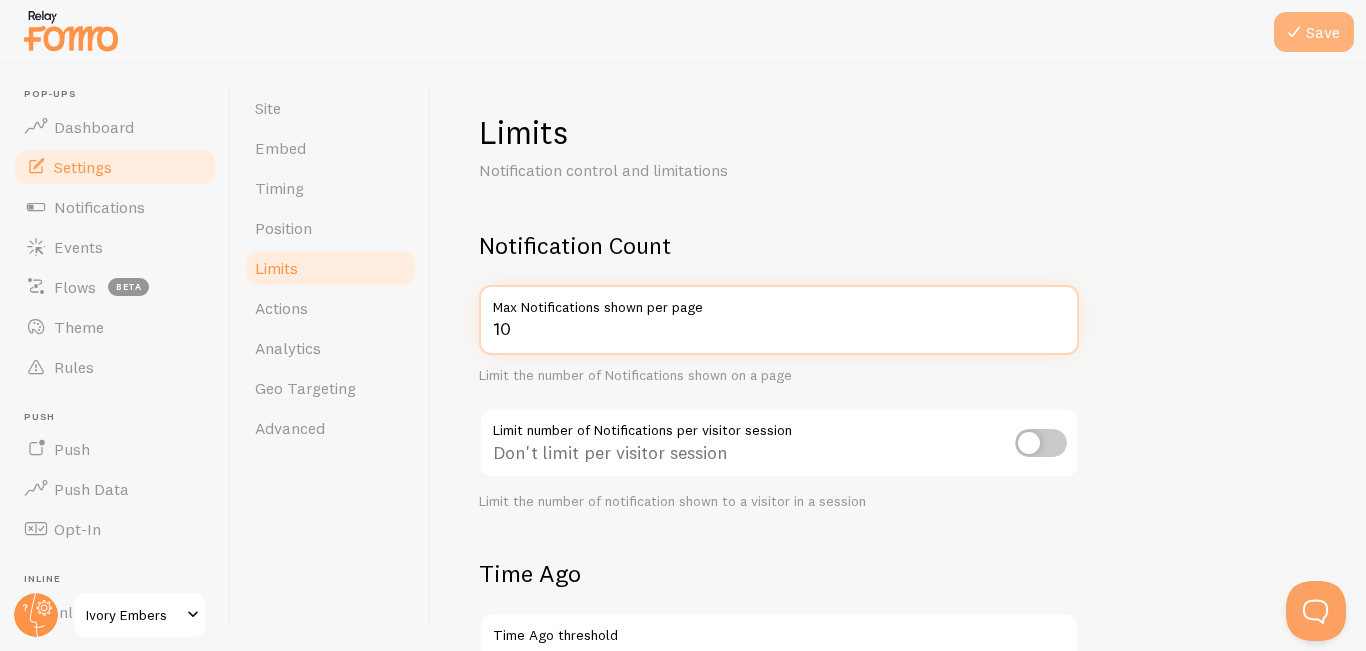 type on "10" 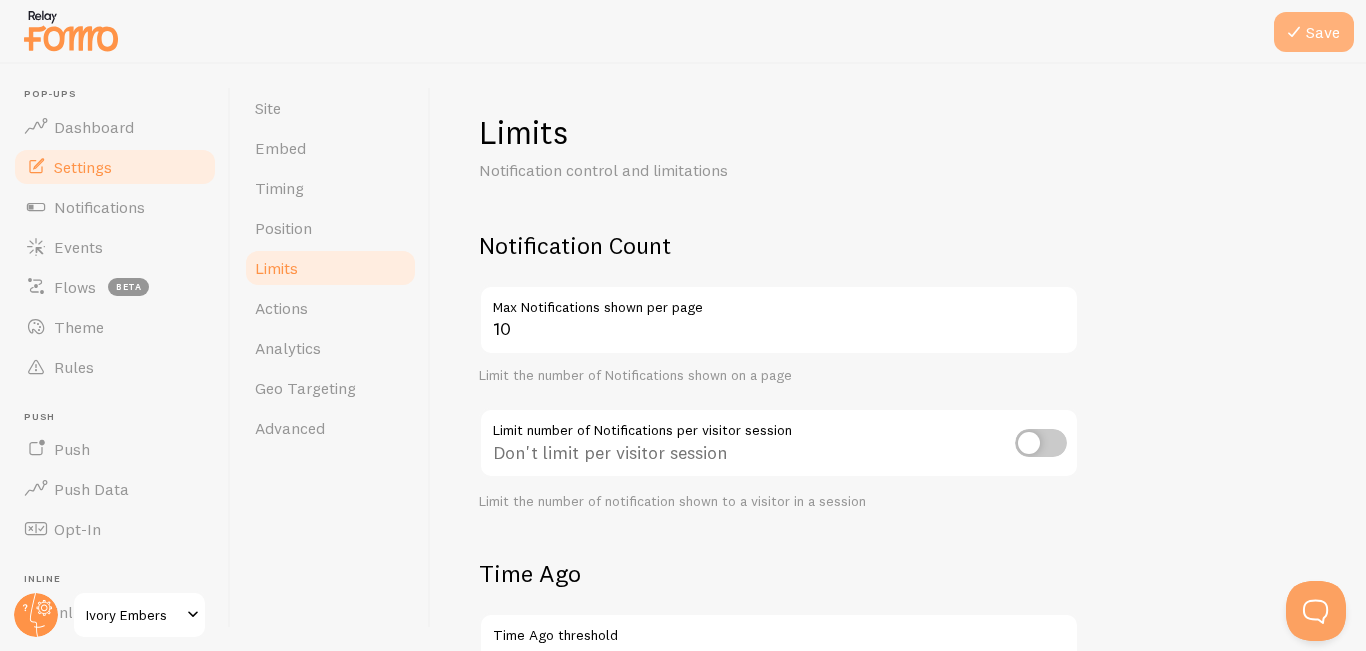 click on "Save" at bounding box center (1314, 32) 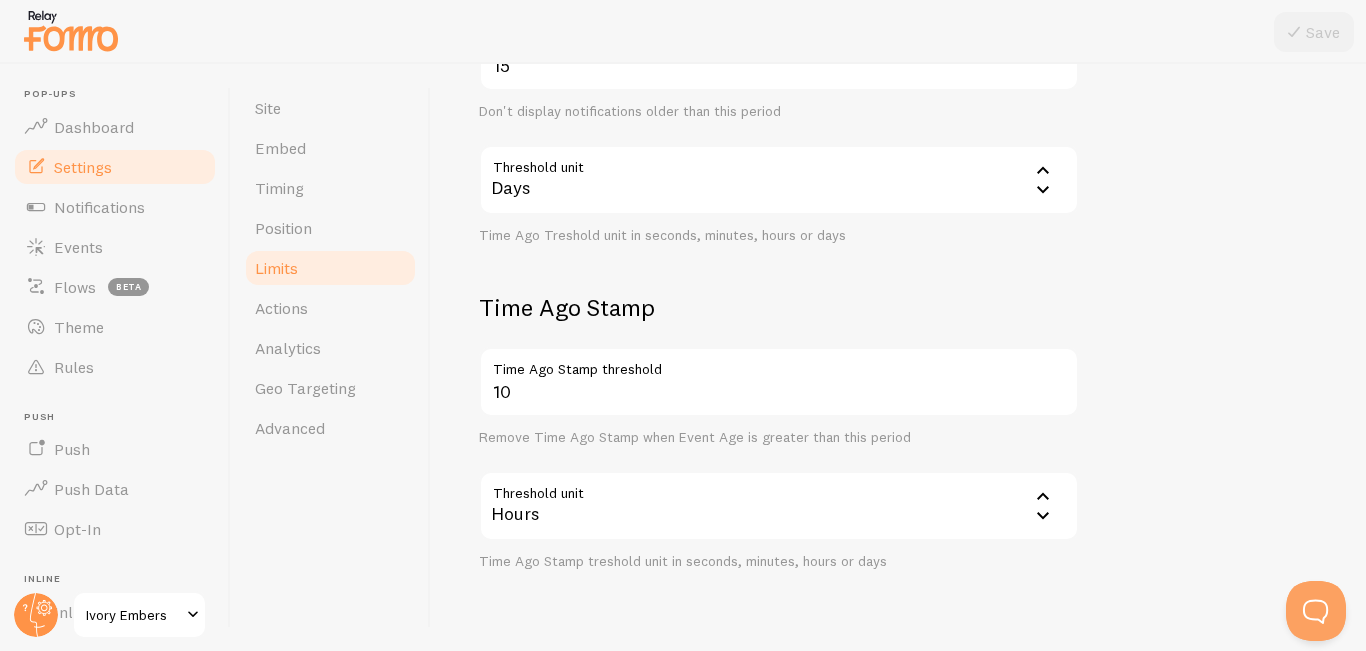scroll, scrollTop: 646, scrollLeft: 0, axis: vertical 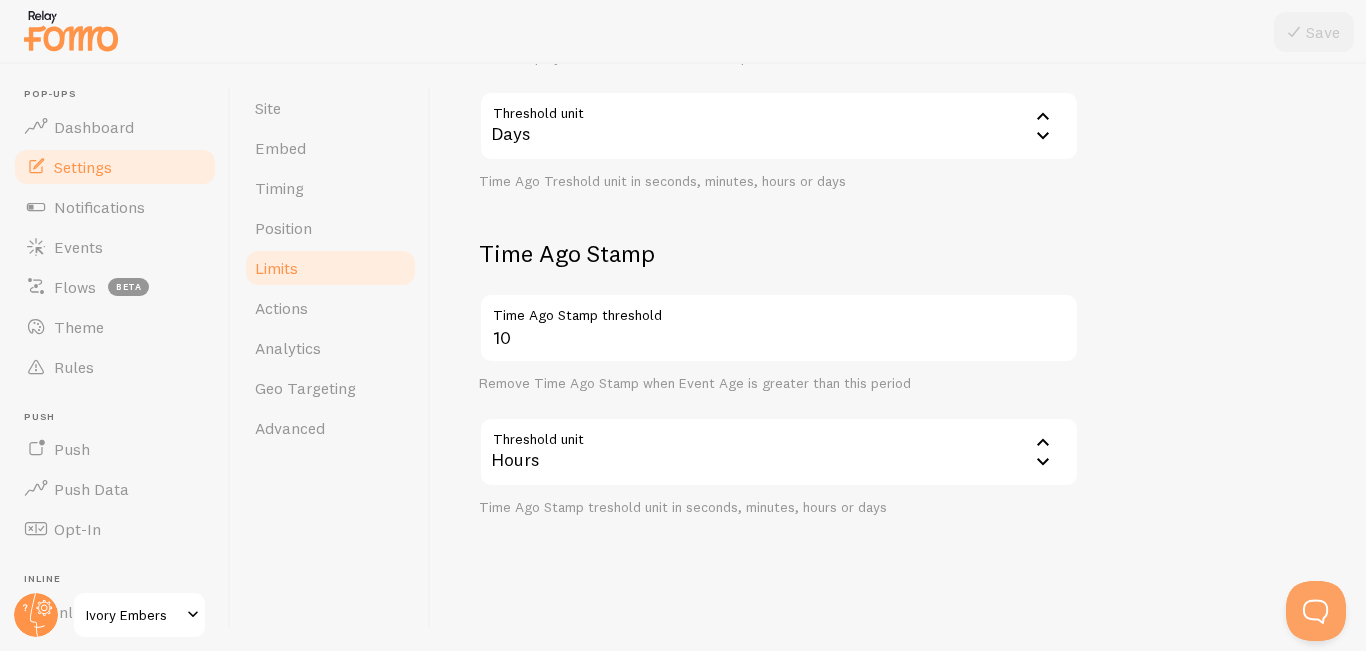 click on "Hours" at bounding box center [779, 452] 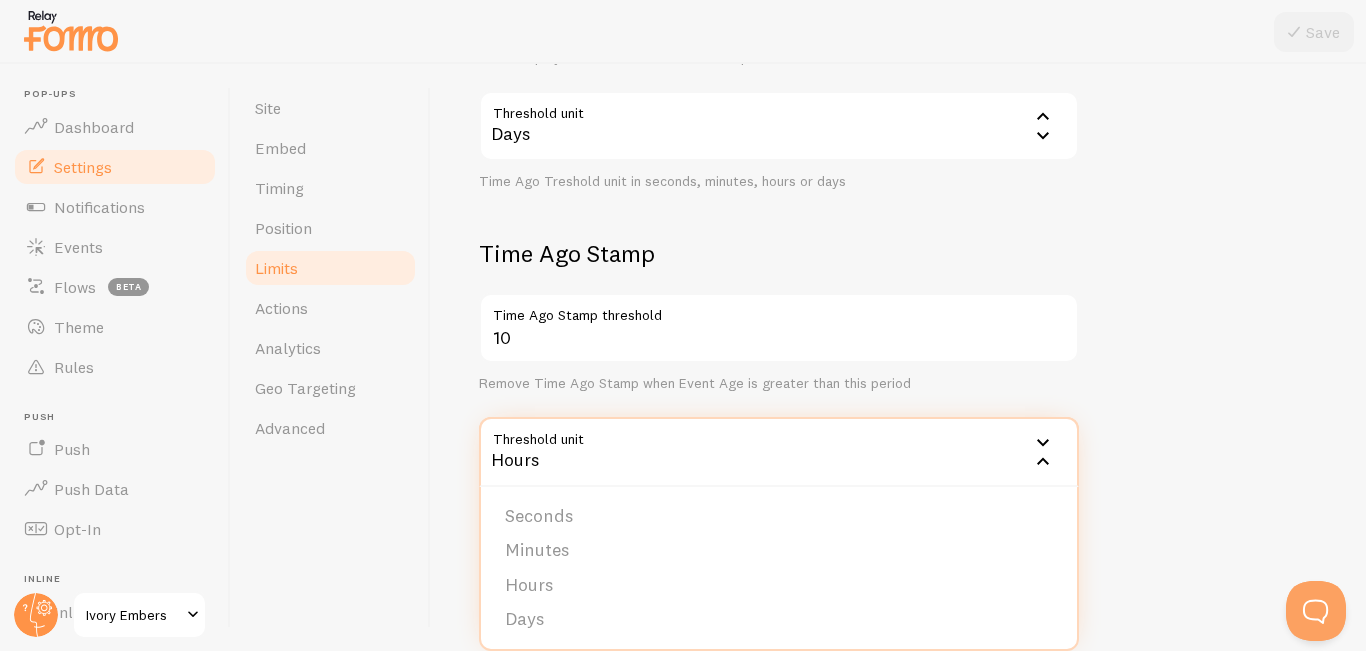 click on "Notification Count
10   Max Notifications shown per page       Limit the number of Notifications shown on a page         Limit number of Notifications per visitor session   Don't limit per visitor session   Limit the number of notification shown to a visitor in a session
Time Ago
15   Time Ago threshold       Don't display notifications older than this period   Threshold unit   86400   Days       Seconds  Minutes  Hours  Days    Time Ago Treshold unit in seconds, minutes, hours or days
Time Ago Stamp
10   Time Ago Stamp threshold       Remove Time Ago Stamp when Event Age is greater than this period   Threshold unit   3600   Hours       Seconds  Minutes  Hours  Days    Time Ago Stamp treshold unit in seconds, minutes, hours or days" at bounding box center (898, 50) 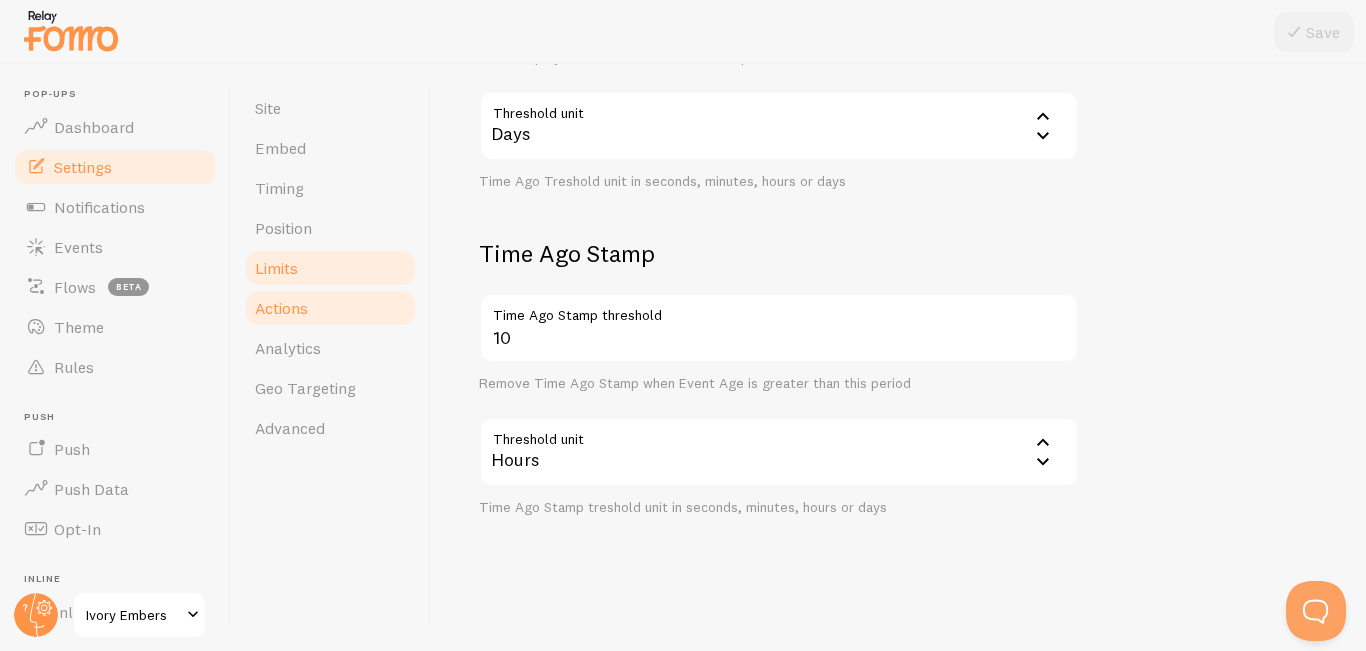 click on "Actions" at bounding box center (330, 308) 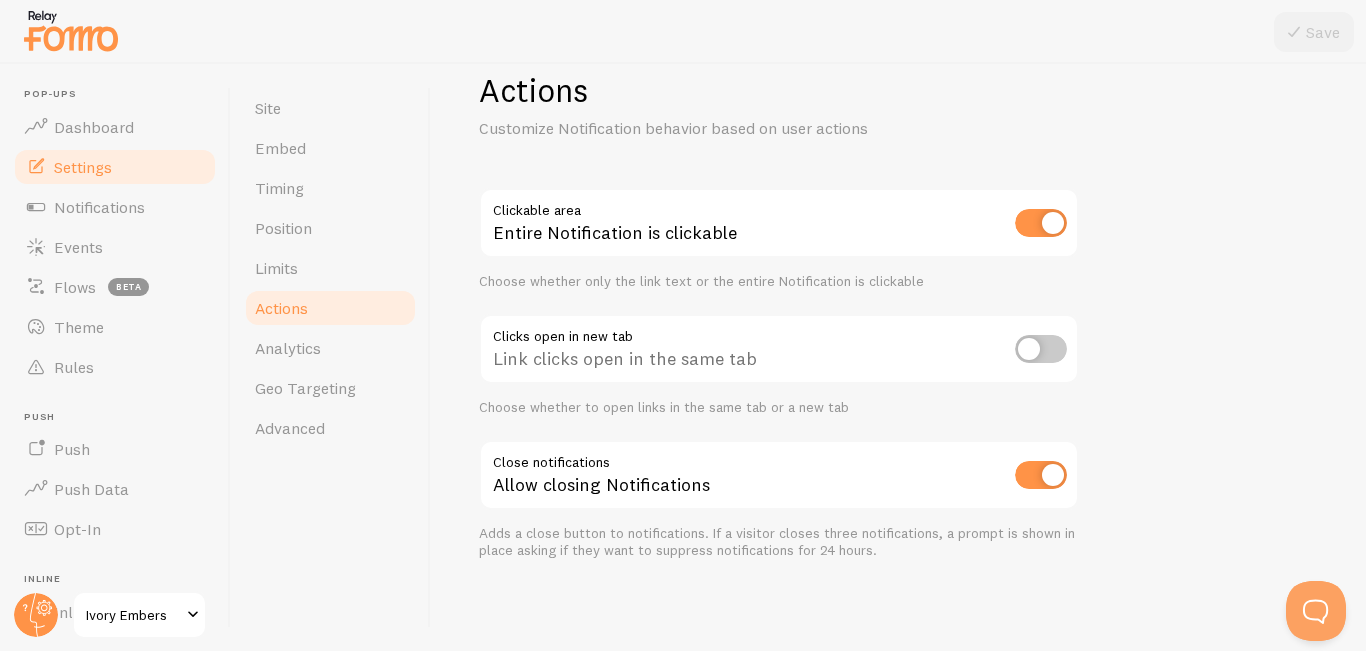 scroll, scrollTop: 47, scrollLeft: 0, axis: vertical 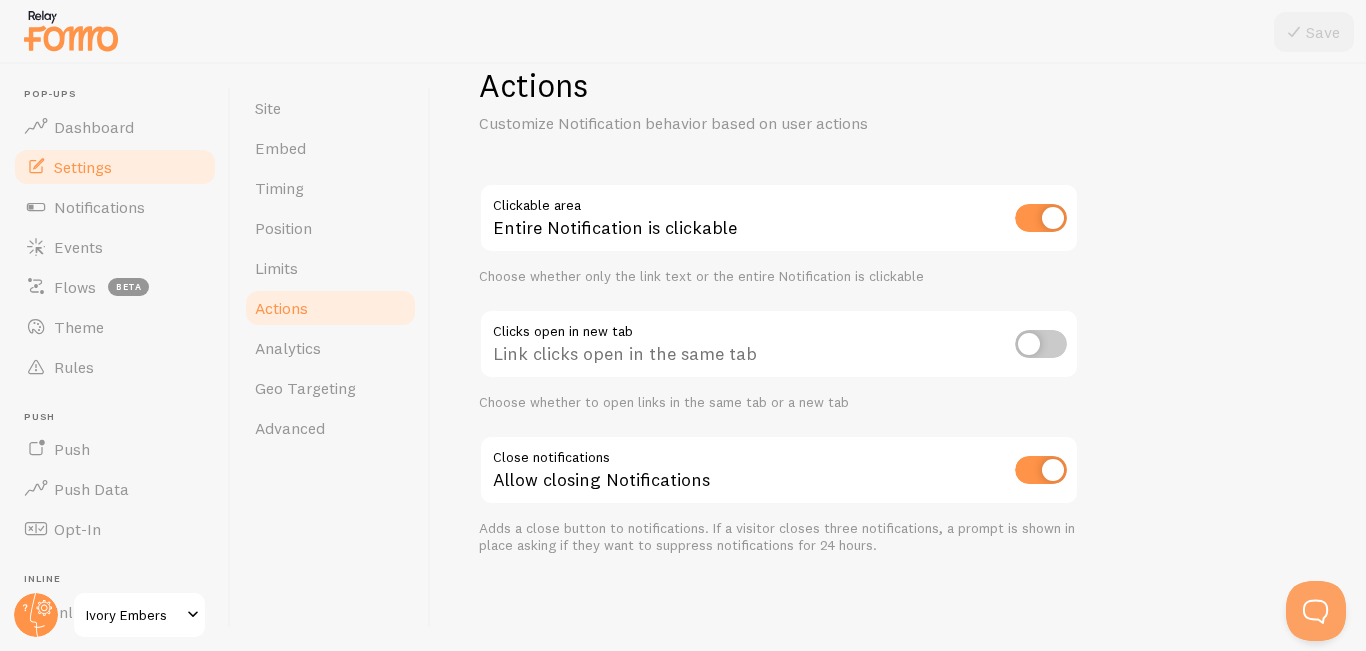 click at bounding box center [1041, 218] 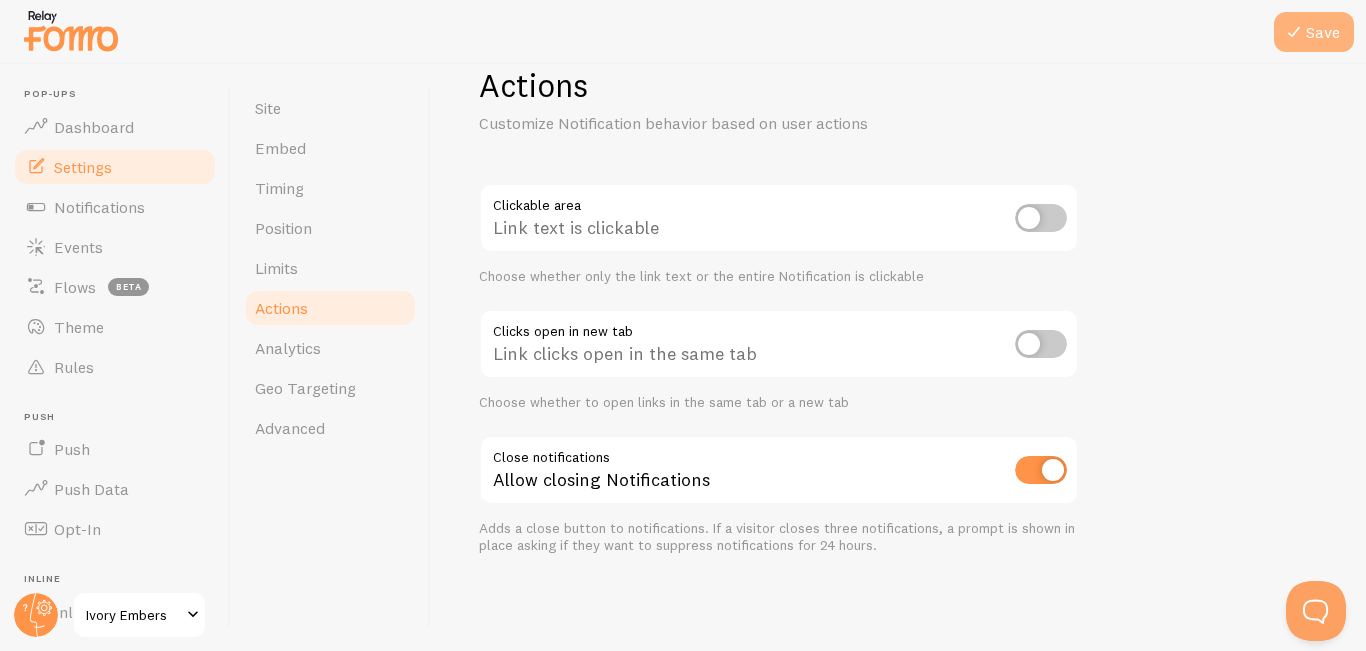 click on "Save" at bounding box center [1314, 32] 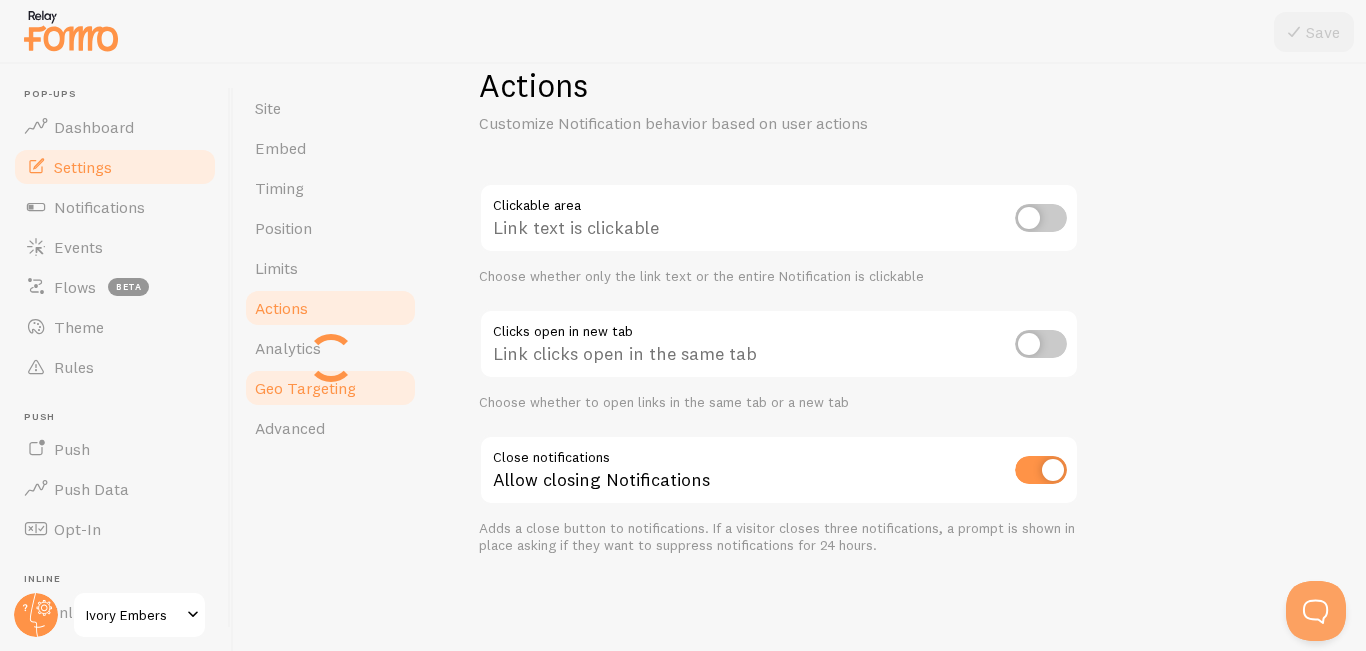 click on "Geo Targeting" at bounding box center (330, 388) 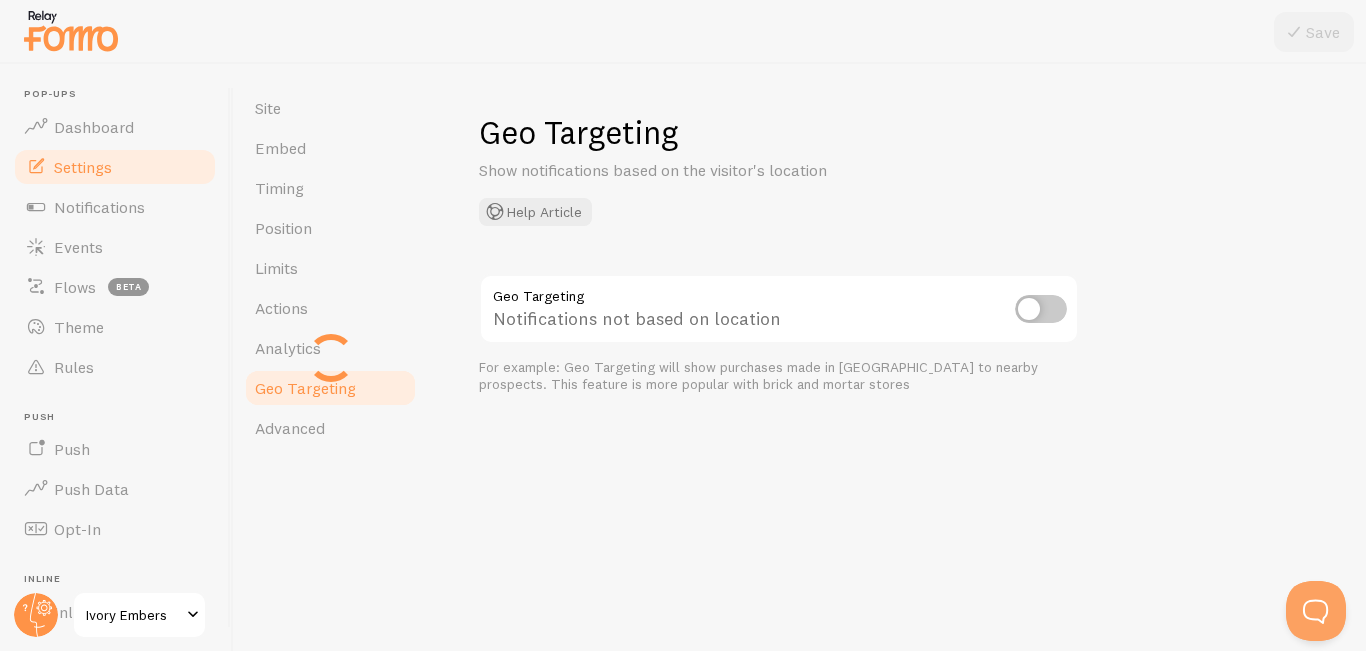 scroll, scrollTop: 0, scrollLeft: 0, axis: both 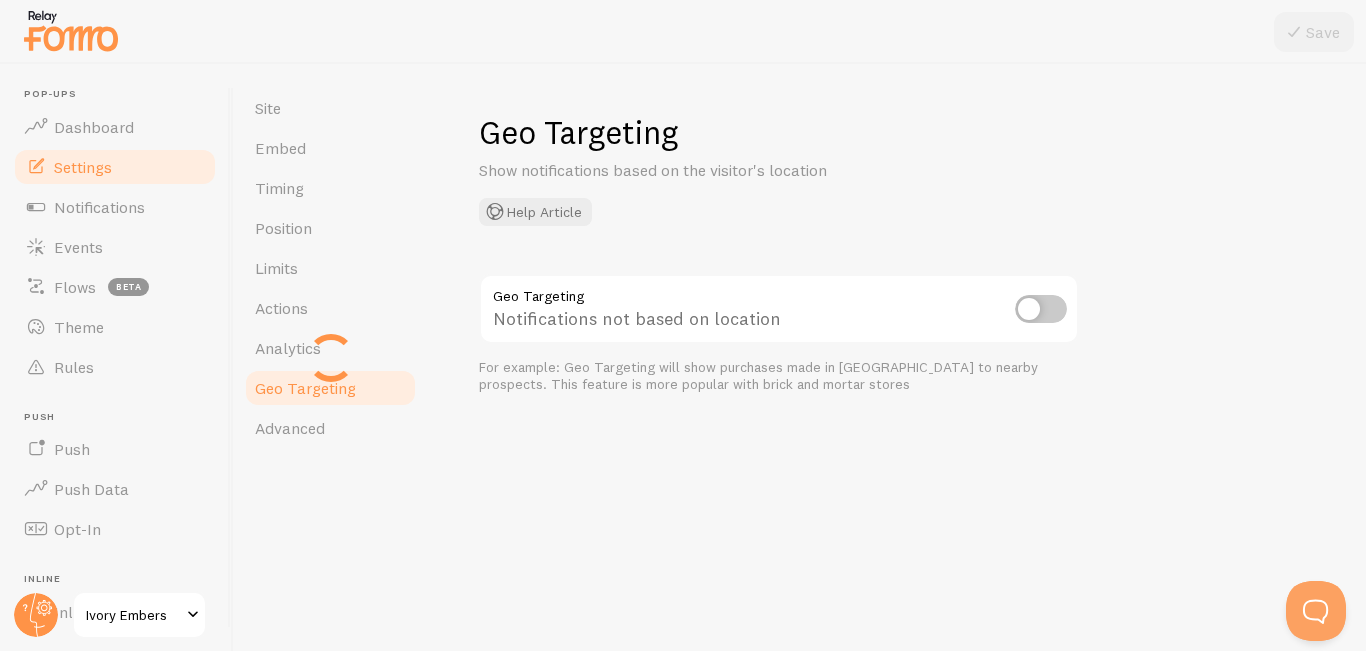 click at bounding box center (1041, 309) 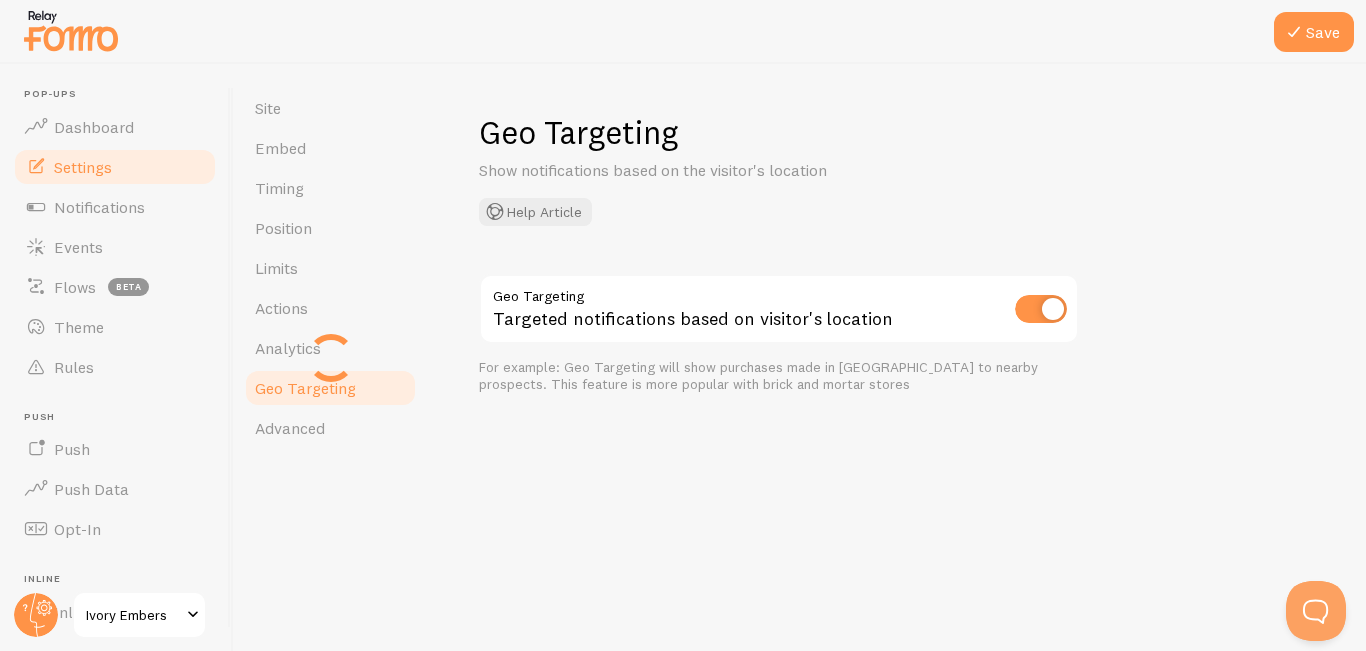 click at bounding box center (1041, 309) 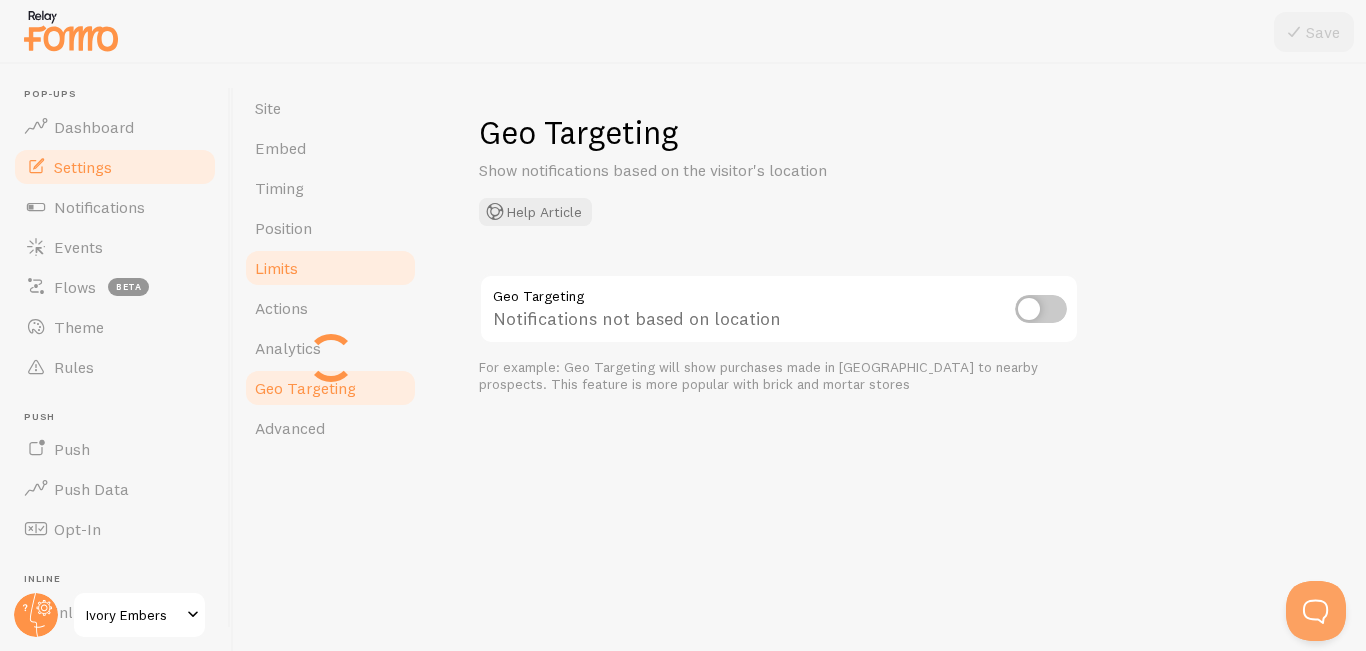 click on "Limits" at bounding box center (330, 268) 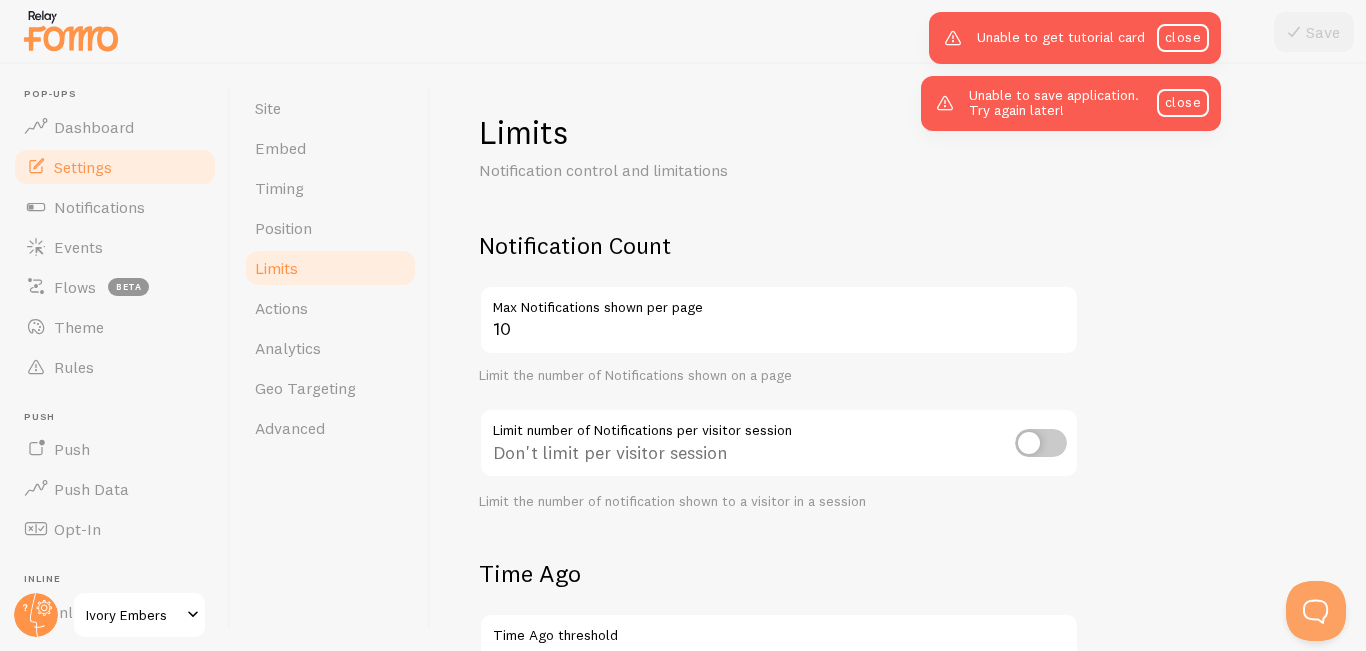click on "Notification Count
10   Max Notifications shown per page       Limit the number of Notifications shown on a page         Limit number of Notifications per visitor session   Don't limit per visitor session   Limit the number of notification shown to a visitor in a session
Time Ago
15   Time Ago threshold       Don't display notifications older than this period   Threshold unit   86400   Days       Seconds  Minutes  Hours  Days    Time Ago Treshold unit in seconds, minutes, hours or days
Time Ago Stamp
10   Time Ago Stamp threshold       Remove Time Ago Stamp when Event Age is greater than this period   Threshold unit   3600   Hours       Seconds  Minutes  Hours  Days    Time Ago Stamp treshold unit in seconds, minutes, hours or days" at bounding box center [898, 696] 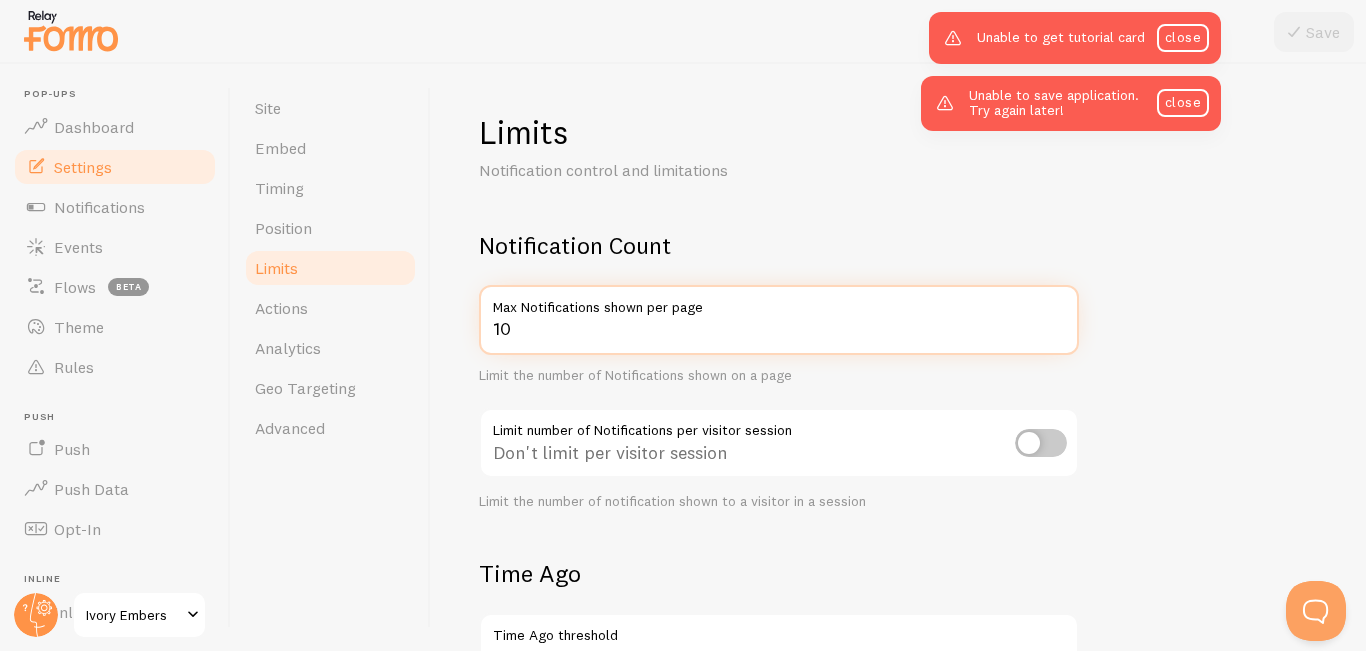 click on "10" at bounding box center [779, 320] 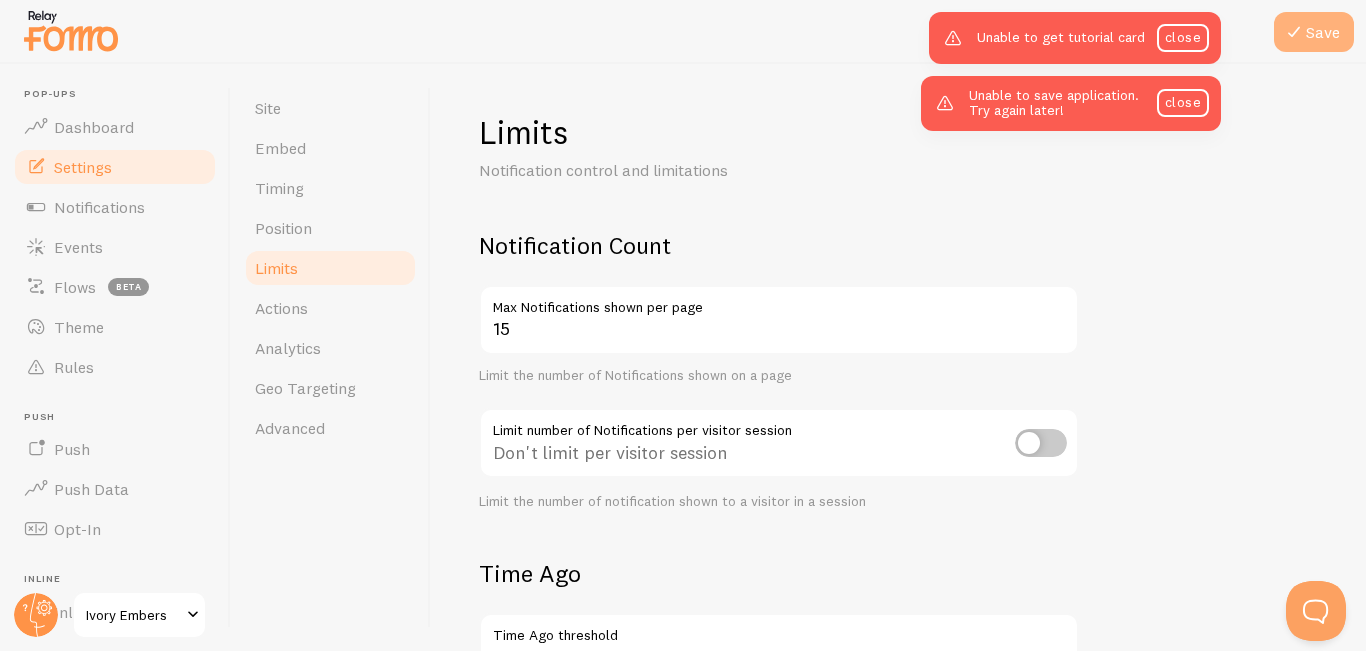 click on "Save" at bounding box center [1314, 32] 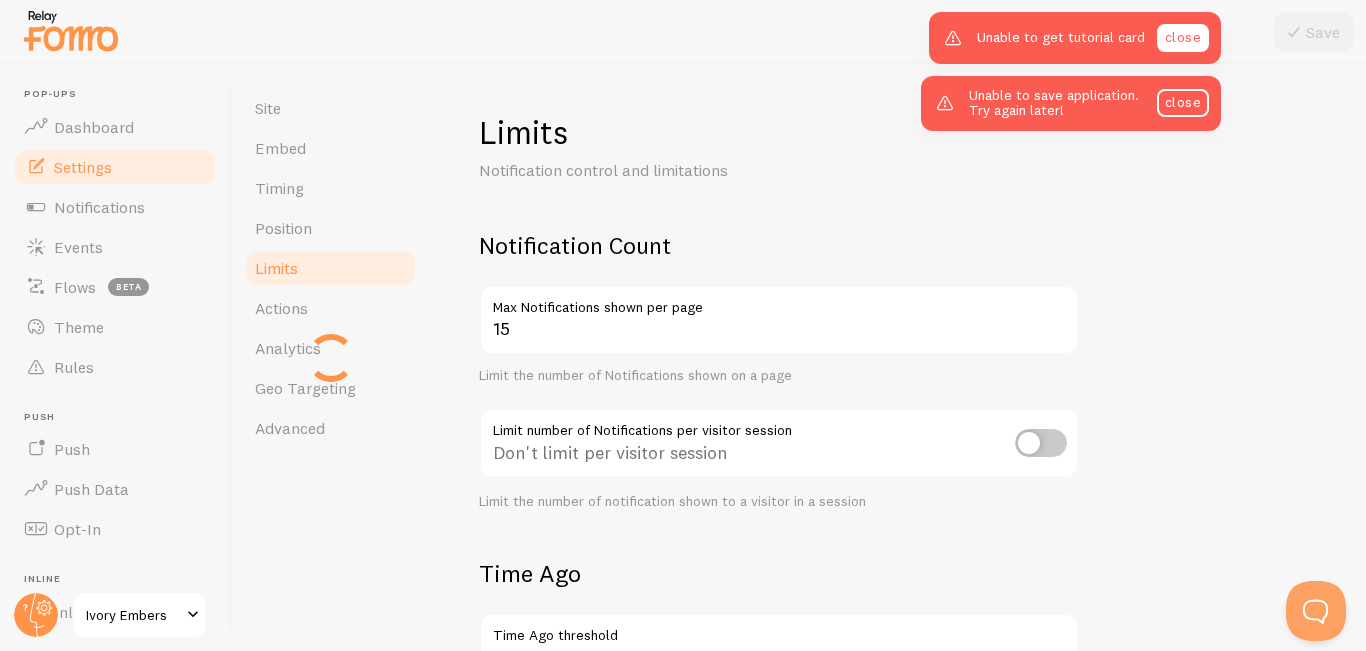 click on "close" at bounding box center [1183, 38] 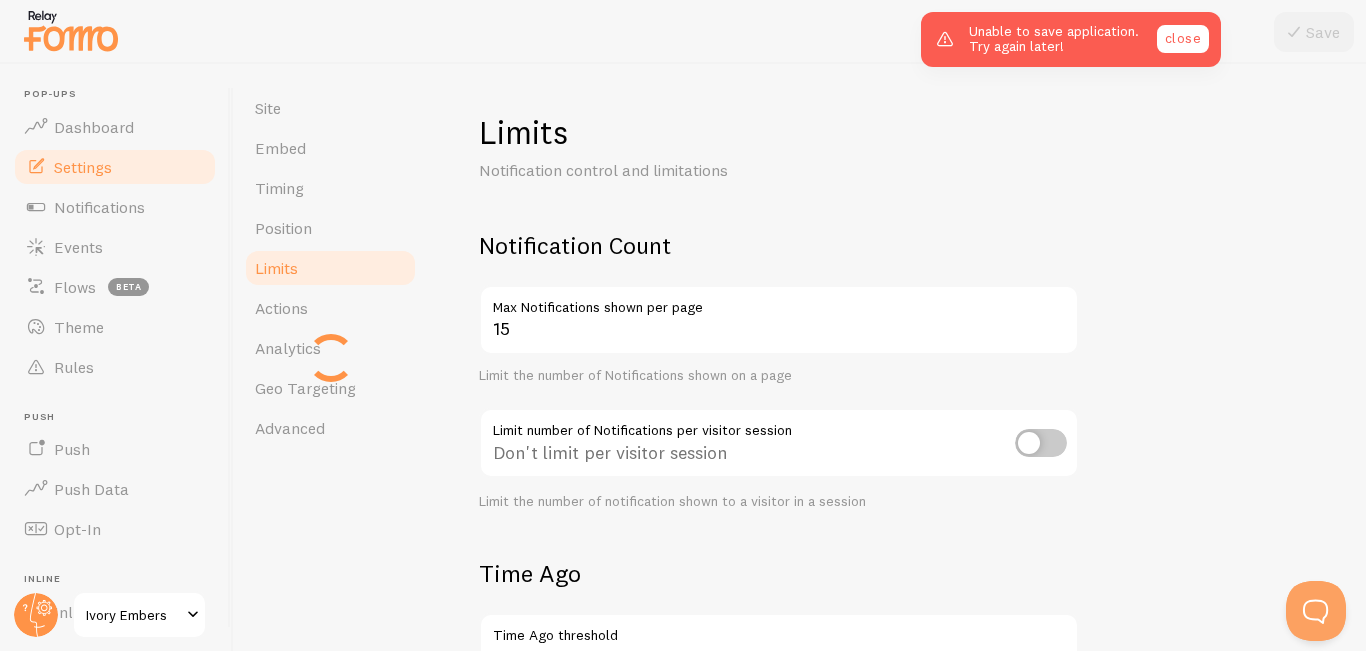 click on "close" at bounding box center [1183, 39] 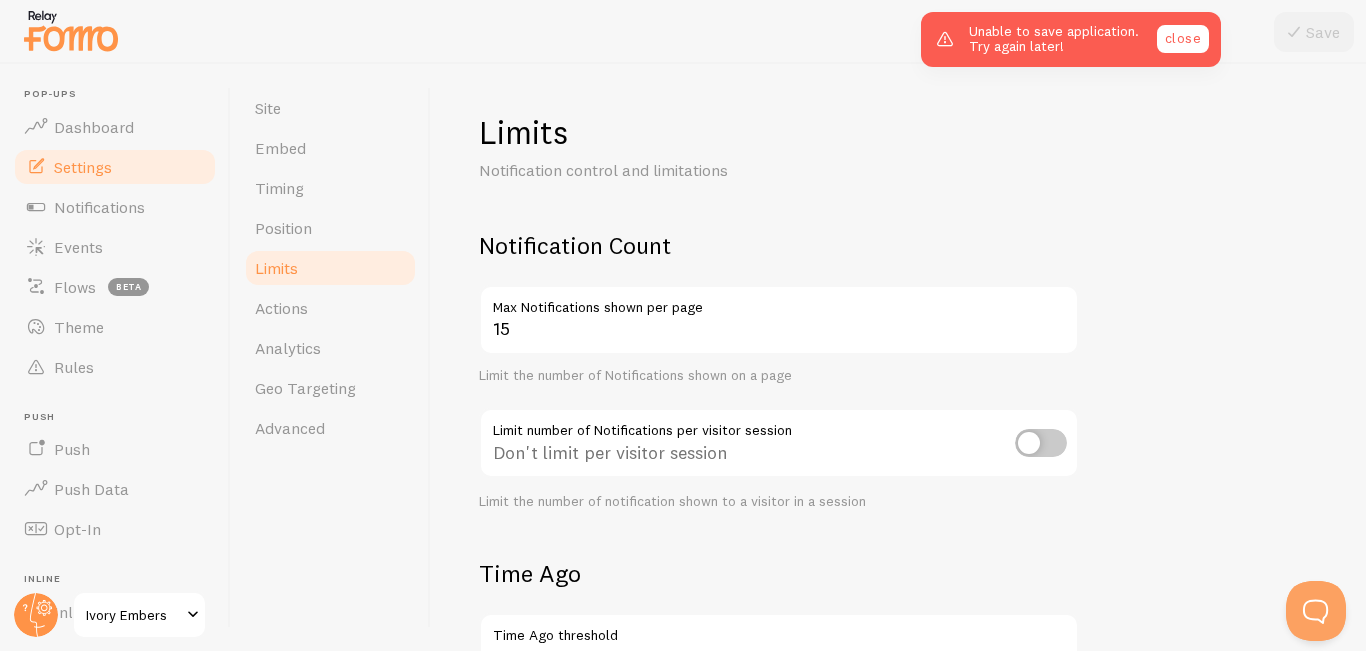 click on "close" at bounding box center (1183, 39) 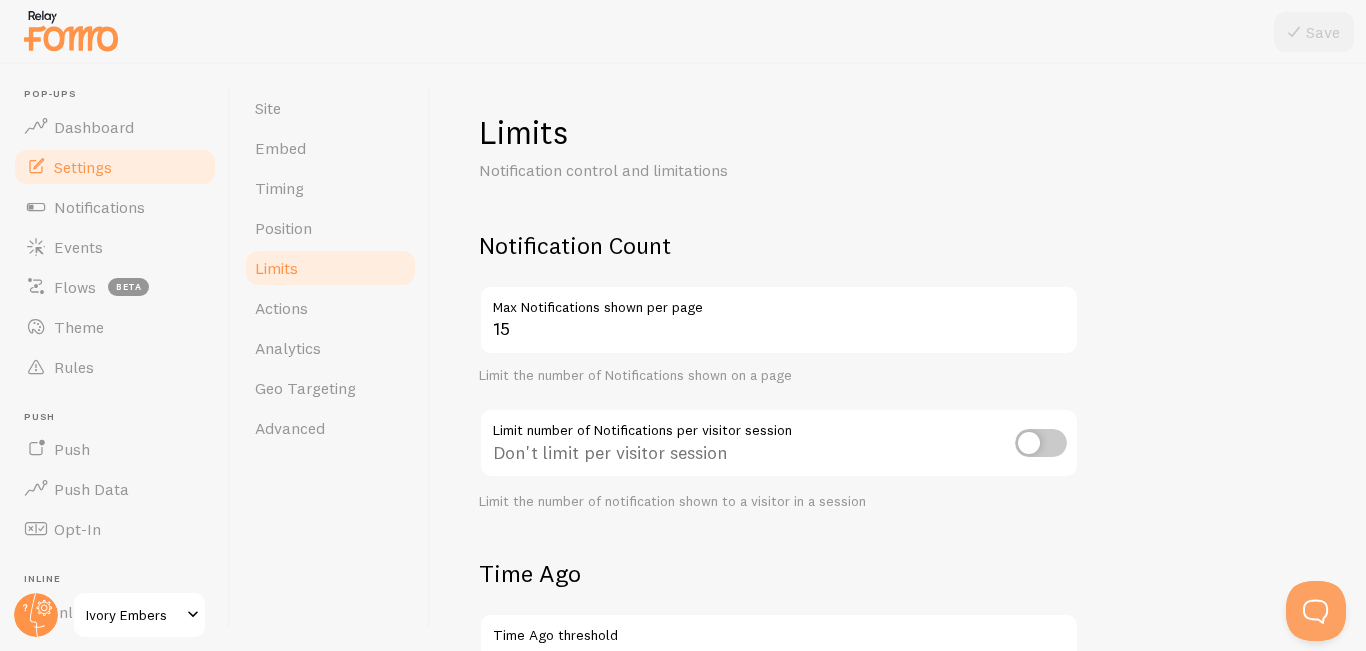 click on "Notification control and limitations" at bounding box center [719, 170] 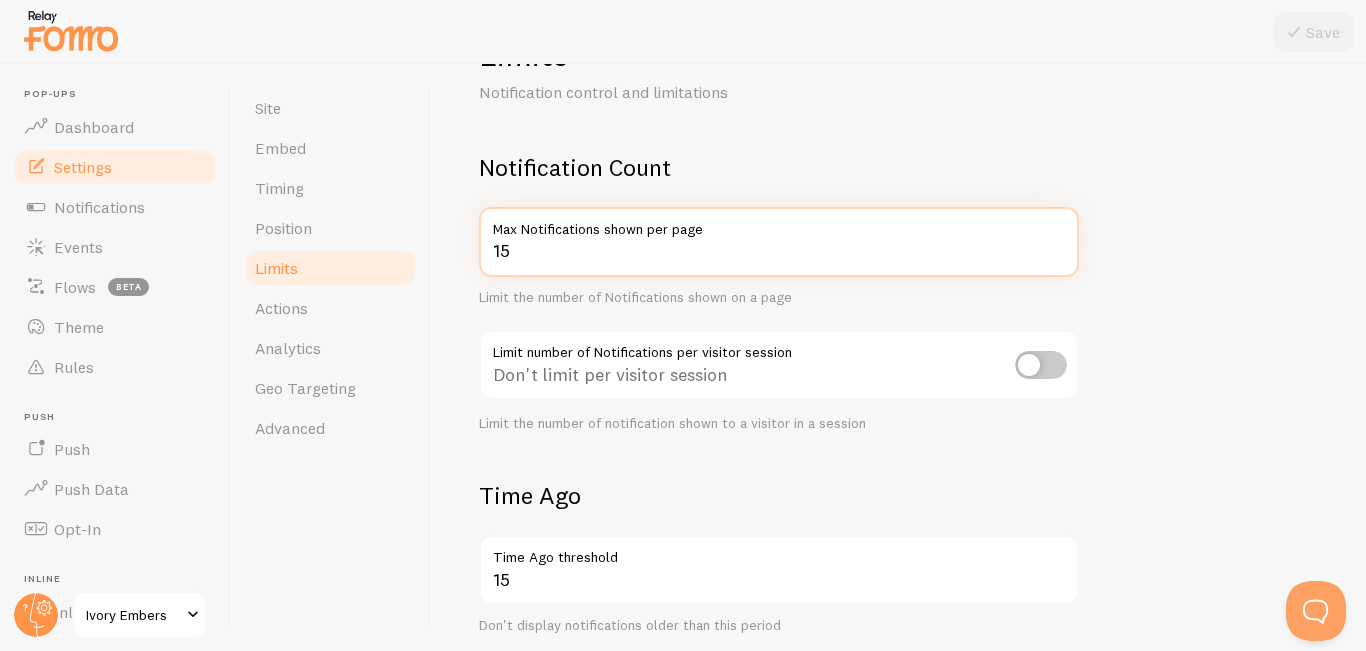 click on "15" at bounding box center (779, 242) 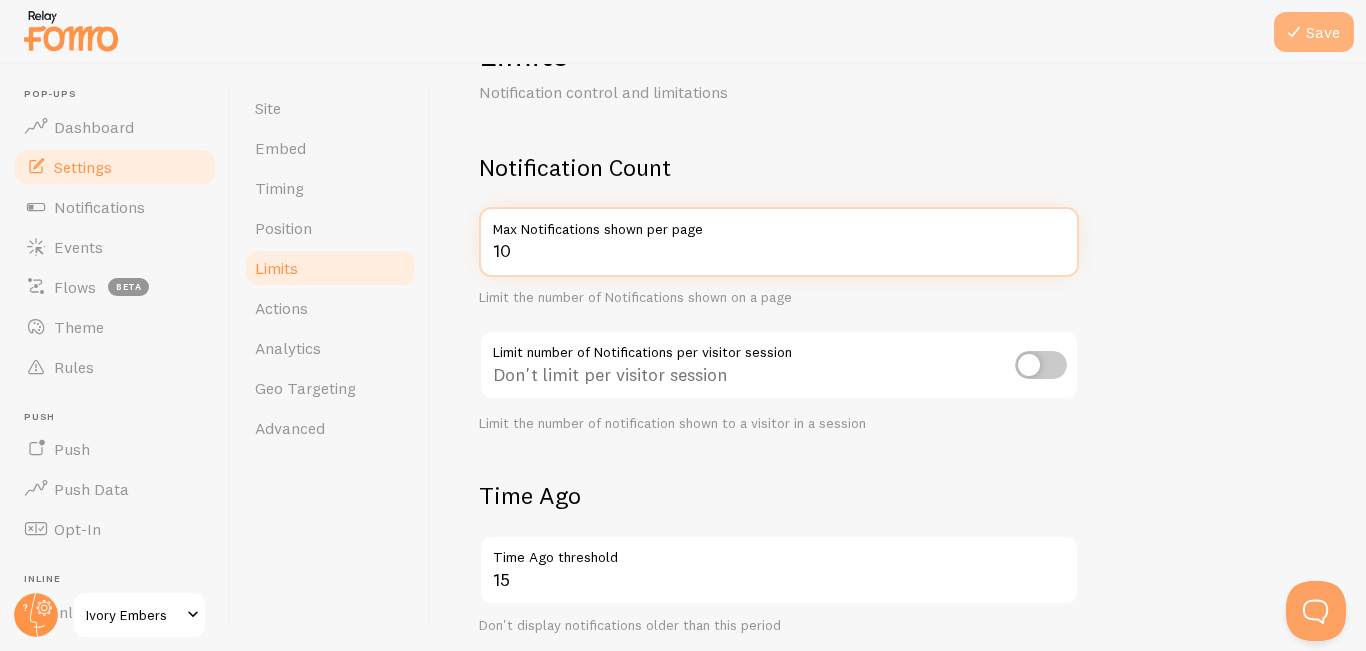 type on "10" 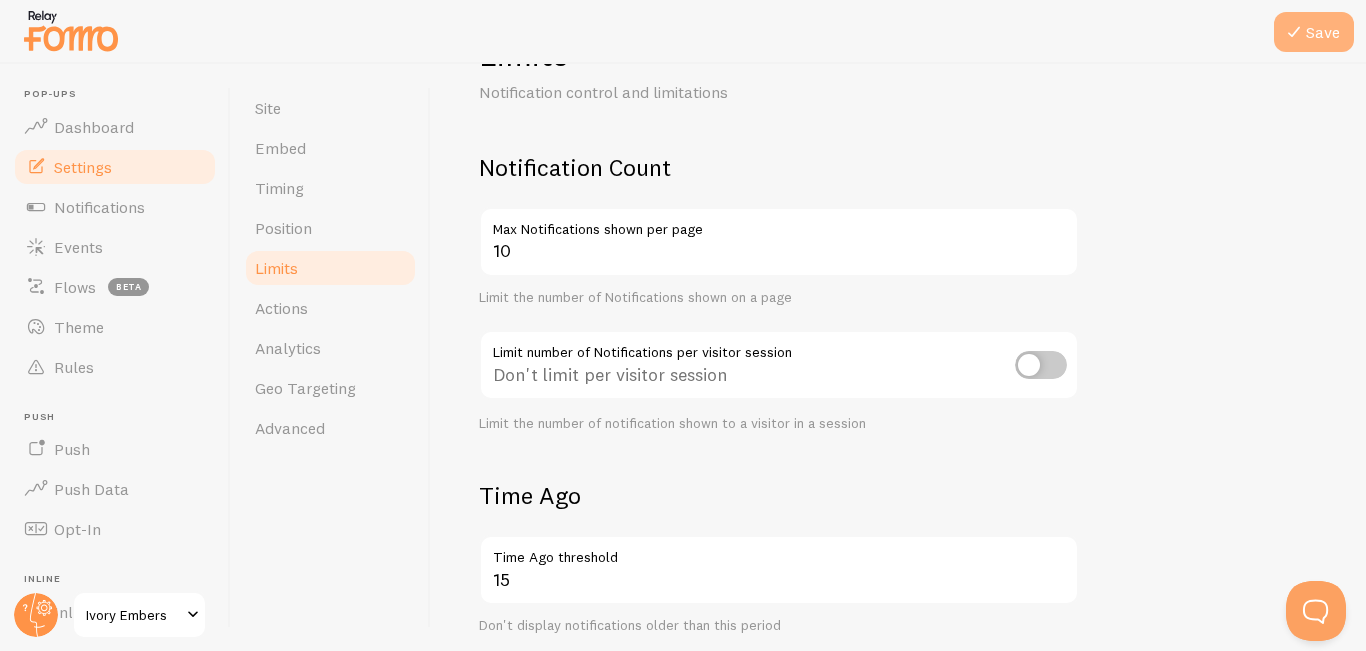 click at bounding box center [1294, 32] 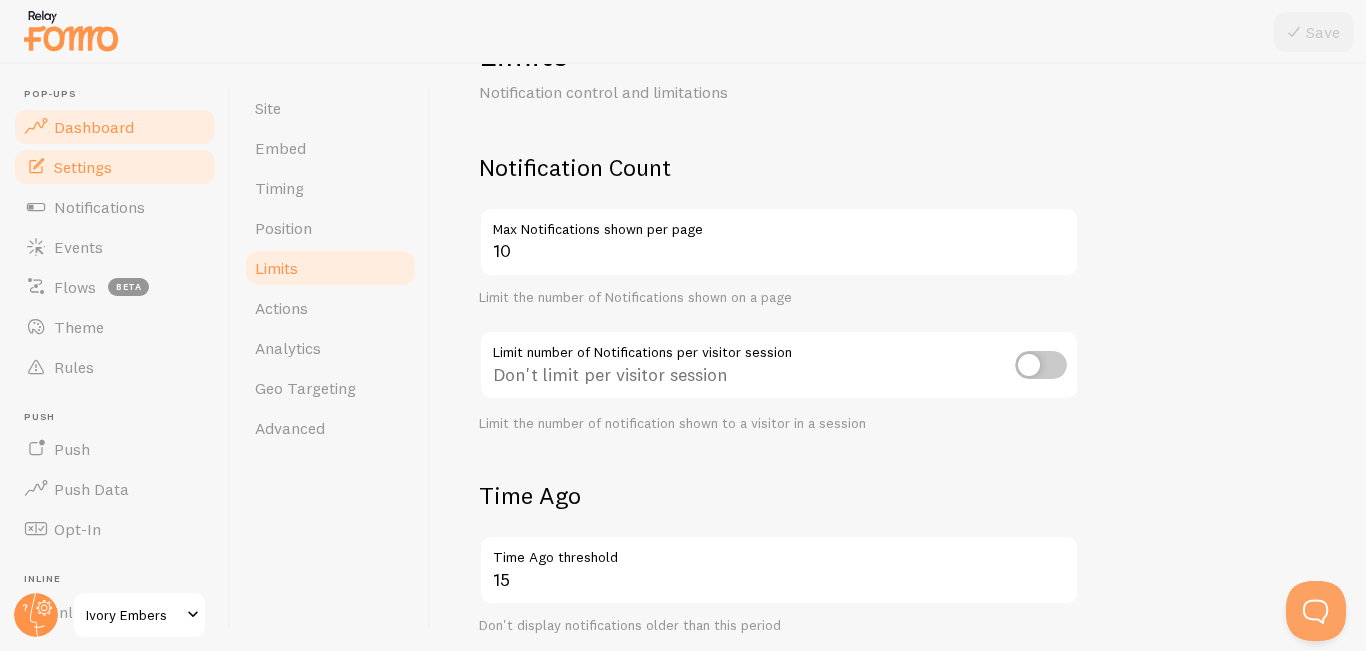 click on "Dashboard" at bounding box center (115, 127) 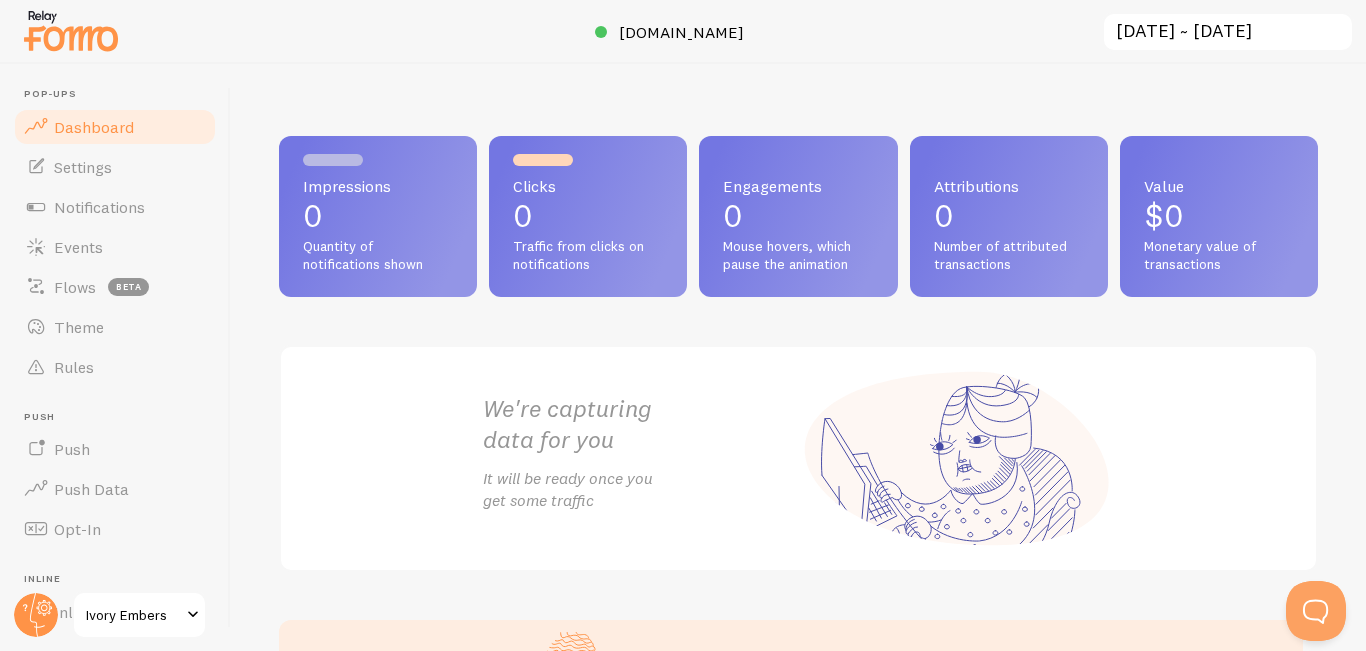 click on "Ivory Embers" at bounding box center (133, 615) 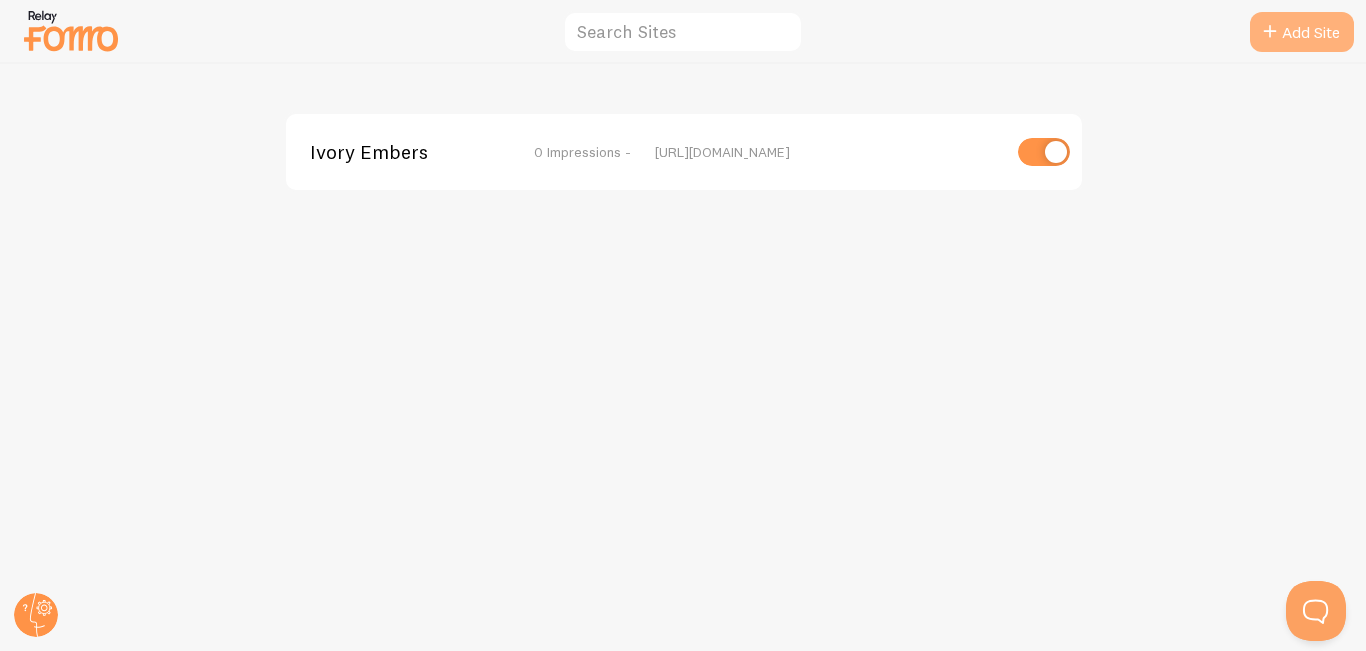 click on "Add Site" at bounding box center [1302, 32] 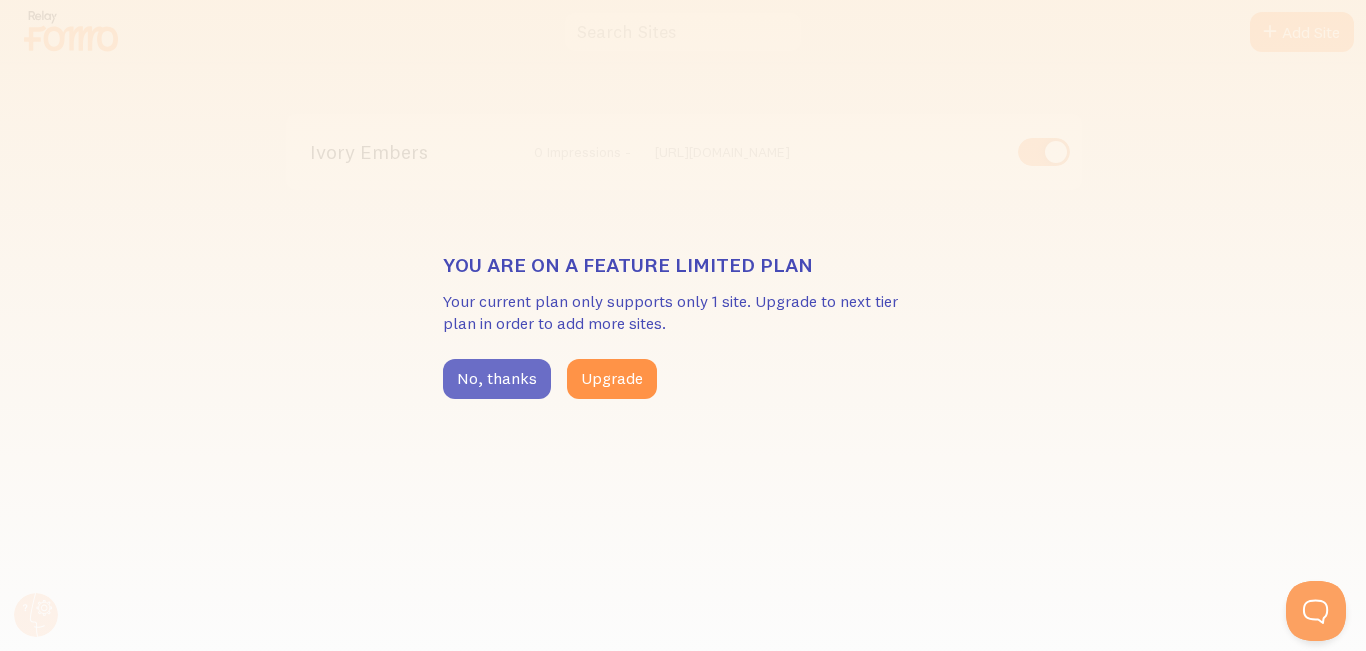 click on "No, thanks" at bounding box center (497, 379) 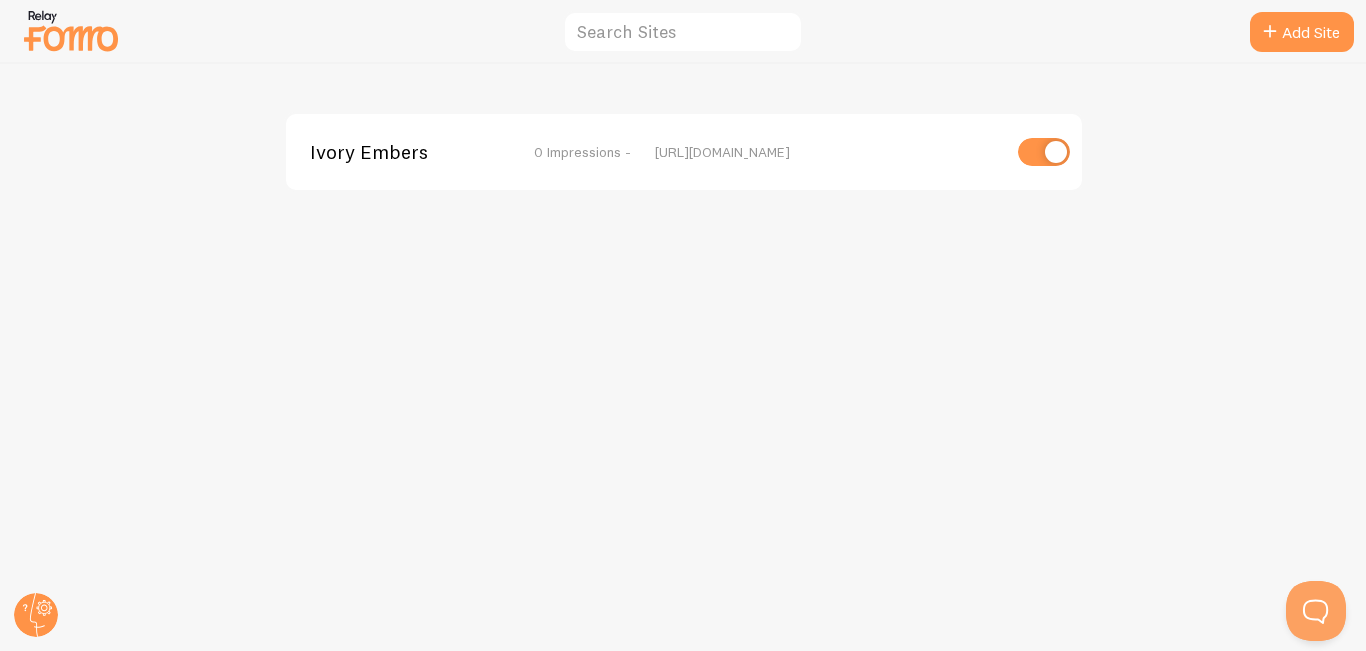 click on "[URL][DOMAIN_NAME]" at bounding box center [827, 152] 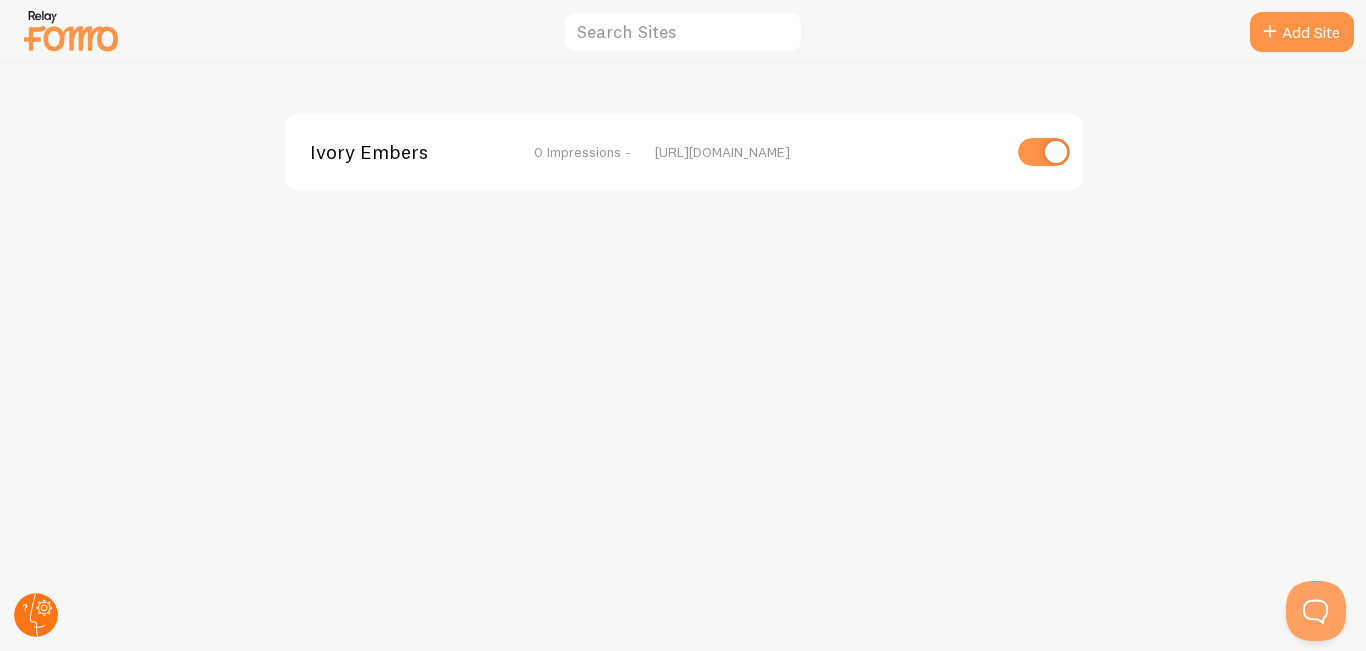 click 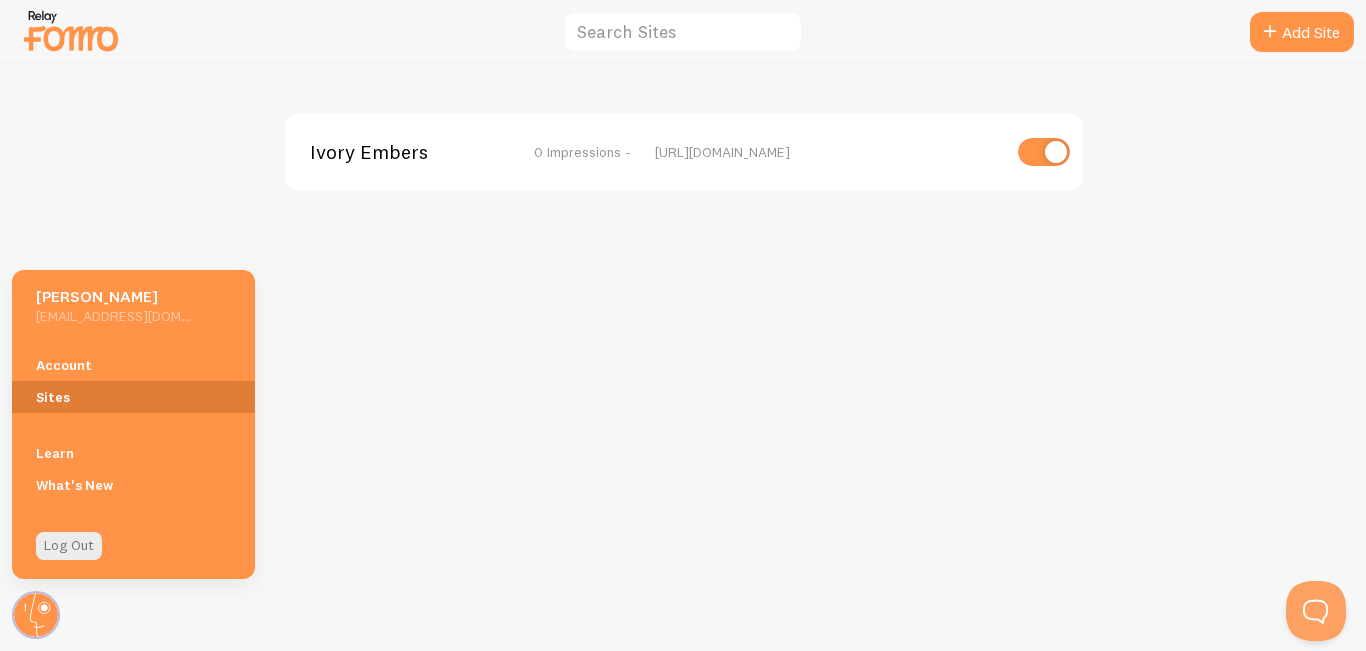 click on "Sites" at bounding box center (133, 397) 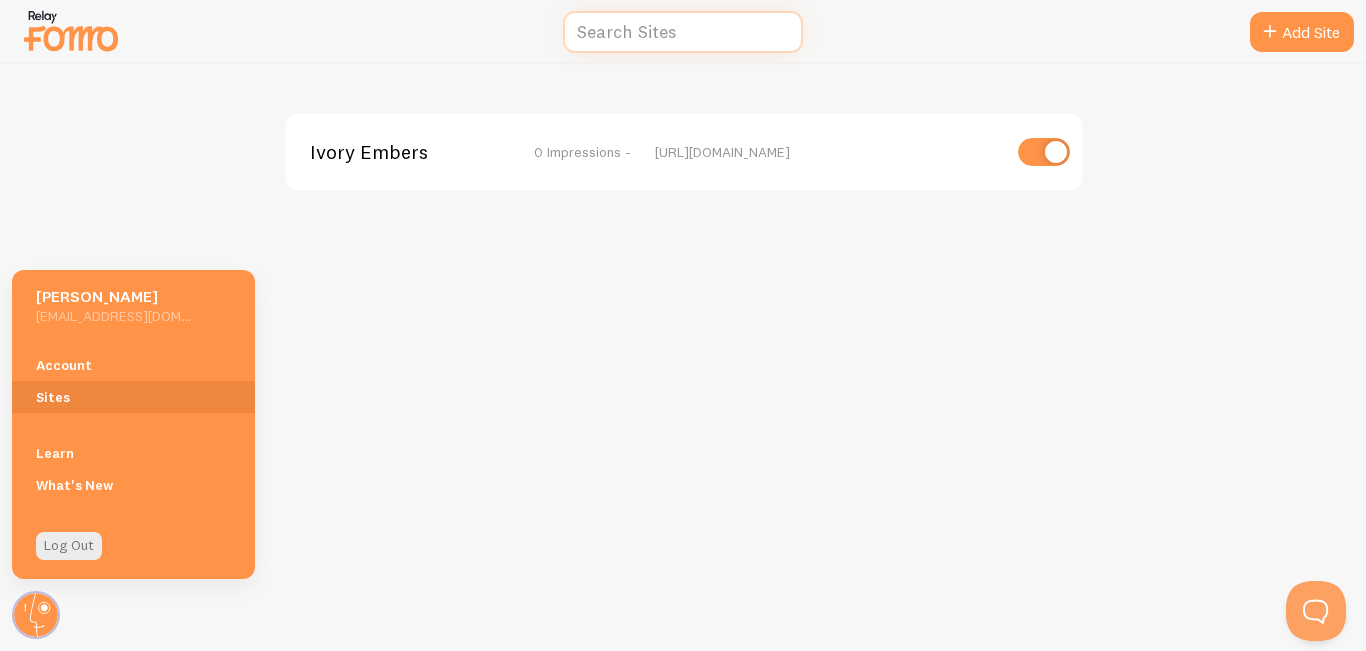 click at bounding box center [683, 32] 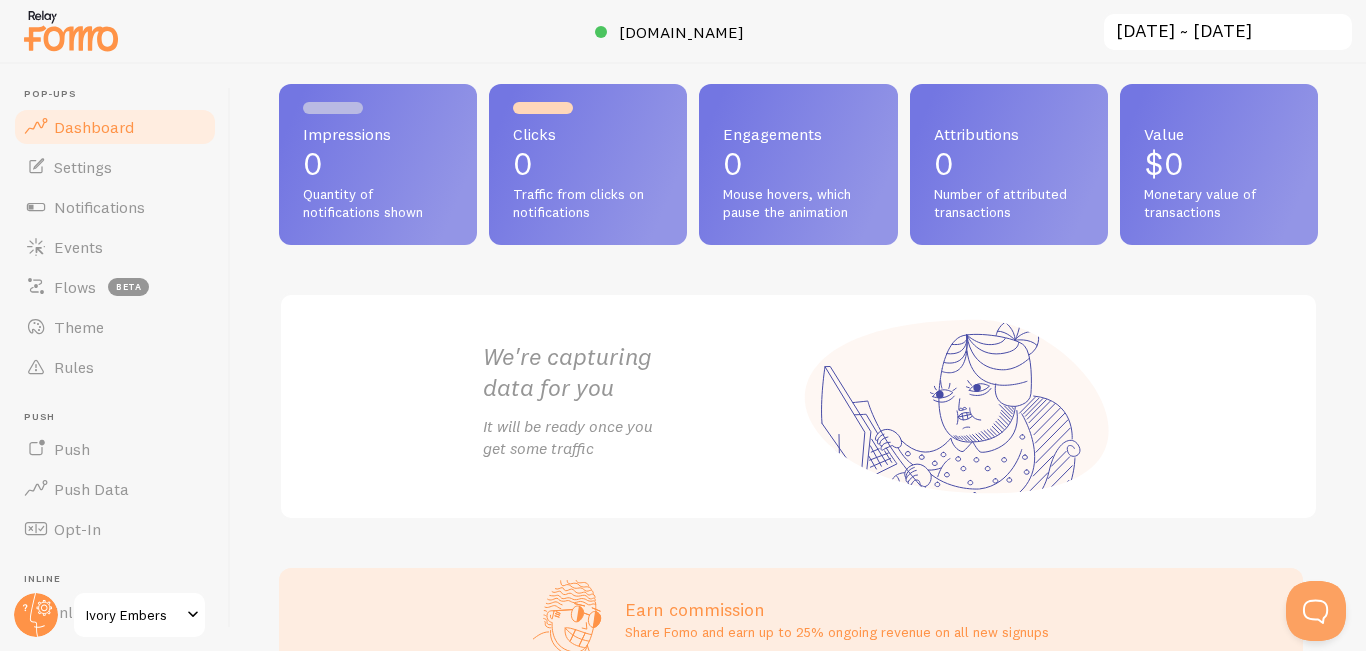 scroll, scrollTop: 0, scrollLeft: 0, axis: both 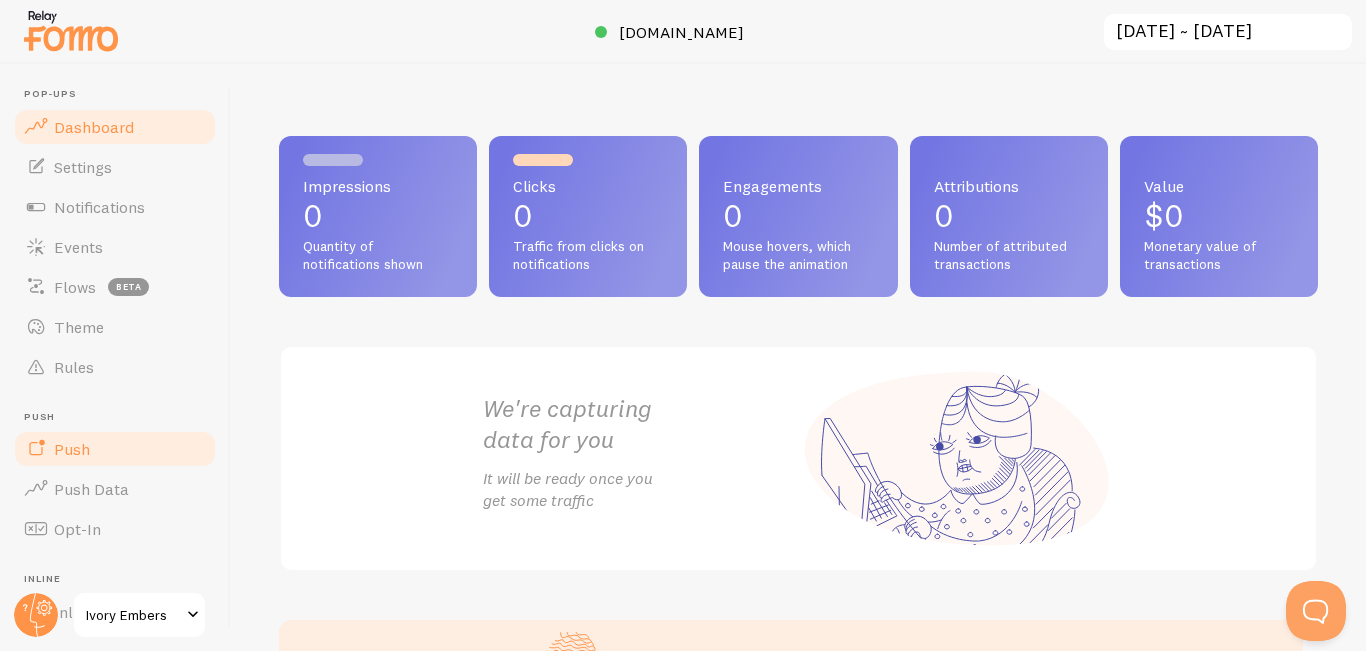 click on "Push" at bounding box center (115, 449) 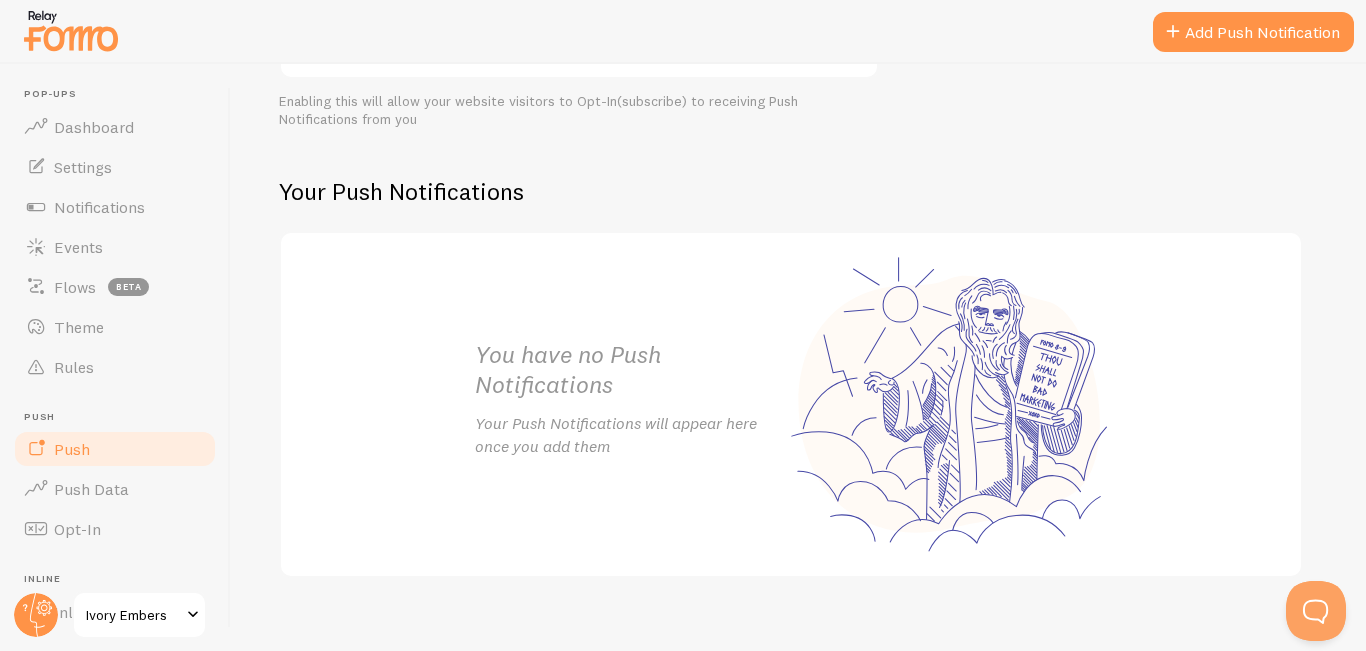 scroll, scrollTop: 334, scrollLeft: 0, axis: vertical 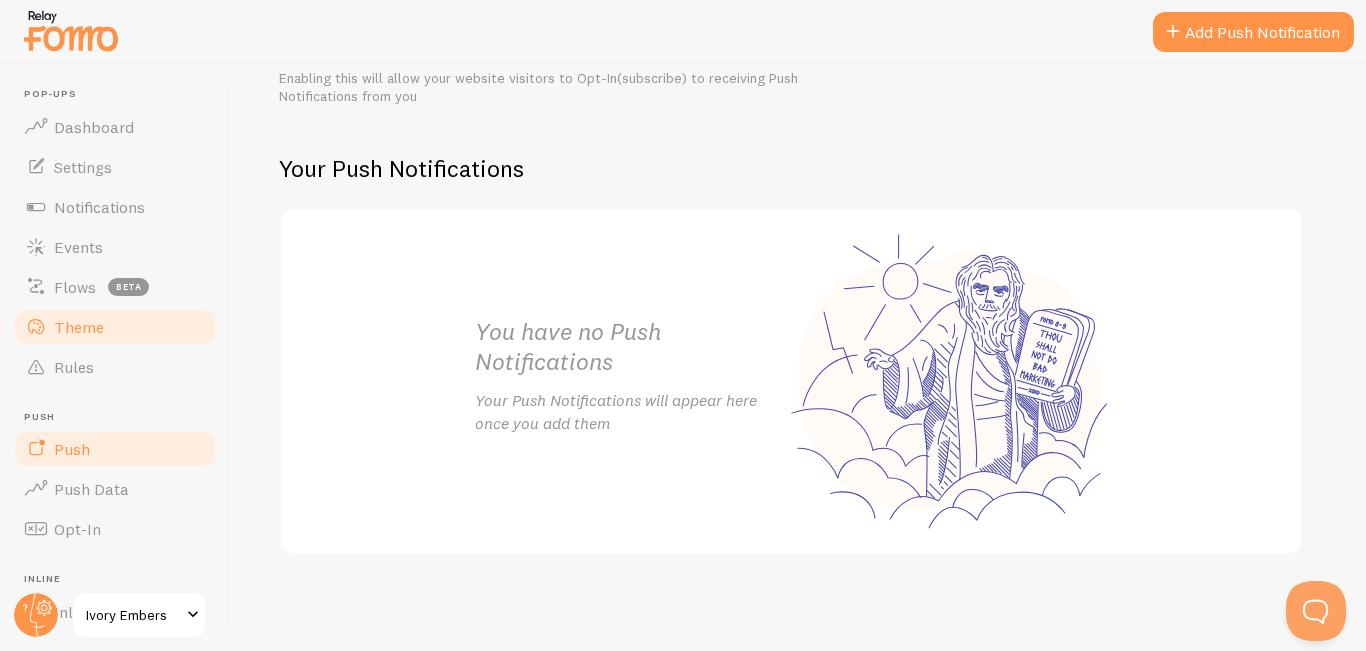 click on "Theme" at bounding box center [115, 327] 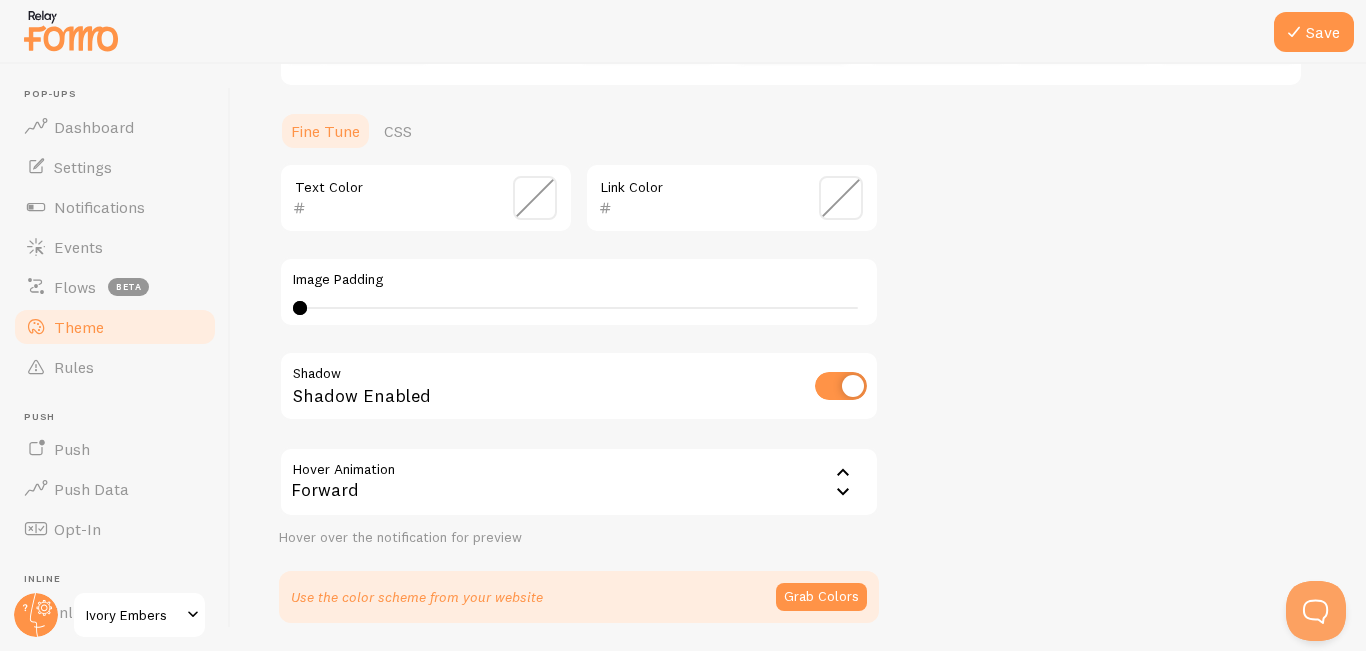 scroll, scrollTop: 506, scrollLeft: 0, axis: vertical 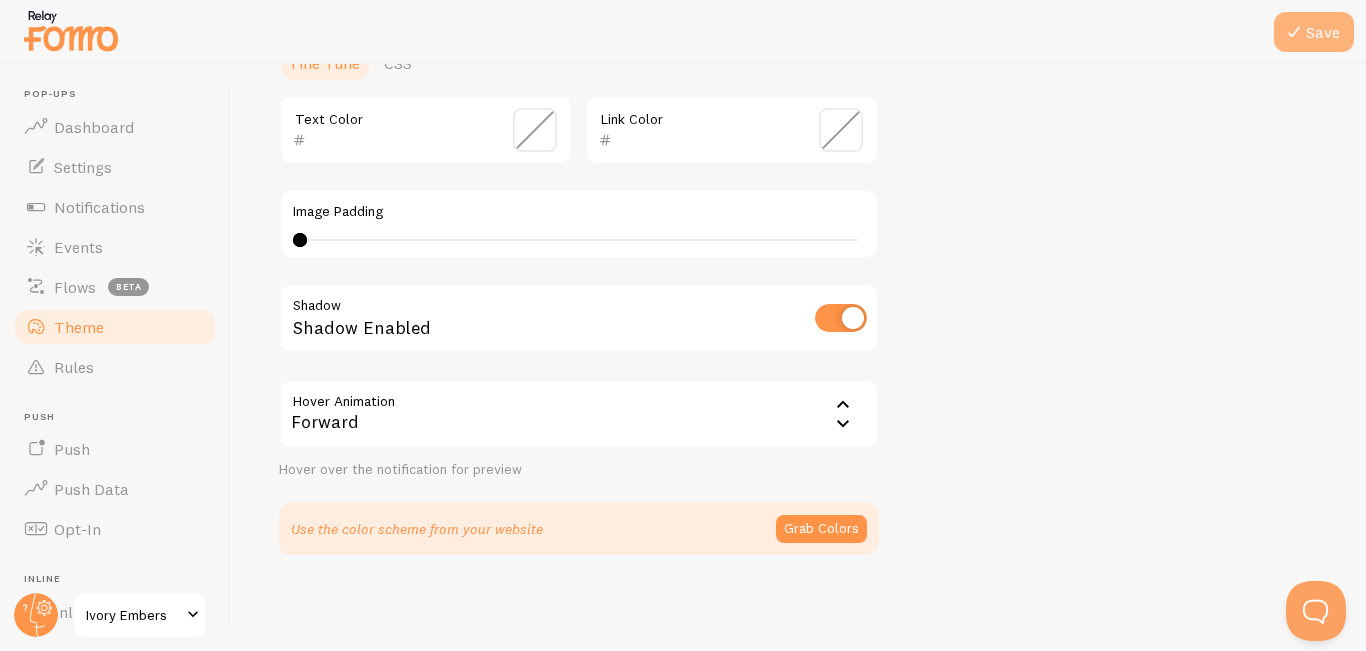 click at bounding box center [1294, 32] 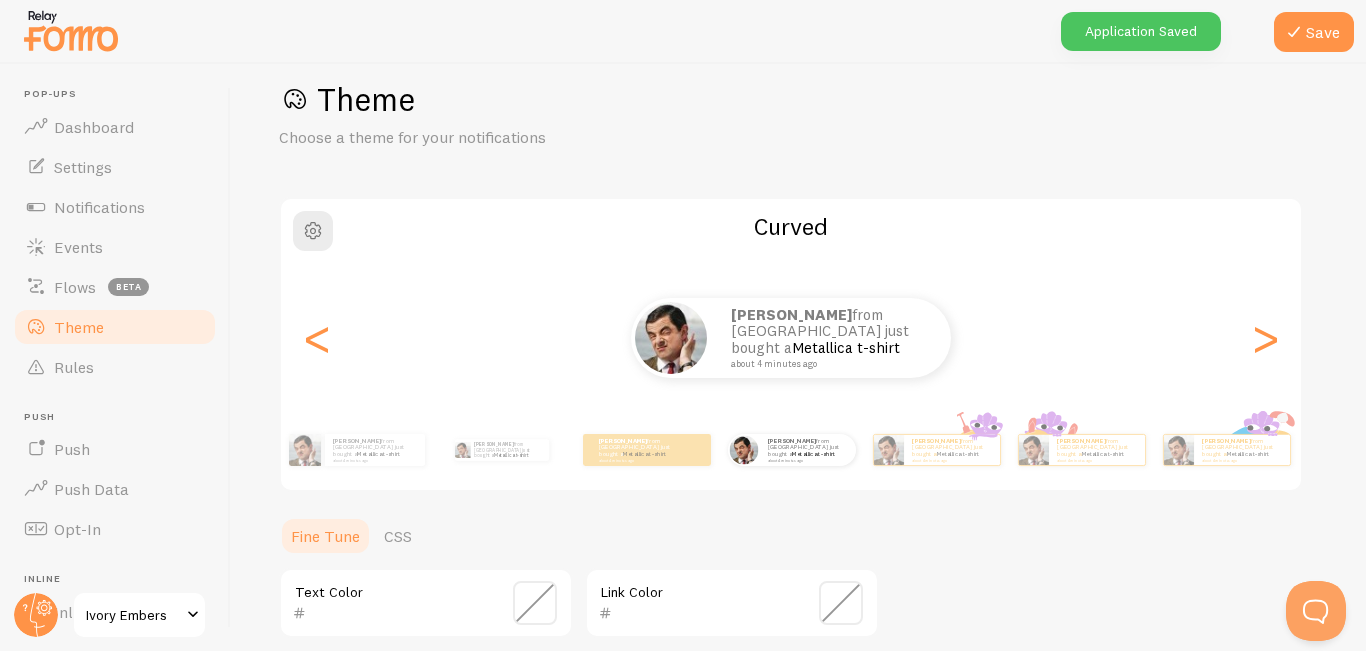 scroll, scrollTop: 0, scrollLeft: 0, axis: both 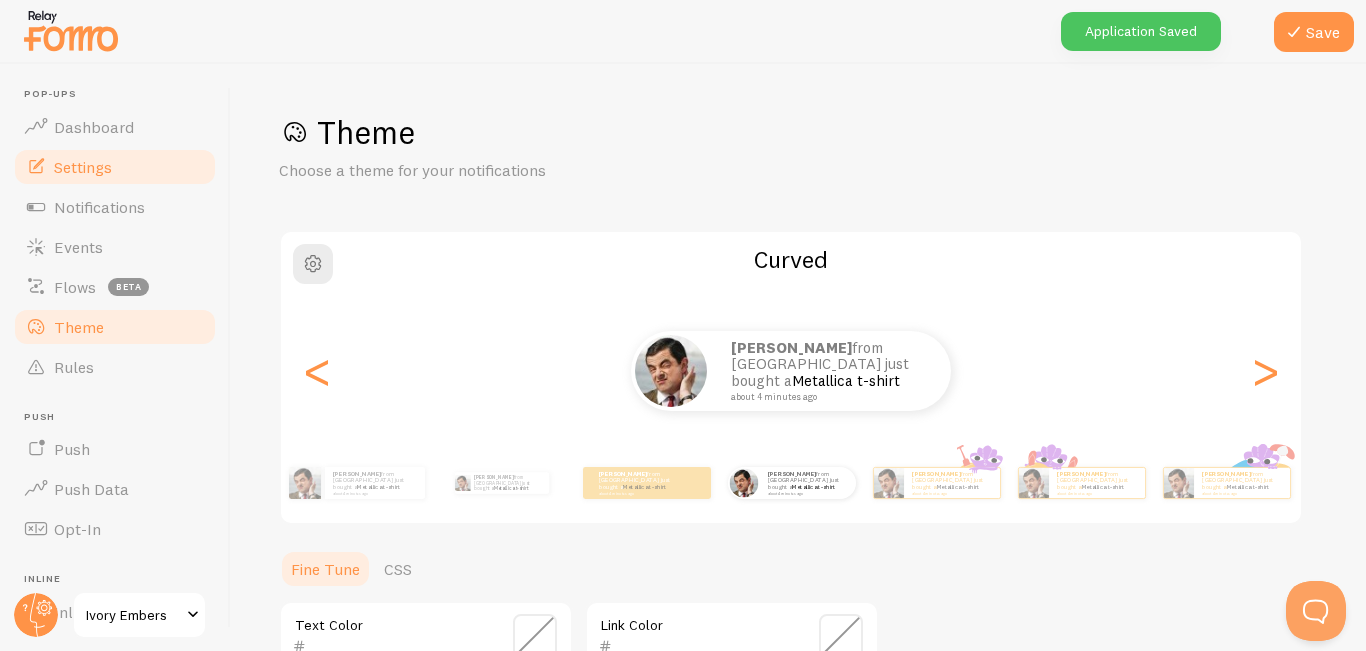 click on "Settings" at bounding box center (115, 167) 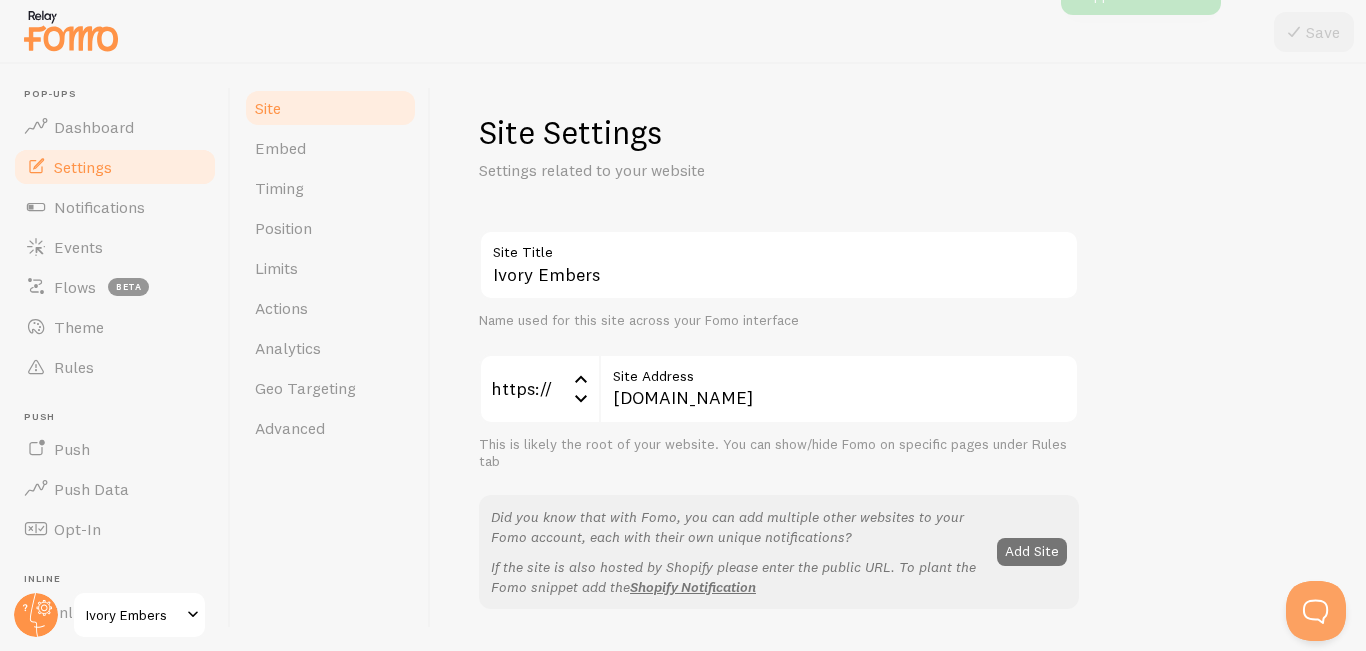 click on "Settings" at bounding box center (83, 167) 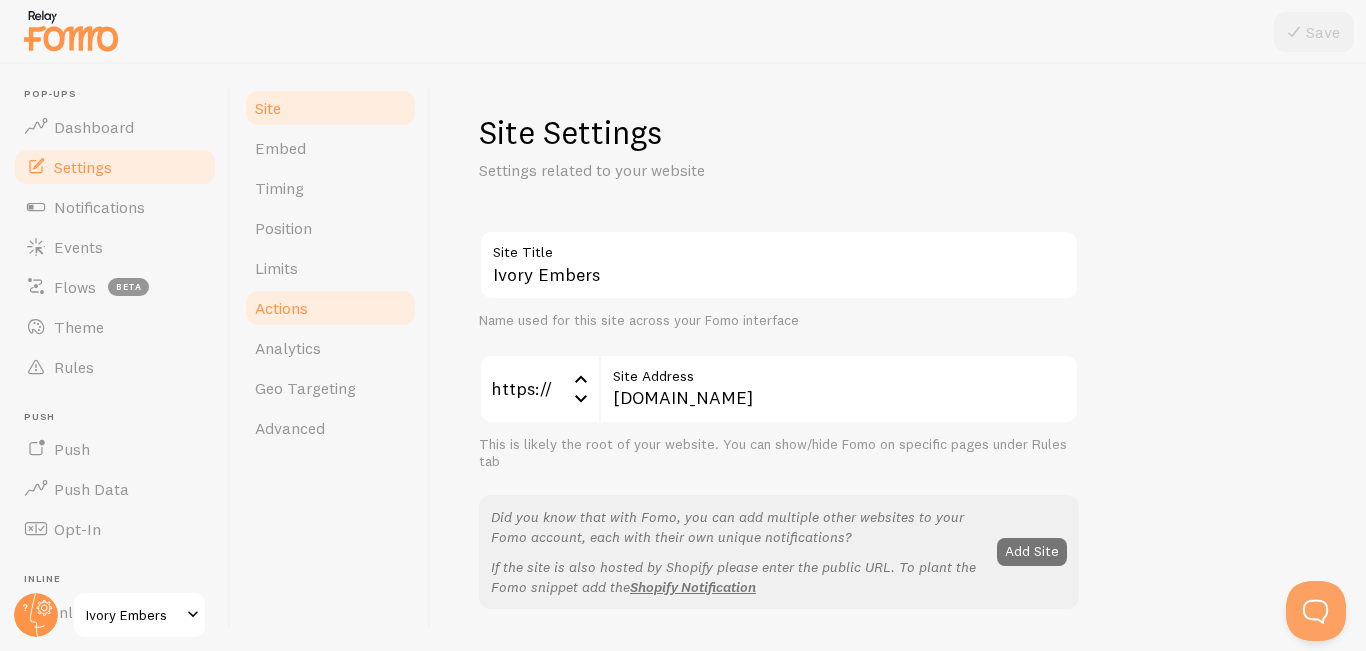 click on "Actions" at bounding box center (281, 308) 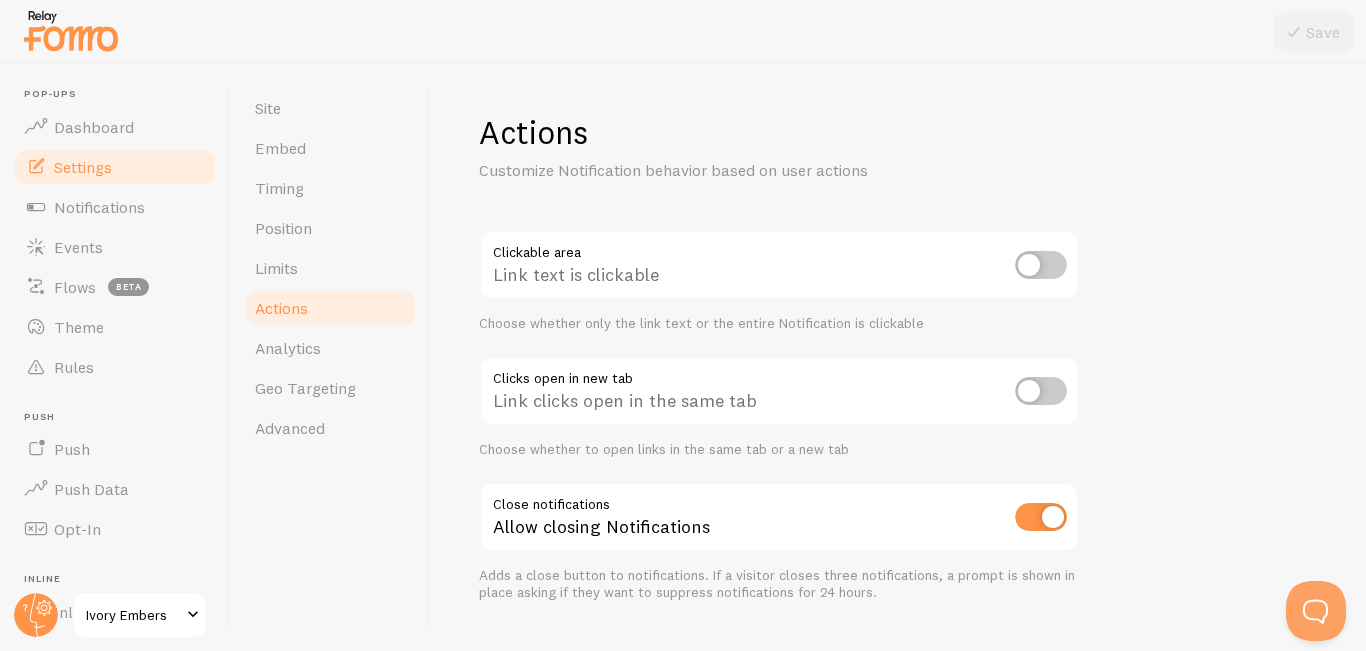 click on "Actions" at bounding box center [330, 308] 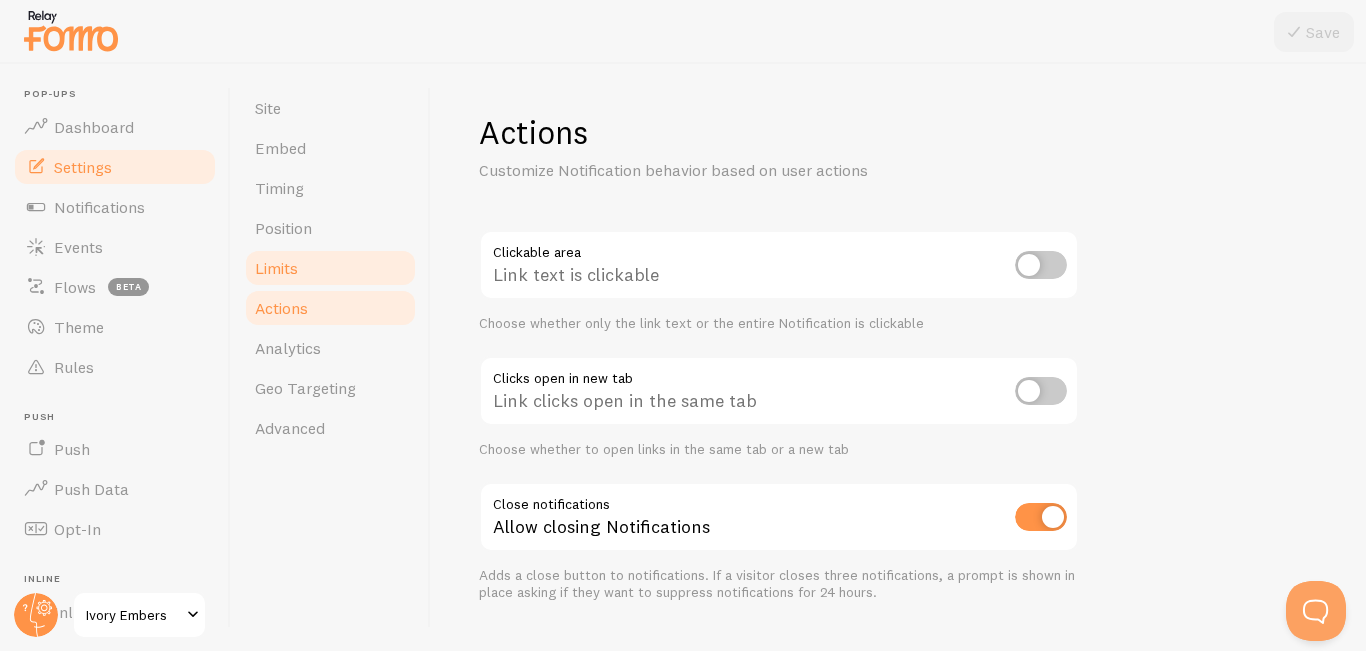 click on "Limits" at bounding box center [330, 268] 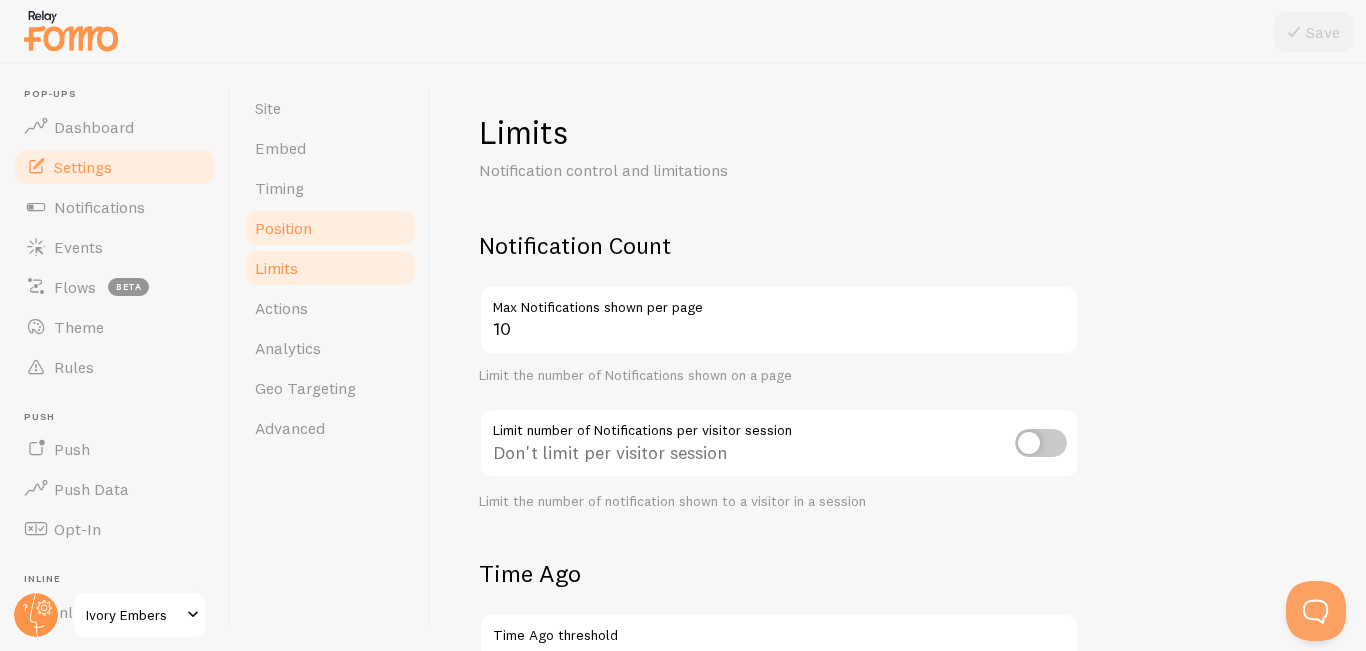 click on "Position" at bounding box center (330, 228) 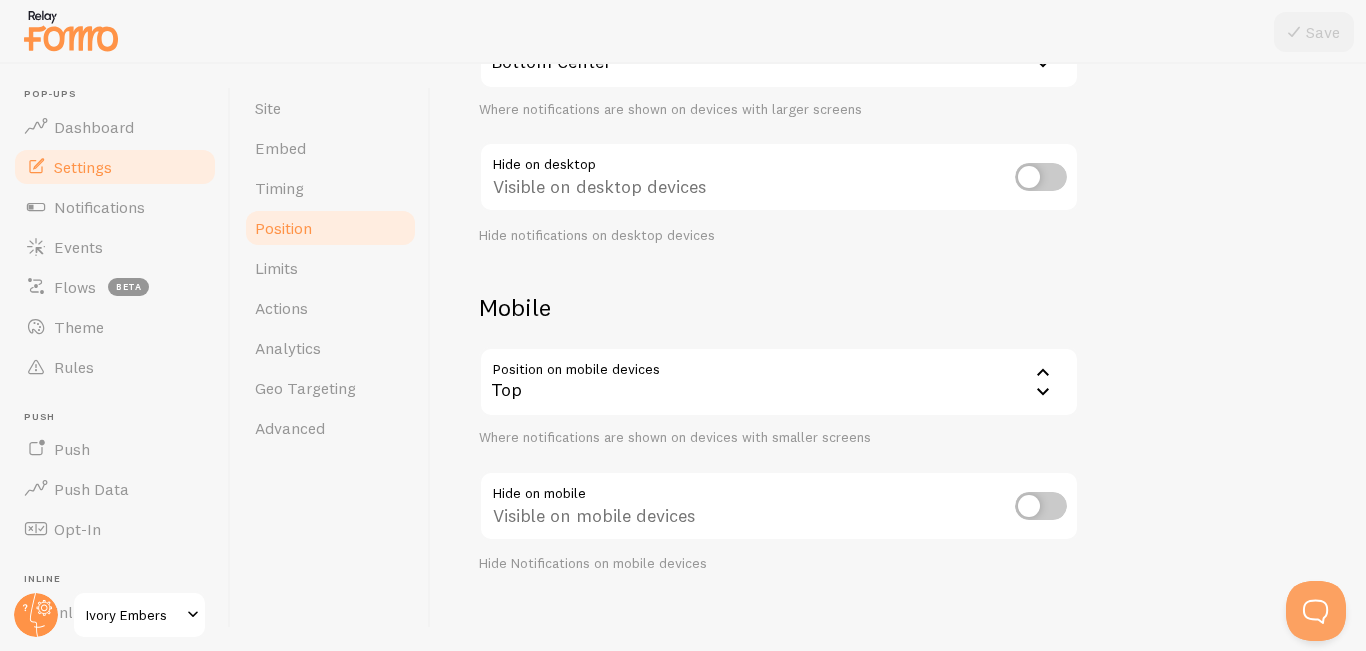 scroll, scrollTop: 284, scrollLeft: 0, axis: vertical 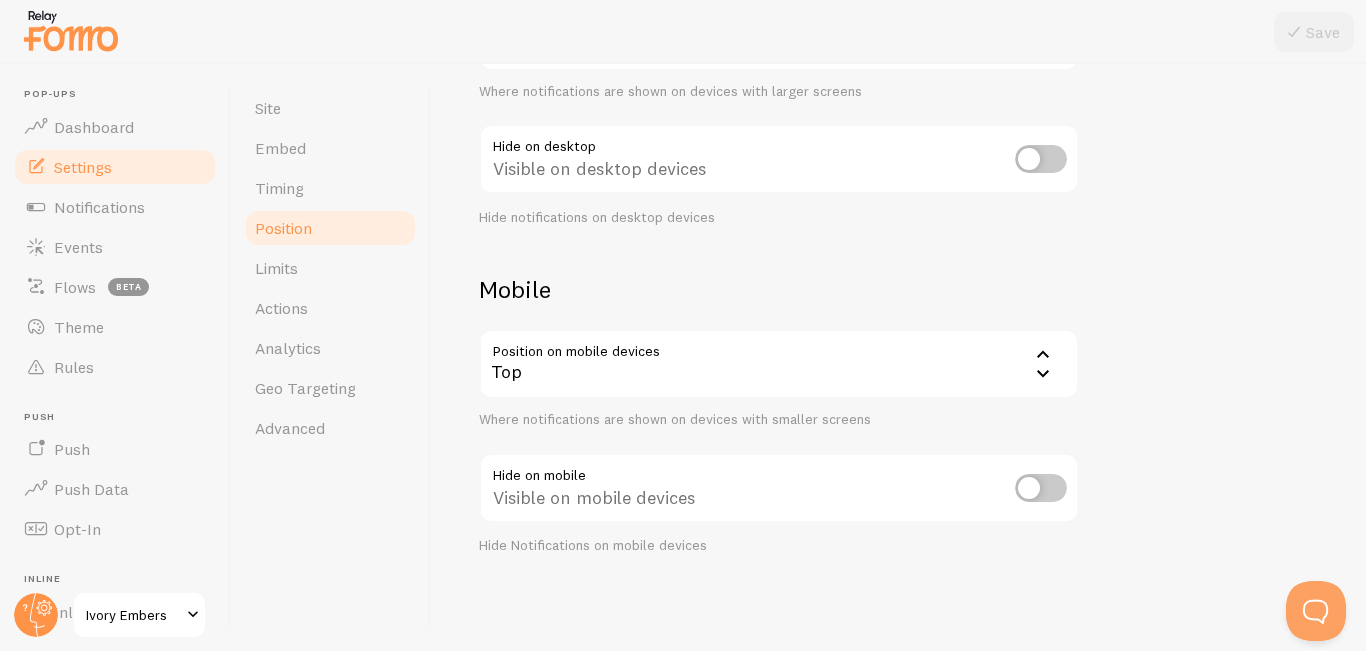 click on "Visible on desktop devices" at bounding box center (779, 160) 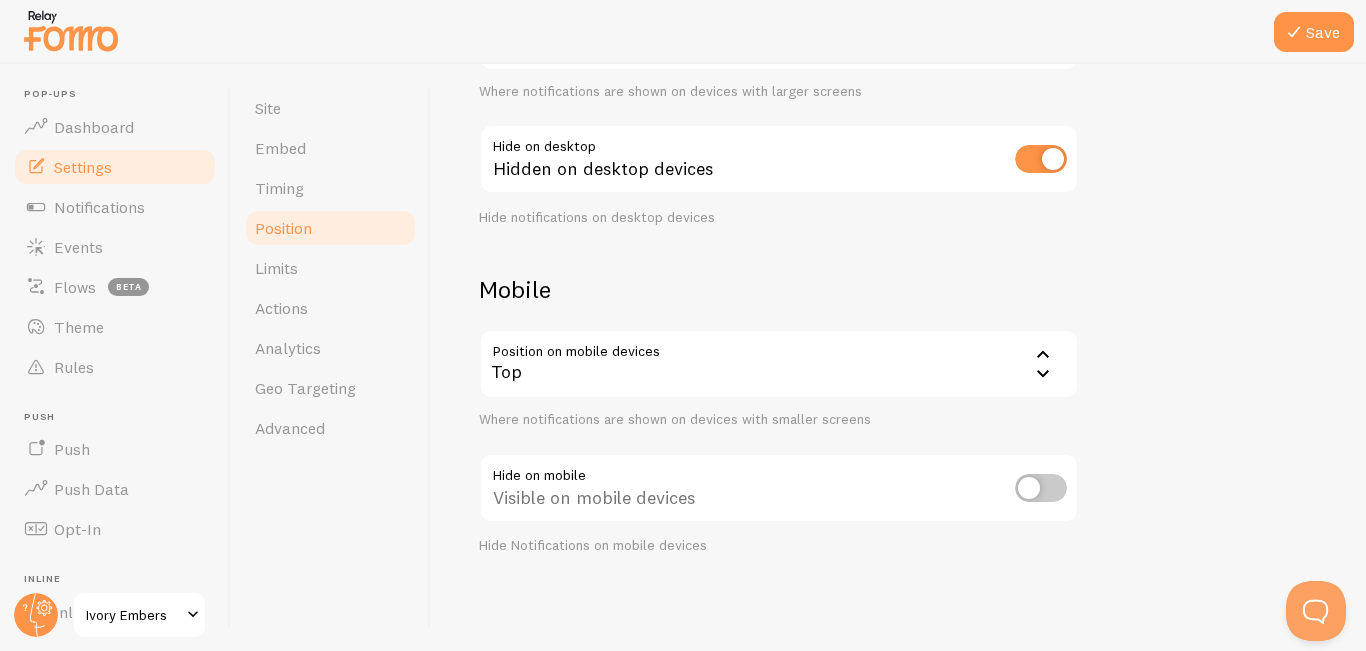 click on "Visible on mobile devices" at bounding box center (779, 489) 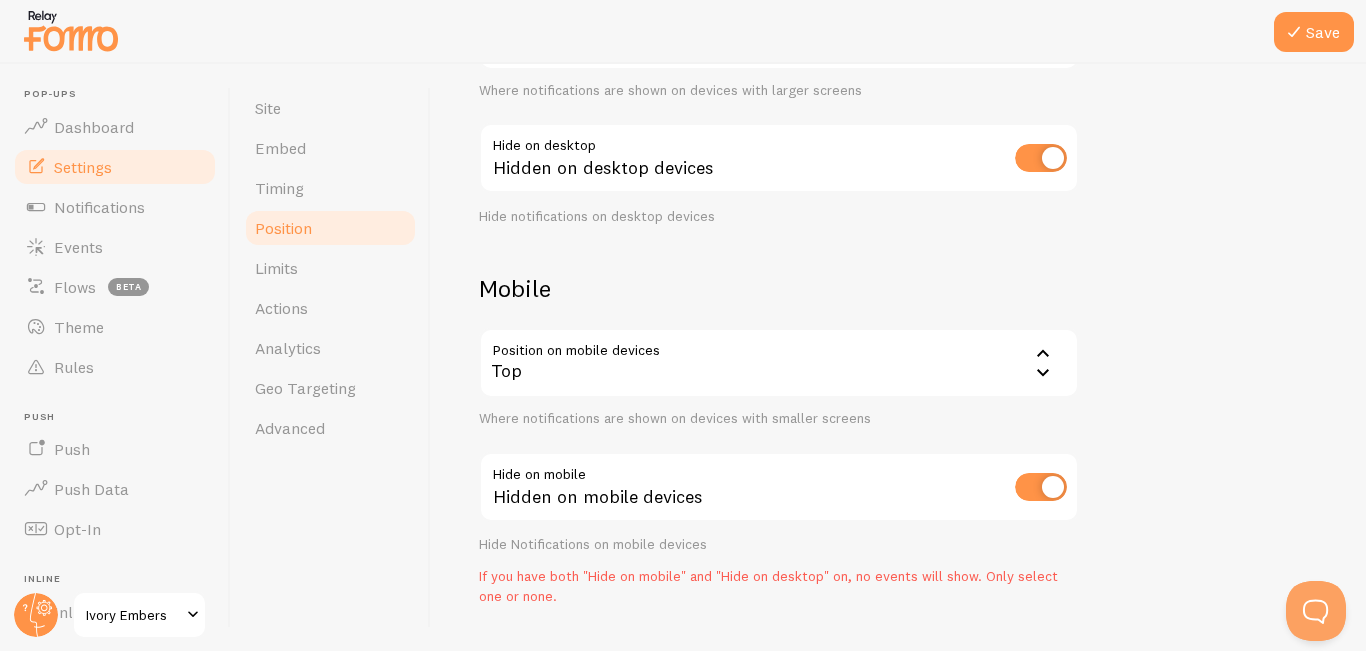 scroll, scrollTop: 312, scrollLeft: 0, axis: vertical 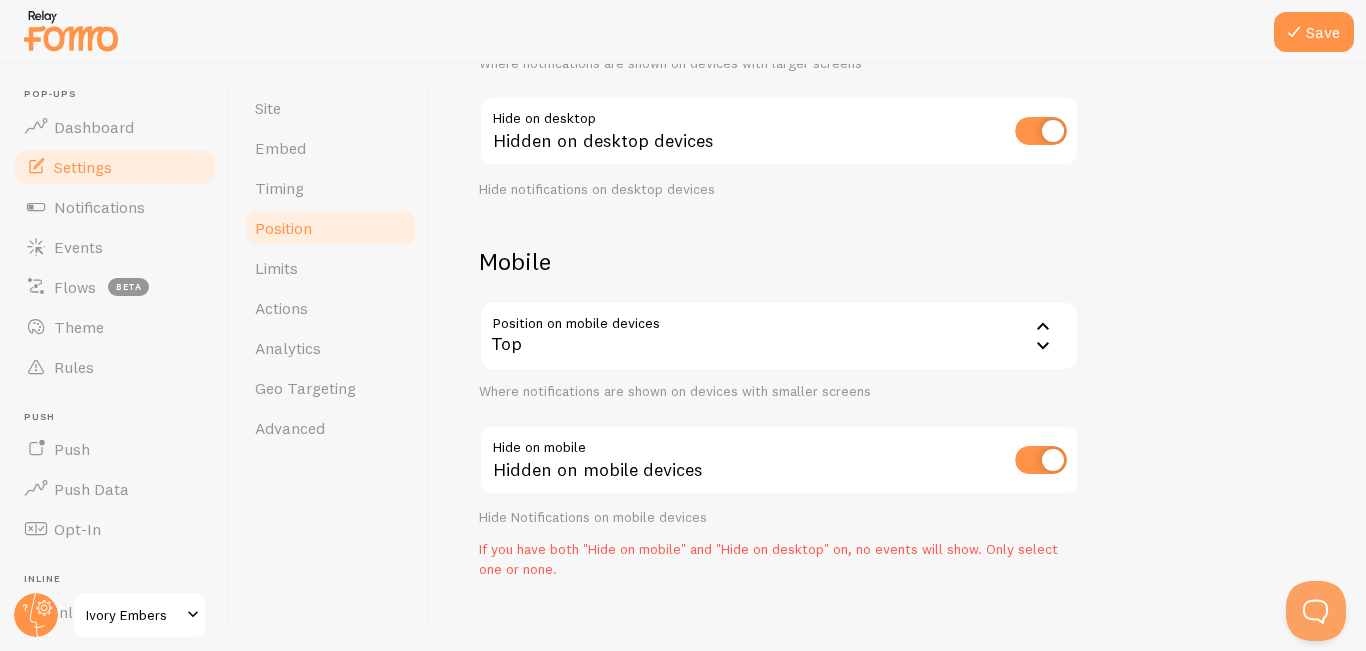 click at bounding box center [1041, 460] 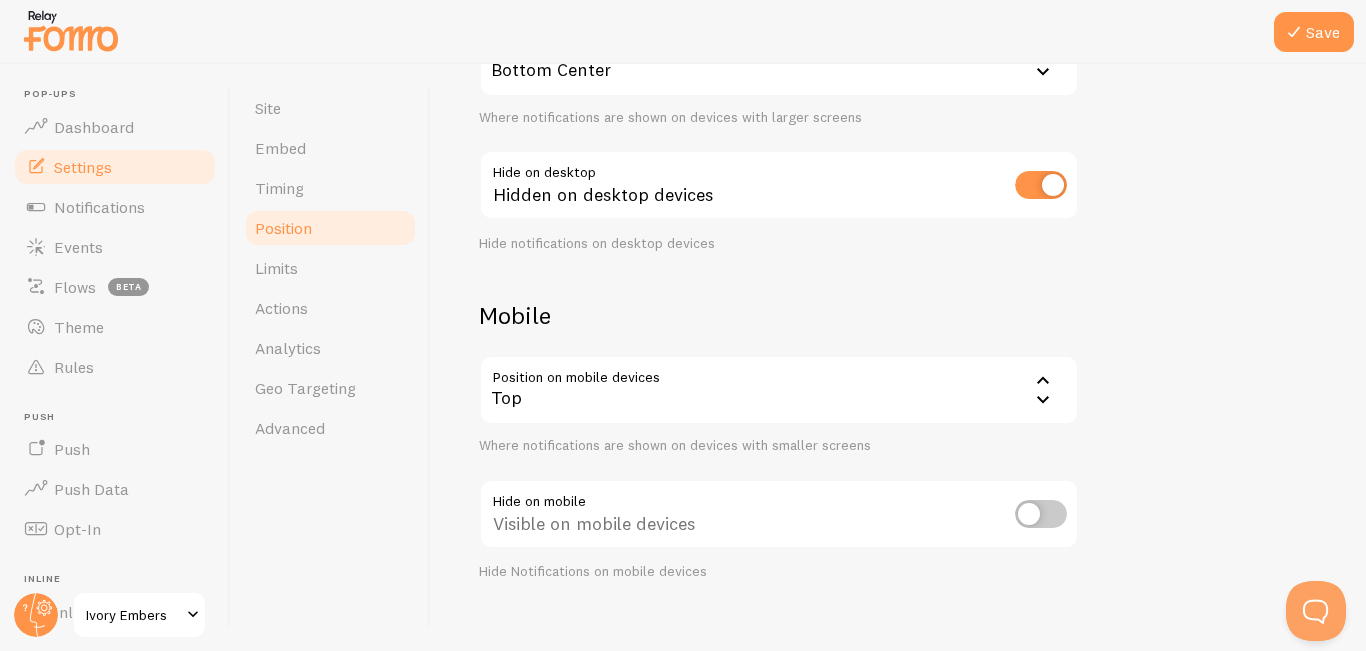 scroll, scrollTop: 240, scrollLeft: 0, axis: vertical 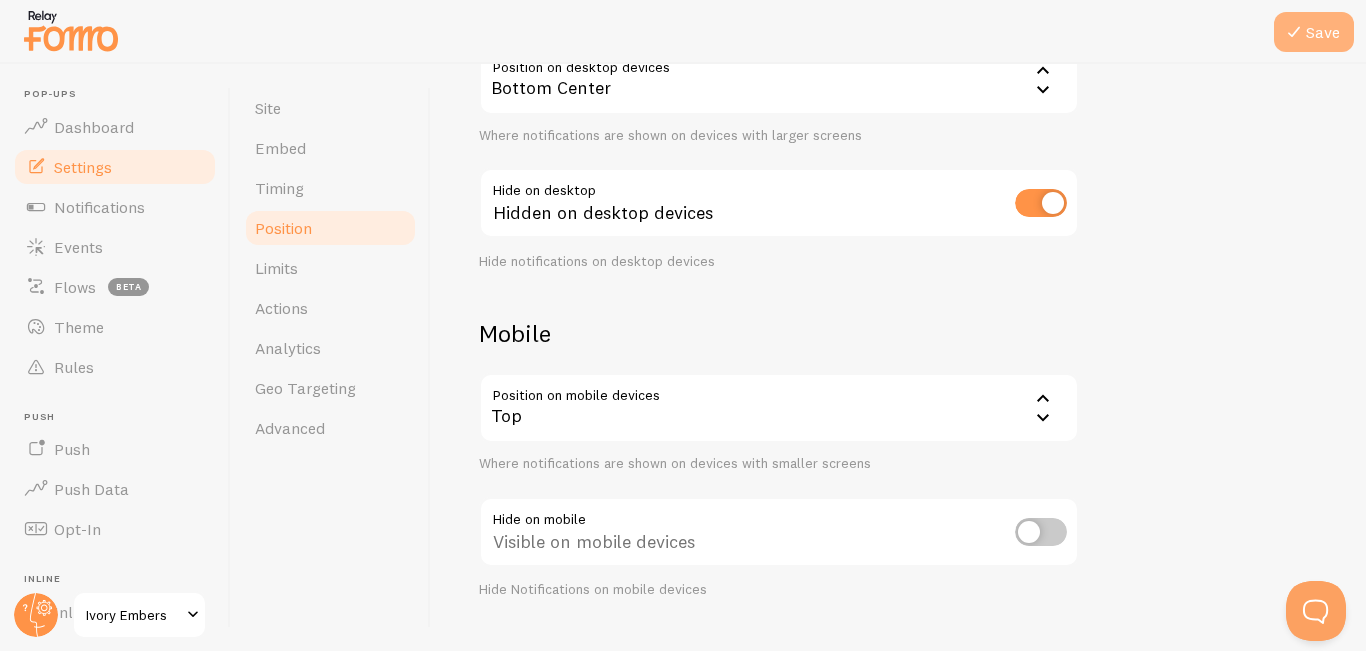 click on "Save" at bounding box center [1314, 32] 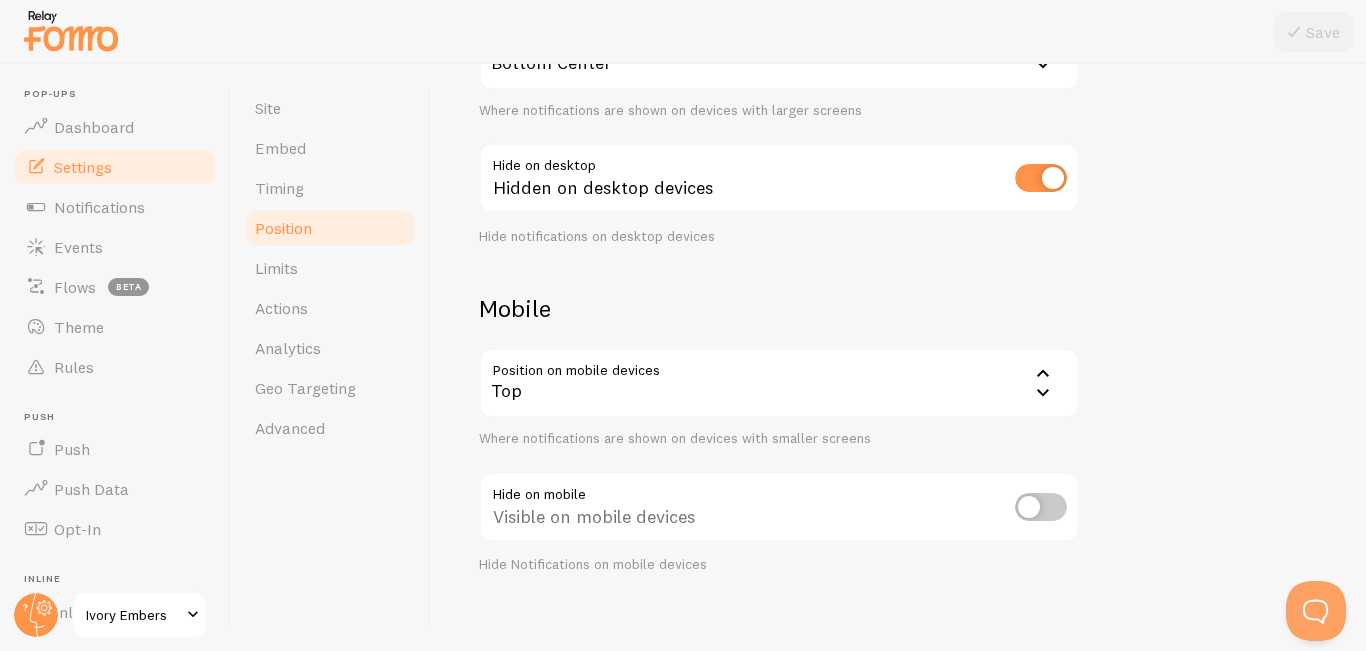 scroll, scrollTop: 261, scrollLeft: 0, axis: vertical 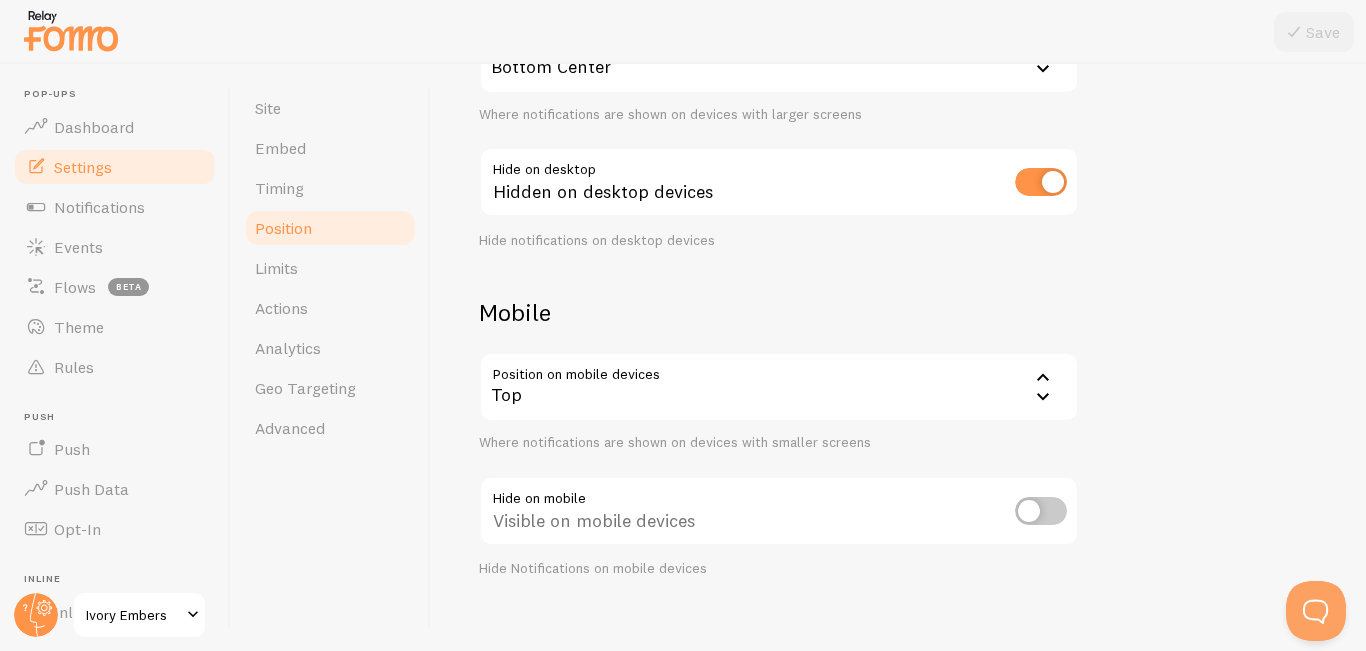 click on "Hidden on desktop devices" at bounding box center [779, 183] 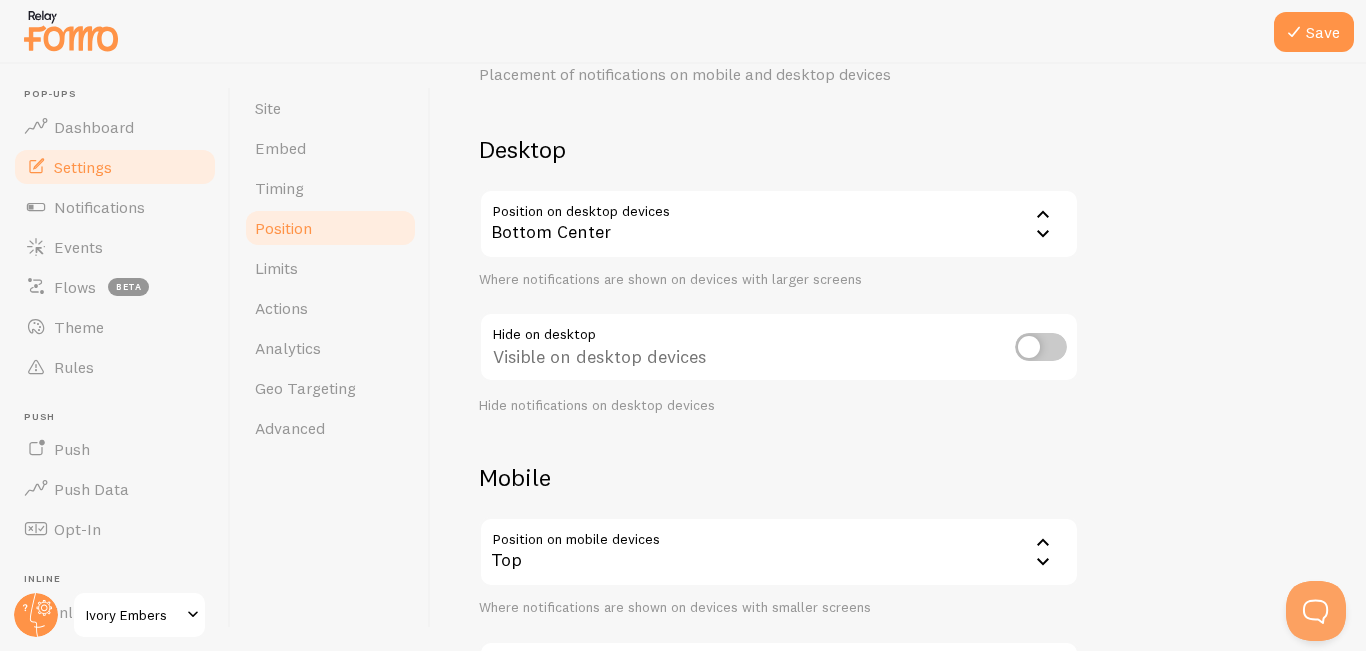 scroll, scrollTop: 95, scrollLeft: 0, axis: vertical 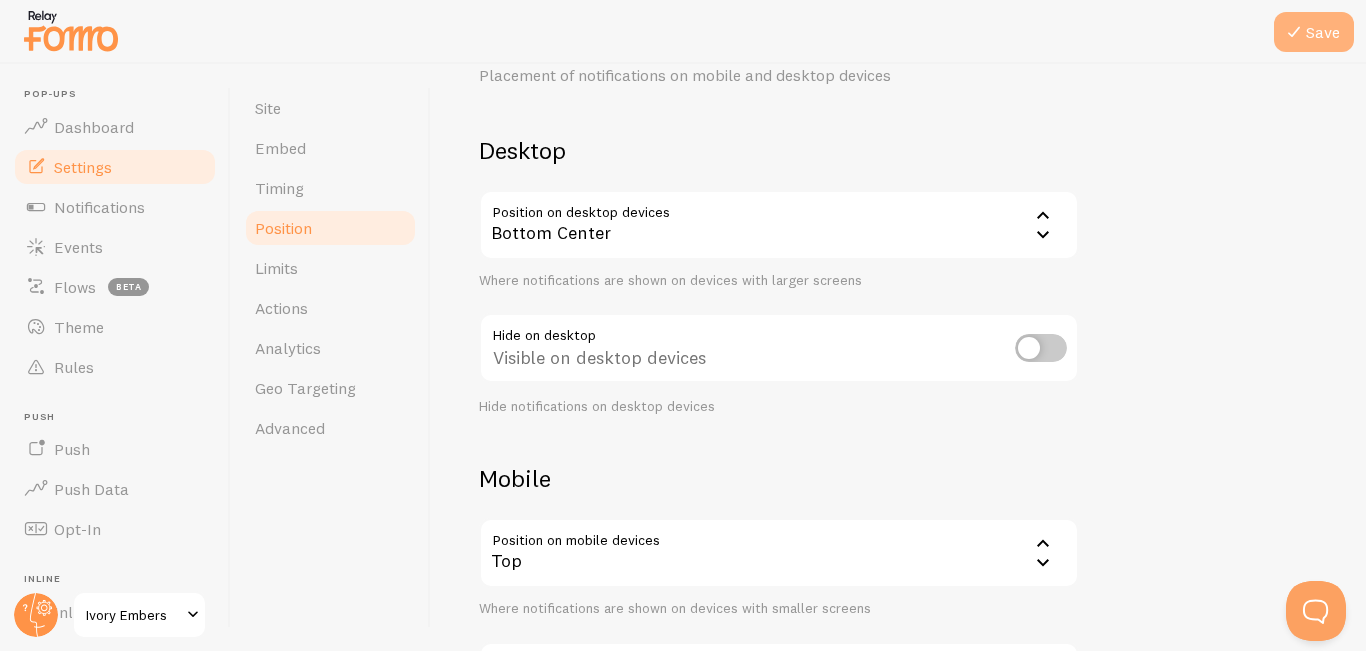click on "Save" at bounding box center [1314, 32] 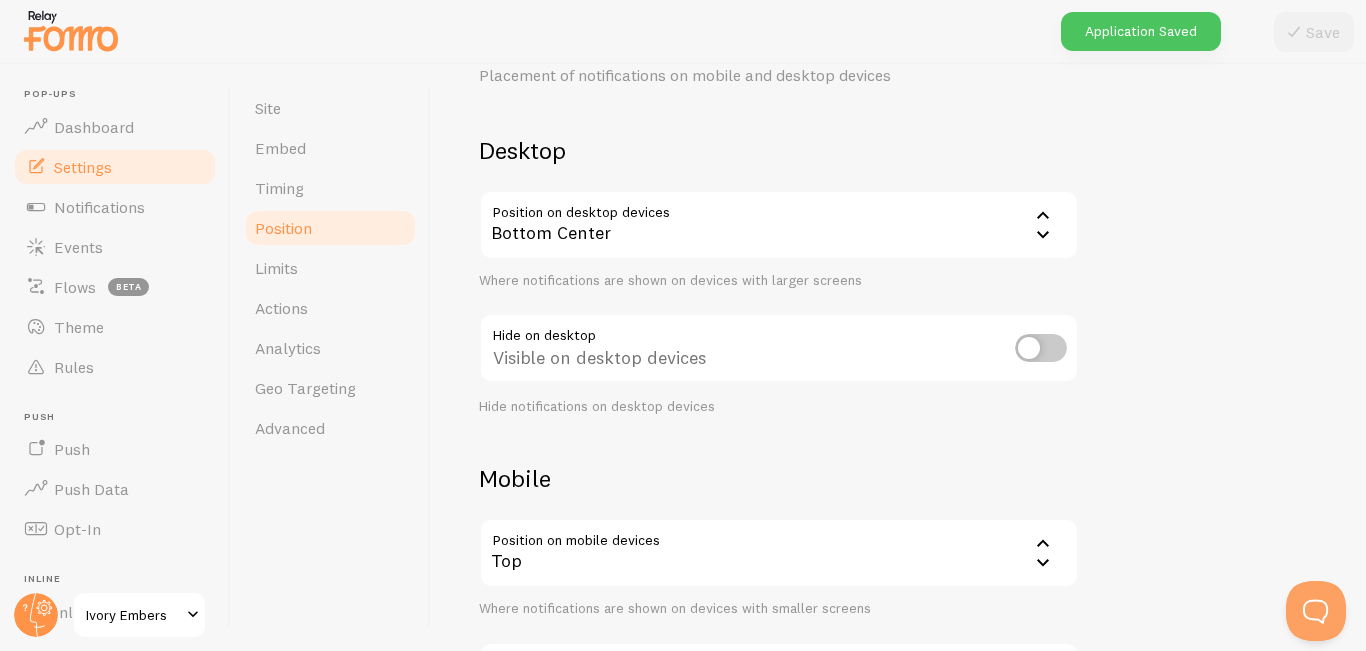 scroll, scrollTop: 0, scrollLeft: 0, axis: both 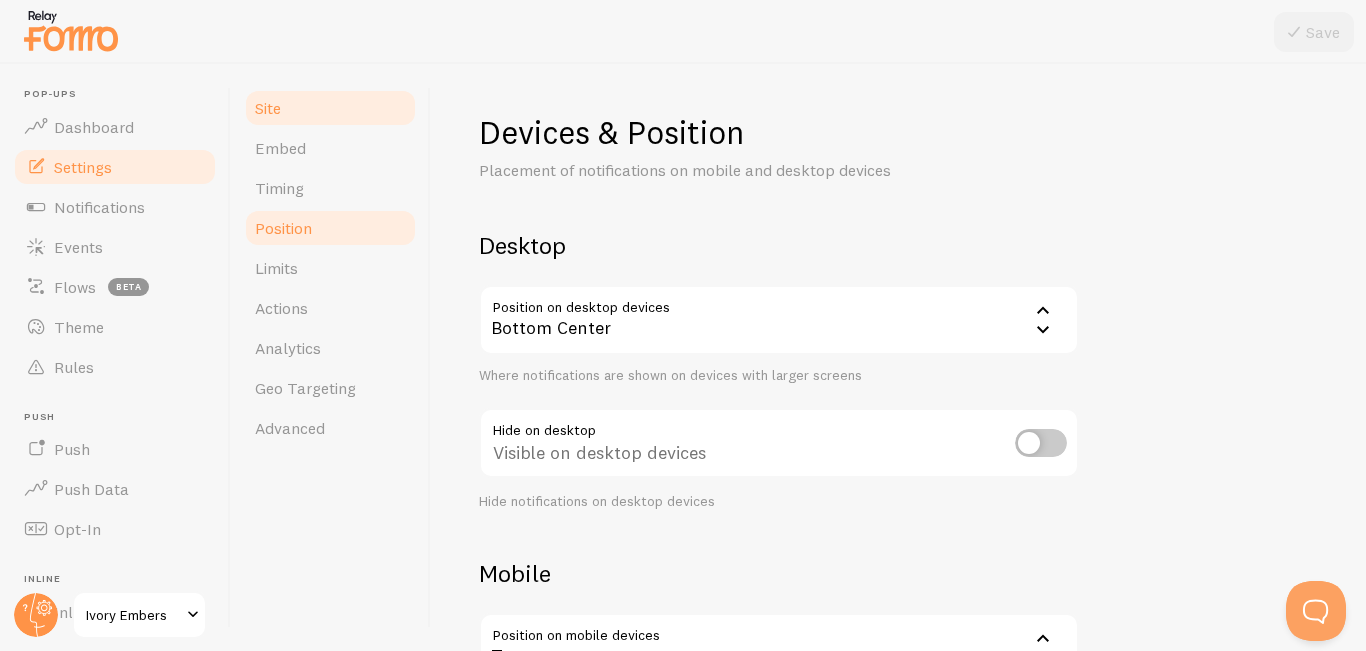 click on "Site" at bounding box center [330, 108] 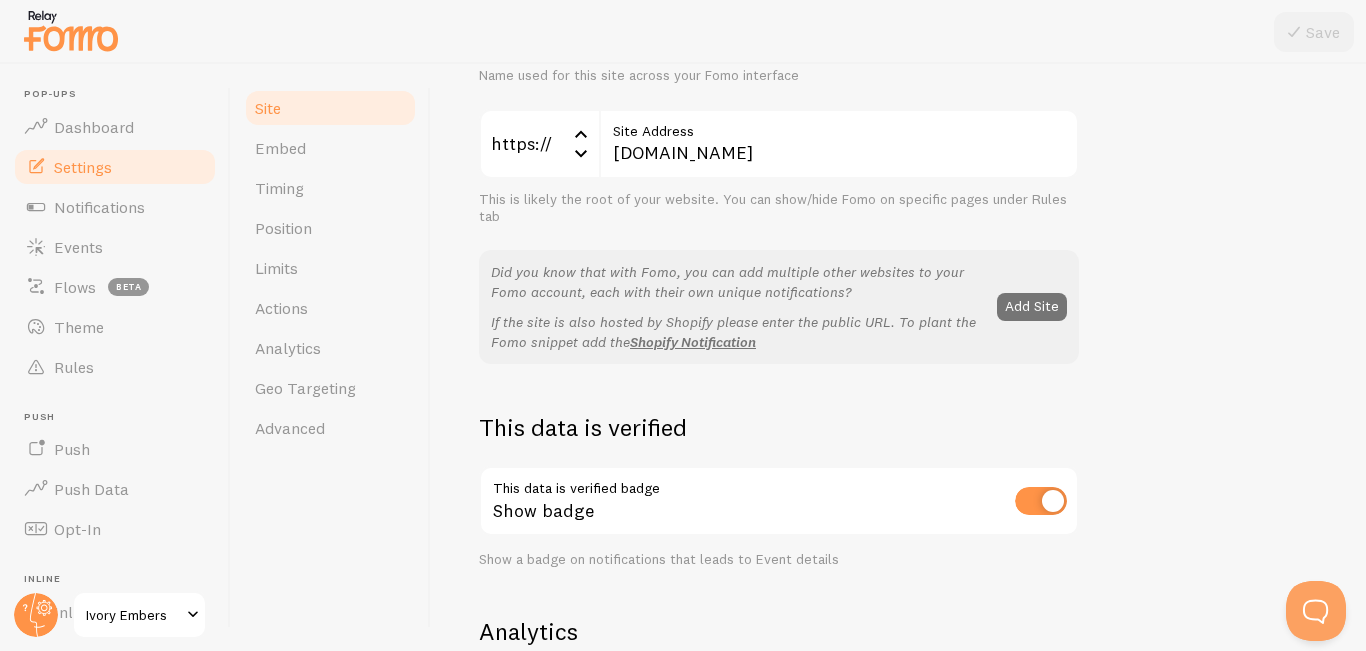 scroll, scrollTop: 256, scrollLeft: 0, axis: vertical 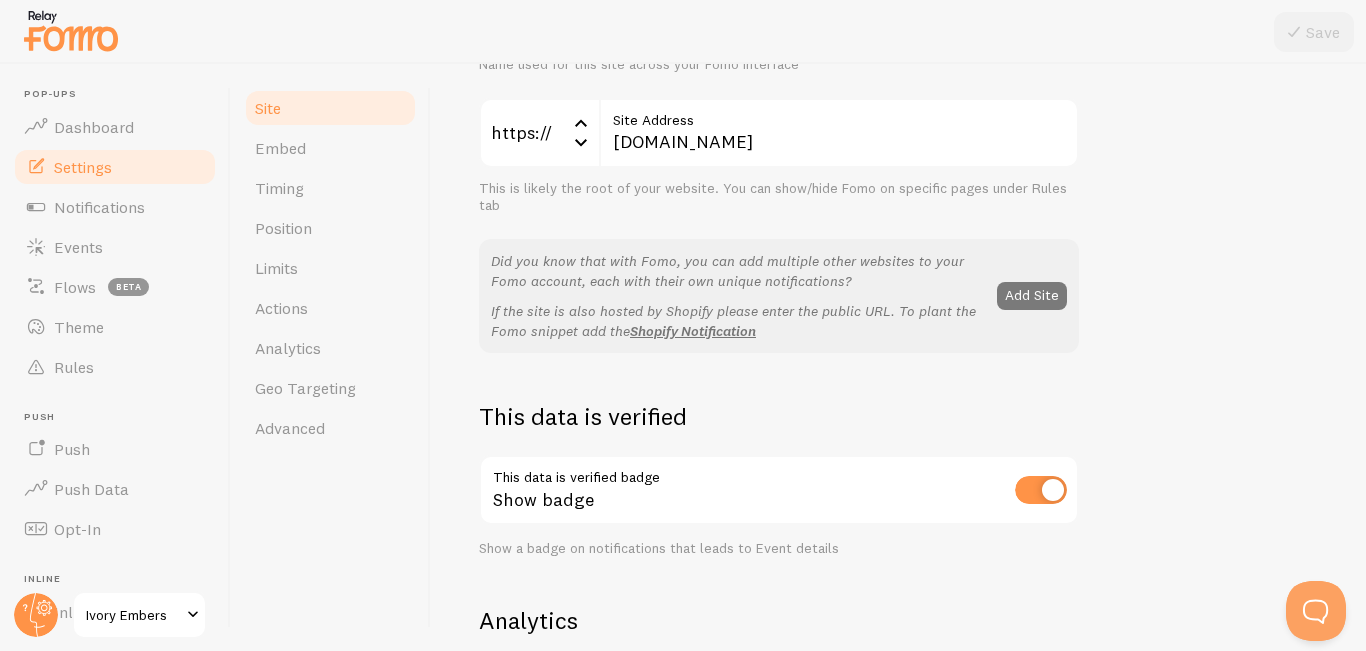 click on "Add Site" at bounding box center (1032, 296) 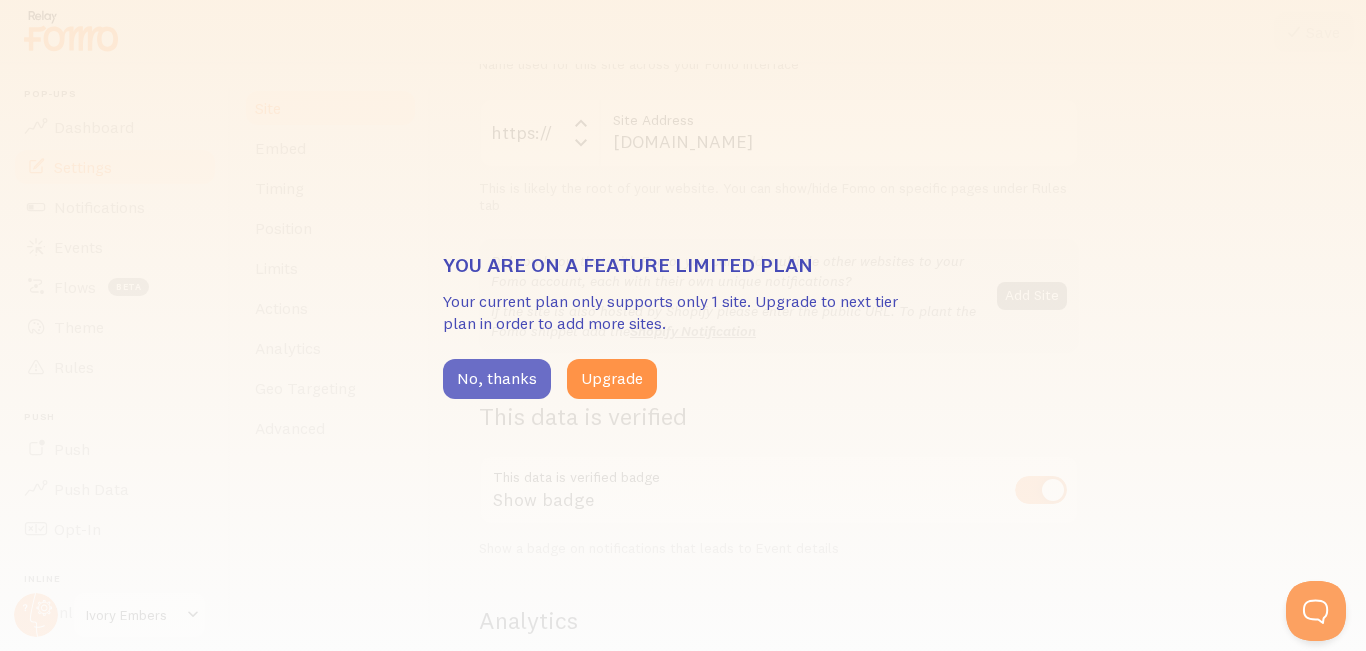 click on "No, thanks" at bounding box center (497, 379) 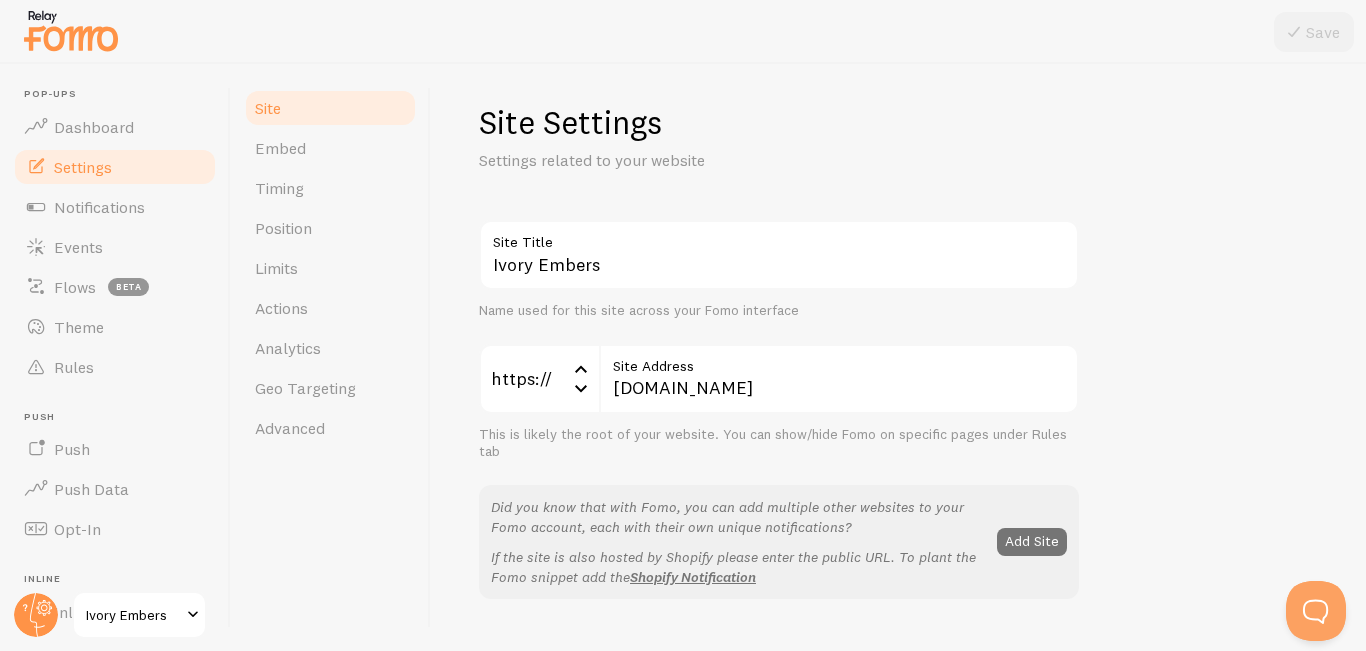 scroll, scrollTop: 0, scrollLeft: 0, axis: both 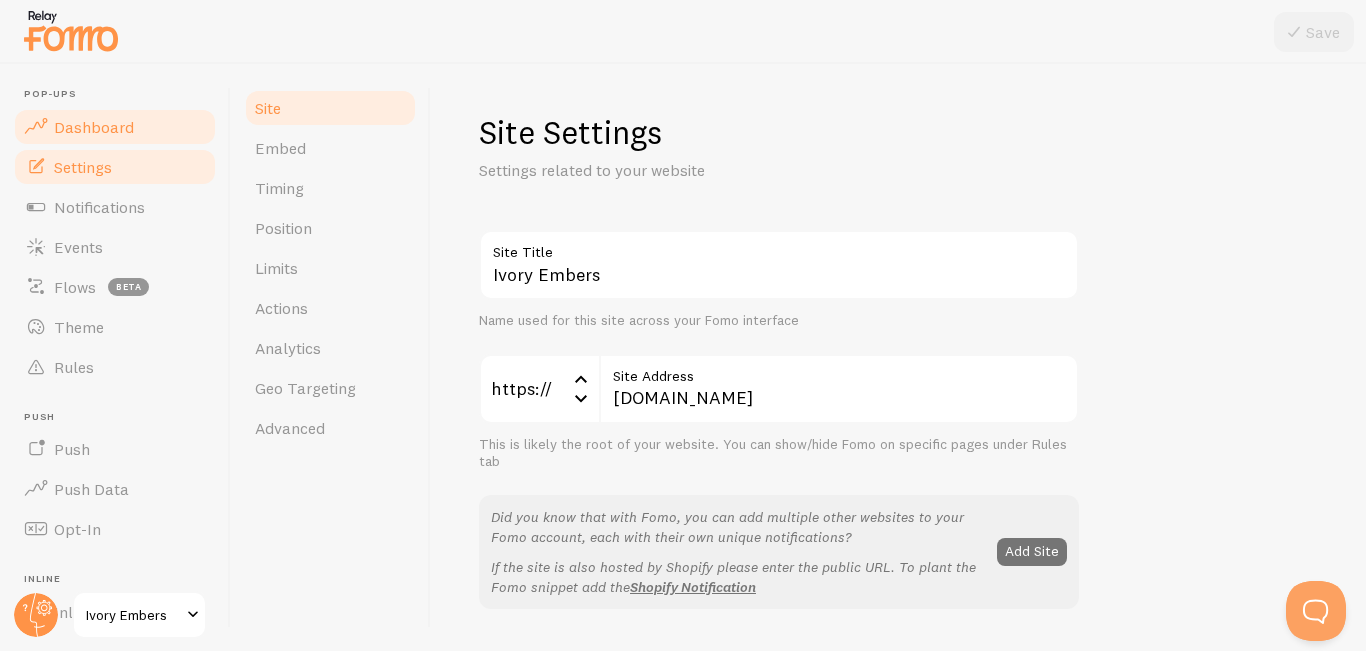 click on "Dashboard" at bounding box center [94, 127] 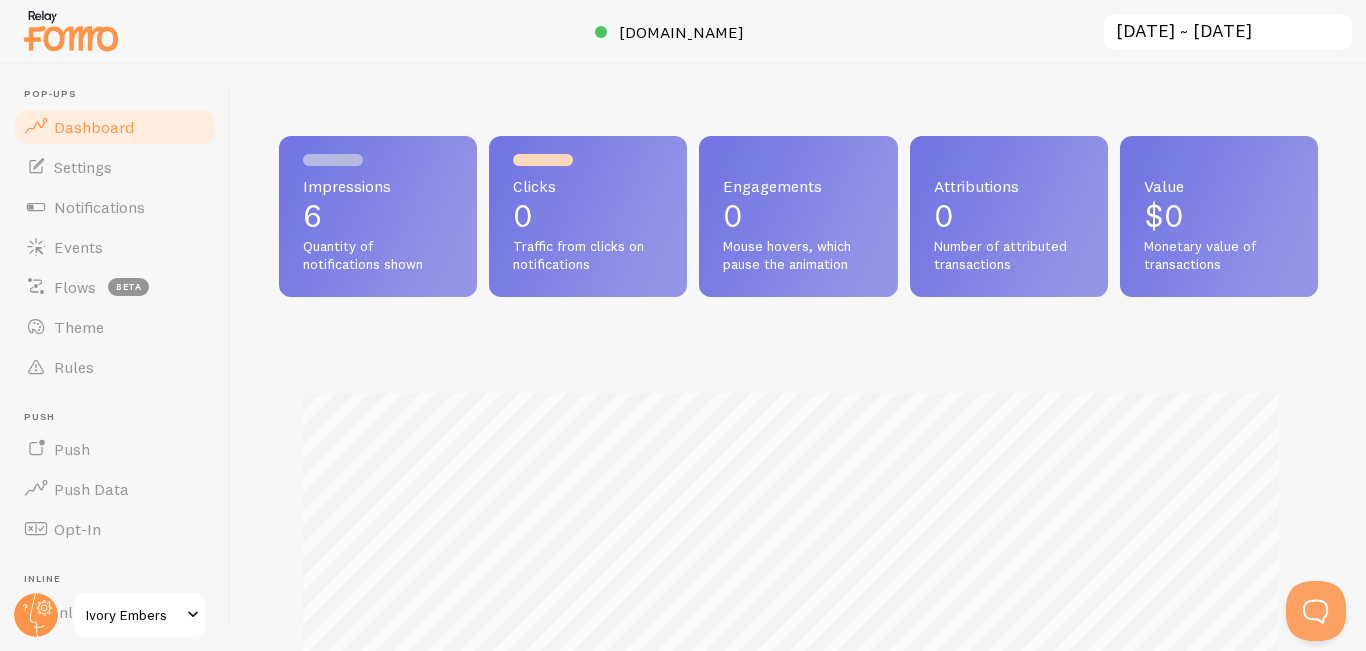 scroll, scrollTop: 999474, scrollLeft: 998976, axis: both 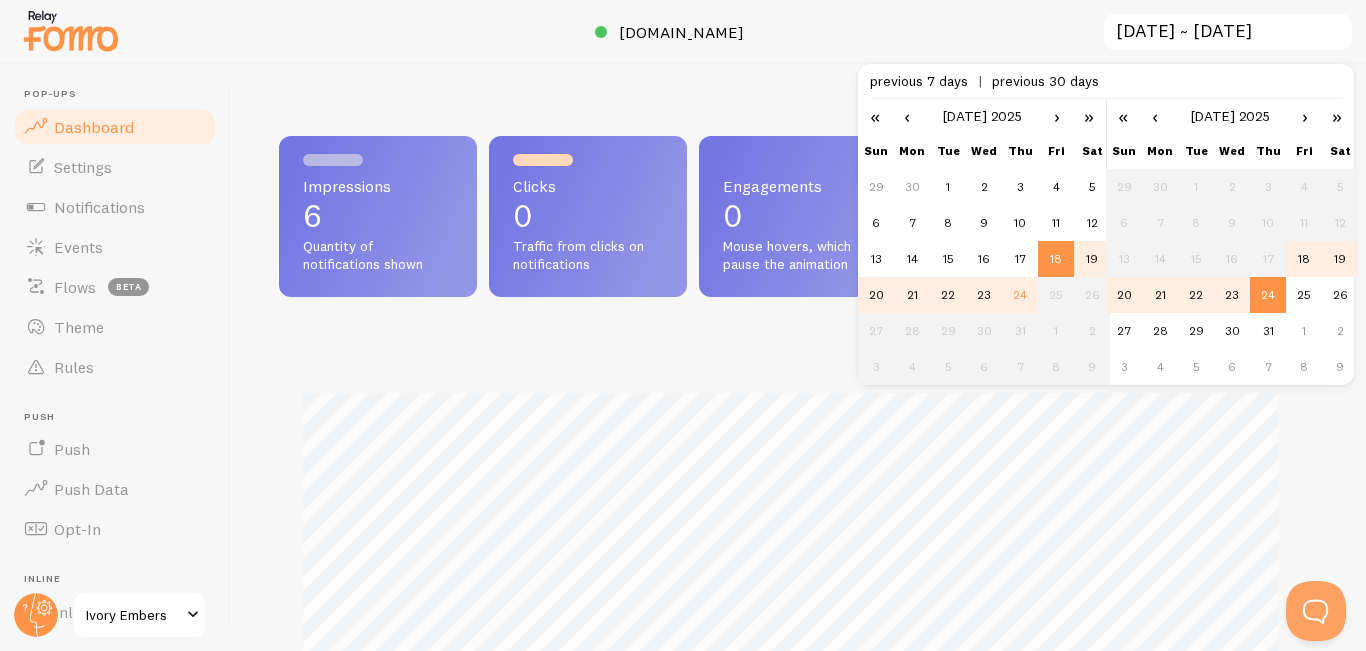 click at bounding box center (683, 32) 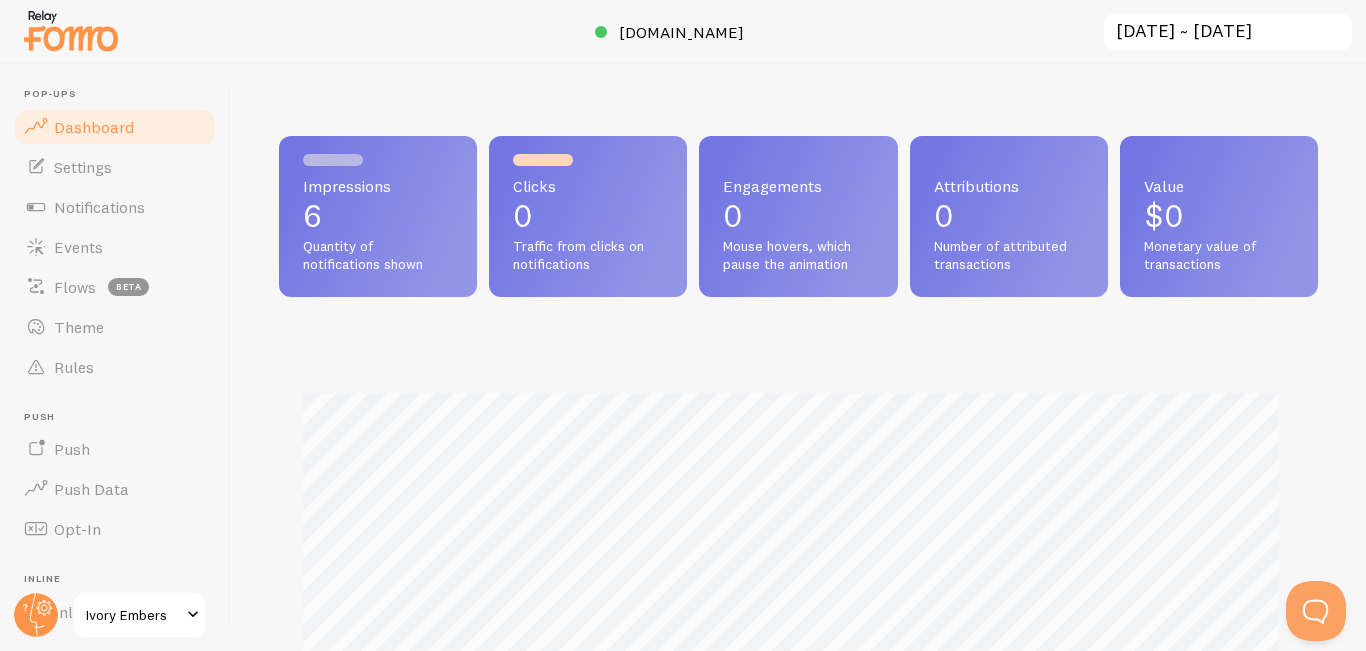 click on "Impressions" at bounding box center [378, 186] 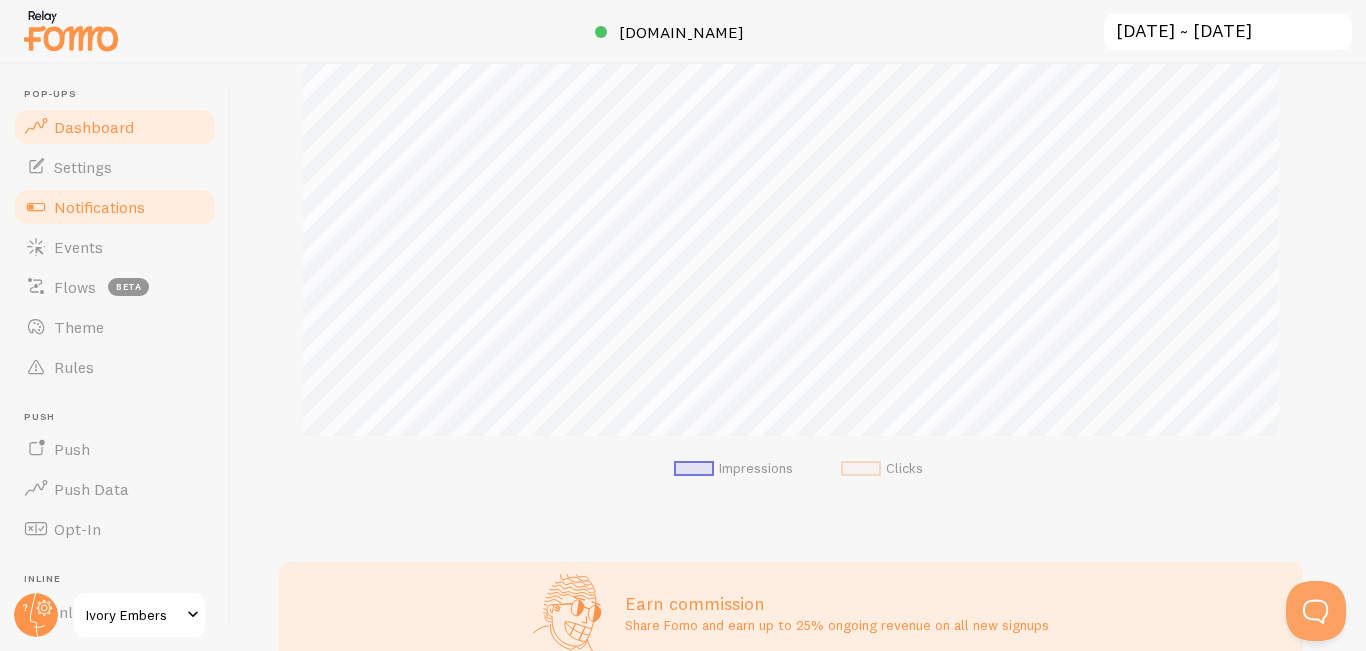 scroll, scrollTop: 358, scrollLeft: 0, axis: vertical 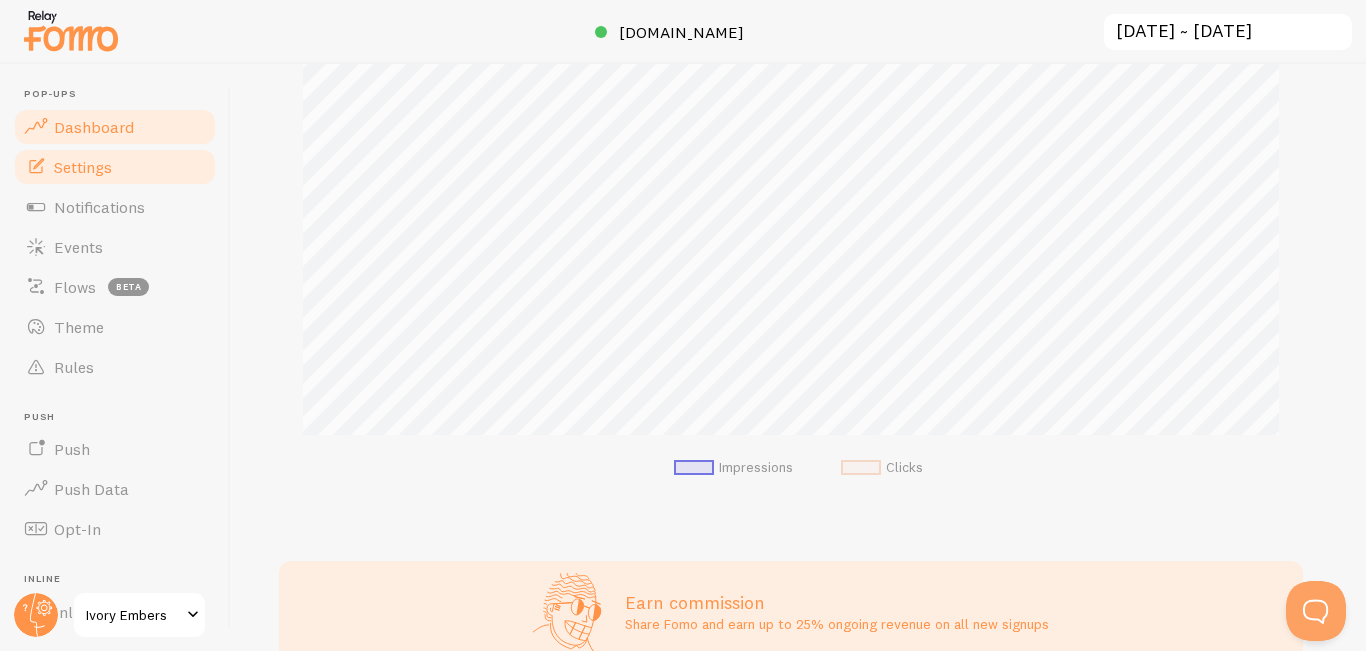 click on "Settings" at bounding box center (115, 167) 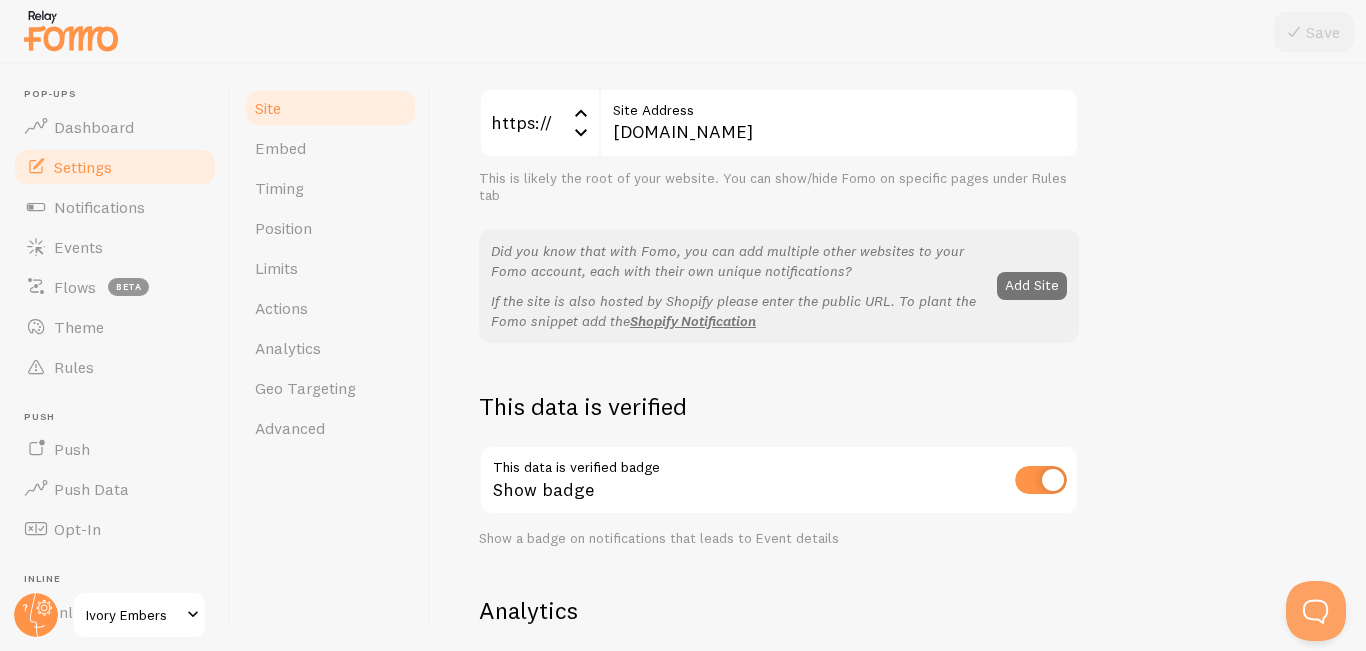 scroll, scrollTop: 267, scrollLeft: 0, axis: vertical 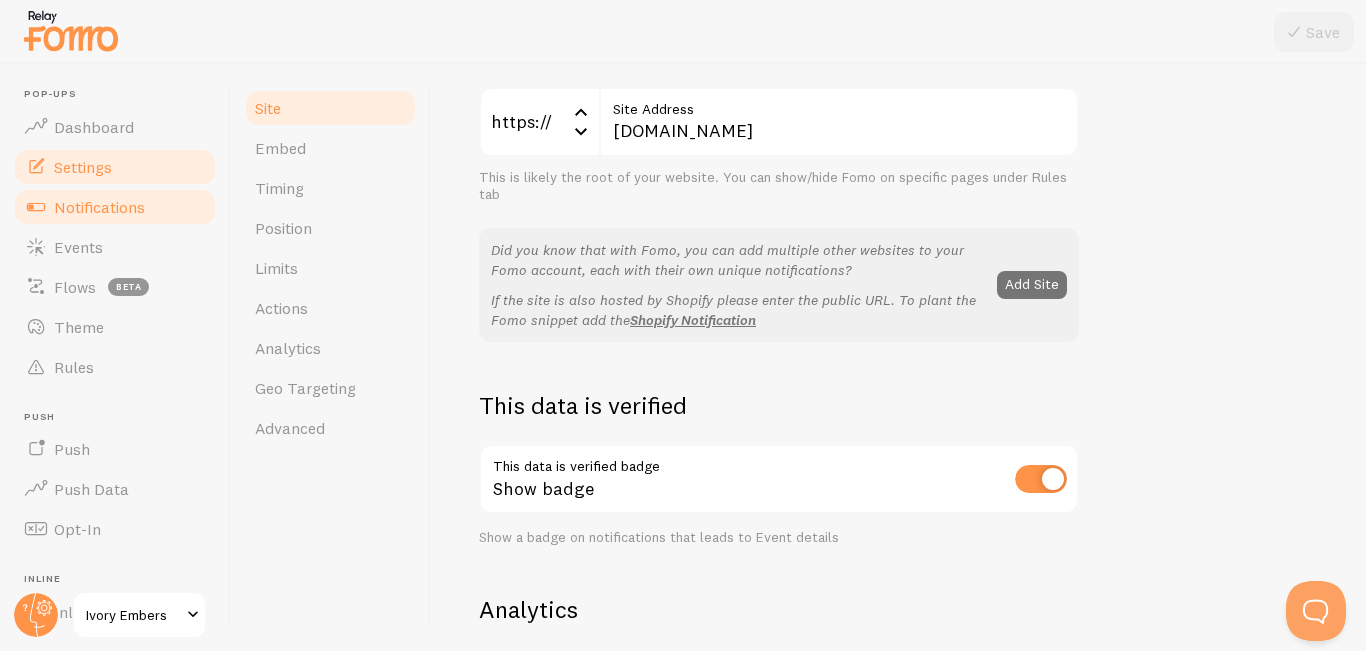 click on "Notifications" at bounding box center [115, 207] 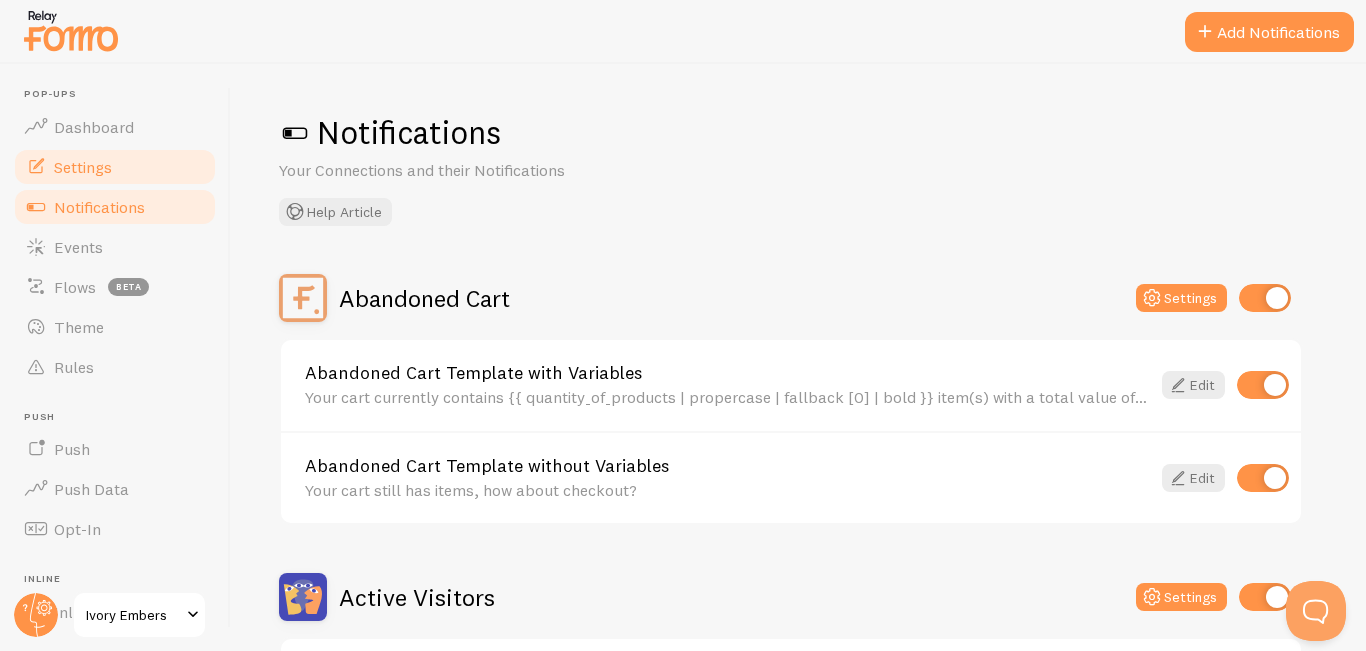 click on "Settings" at bounding box center [115, 167] 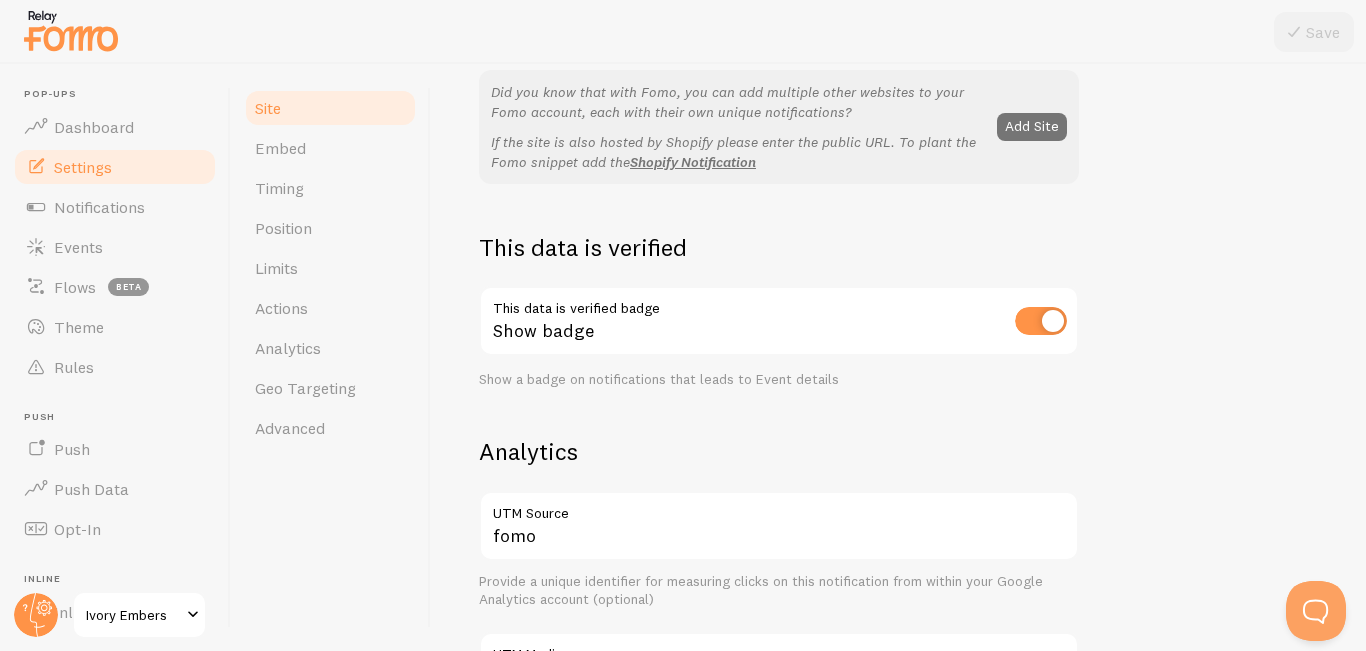 scroll, scrollTop: 427, scrollLeft: 0, axis: vertical 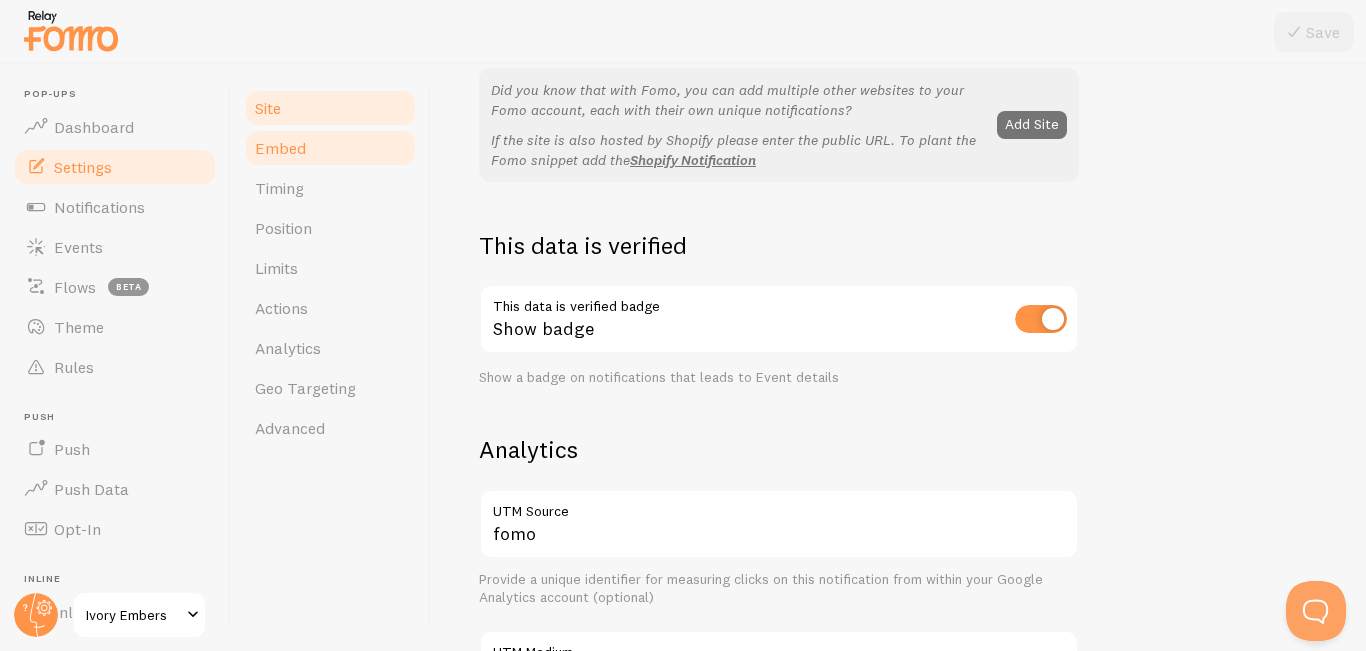 click on "Embed" at bounding box center (330, 148) 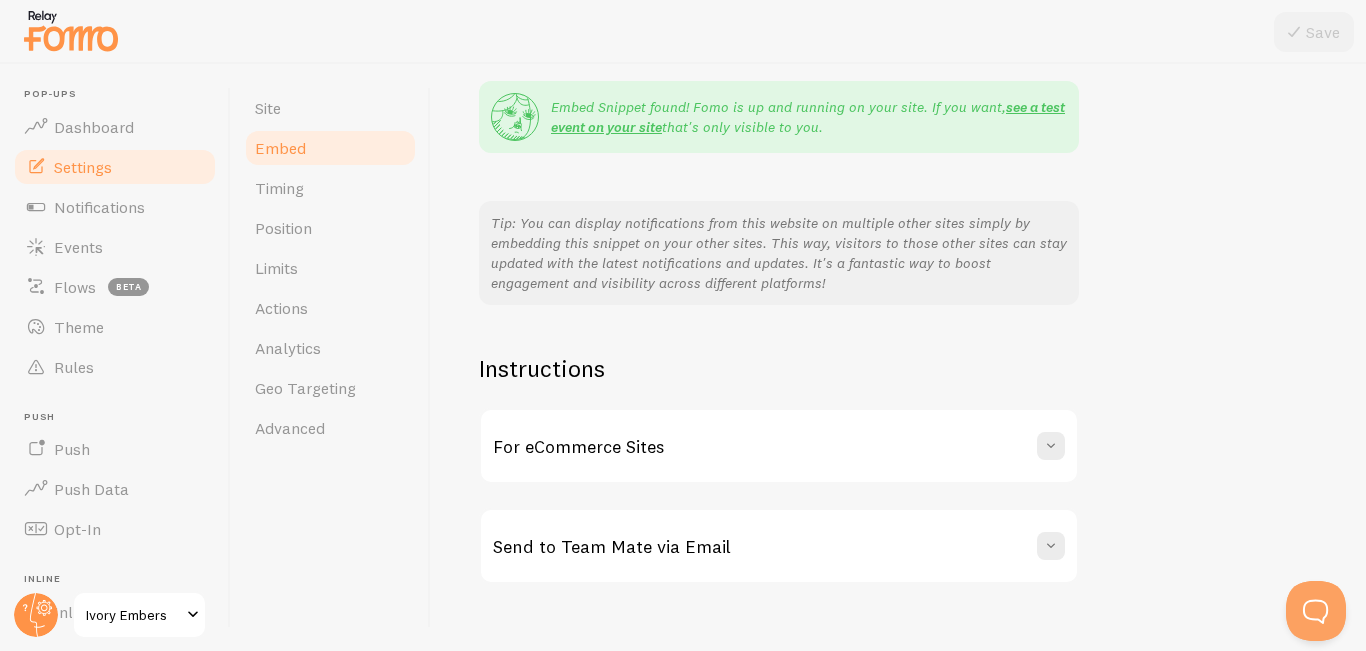 scroll, scrollTop: 422, scrollLeft: 0, axis: vertical 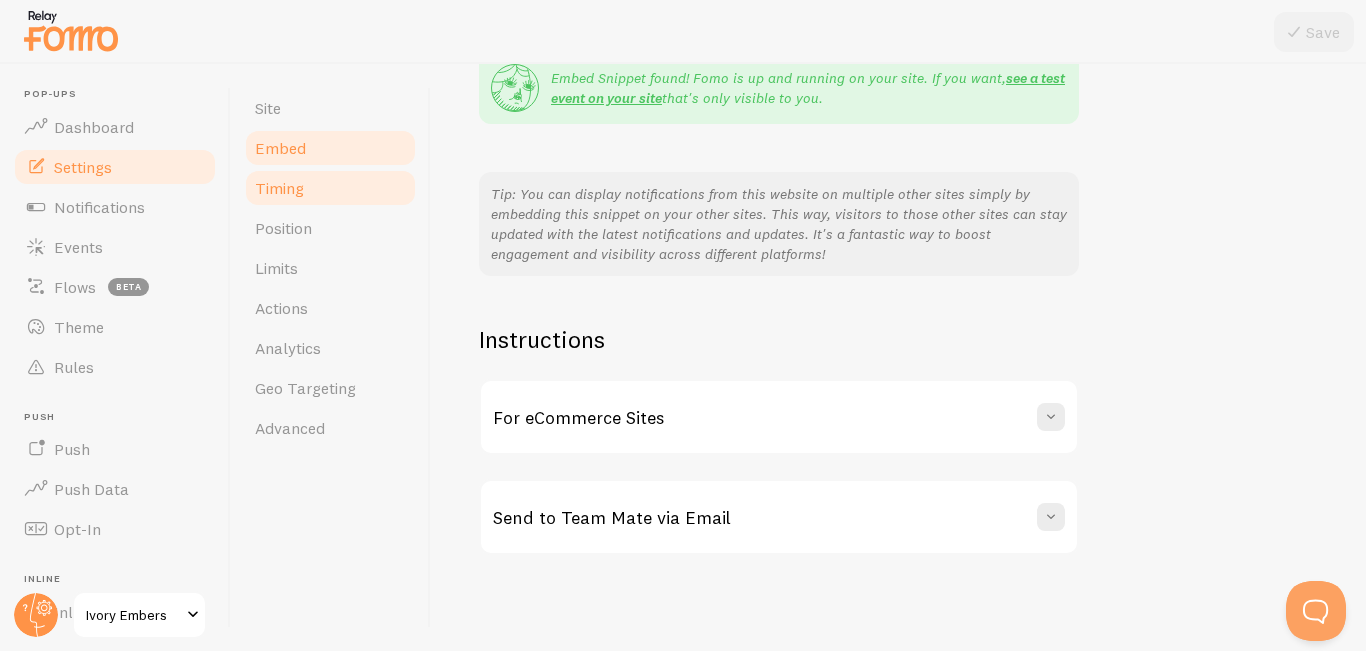 click on "Timing" at bounding box center [330, 188] 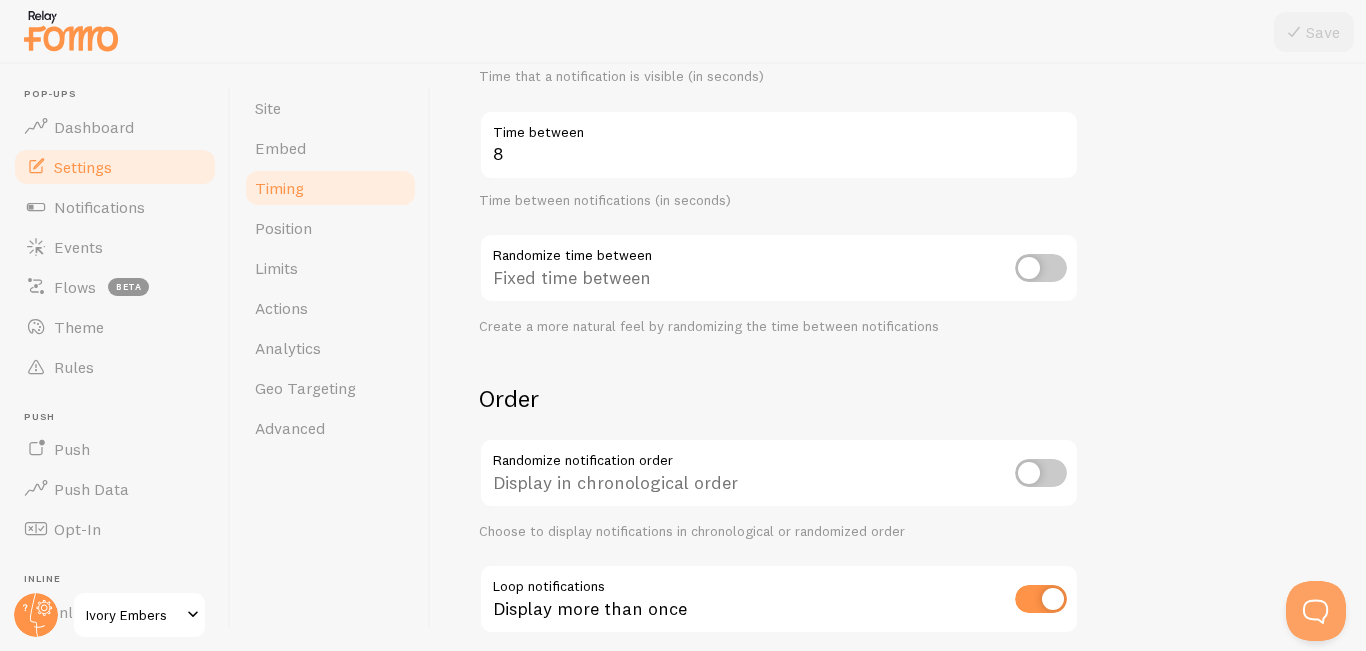 scroll, scrollTop: 0, scrollLeft: 0, axis: both 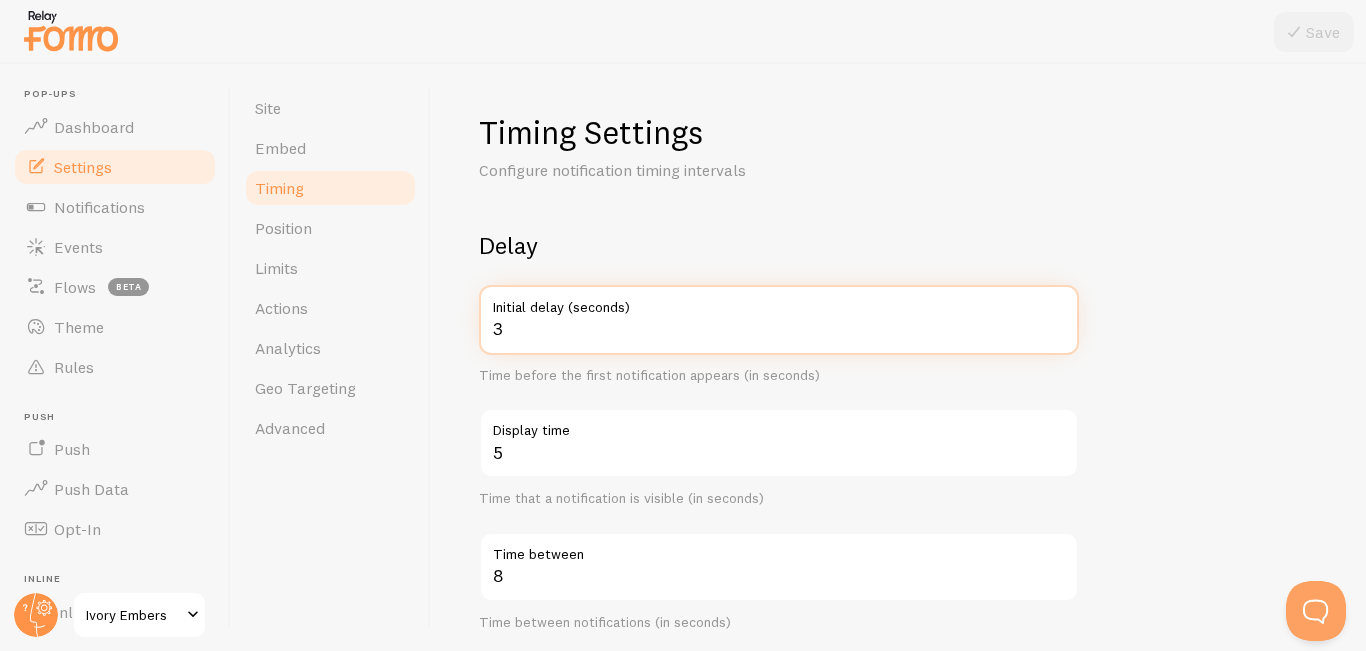 click on "3" at bounding box center [779, 320] 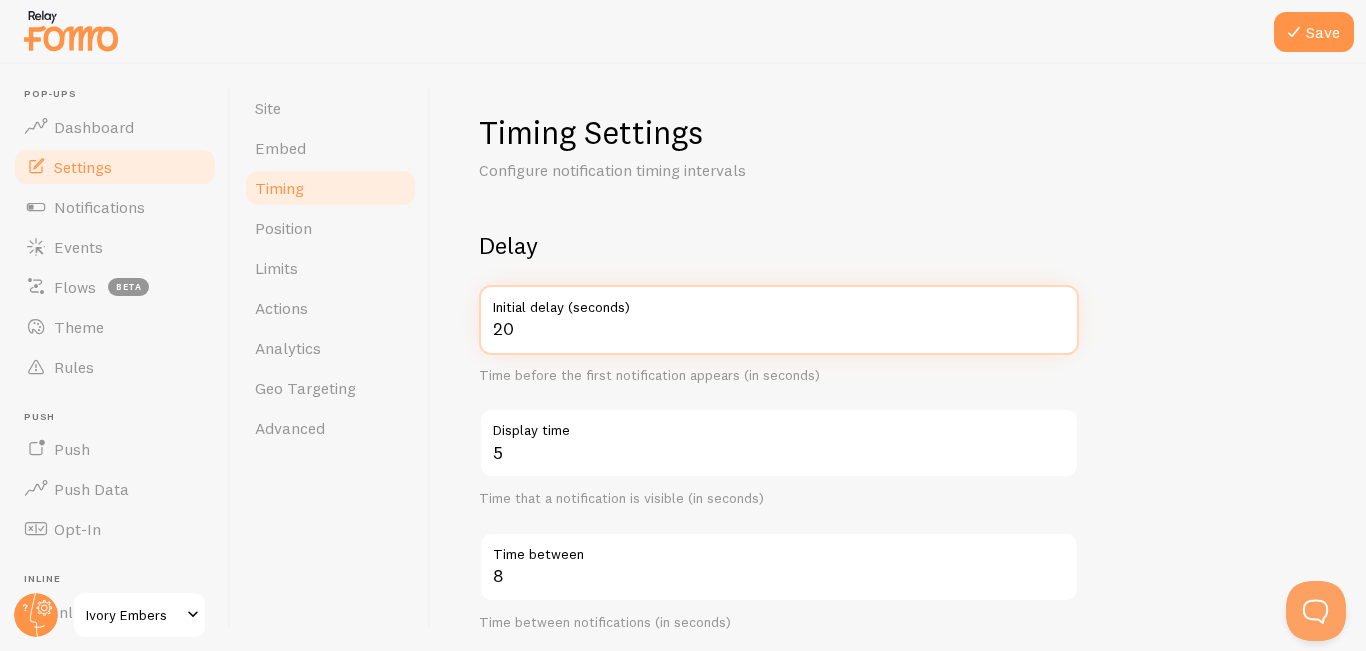 type on "2" 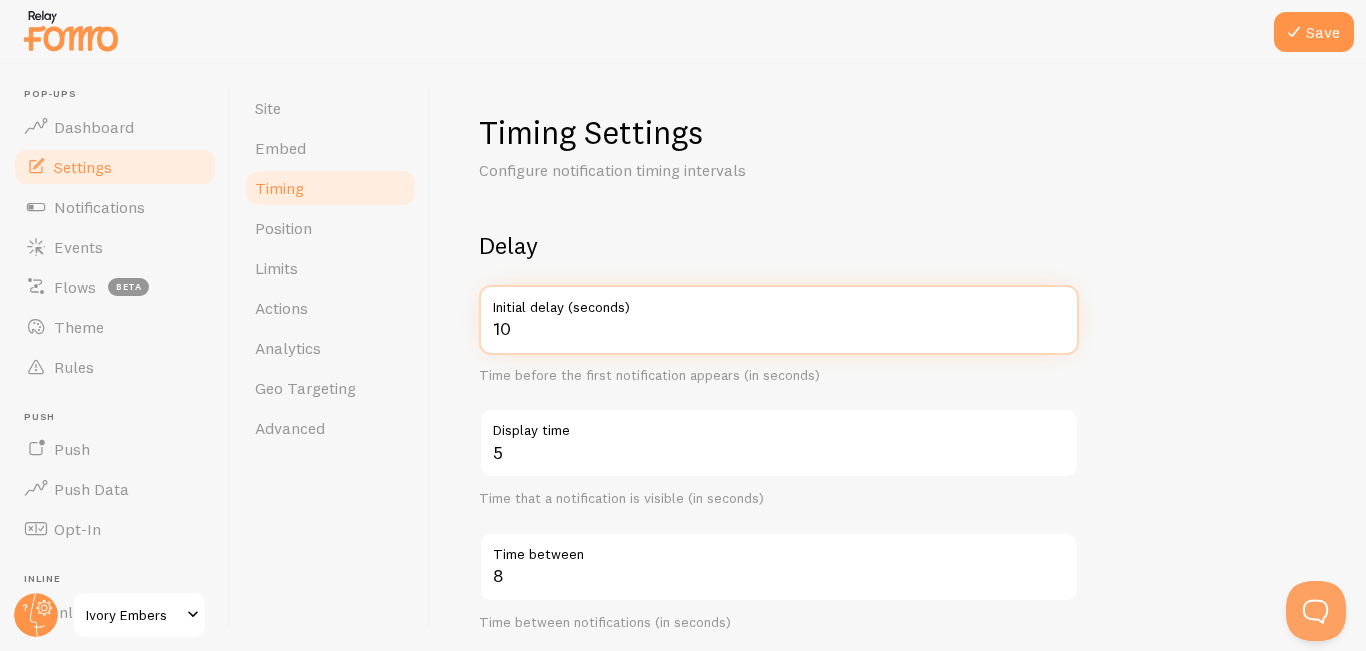 type on "10" 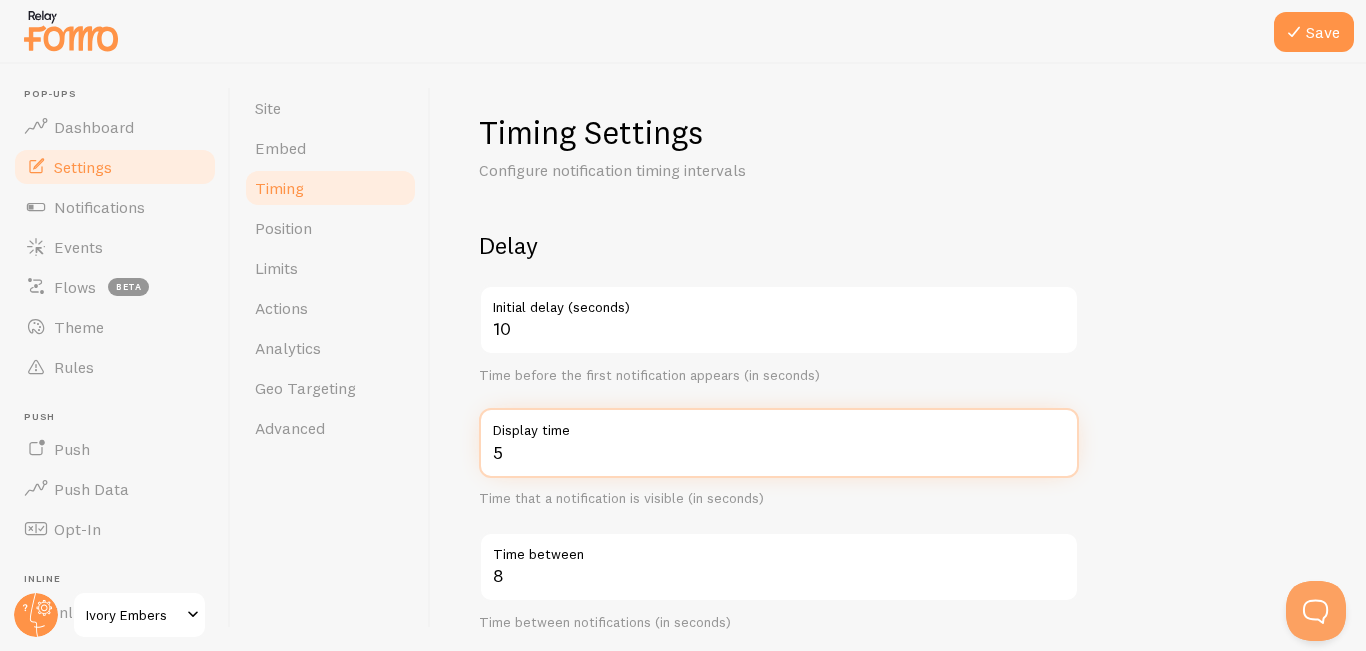 click on "5" at bounding box center (779, 443) 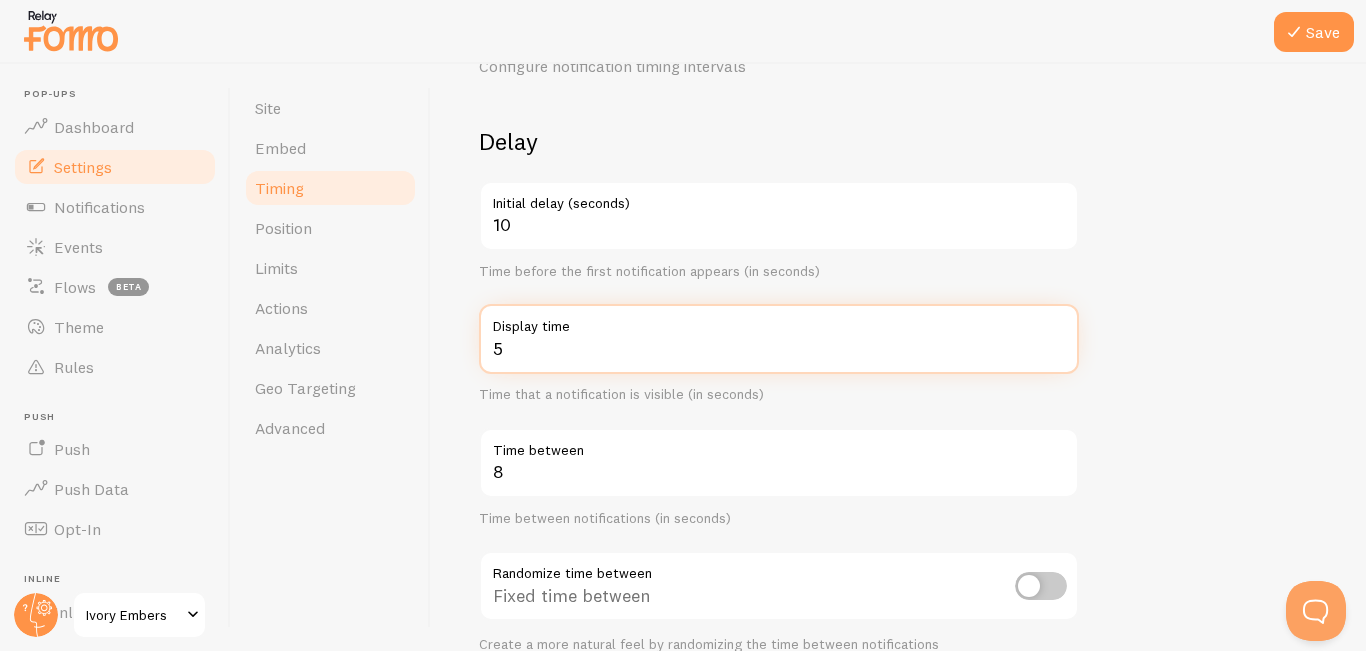 scroll, scrollTop: 105, scrollLeft: 0, axis: vertical 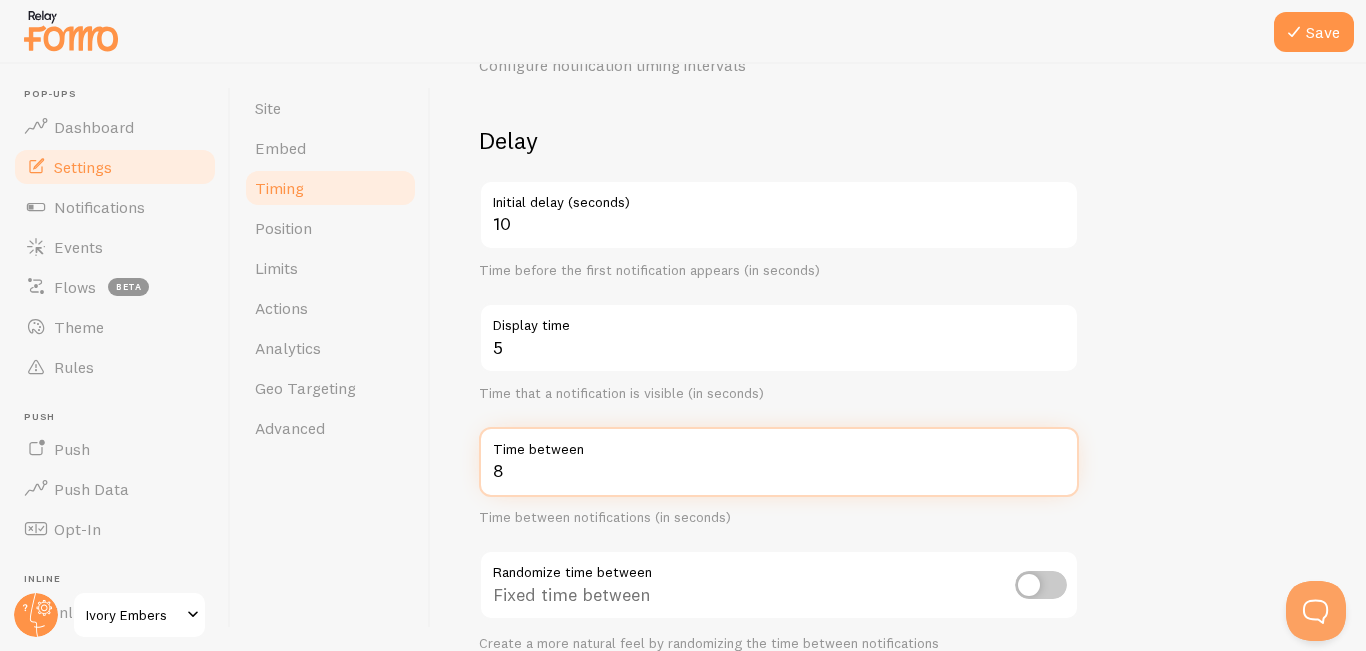 click on "8" at bounding box center (779, 462) 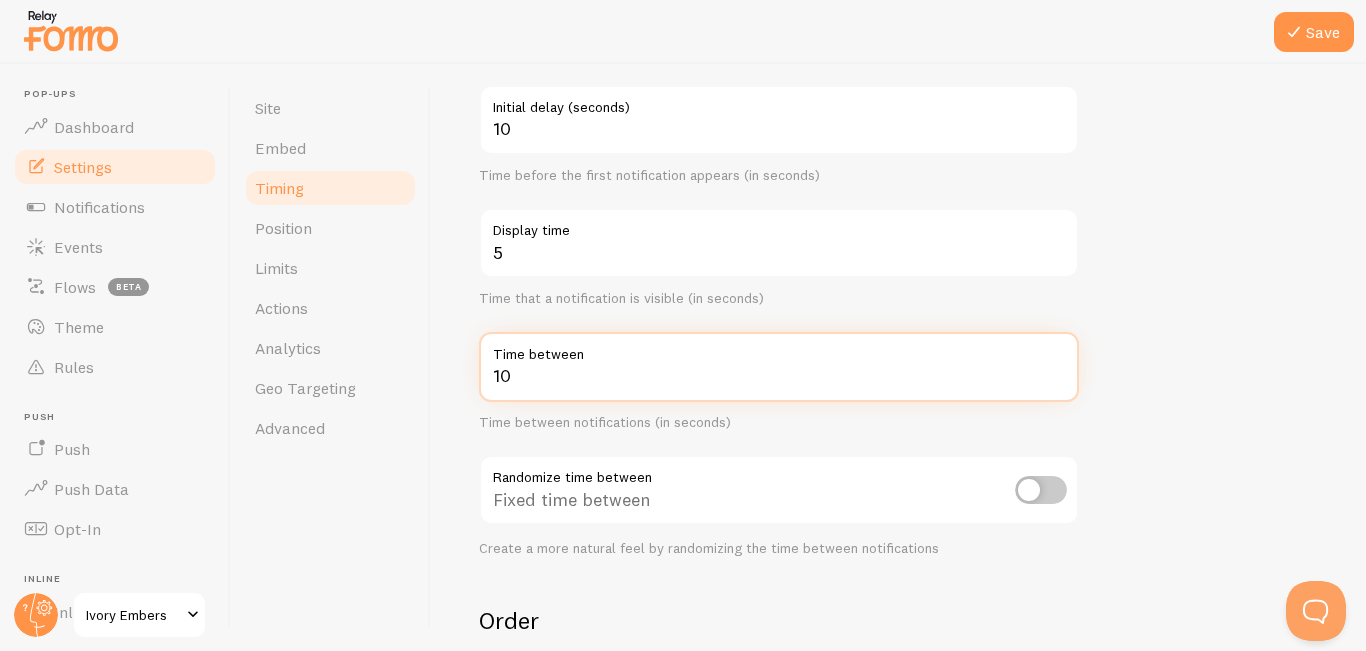 scroll, scrollTop: 203, scrollLeft: 0, axis: vertical 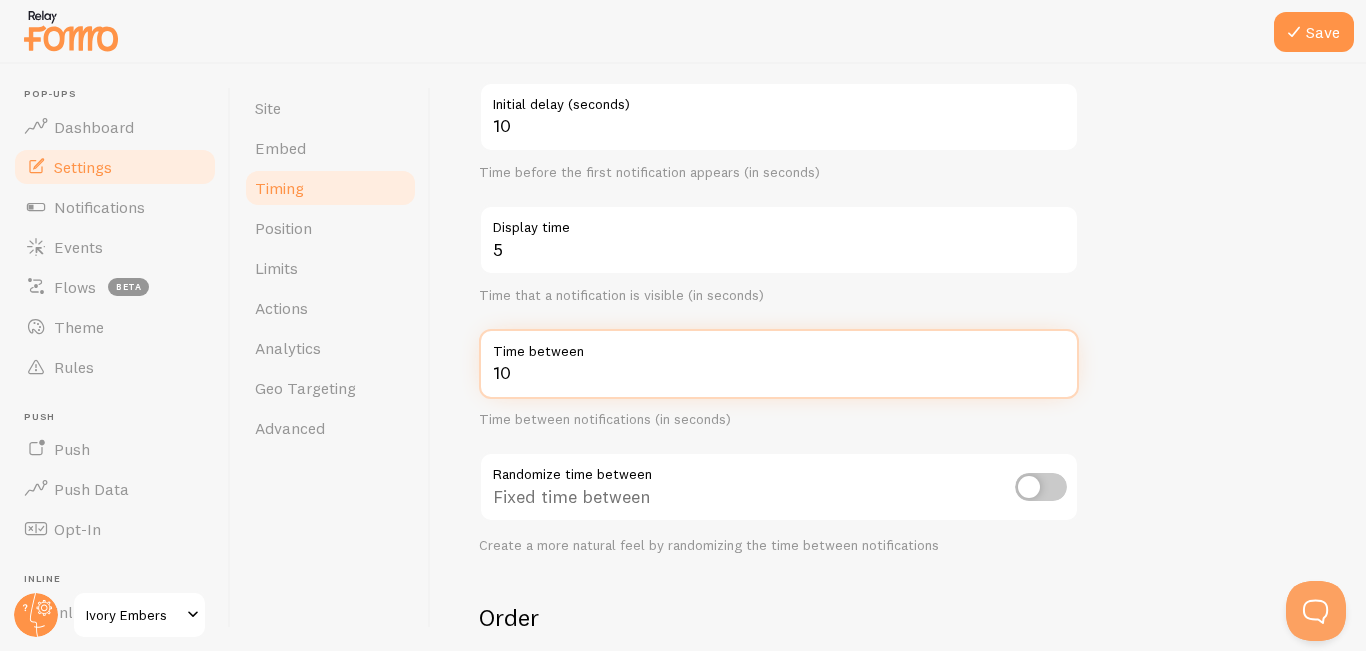 click on "10" at bounding box center [779, 364] 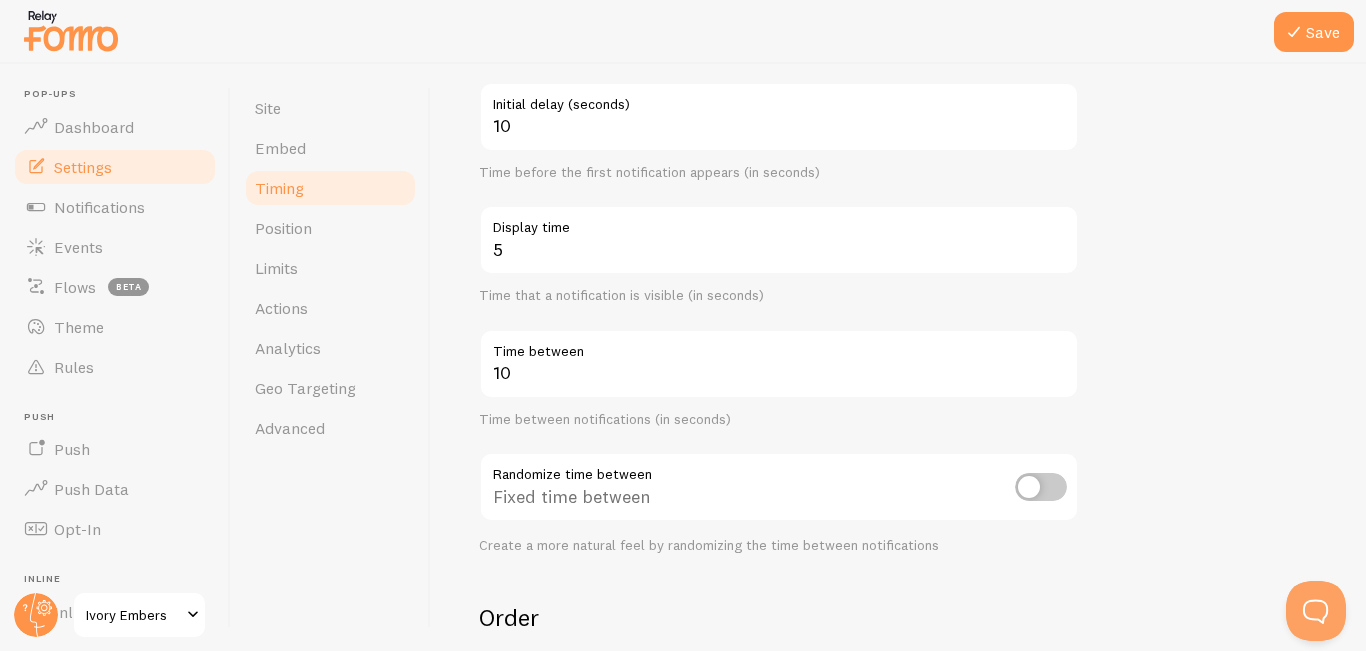 click on "Time between notifications (in seconds)" at bounding box center [779, 420] 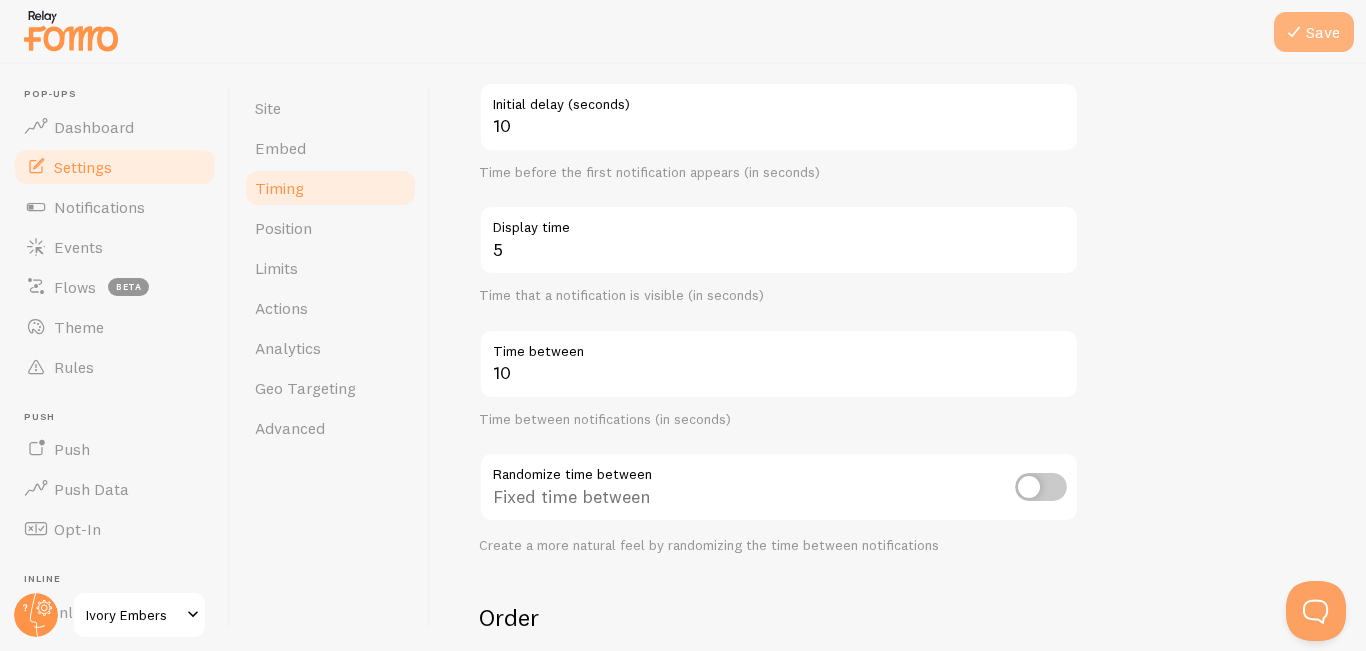 click at bounding box center [1294, 32] 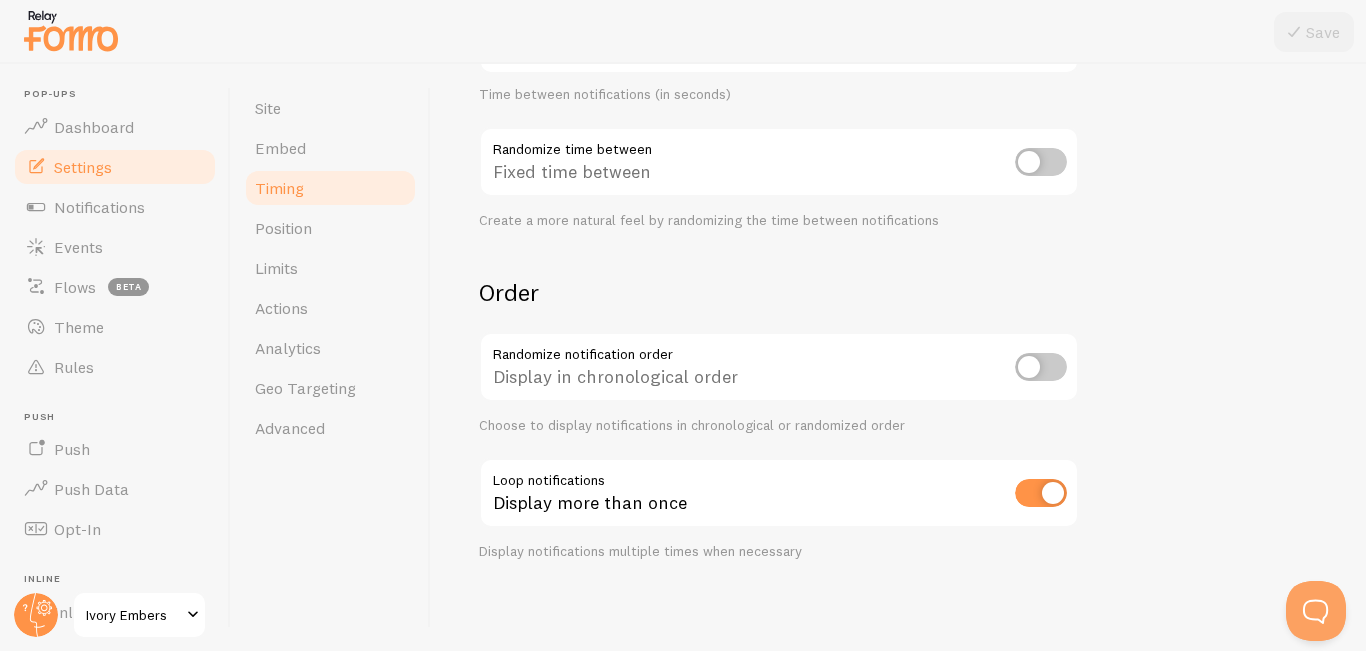 scroll, scrollTop: 533, scrollLeft: 0, axis: vertical 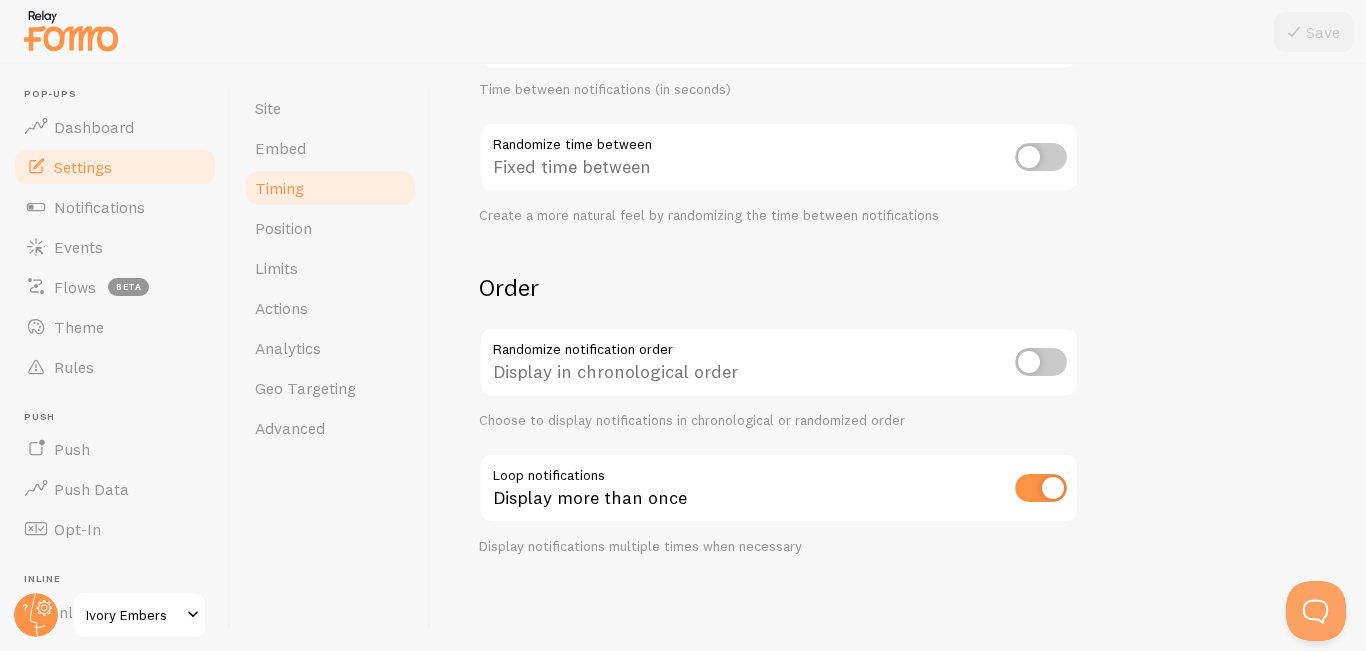 click at bounding box center (1041, 362) 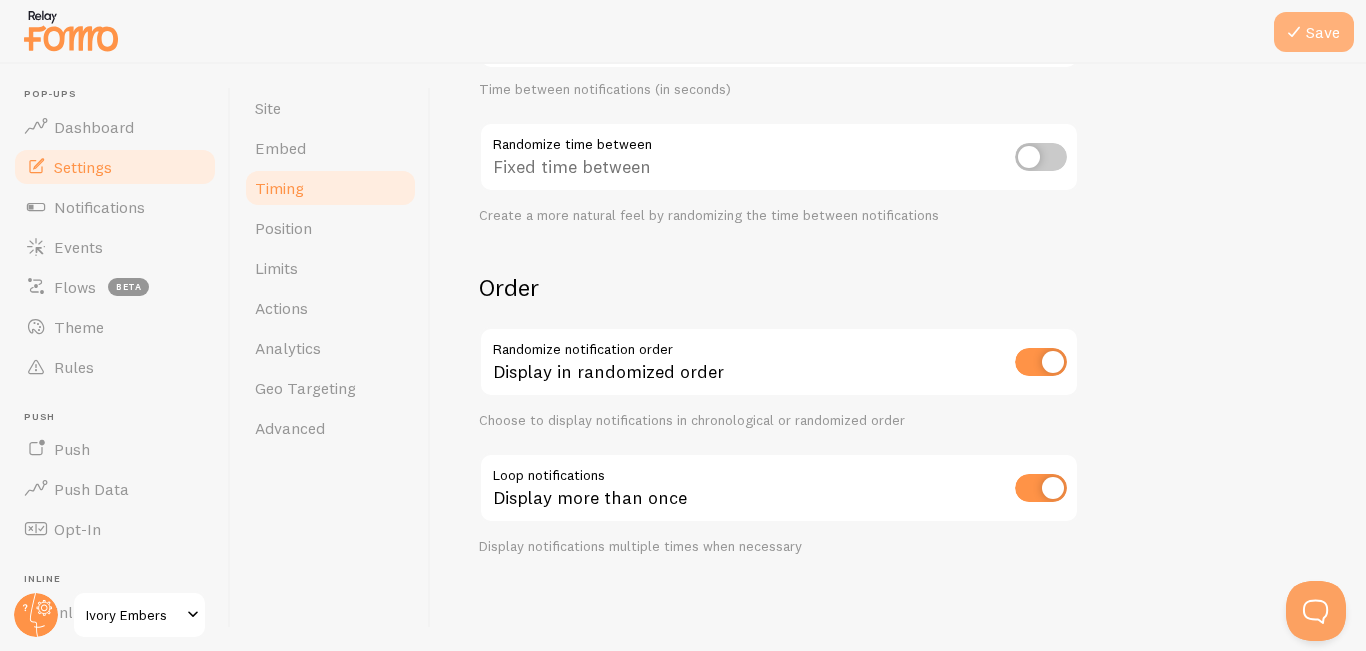 click at bounding box center [1294, 32] 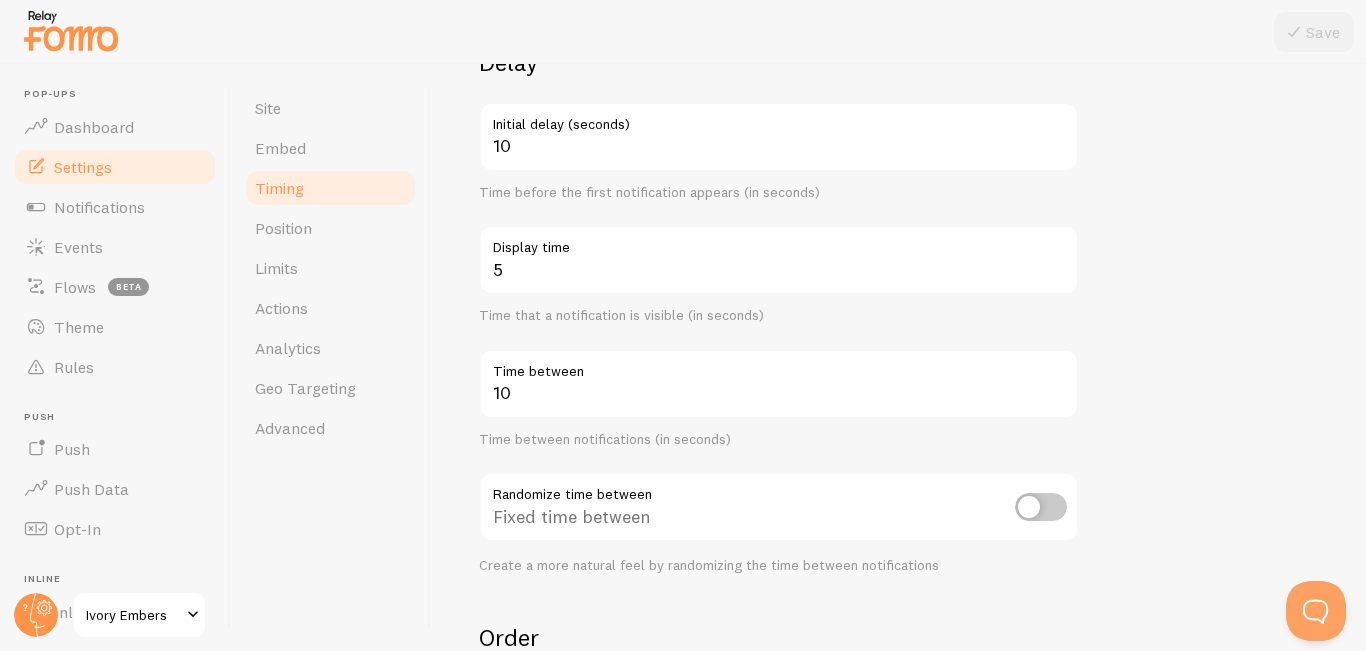 scroll, scrollTop: 253, scrollLeft: 0, axis: vertical 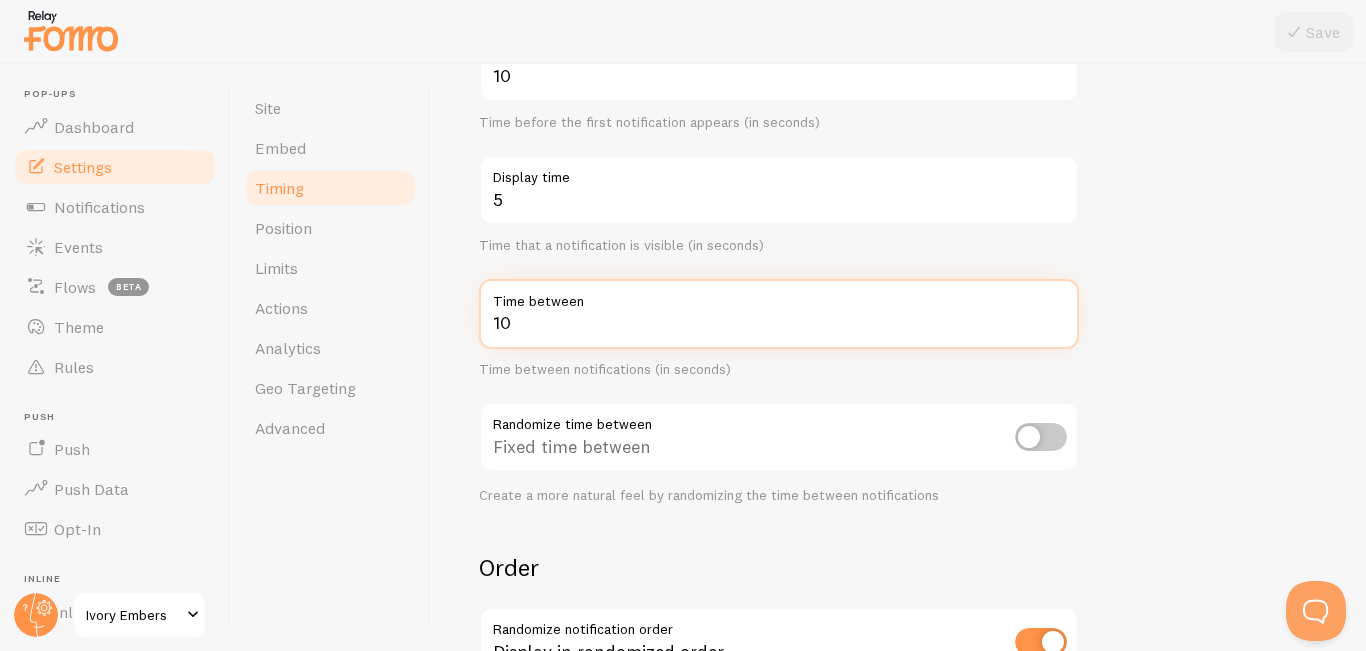 click on "10" at bounding box center (779, 314) 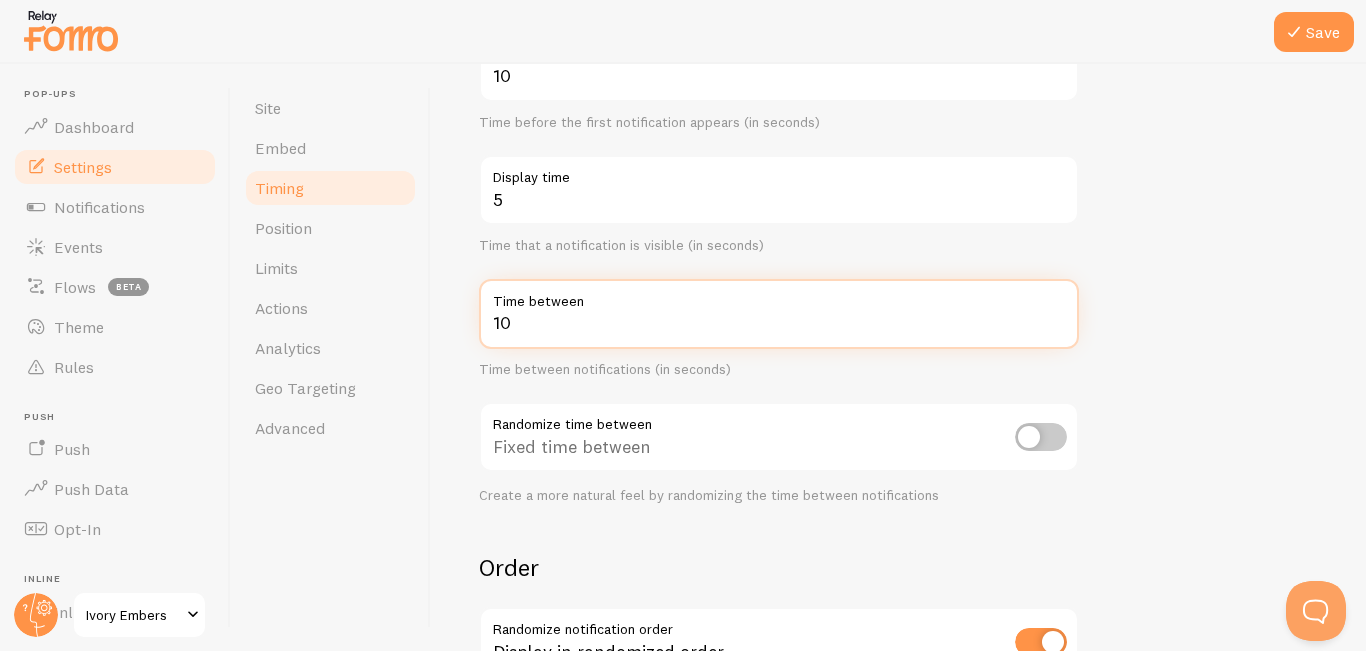 type on "1" 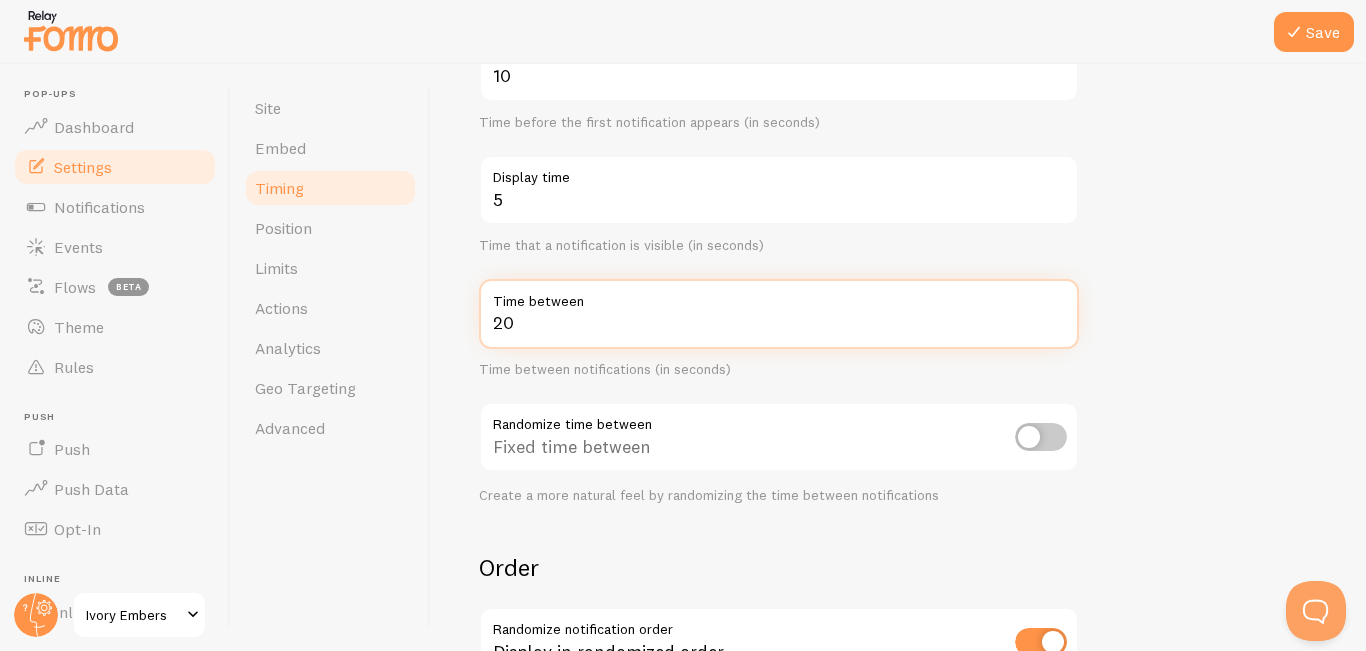 scroll, scrollTop: 142, scrollLeft: 0, axis: vertical 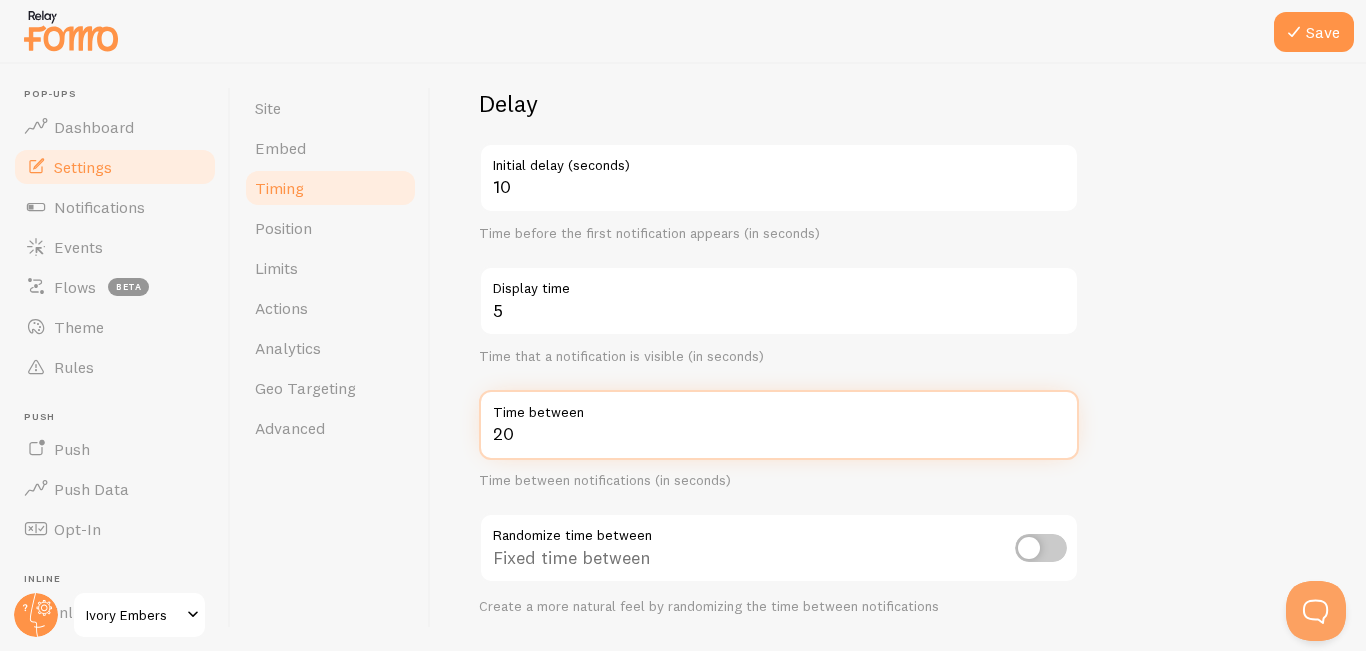 type on "20" 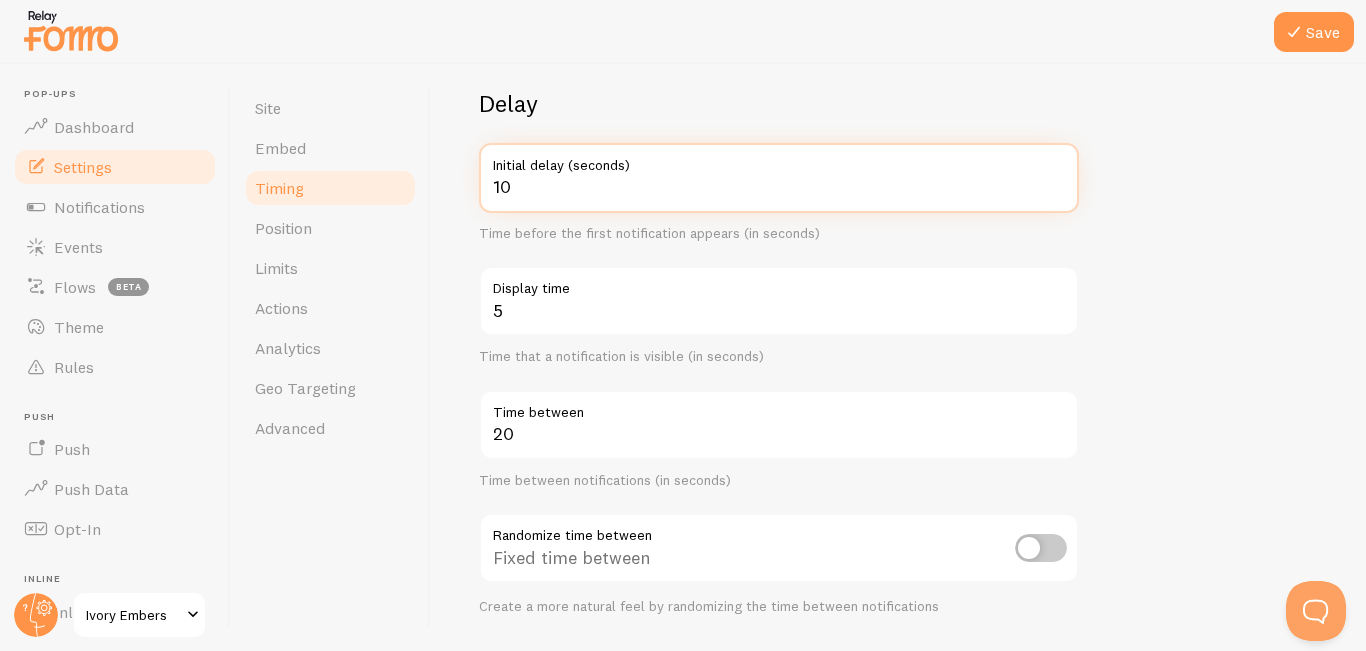 click on "10" at bounding box center [779, 178] 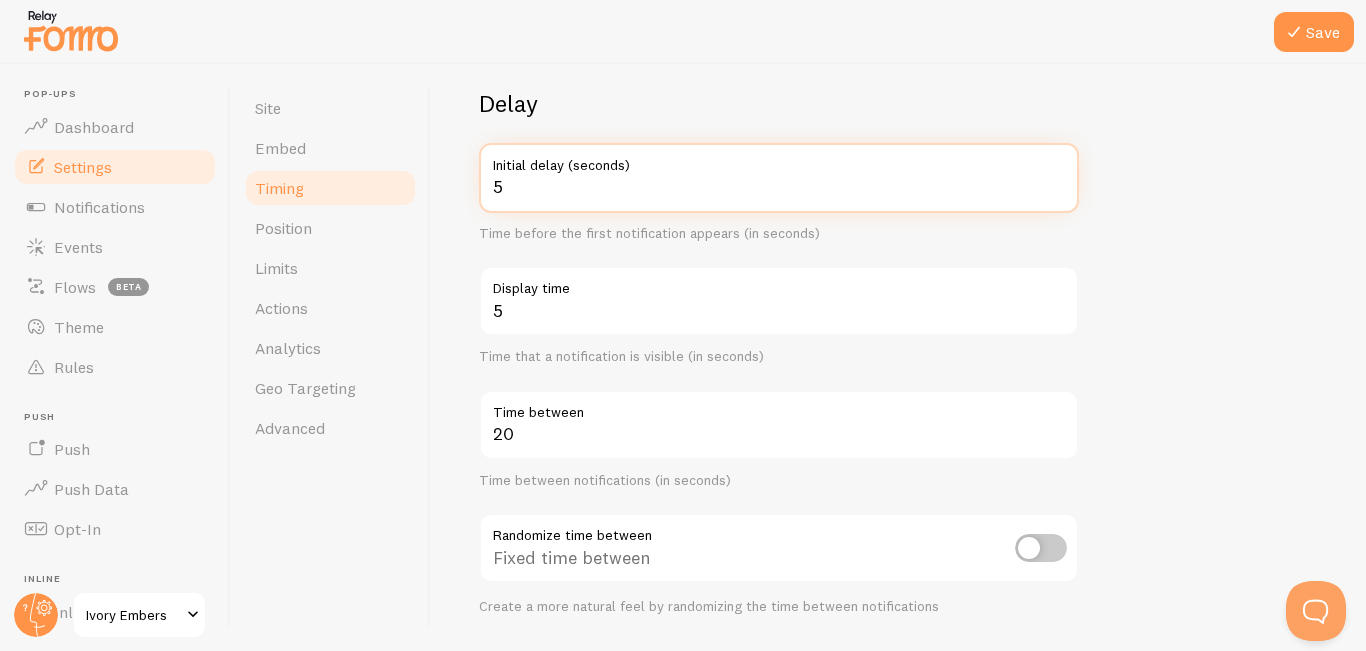 type on "5" 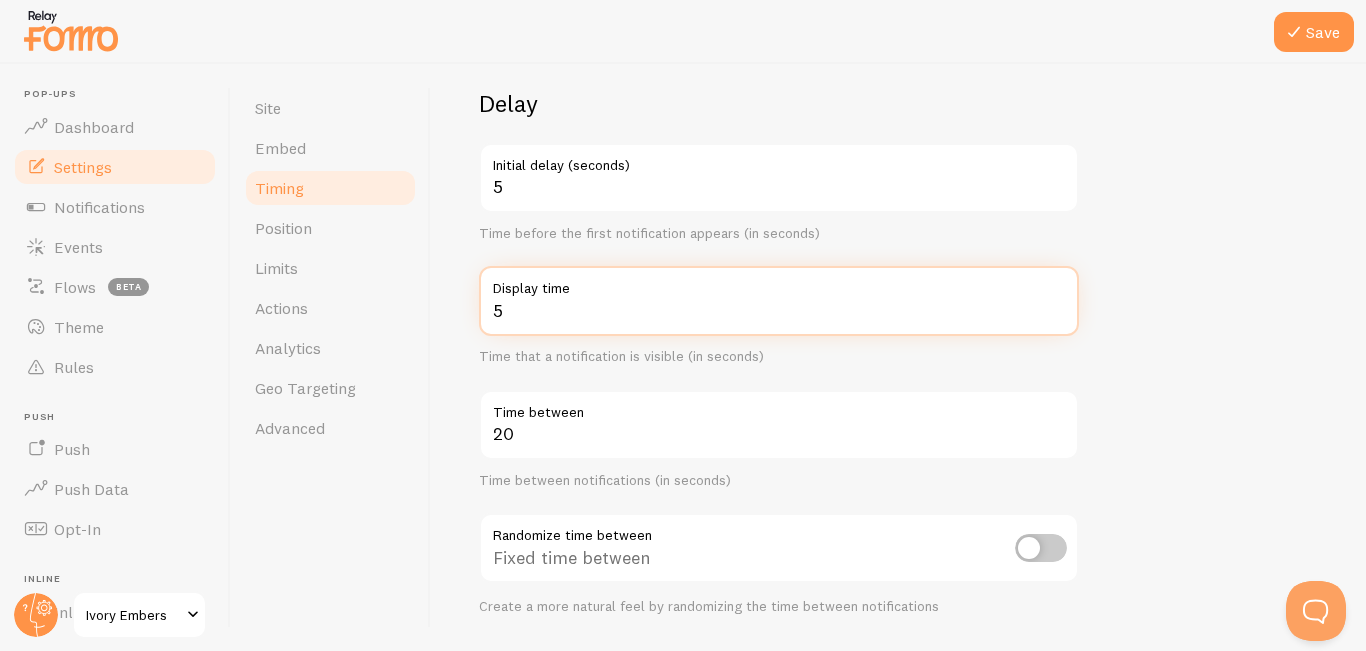 click on "5" at bounding box center [779, 301] 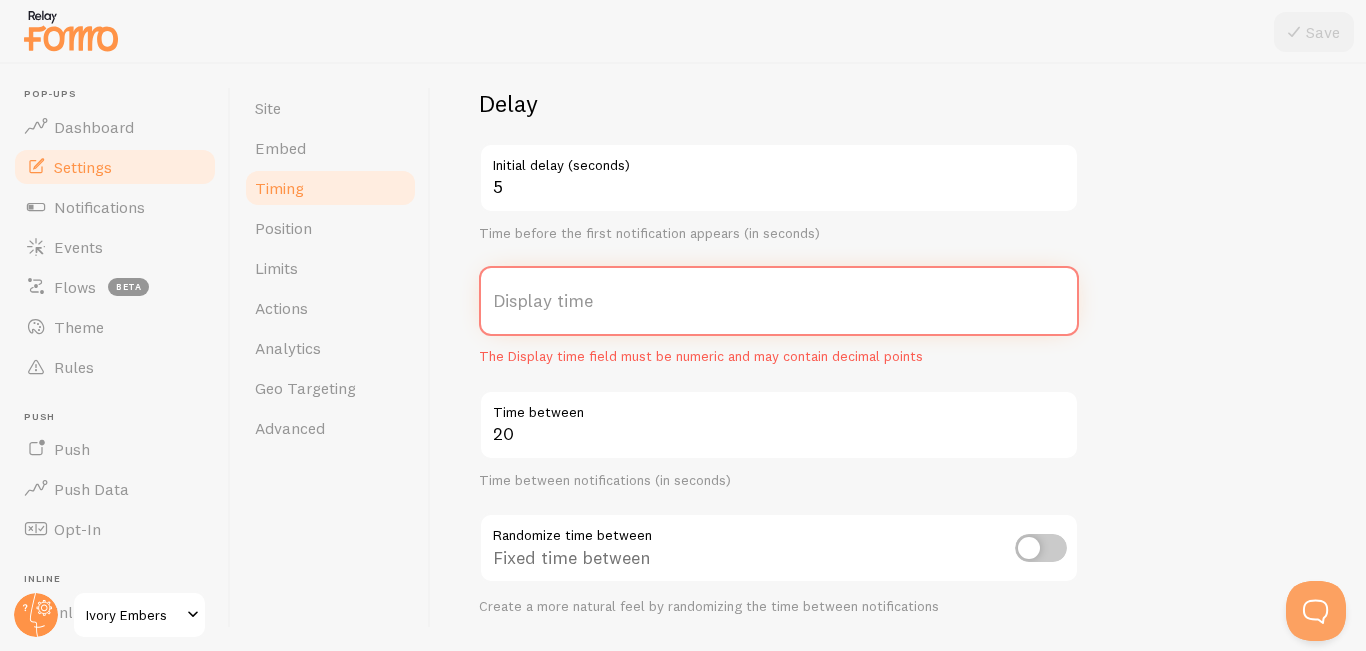 type on "5" 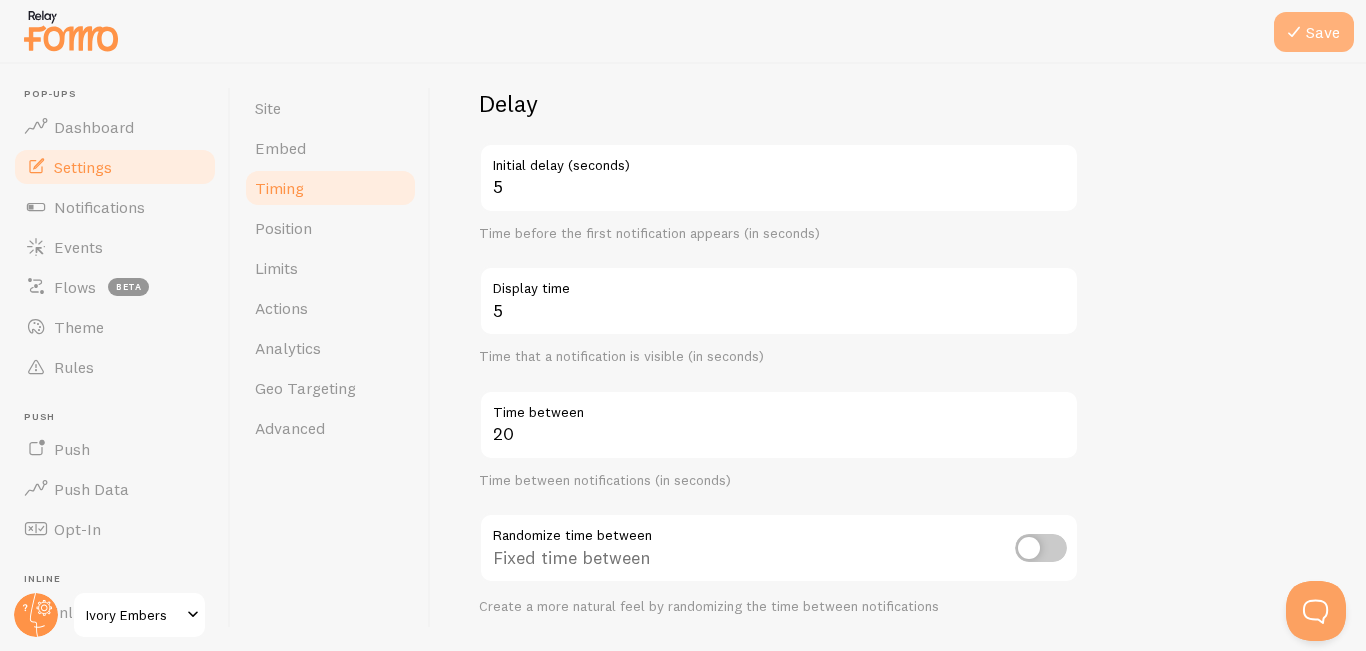 click on "Save" at bounding box center (1314, 32) 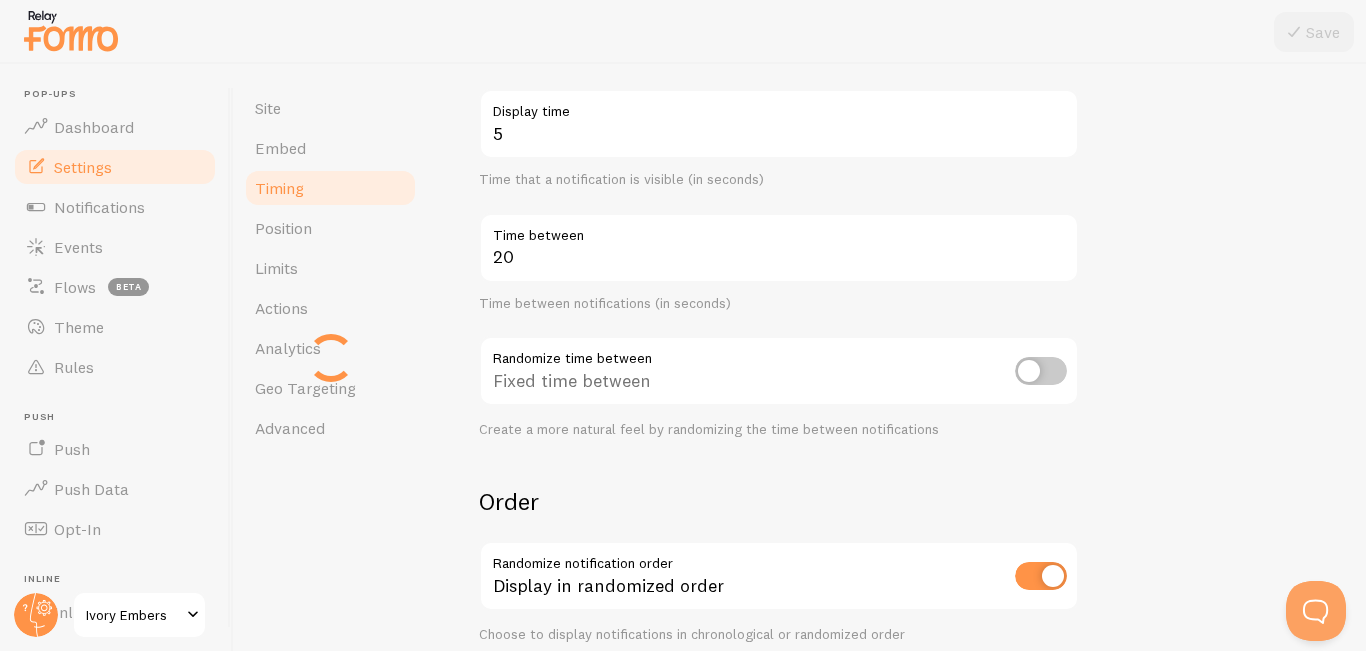 scroll, scrollTop: 533, scrollLeft: 0, axis: vertical 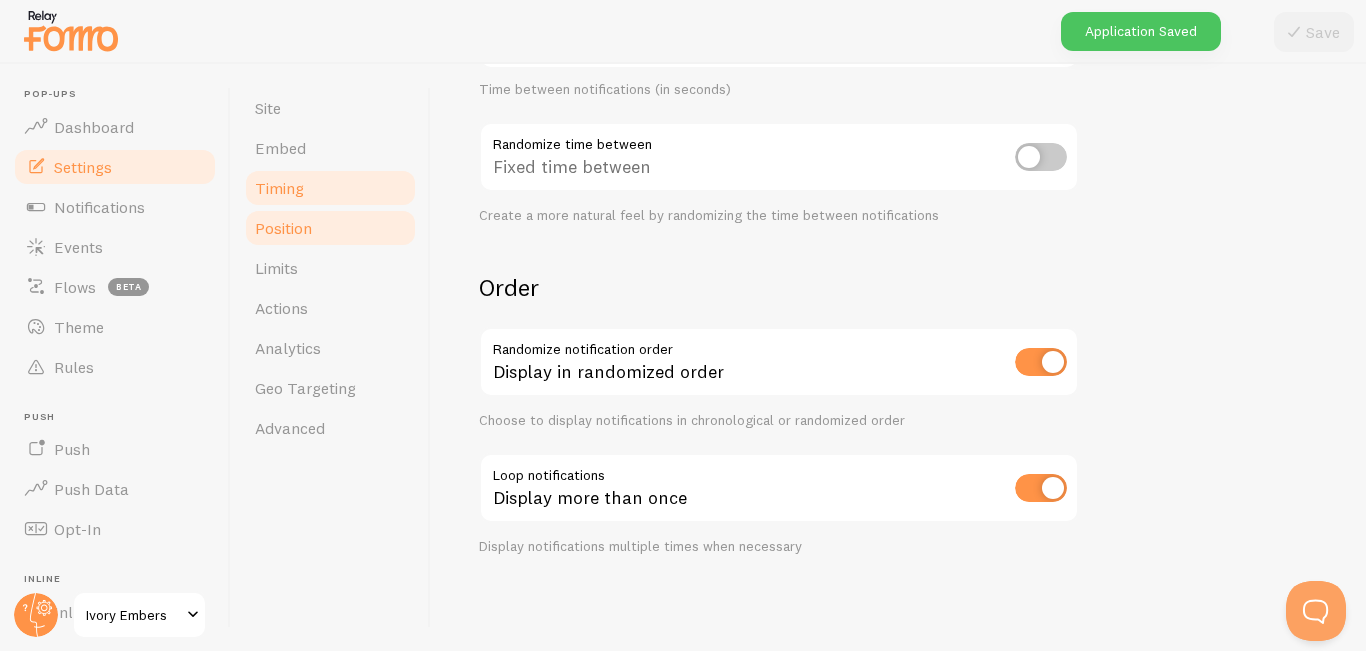 click on "Position" at bounding box center [283, 228] 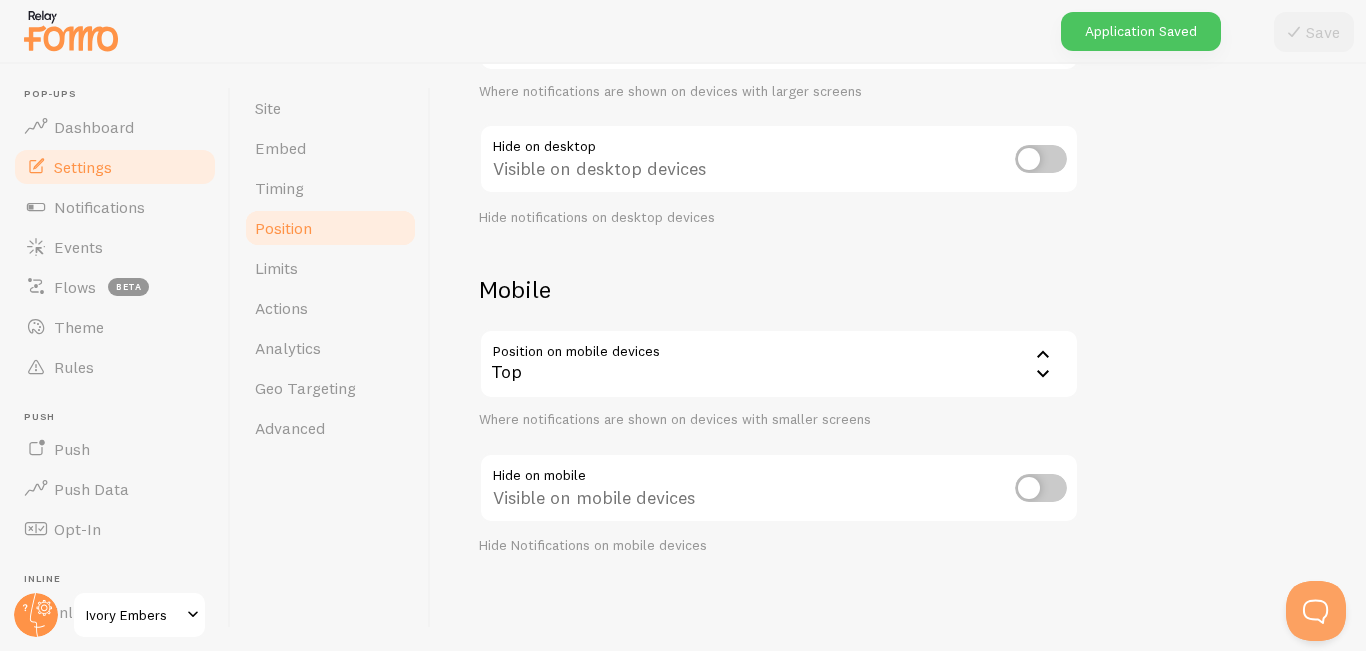scroll, scrollTop: 0, scrollLeft: 0, axis: both 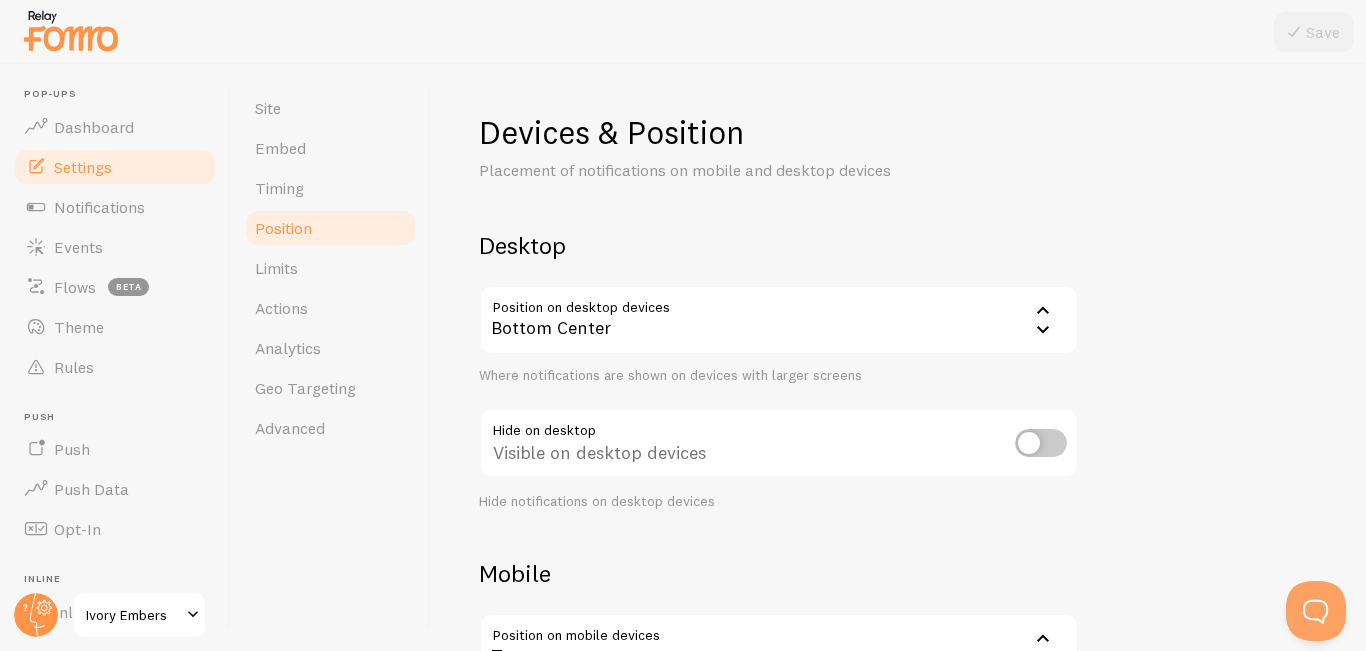 click on "Bottom Center" at bounding box center (779, 320) 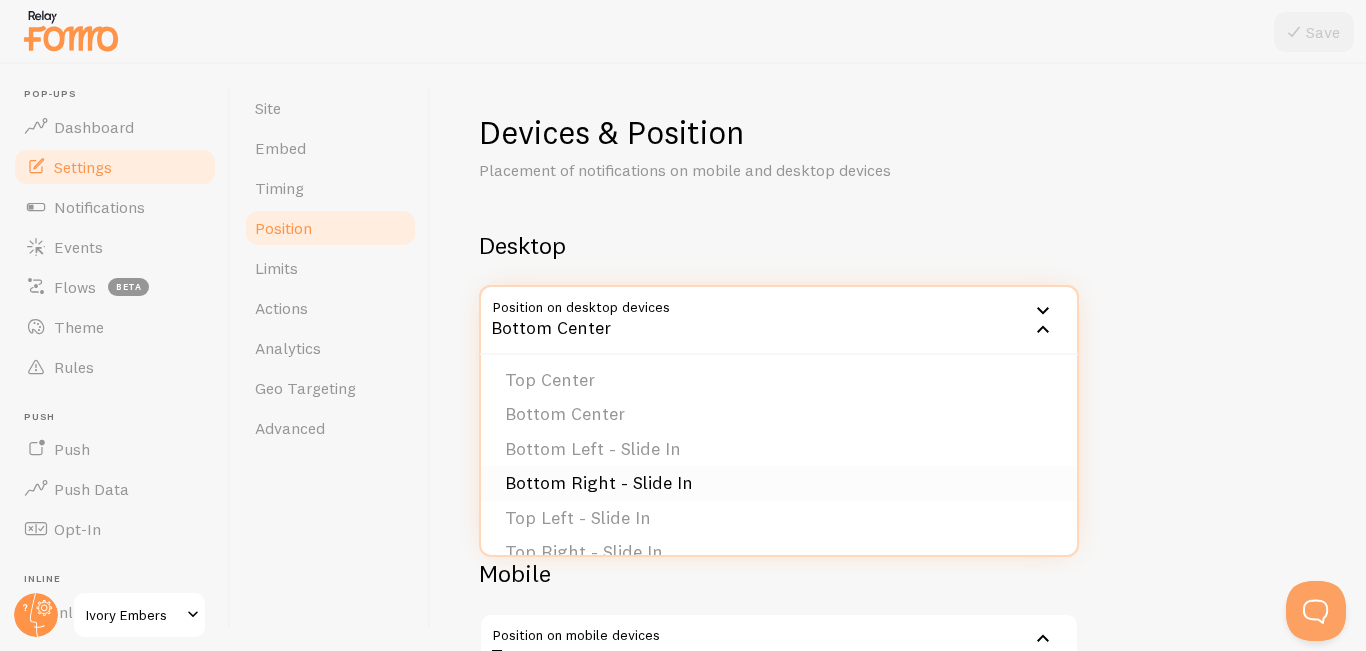 scroll, scrollTop: 169, scrollLeft: 0, axis: vertical 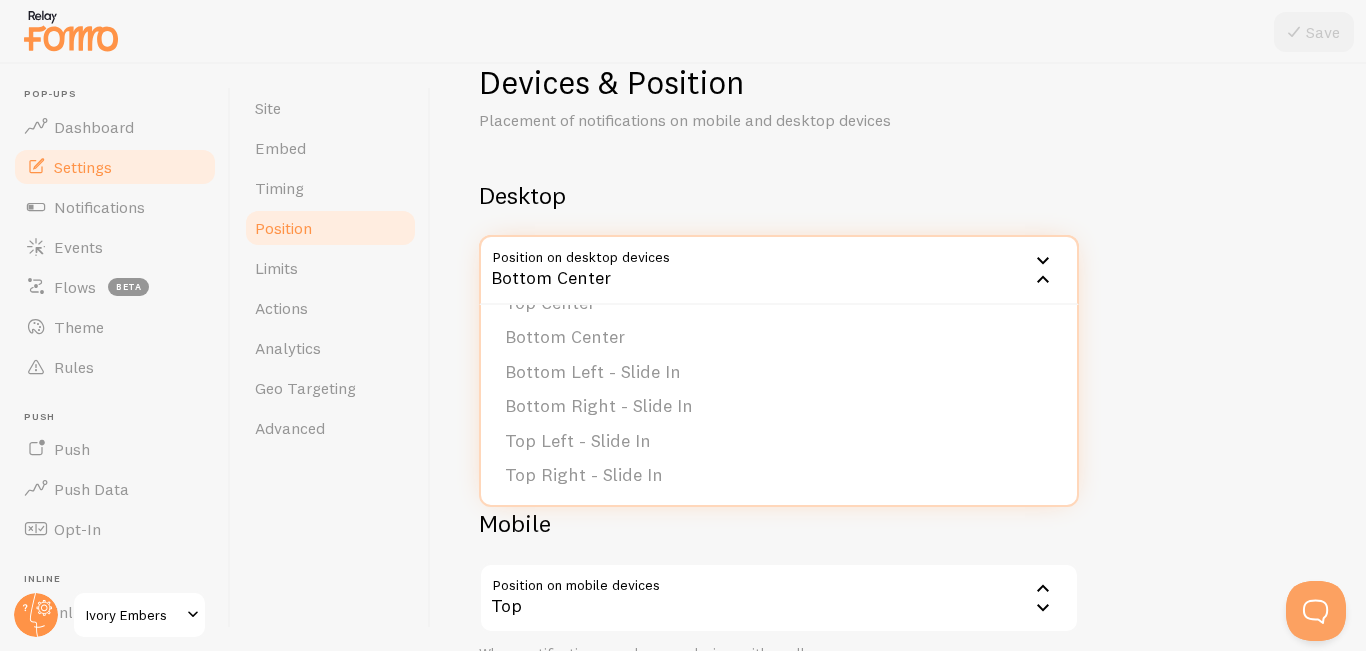 click on "Desktop" at bounding box center [779, 195] 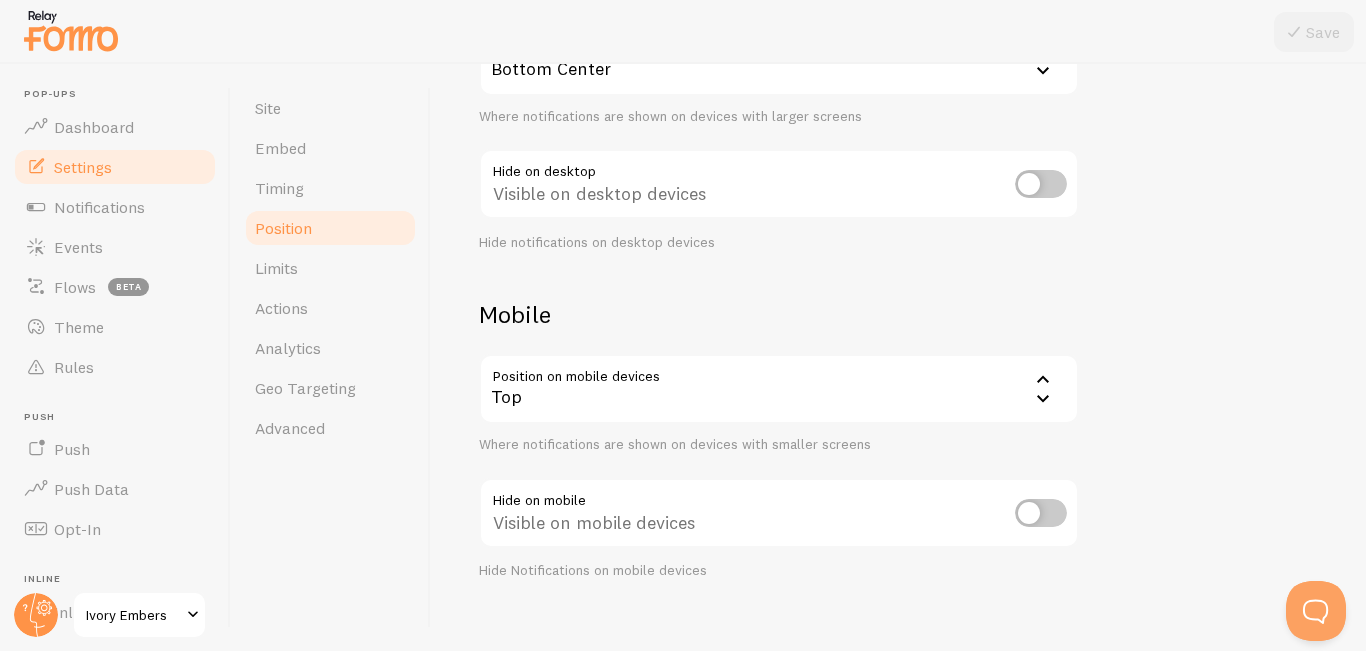 scroll, scrollTop: 284, scrollLeft: 0, axis: vertical 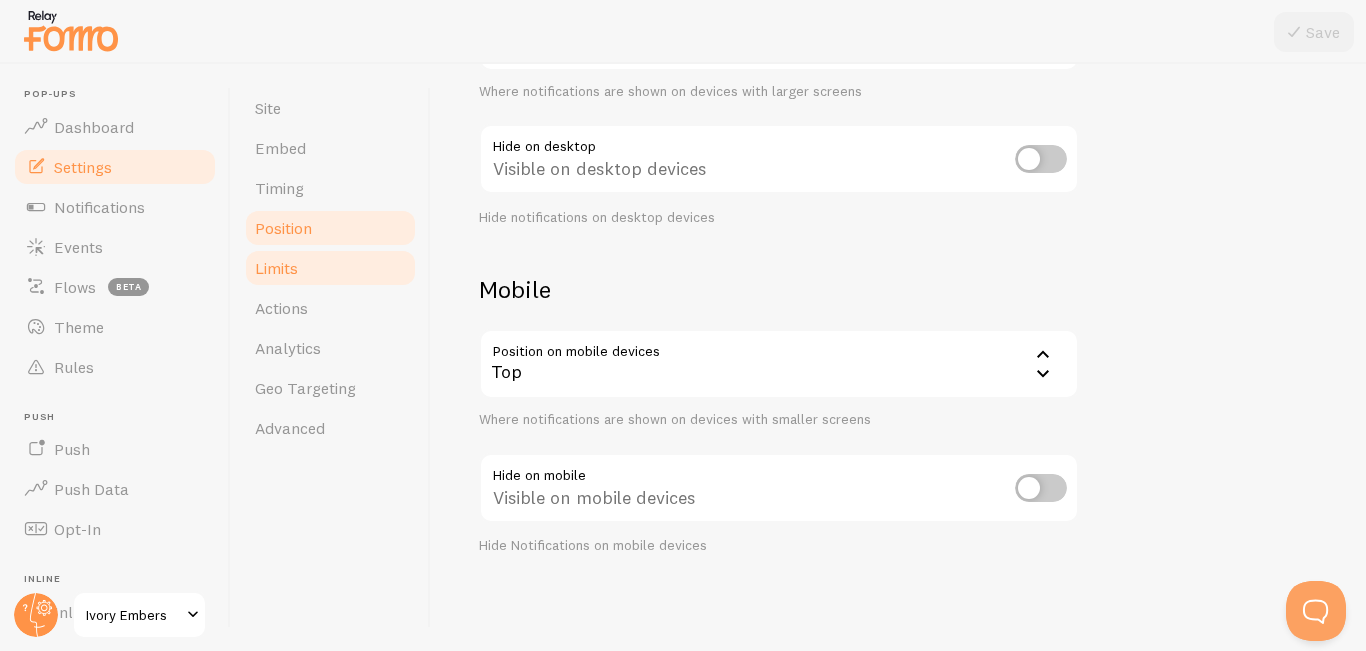click on "Limits" at bounding box center (330, 268) 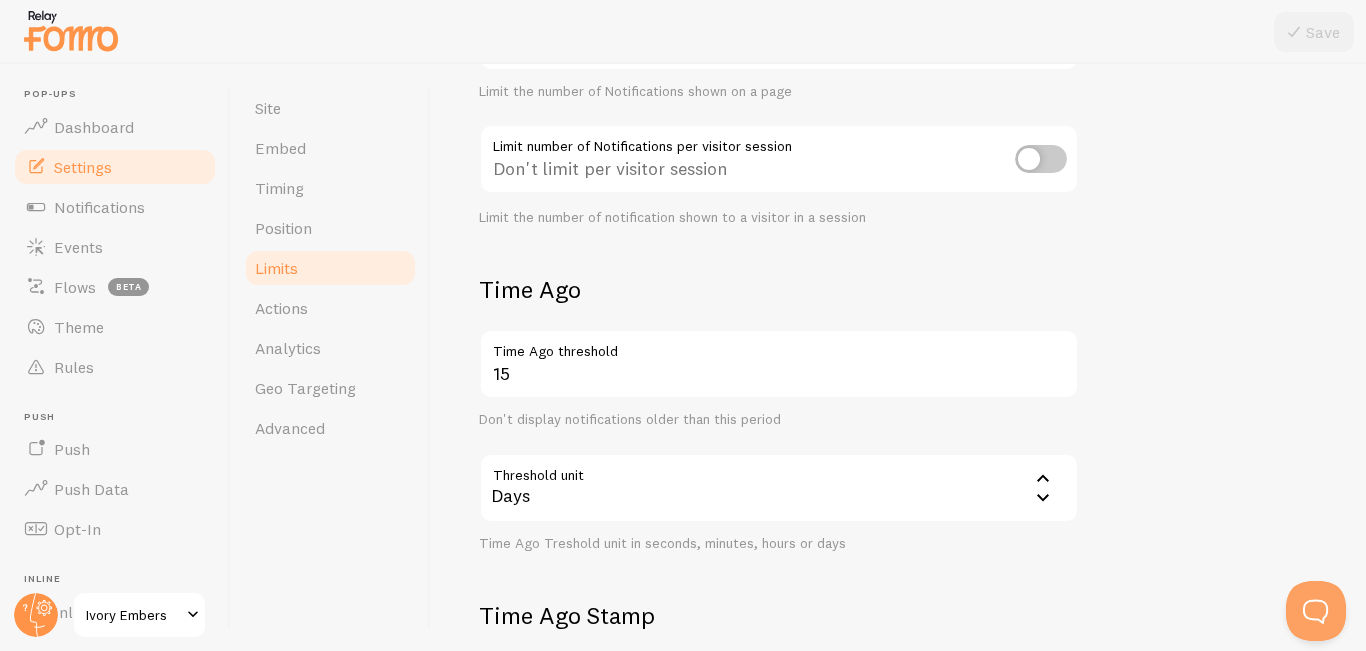 scroll, scrollTop: 0, scrollLeft: 0, axis: both 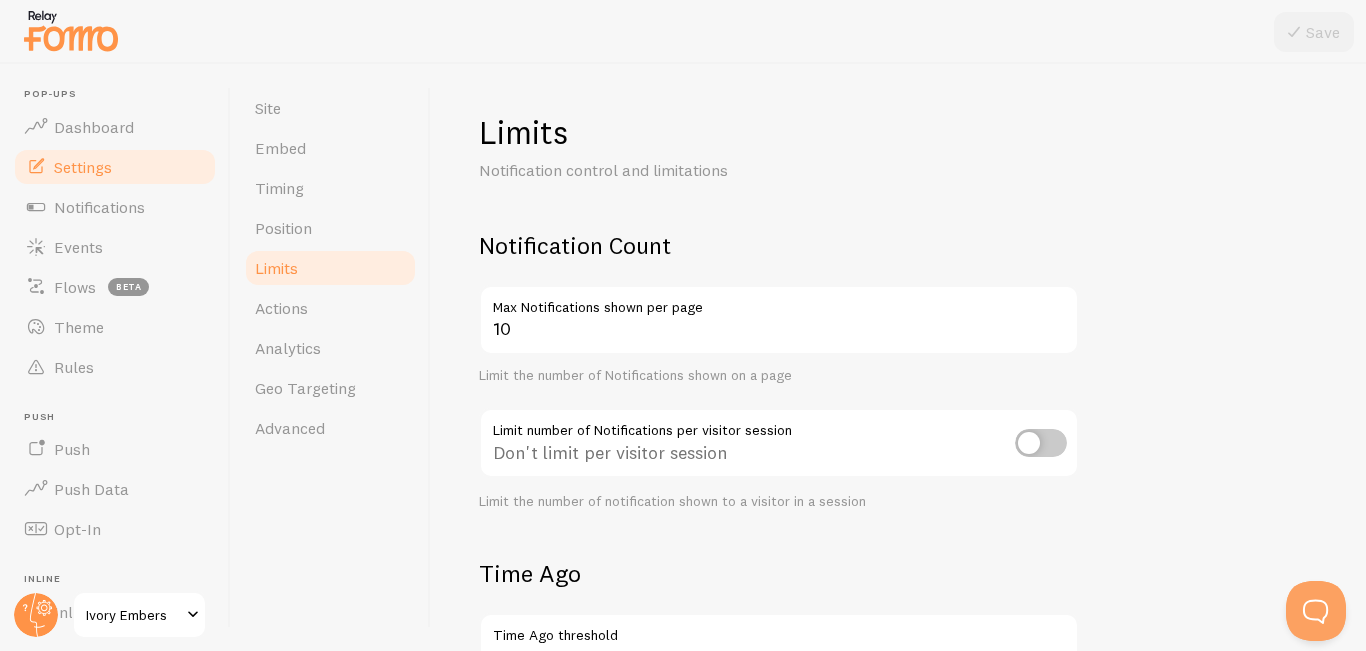 click on "Max Notifications shown per page" at bounding box center [779, 302] 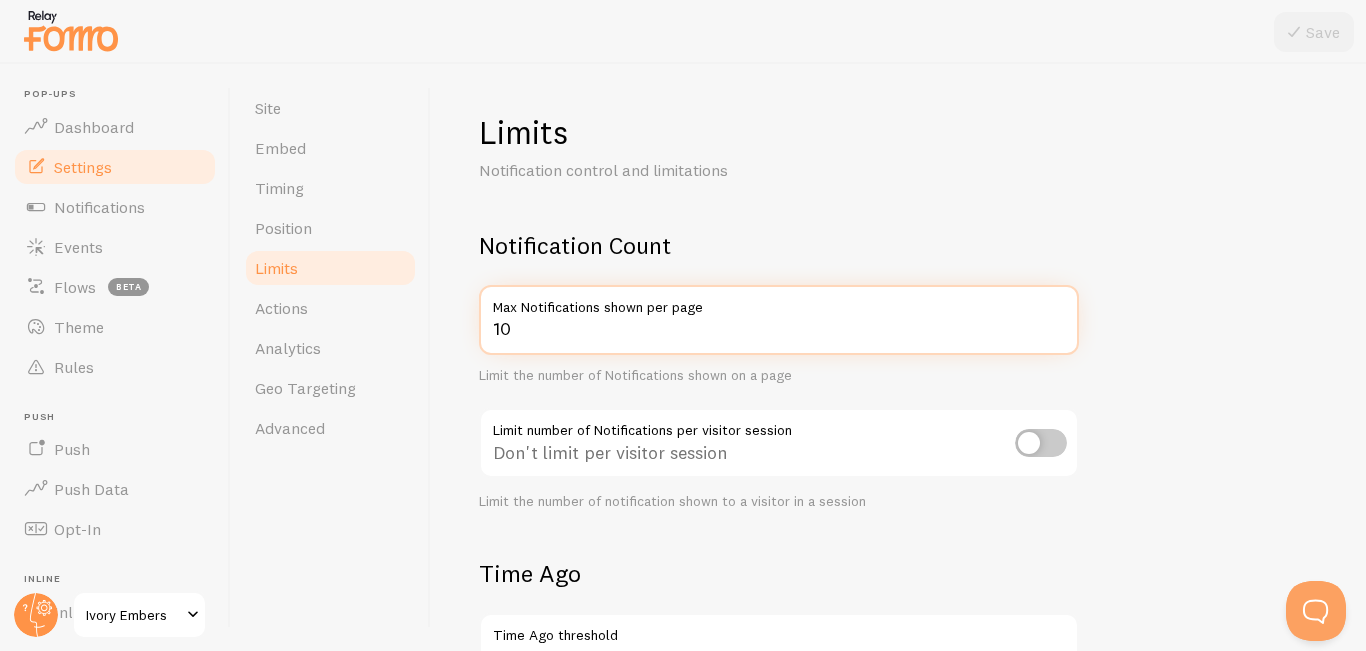 click on "10" at bounding box center (779, 320) 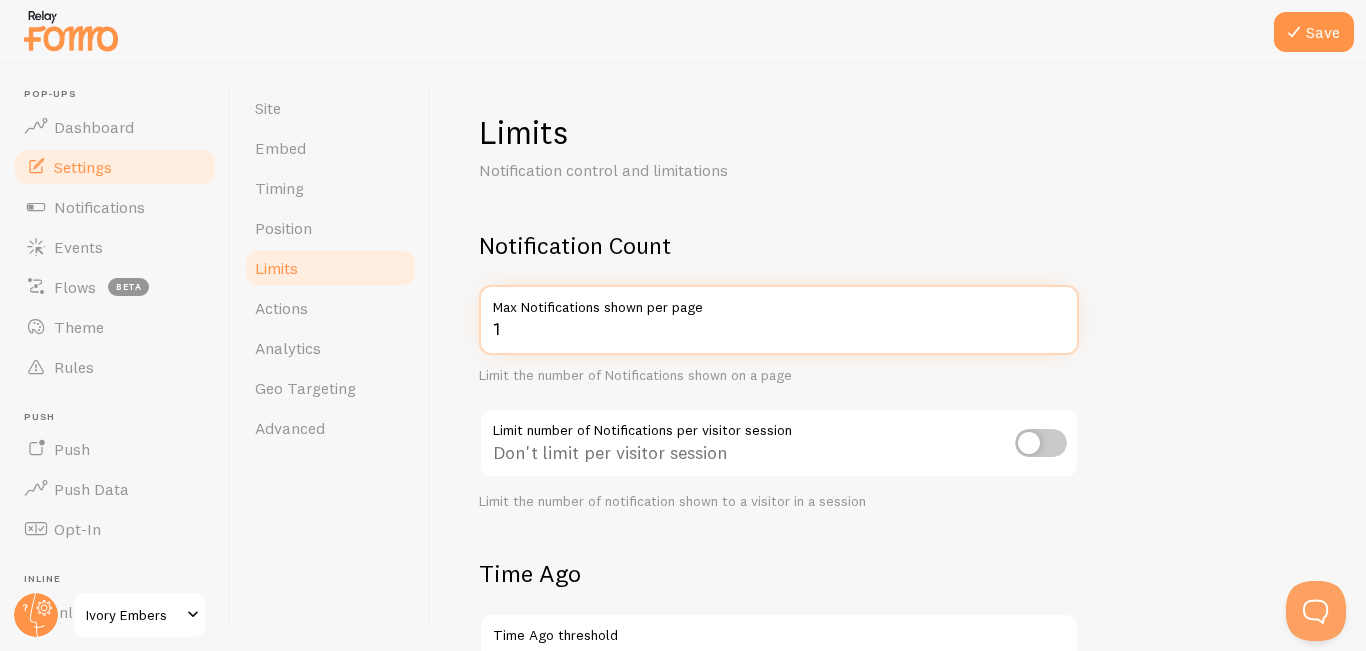type on "10" 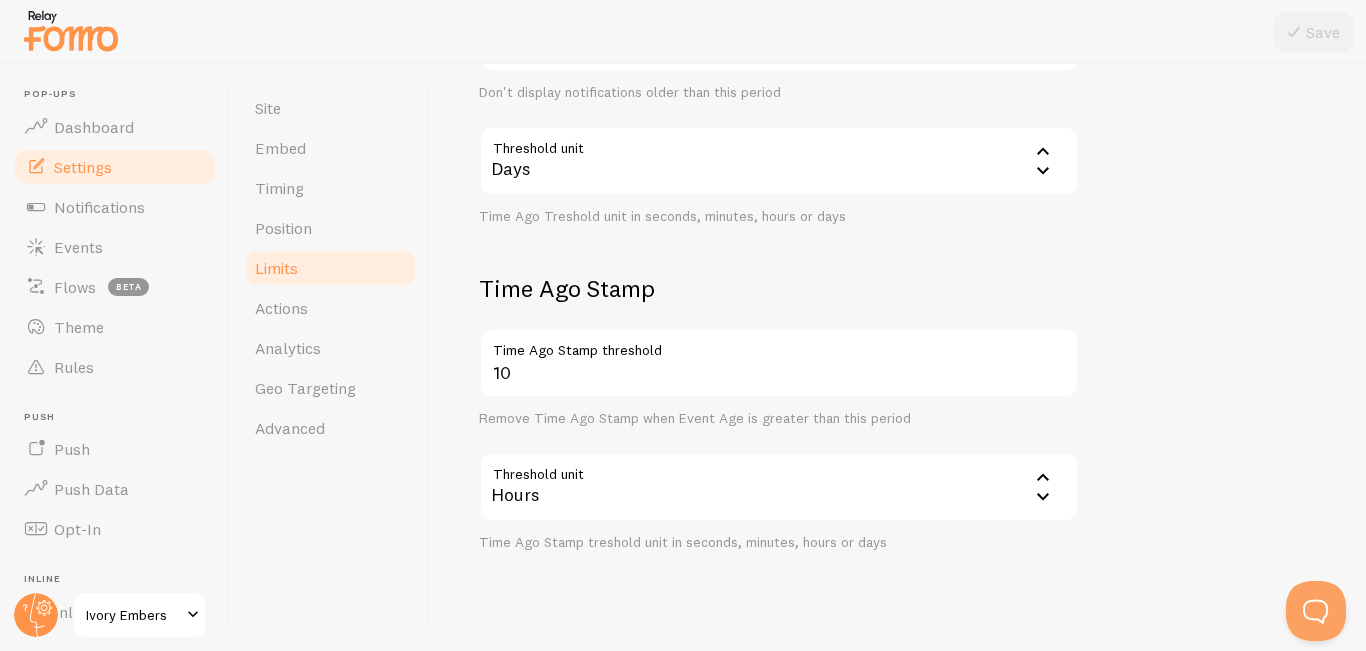 scroll, scrollTop: 646, scrollLeft: 0, axis: vertical 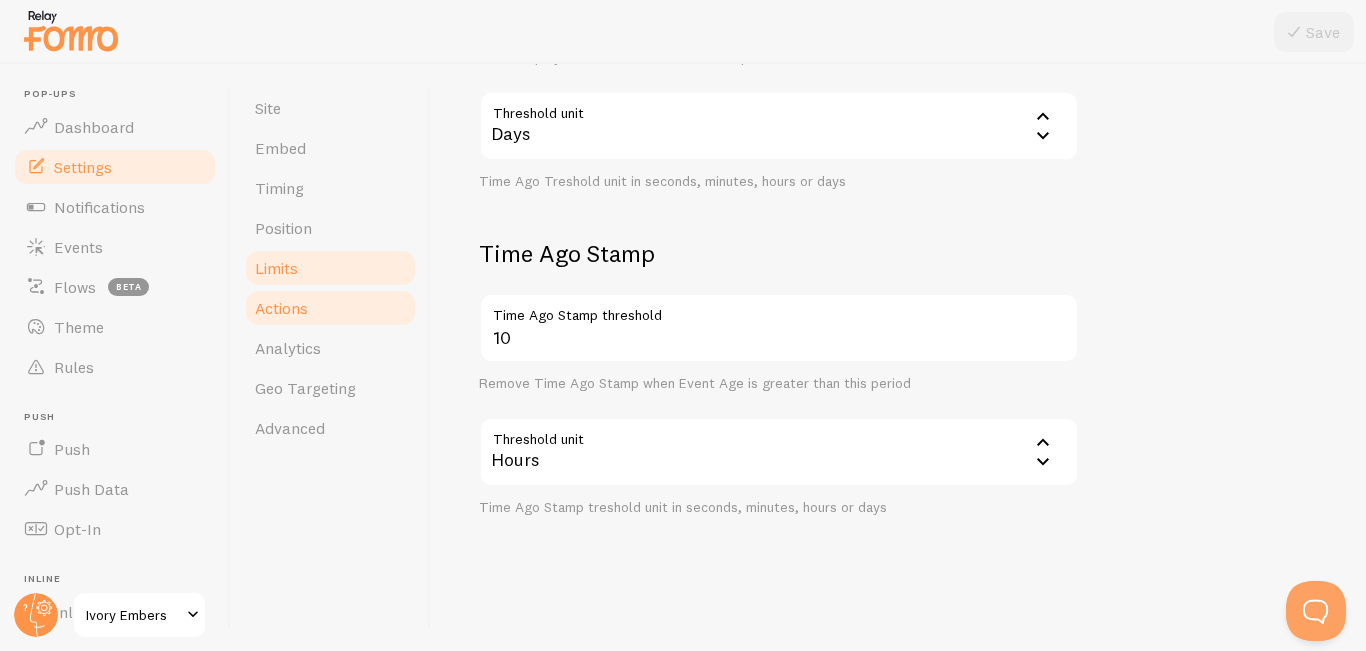 click on "Actions" at bounding box center (330, 308) 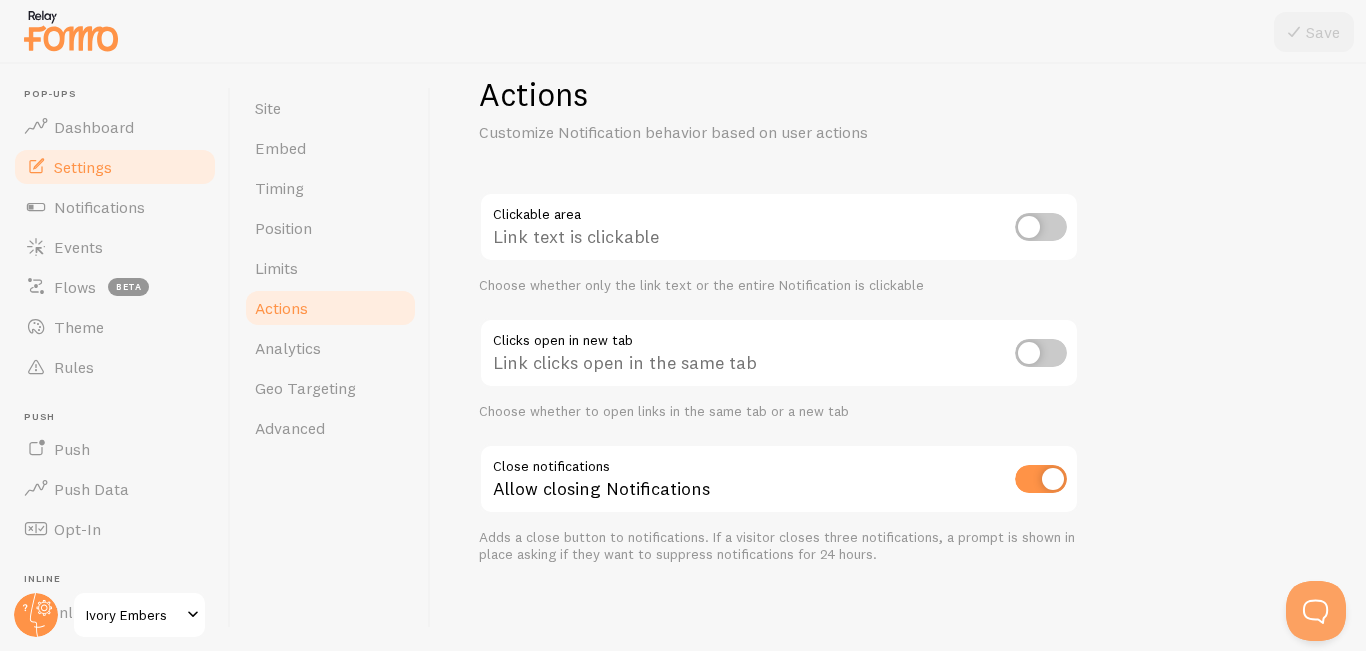 scroll, scrollTop: 47, scrollLeft: 0, axis: vertical 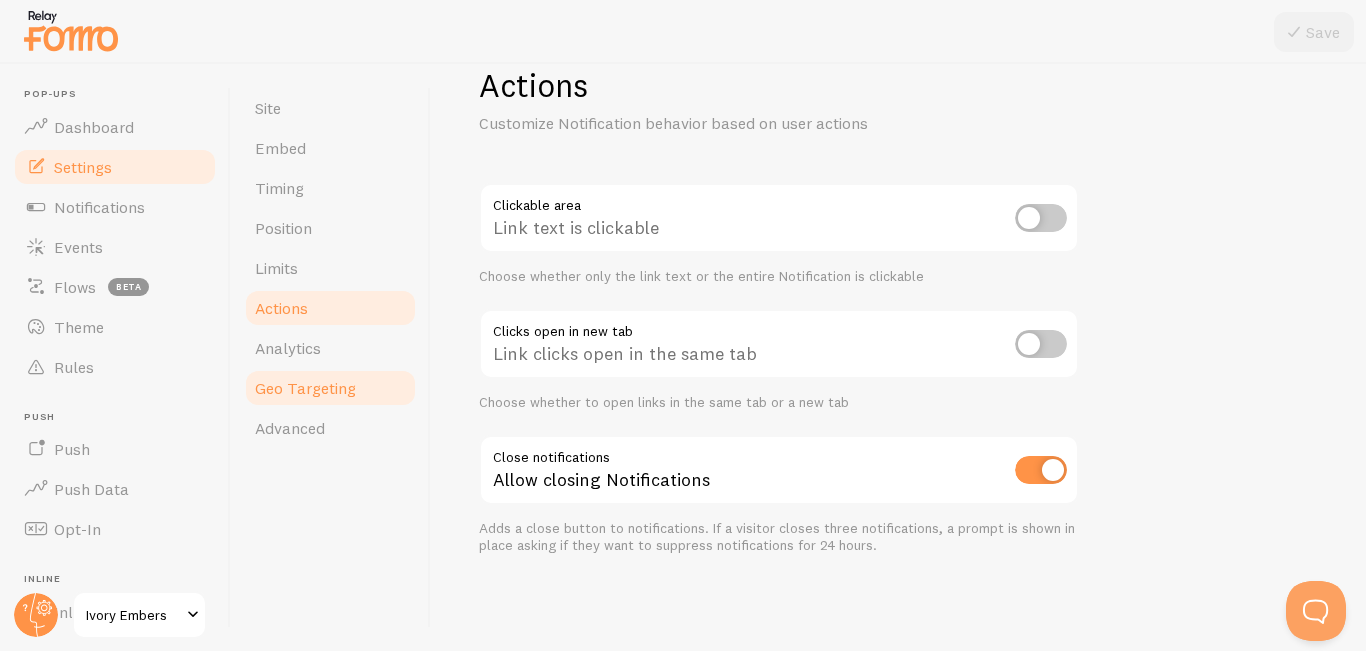 click on "Geo Targeting" at bounding box center [305, 388] 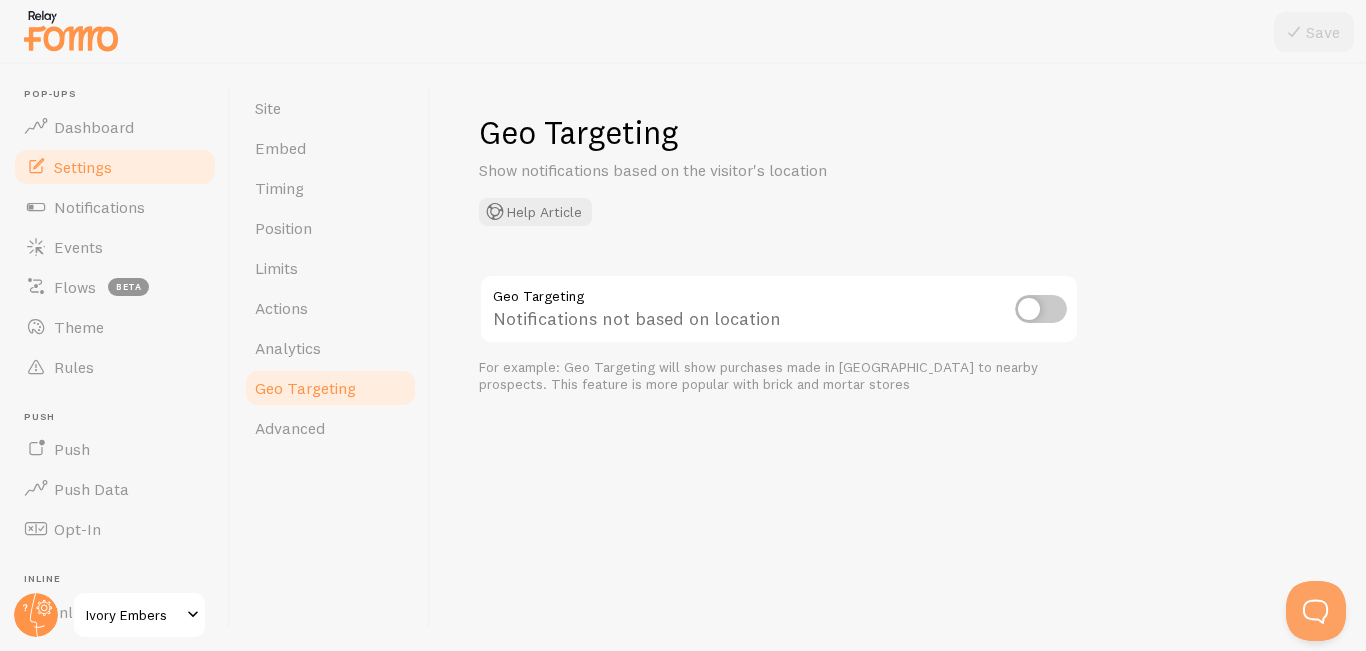 scroll, scrollTop: 0, scrollLeft: 0, axis: both 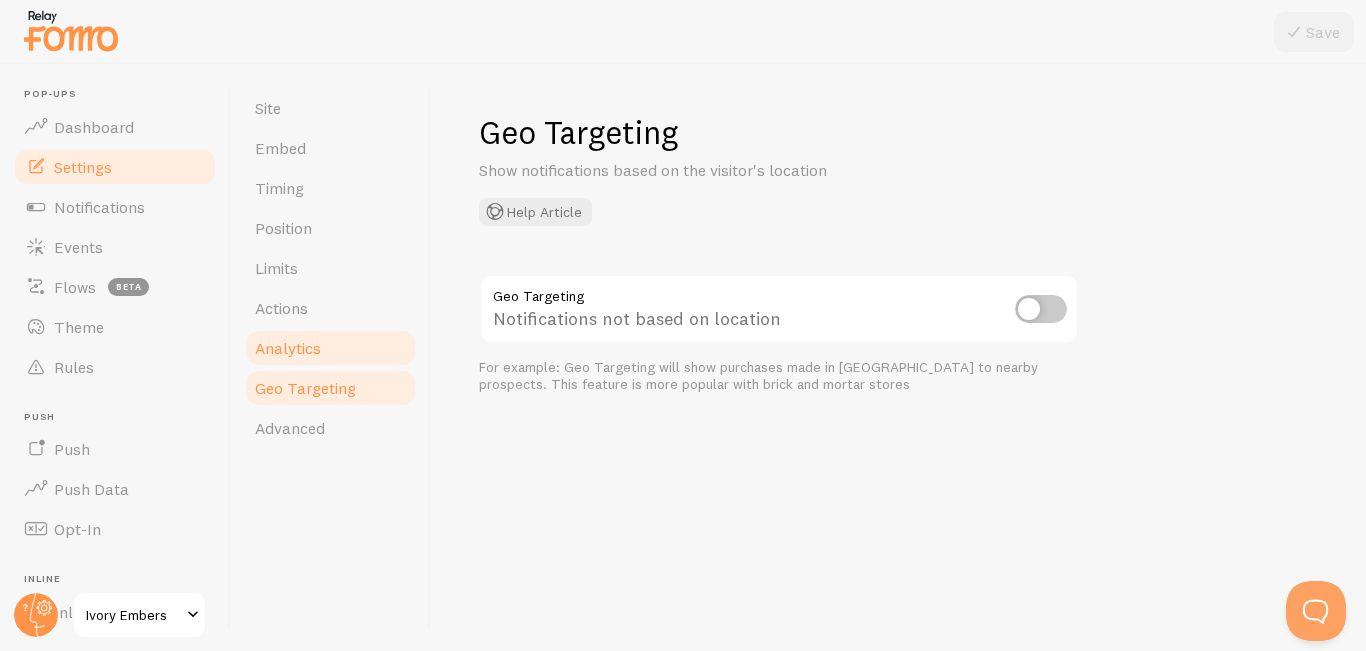 click on "Analytics" at bounding box center (330, 348) 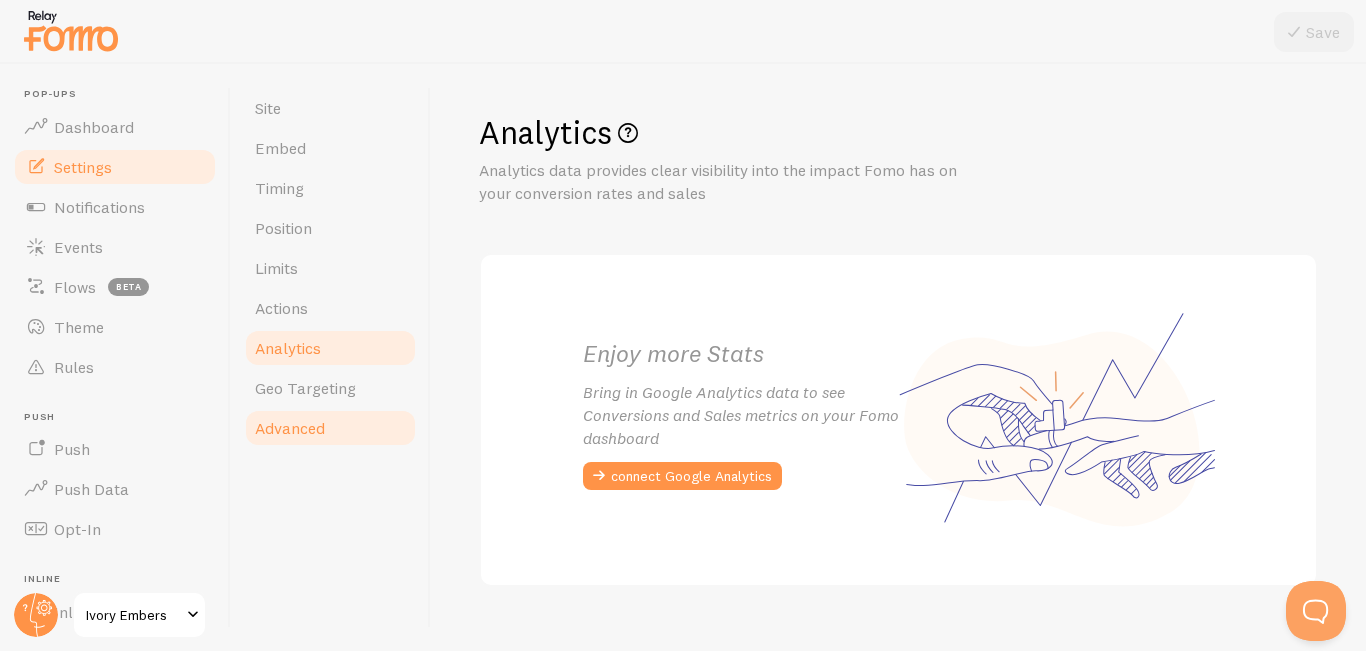 click on "Advanced" at bounding box center (330, 428) 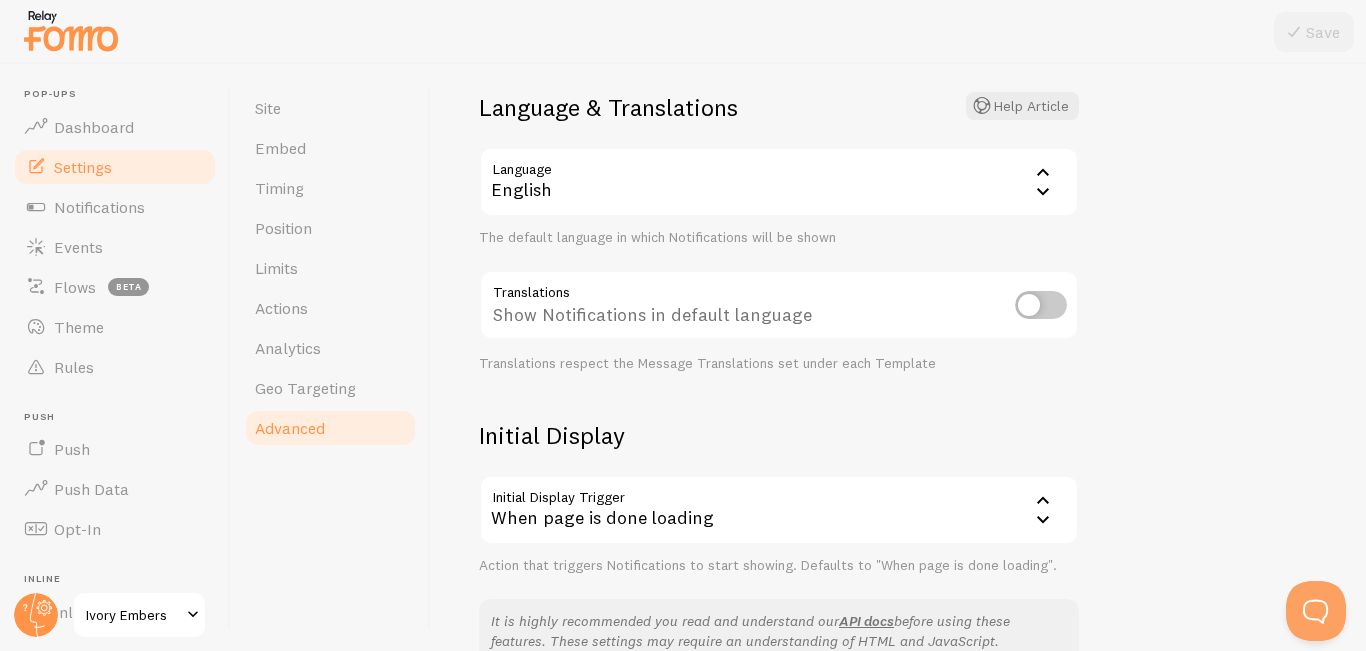 scroll, scrollTop: 139, scrollLeft: 0, axis: vertical 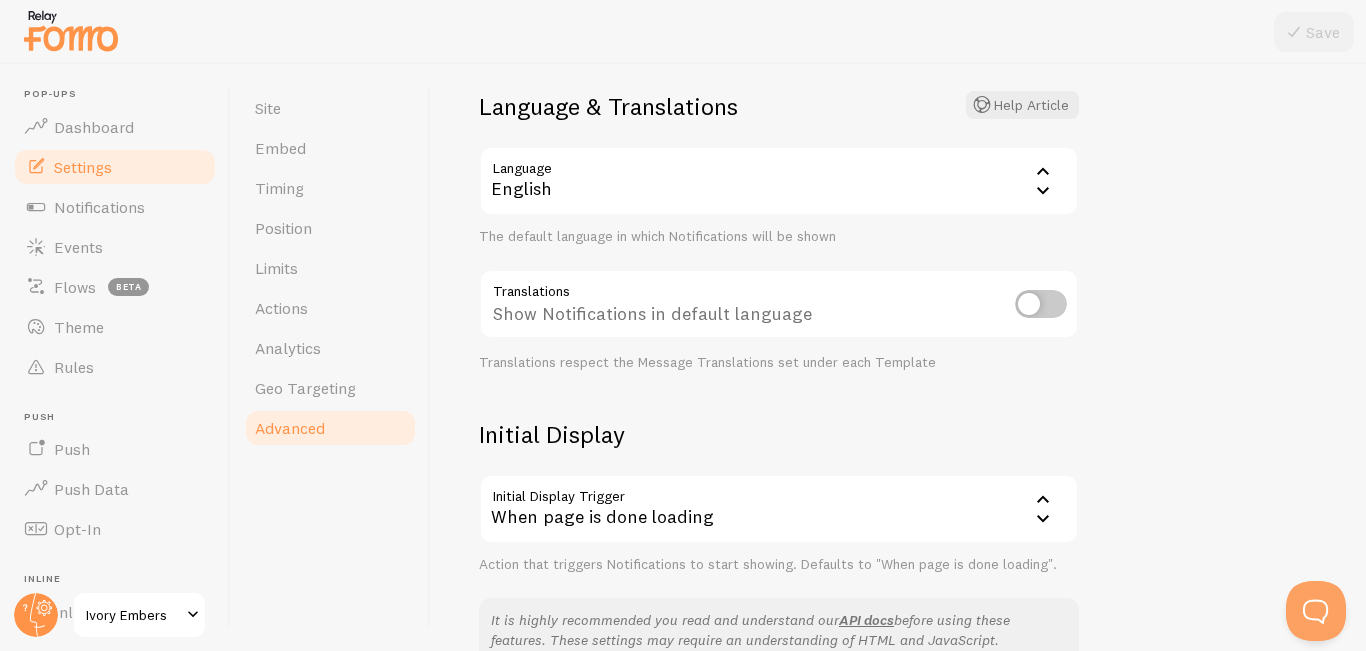 click at bounding box center [1041, 304] 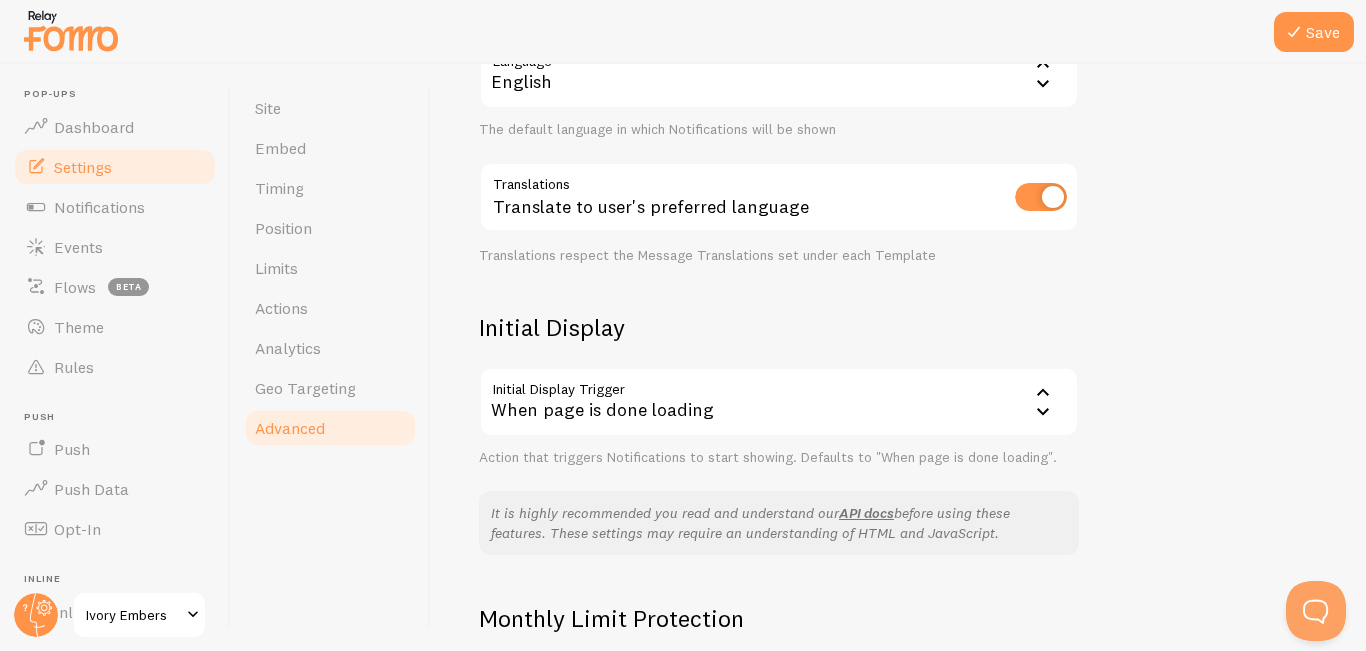 scroll, scrollTop: 249, scrollLeft: 0, axis: vertical 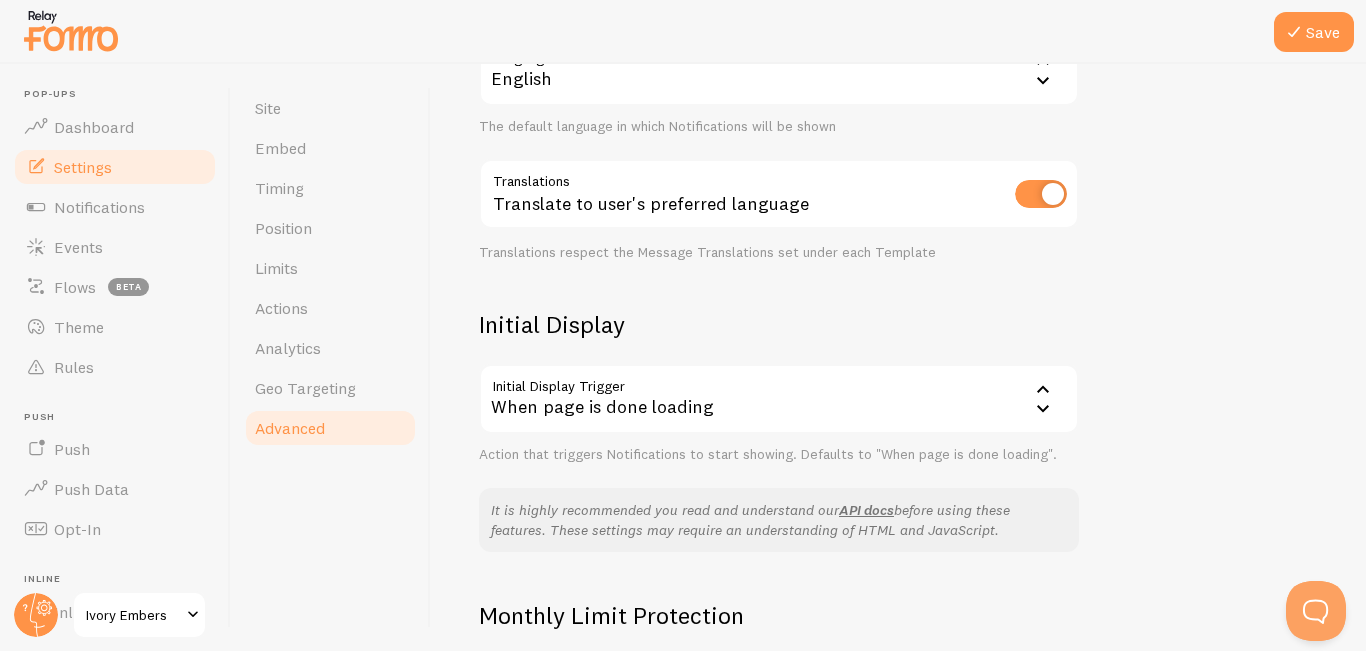 click on "When page is done loading" at bounding box center [779, 399] 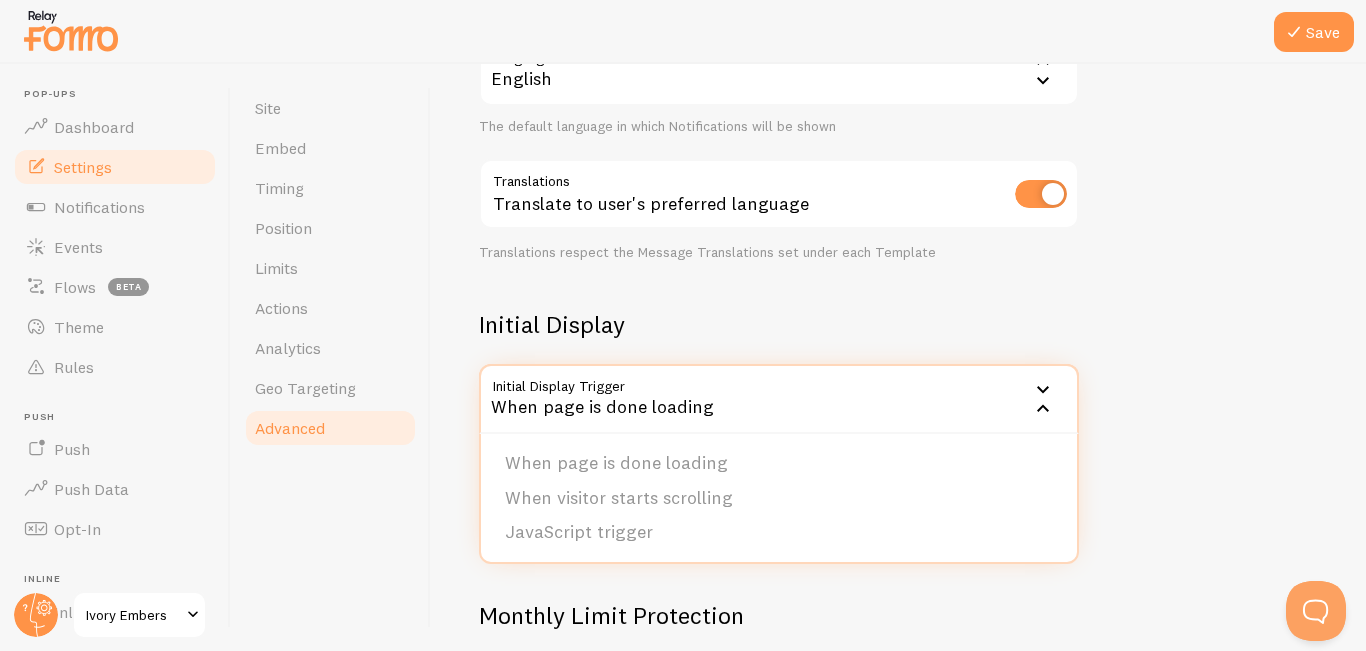 click on "Initial Display" at bounding box center (779, 324) 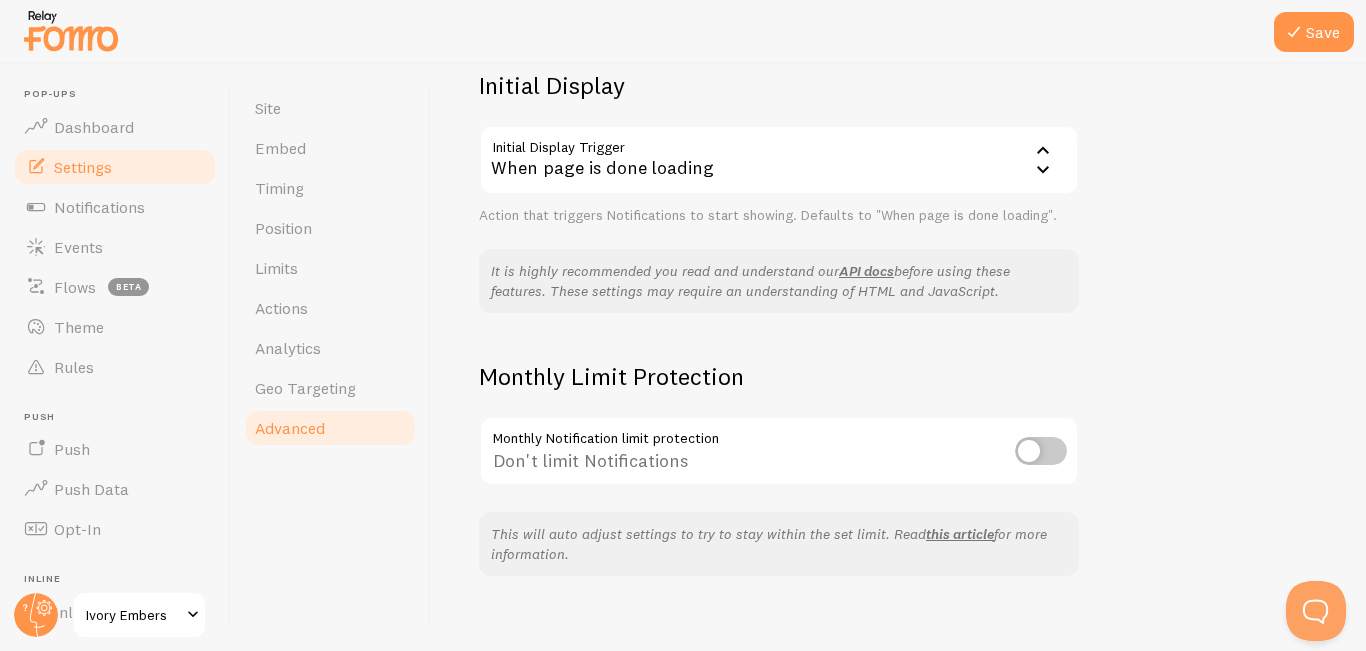 scroll, scrollTop: 509, scrollLeft: 0, axis: vertical 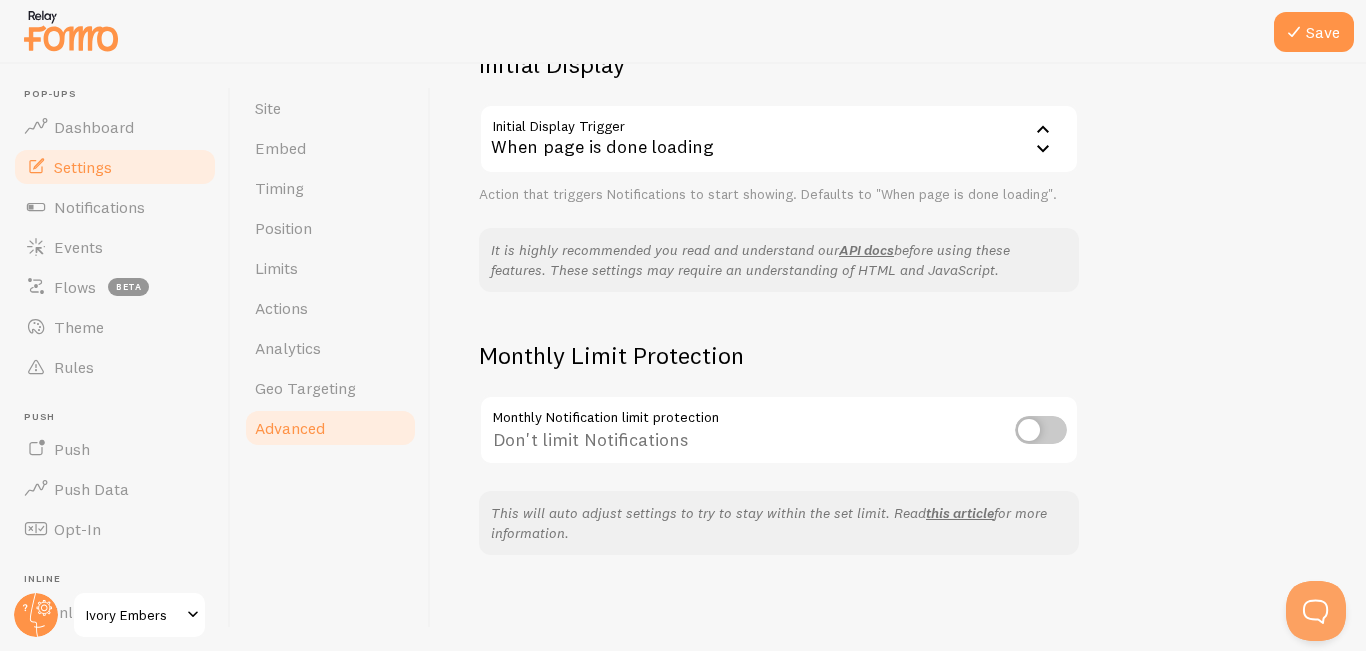 click on "When page is done loading" at bounding box center [779, 139] 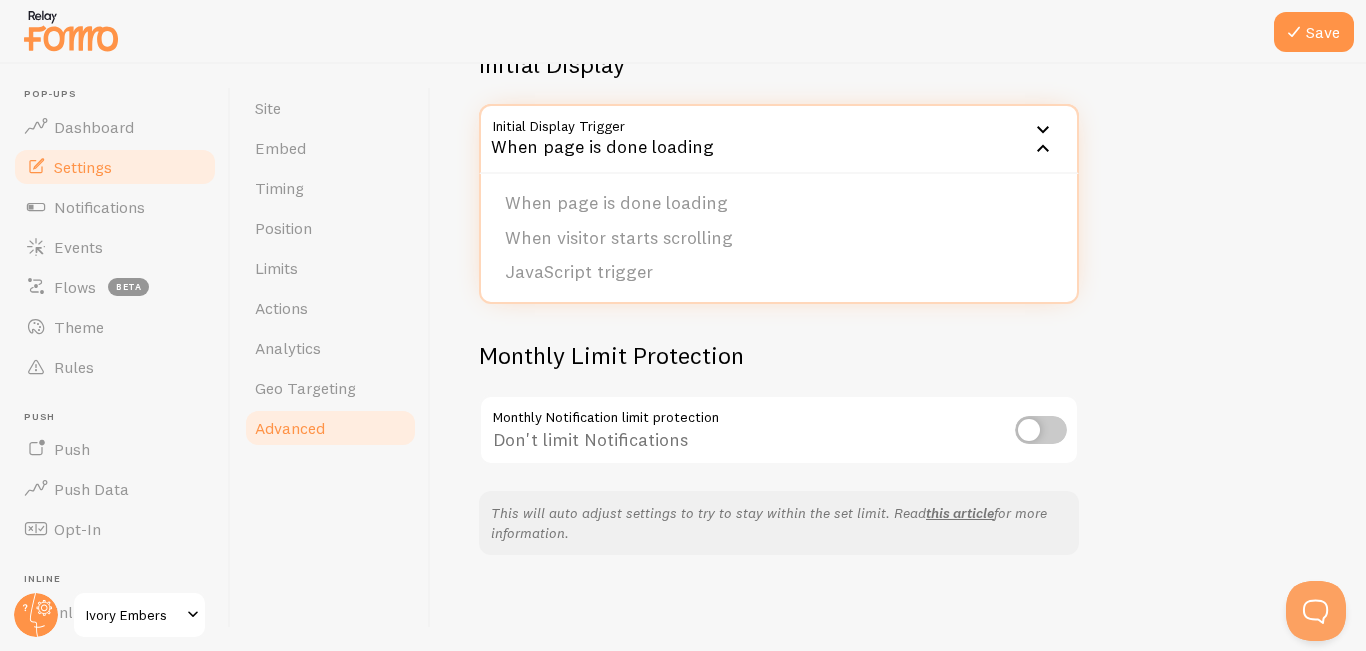 click on "Monthly Limit Protection       Monthly Notification limit protection   Don't limit Notifications" at bounding box center [779, 403] 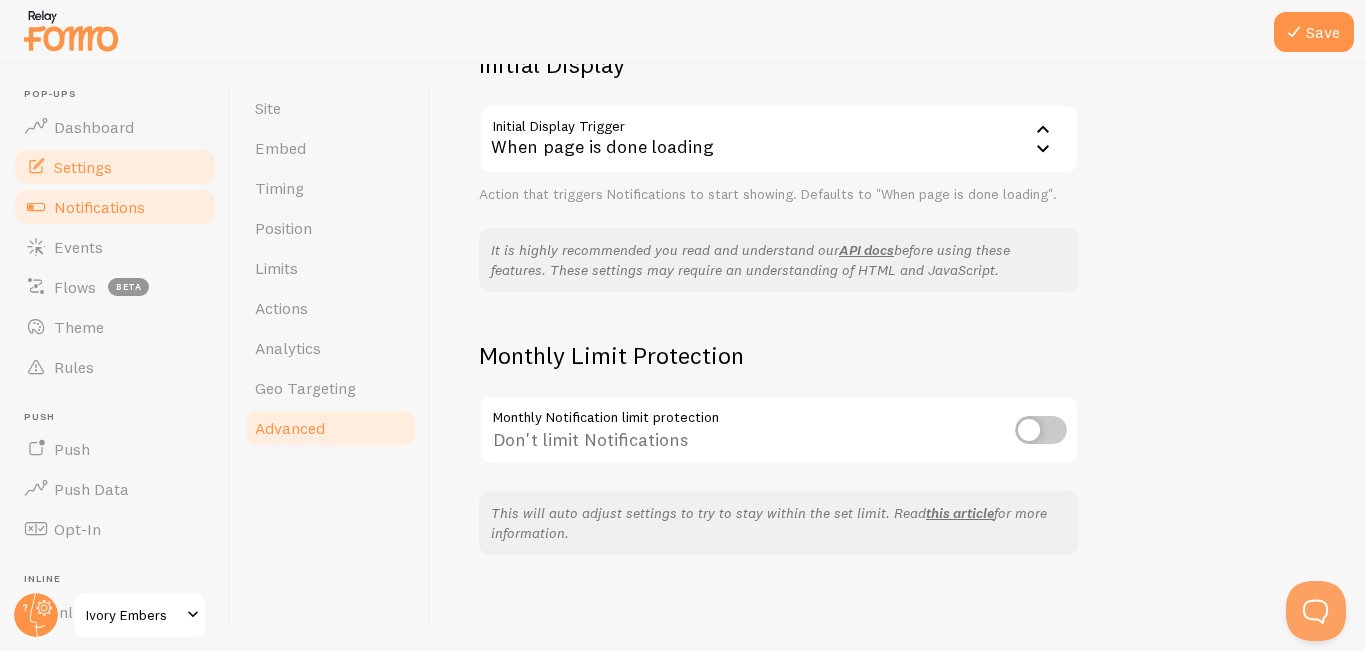 click on "Notifications" at bounding box center (115, 207) 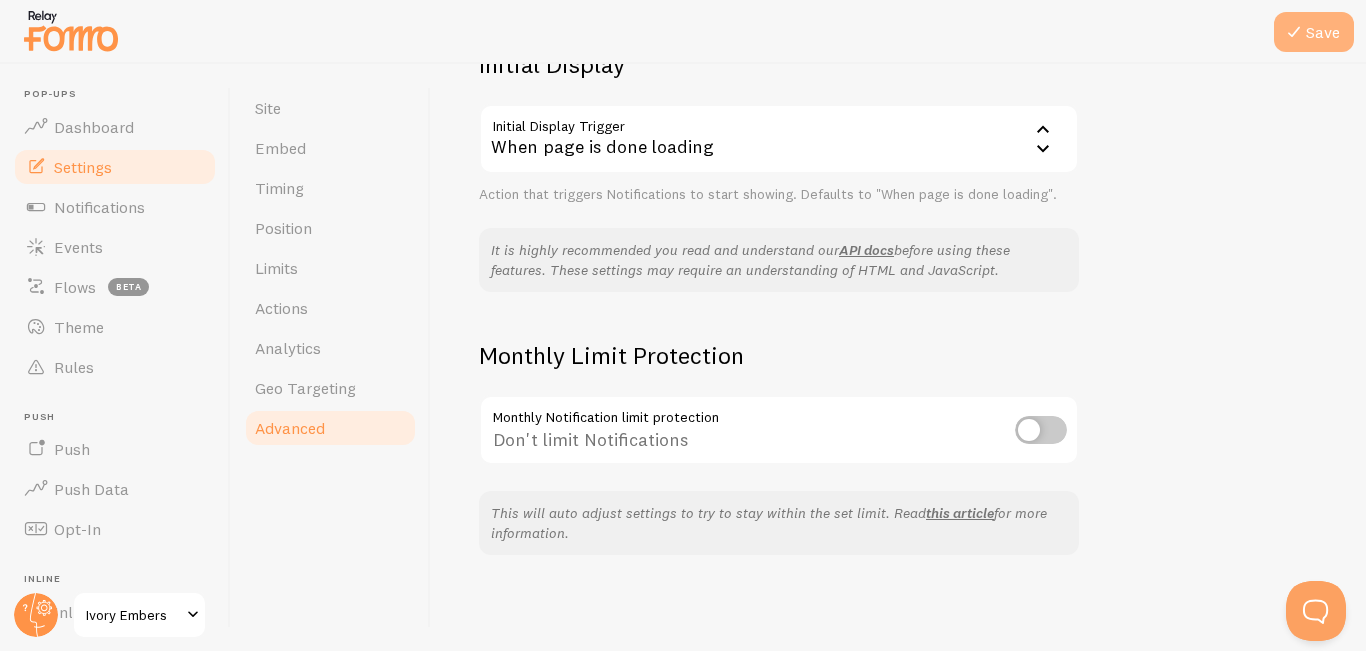 click on "Save" at bounding box center (1314, 32) 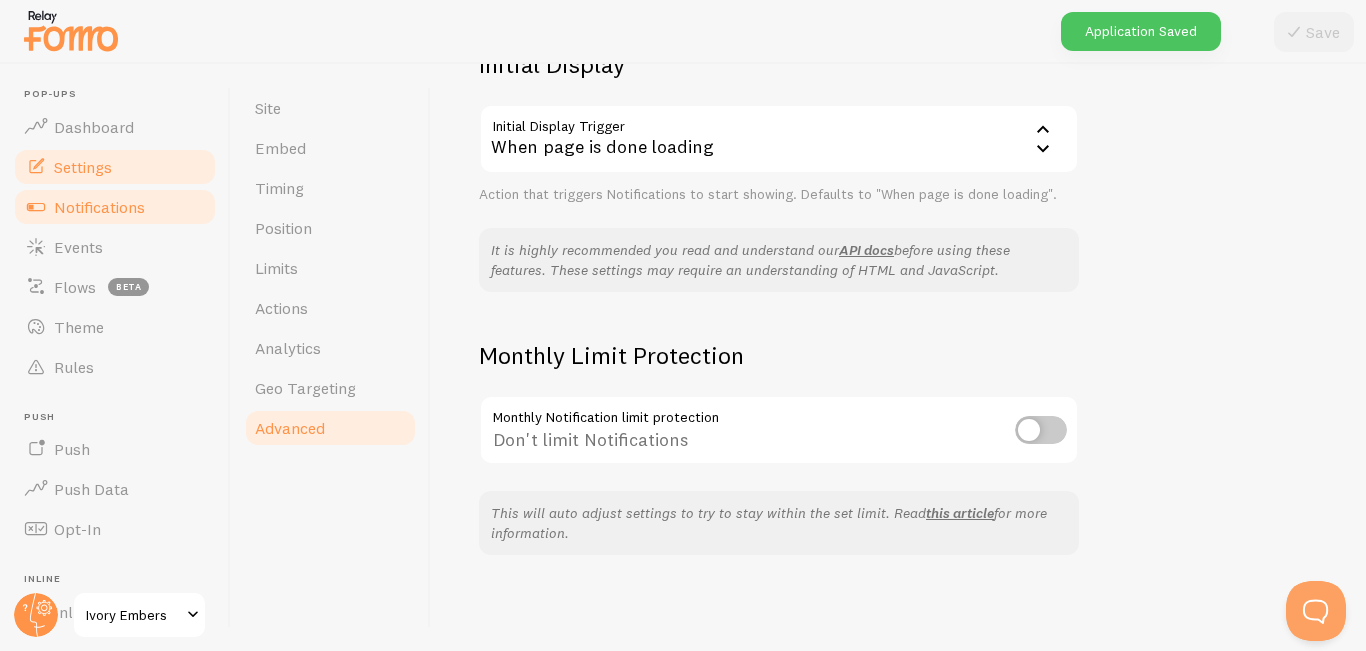 click on "Notifications" at bounding box center [115, 207] 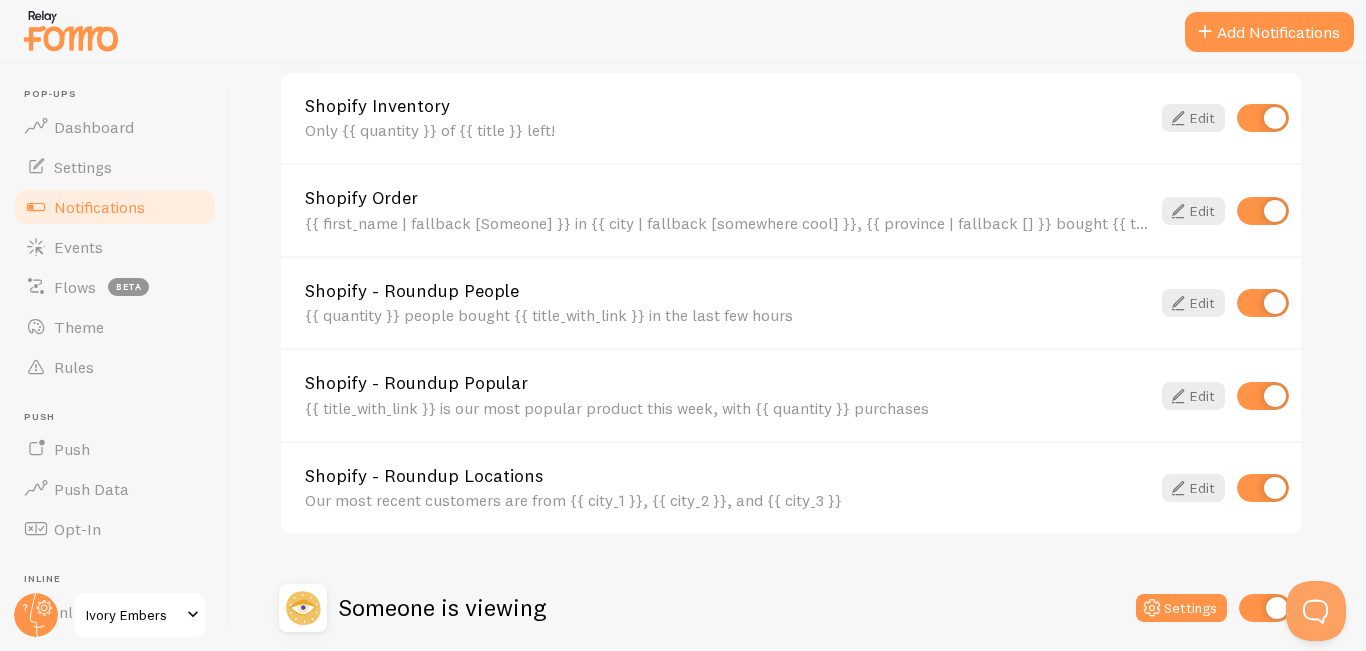 scroll, scrollTop: 772, scrollLeft: 0, axis: vertical 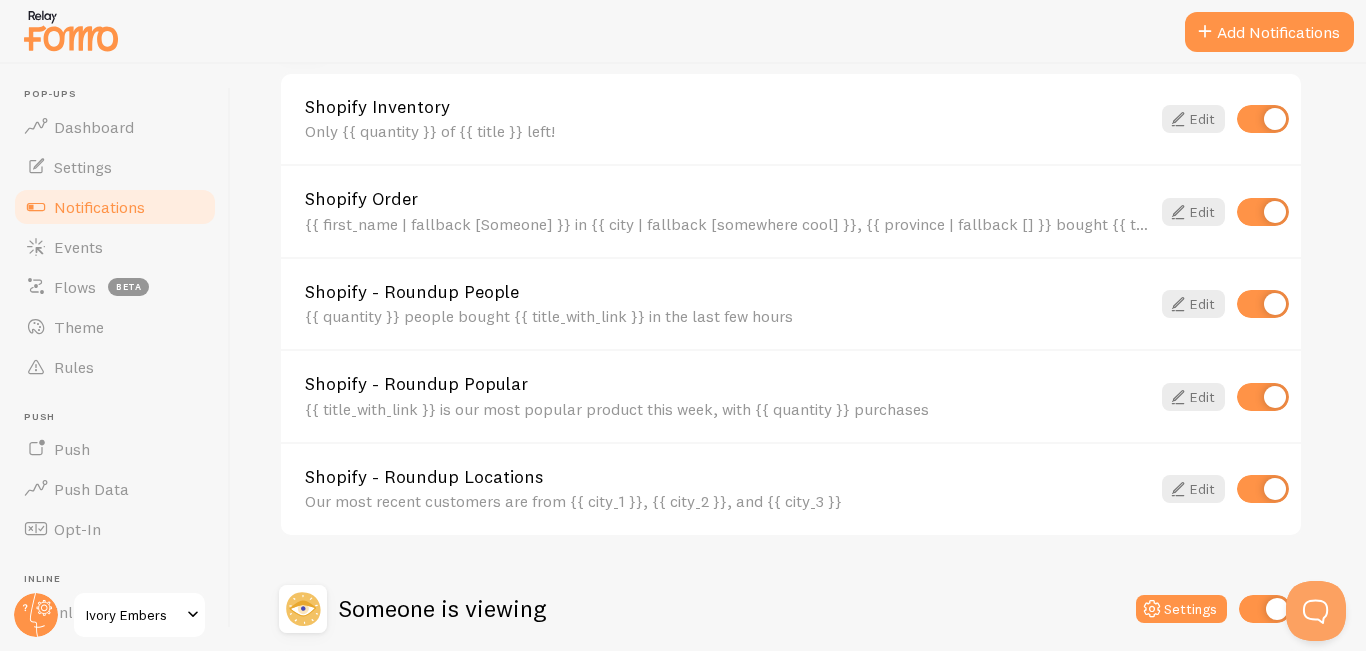 click on "Shopify - Roundup Popular
{{ title_with_link }} is our most popular
product this week, with {{ quantity }} purchases
Edit" at bounding box center [791, 395] 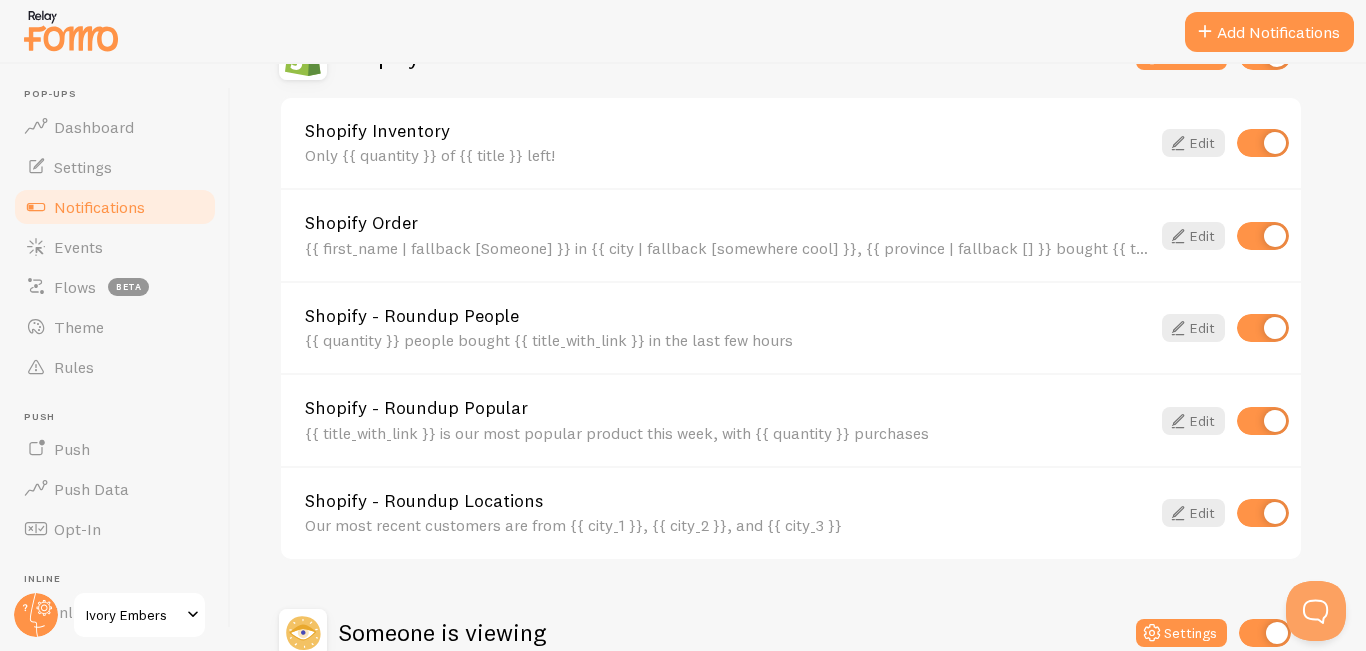 scroll, scrollTop: 742, scrollLeft: 0, axis: vertical 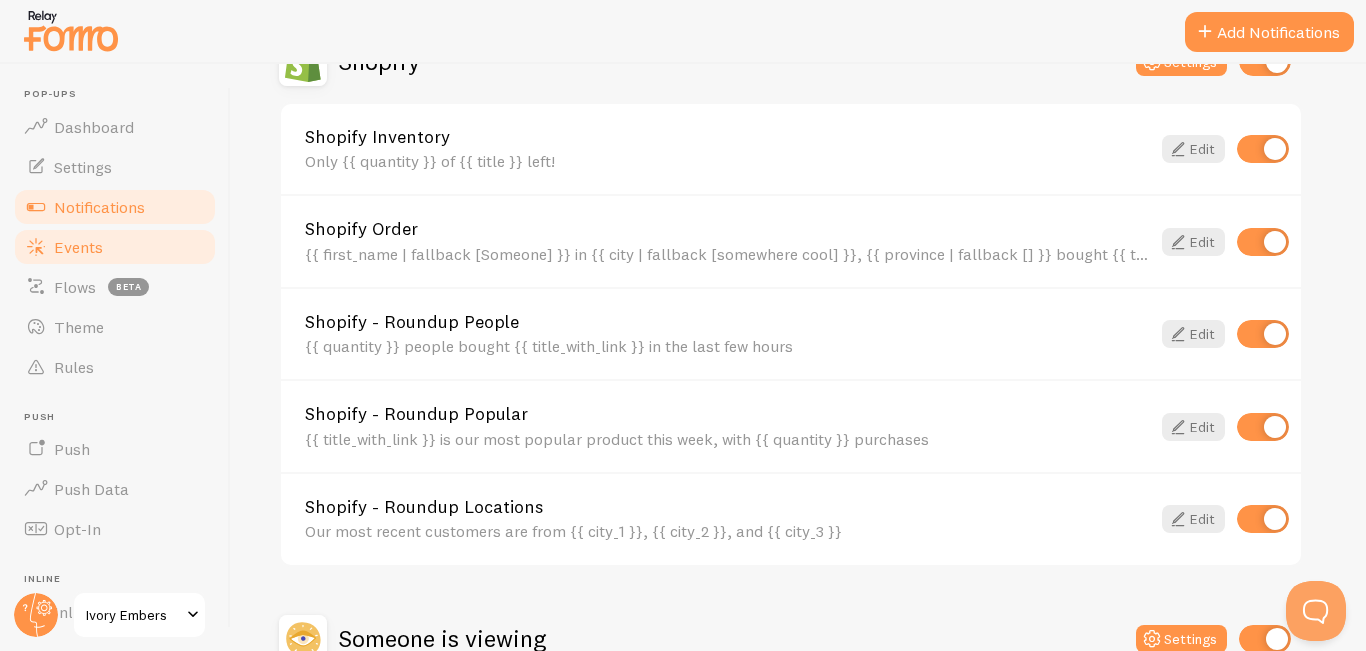 click on "Events" at bounding box center (115, 247) 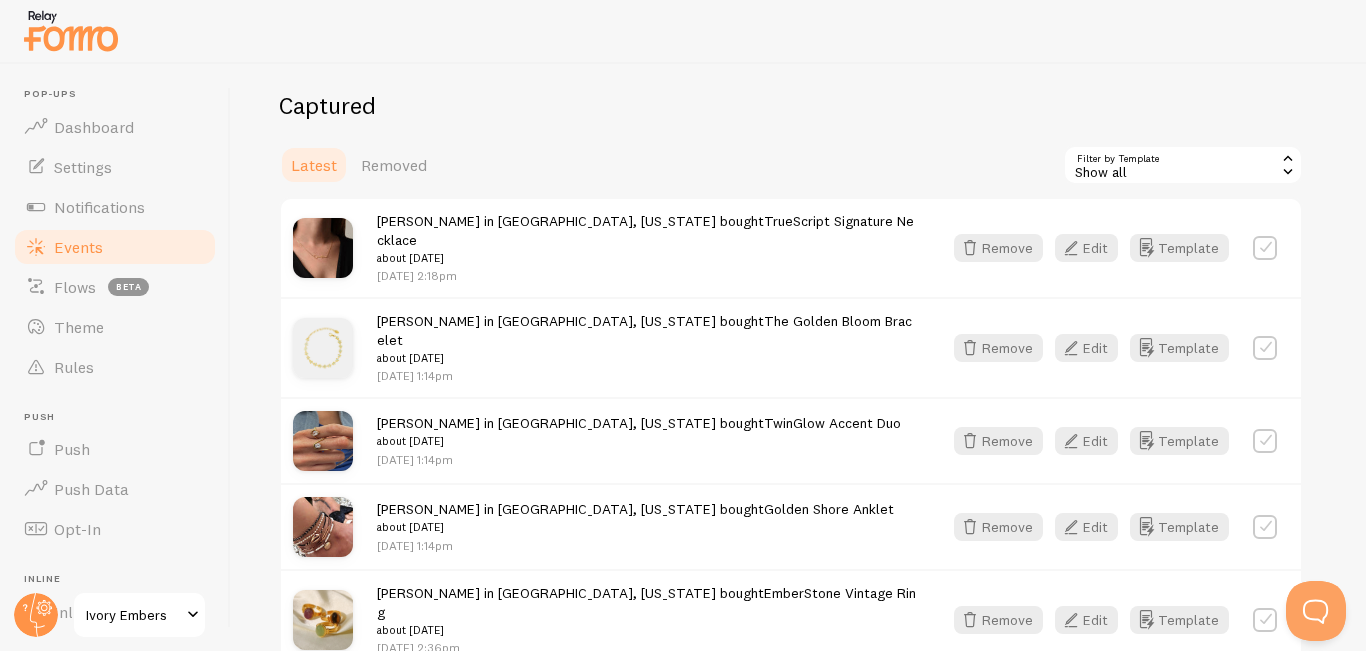 scroll, scrollTop: 486, scrollLeft: 0, axis: vertical 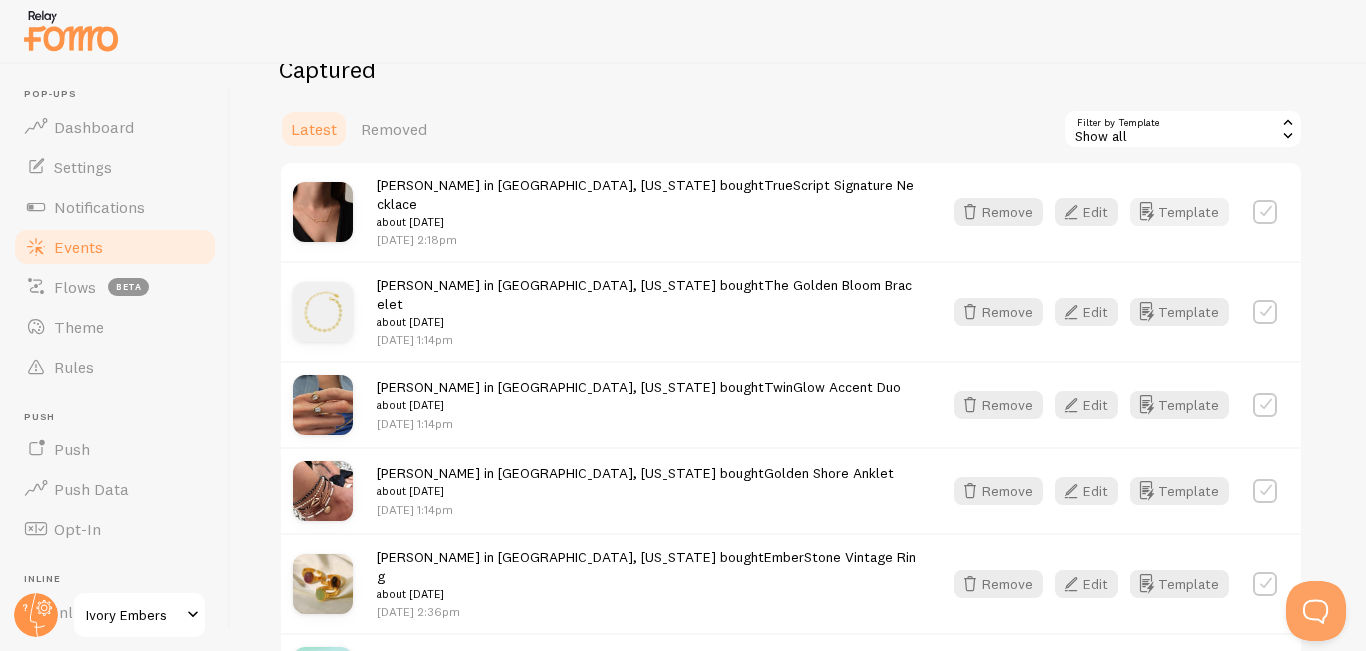 click on "Template" at bounding box center [1179, 212] 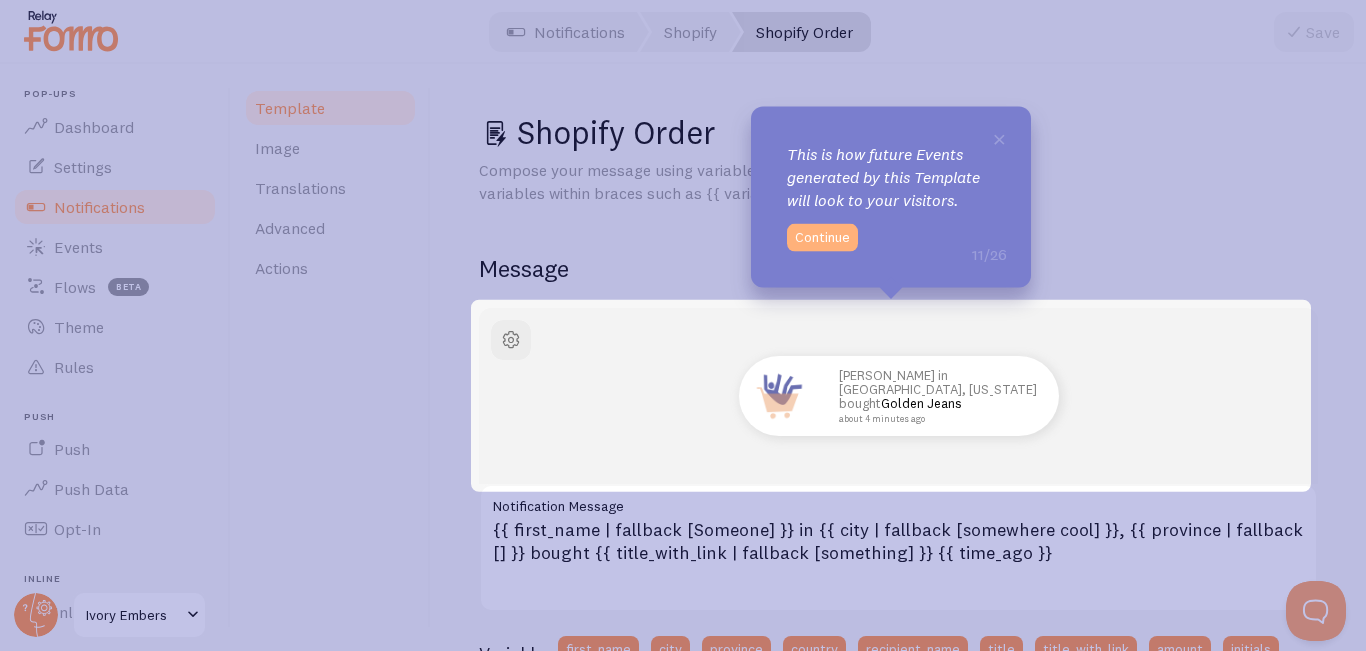 click on "Continue" at bounding box center [822, 238] 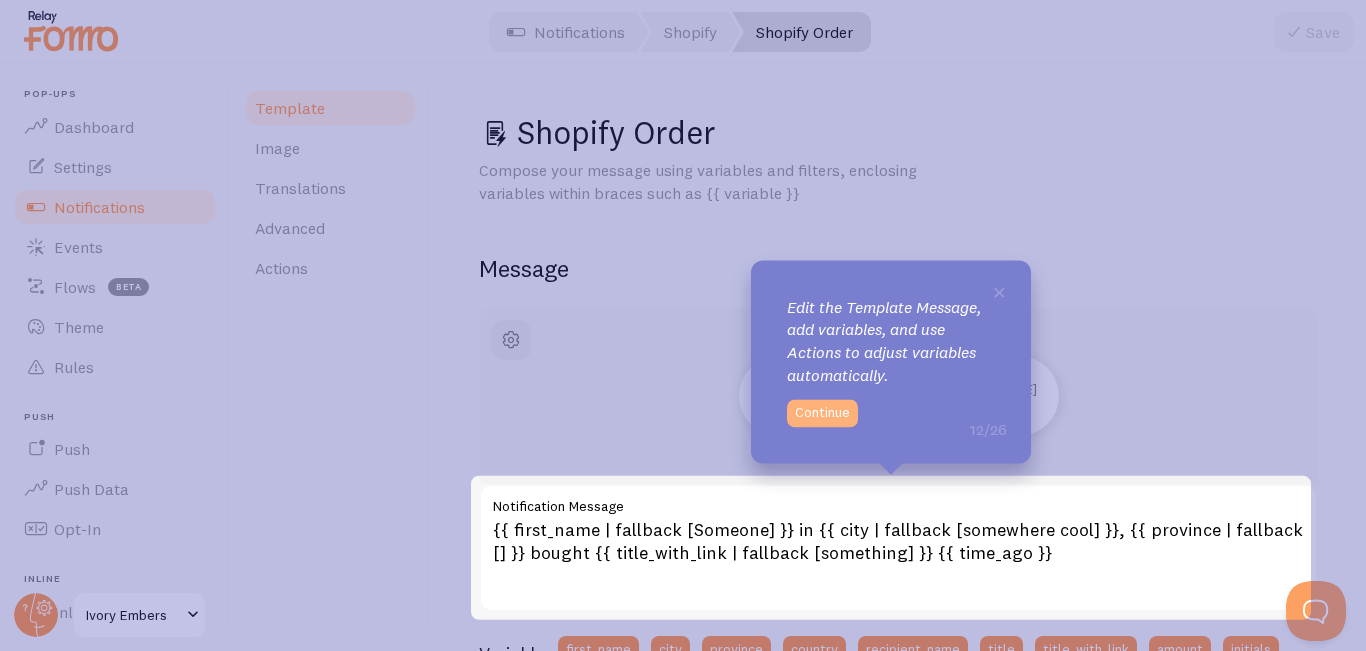 click on "Continue" at bounding box center [822, 413] 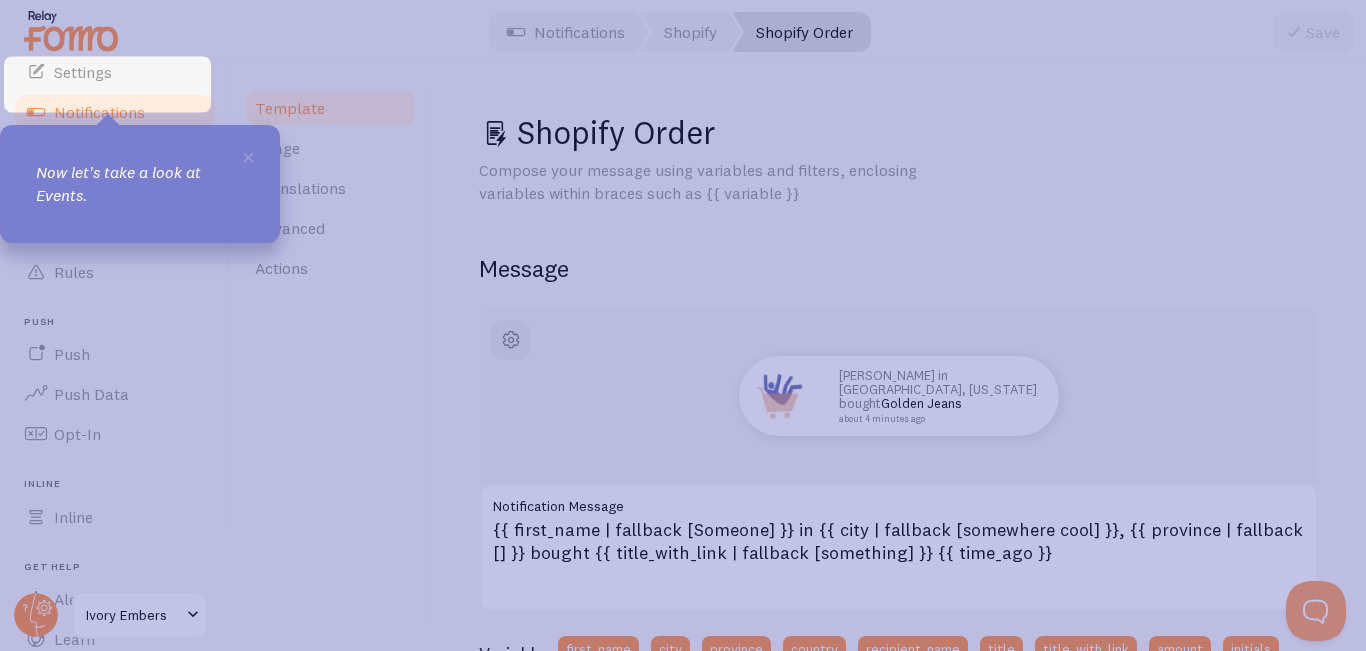 scroll, scrollTop: 163, scrollLeft: 0, axis: vertical 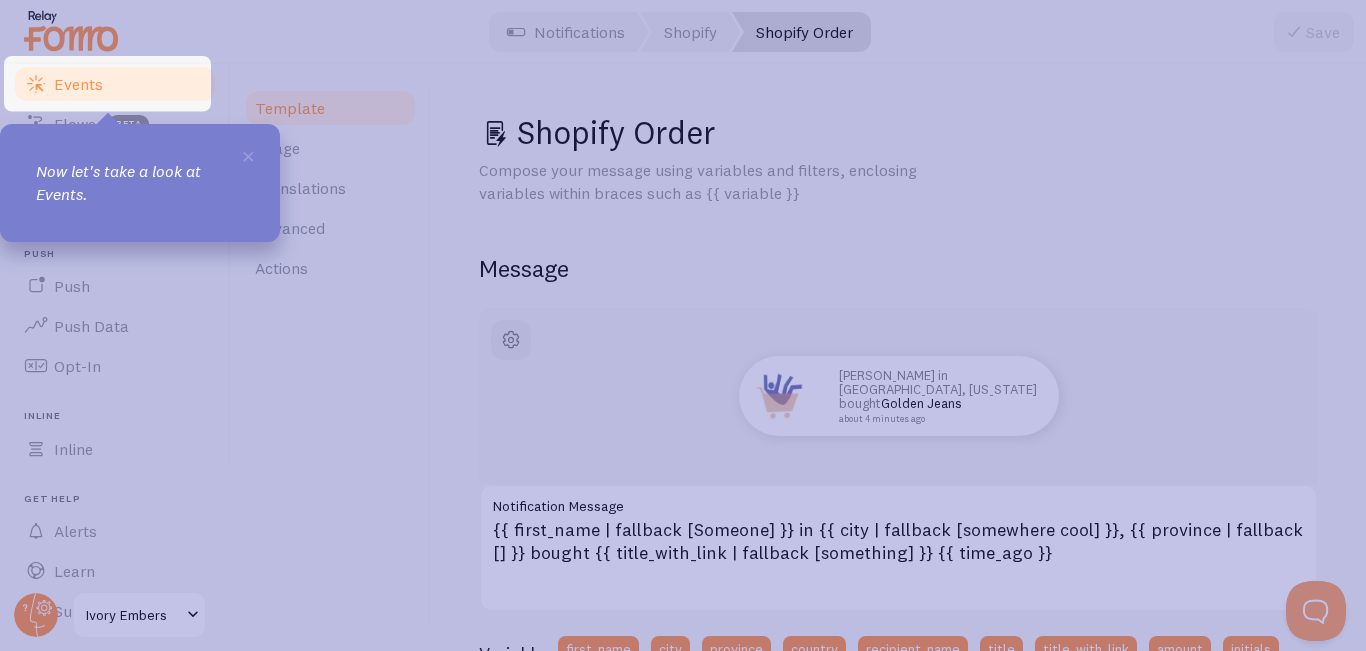 click on "Events" at bounding box center (115, 84) 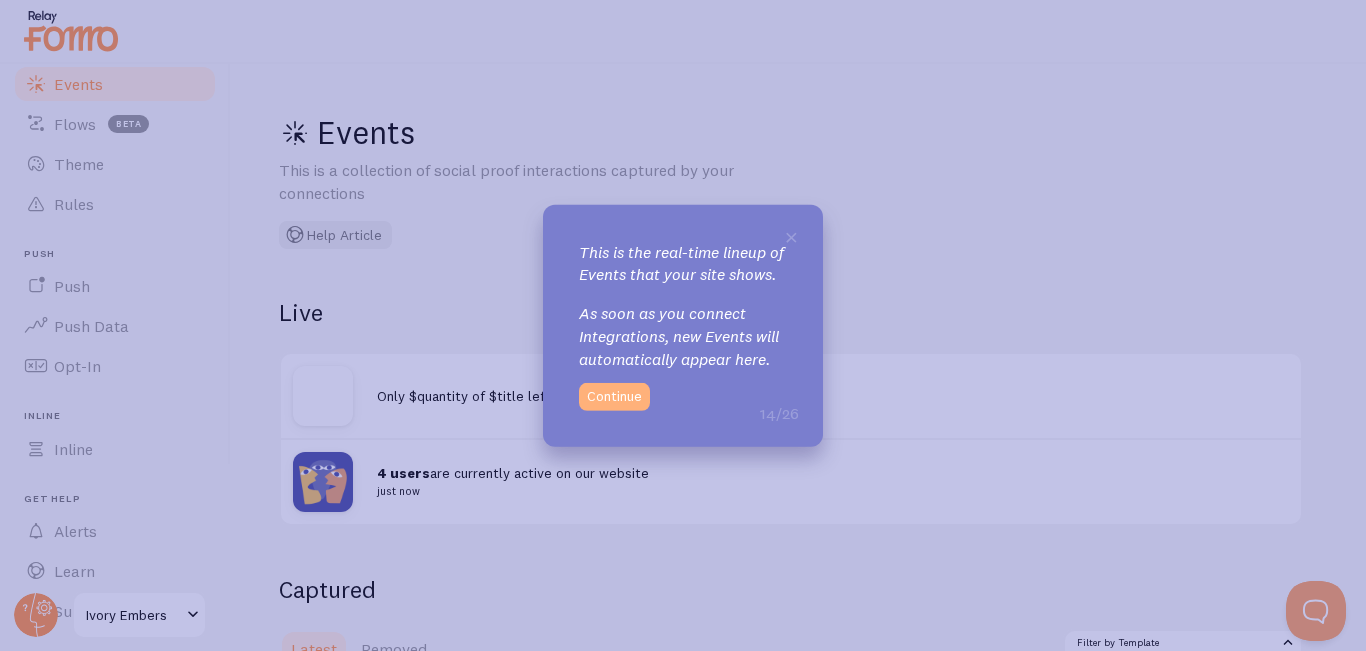 click on "Continue" at bounding box center (614, 397) 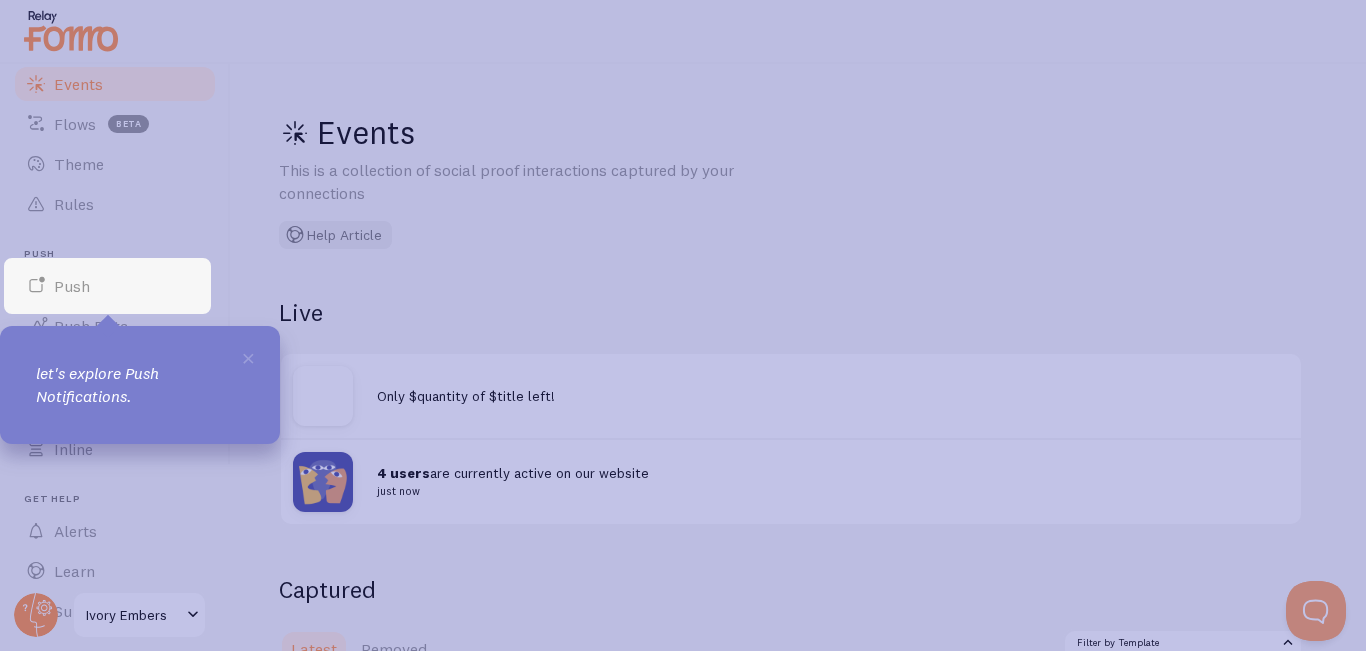 click on "×   let's explore Push Notifications." at bounding box center [140, 385] 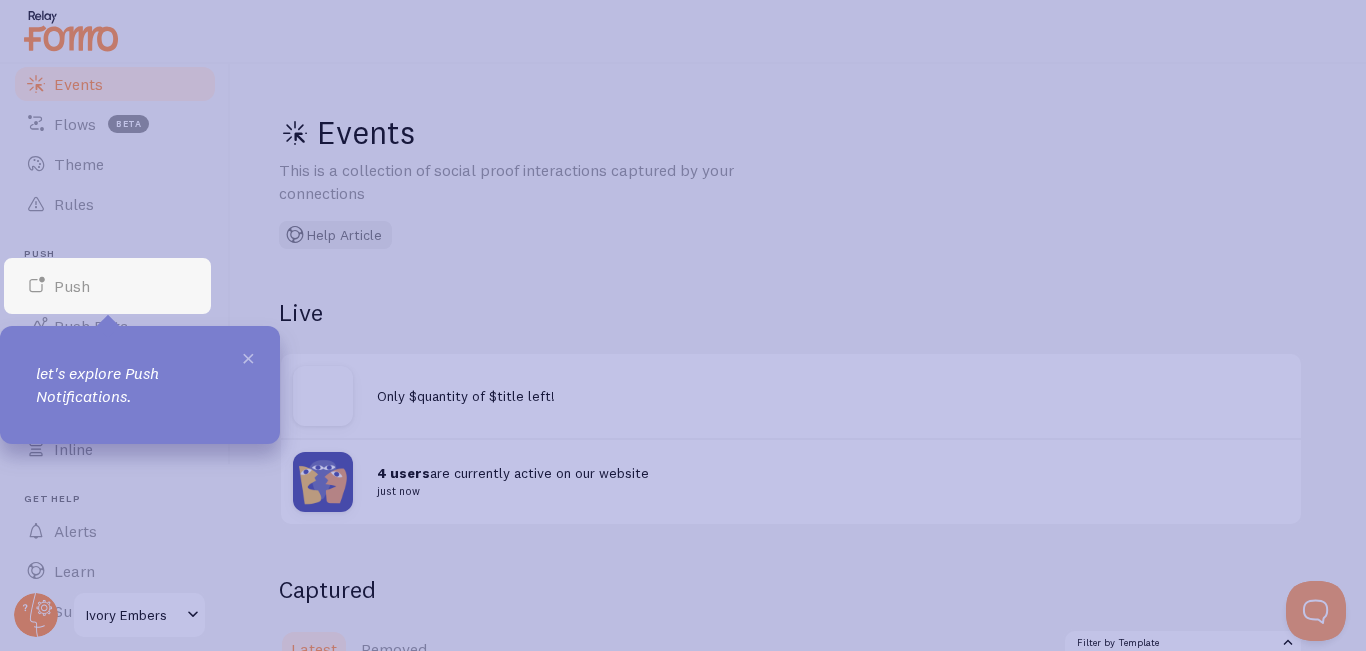 click on "×" at bounding box center (248, 357) 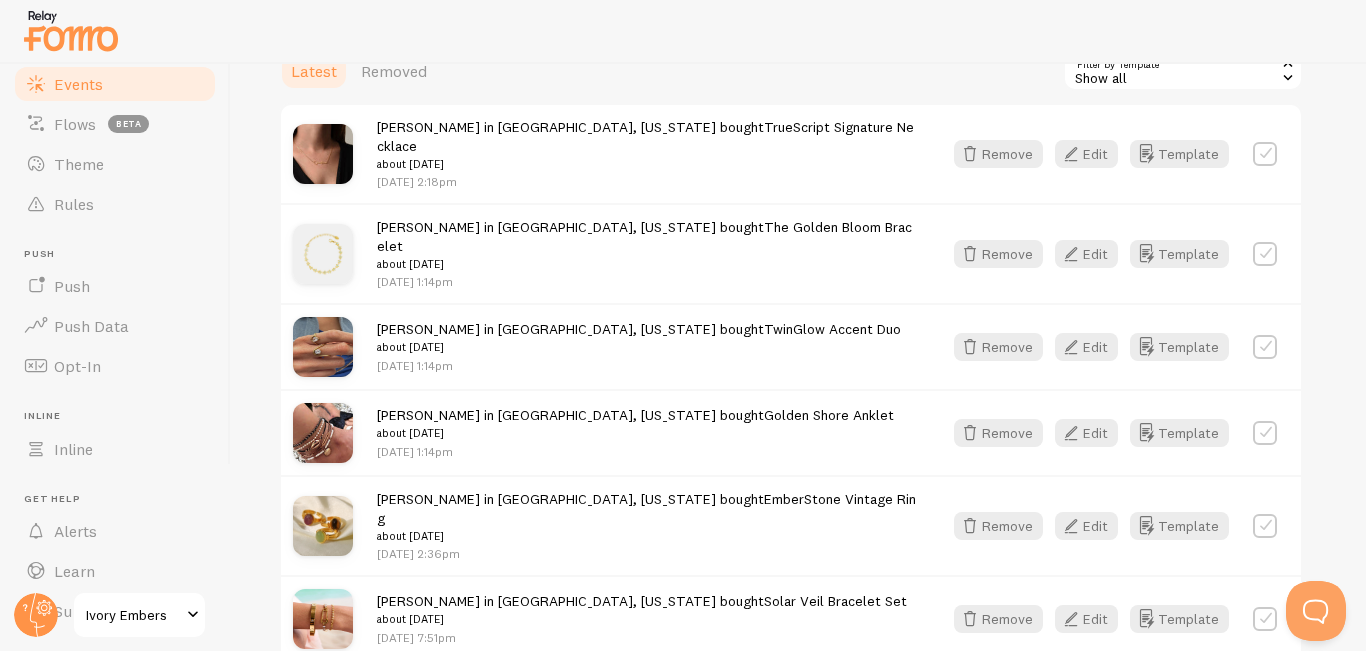 scroll, scrollTop: 644, scrollLeft: 0, axis: vertical 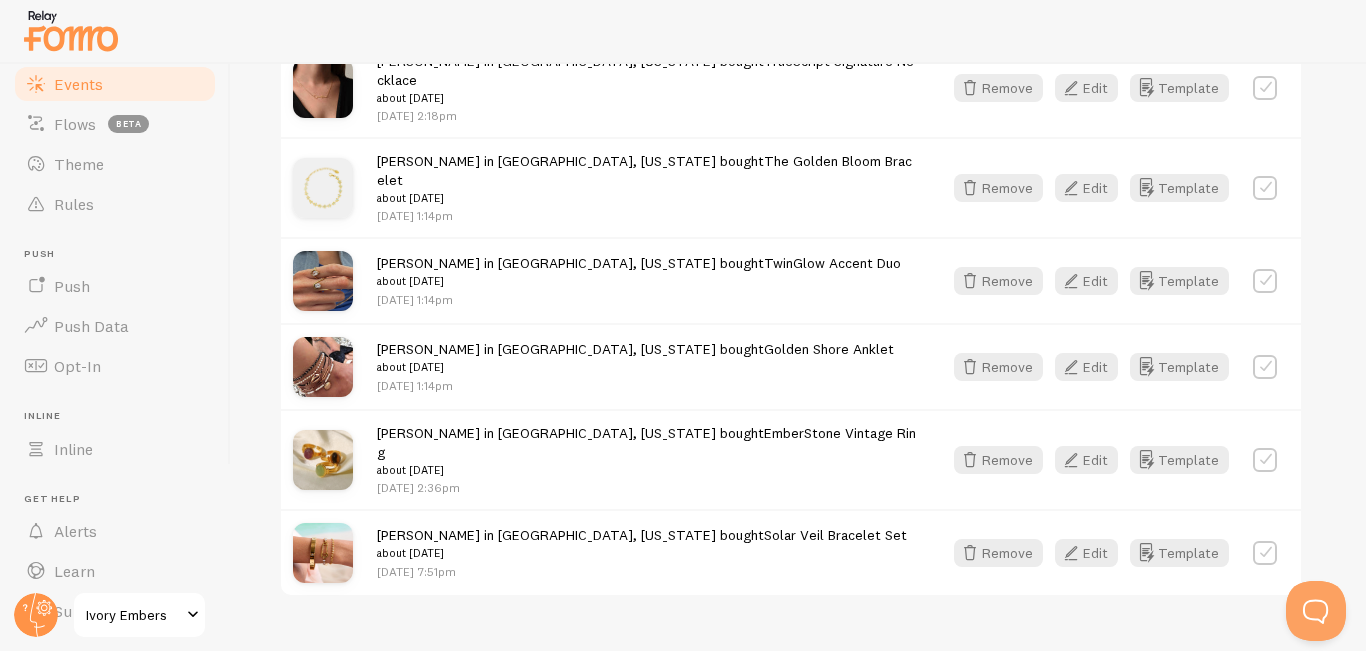 click at bounding box center (323, 460) 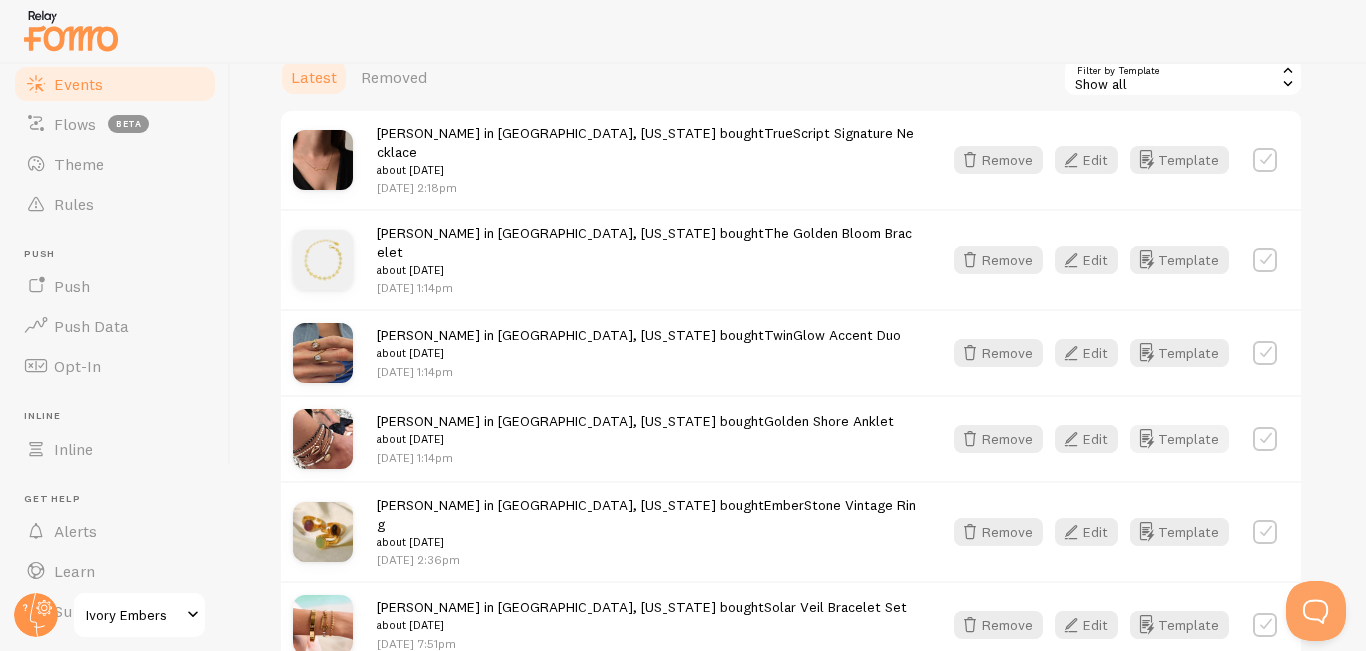 scroll, scrollTop: 571, scrollLeft: 0, axis: vertical 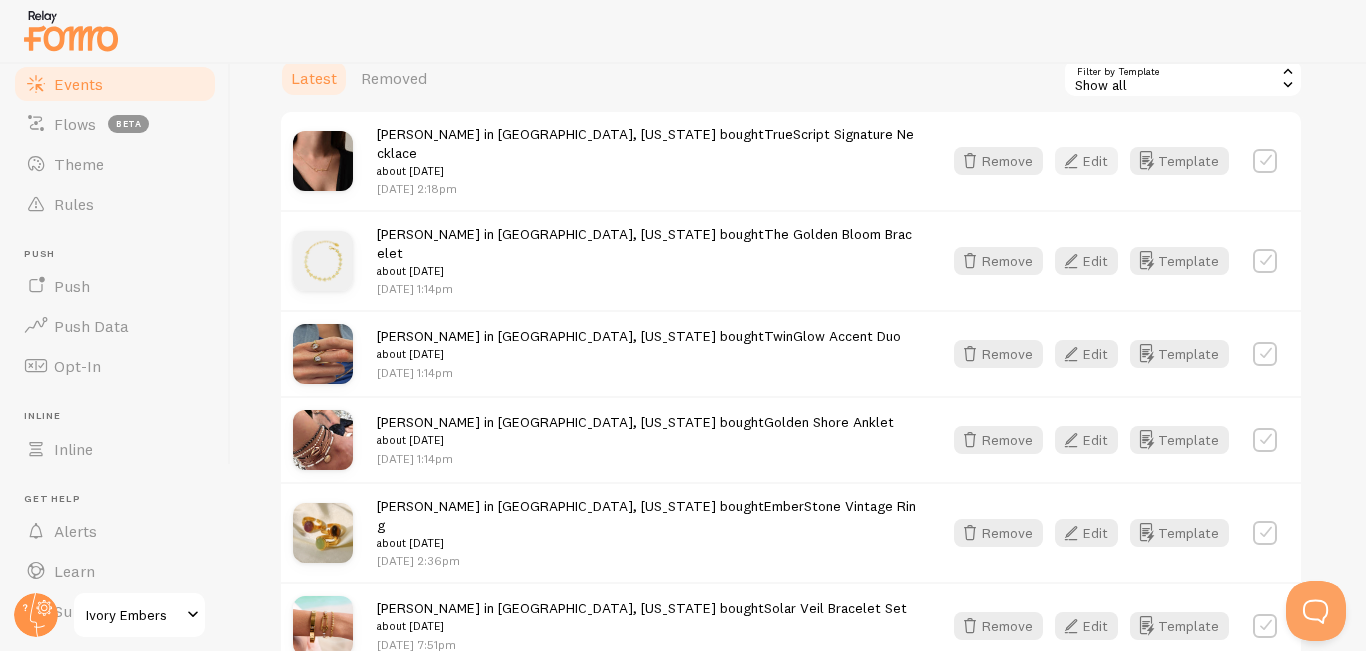 click on "Edit" at bounding box center [1086, 161] 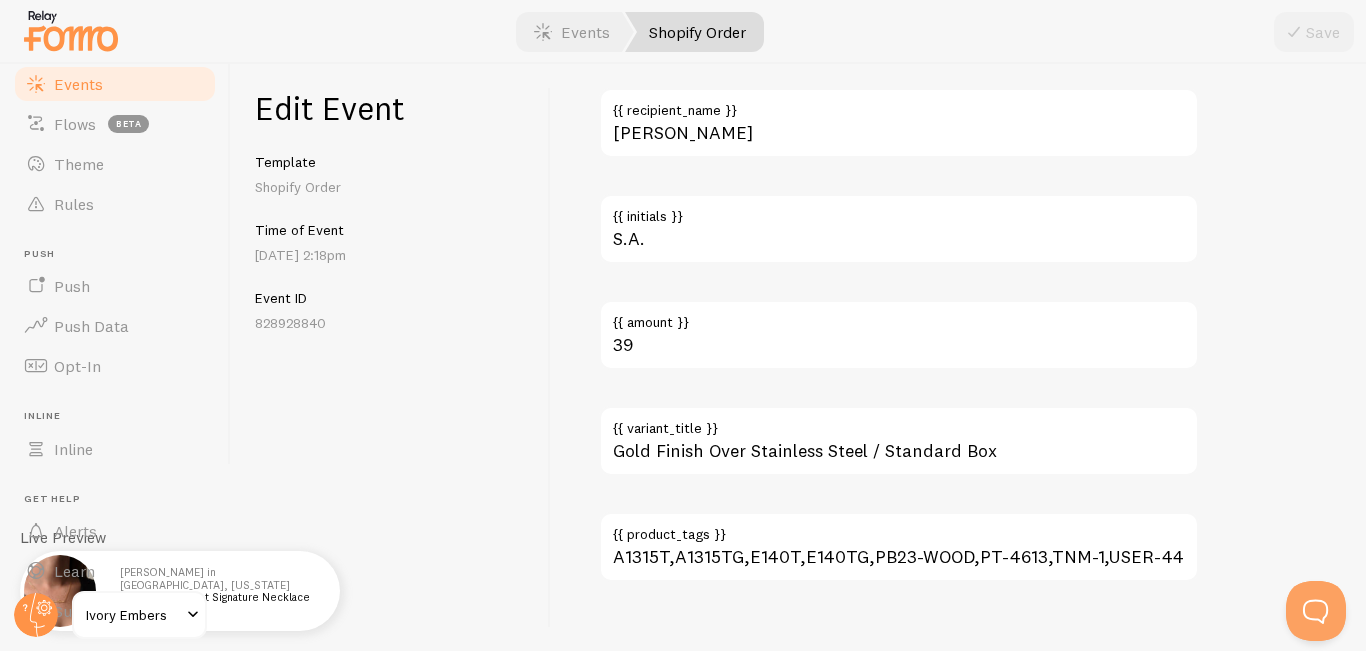 scroll, scrollTop: 1398, scrollLeft: 0, axis: vertical 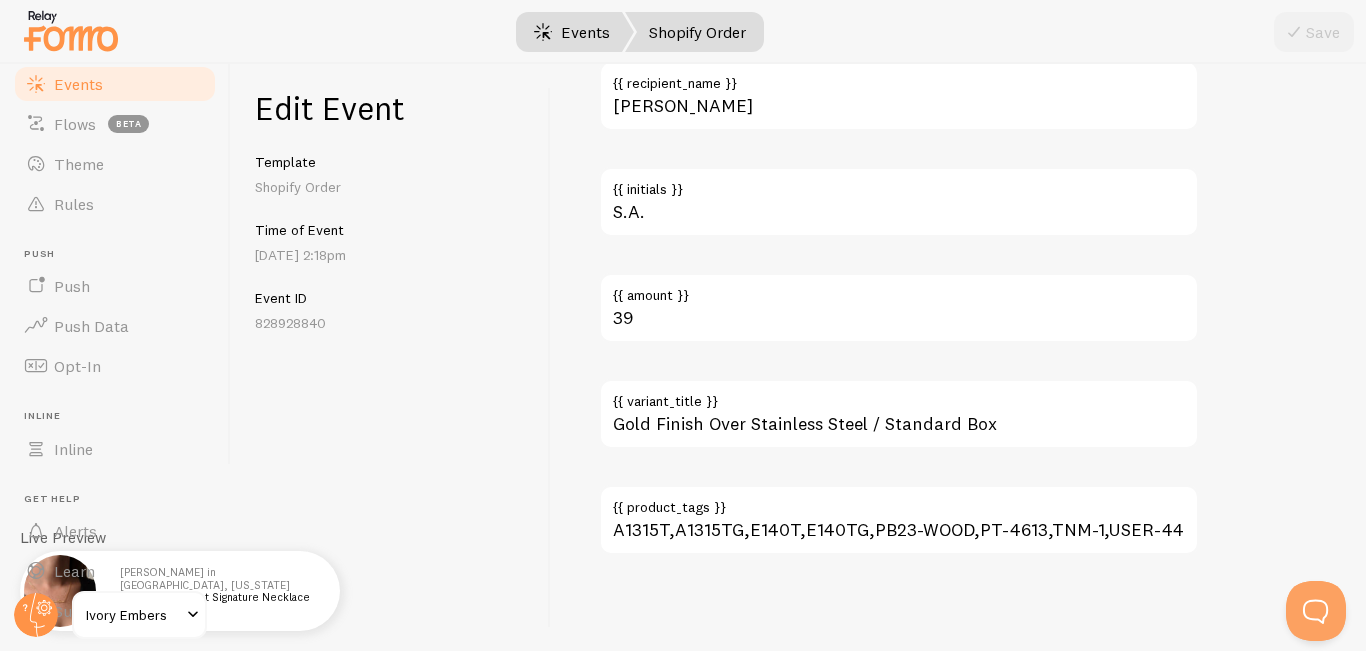 click at bounding box center [543, 32] 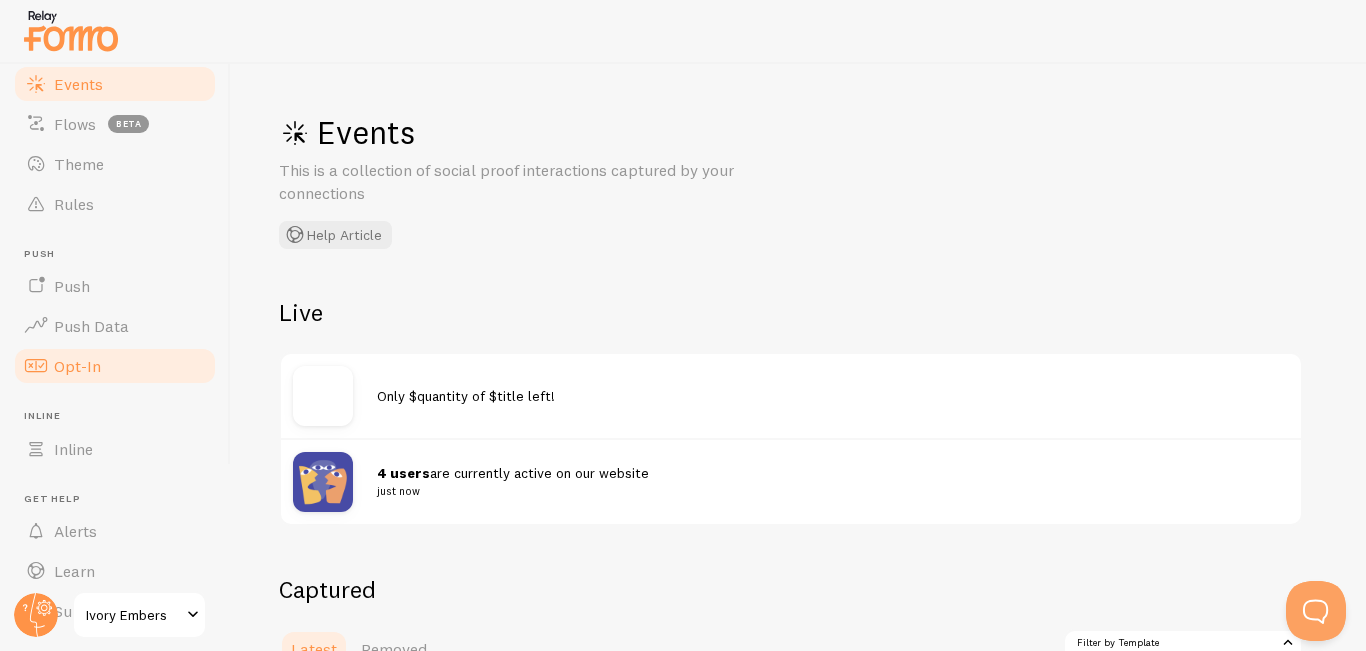 click on "Opt-In" at bounding box center (115, 366) 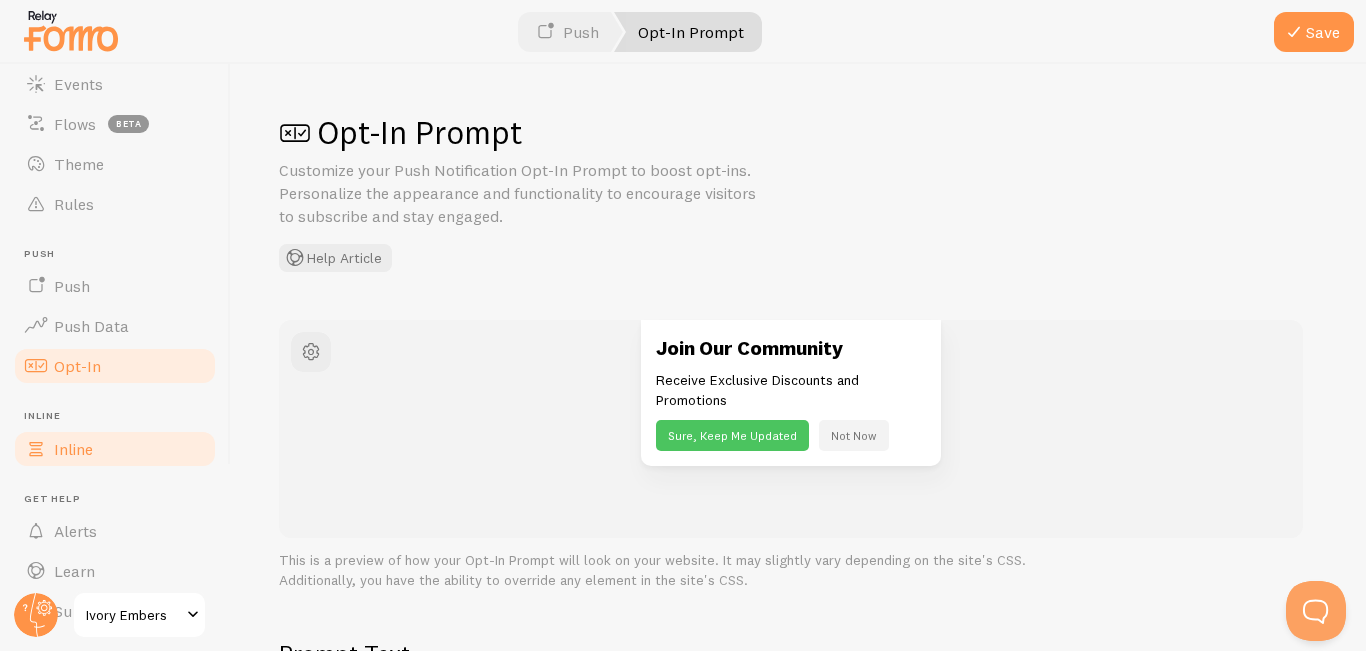 click on "Inline" at bounding box center [73, 449] 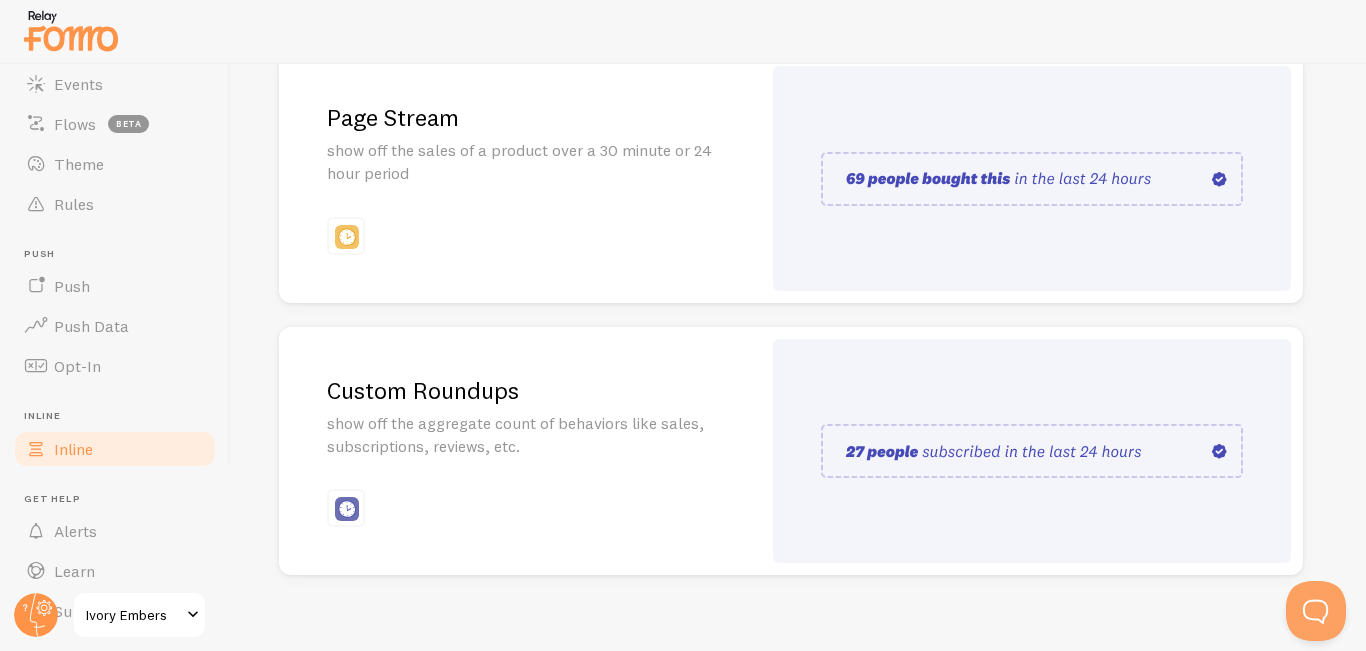 scroll, scrollTop: 558, scrollLeft: 0, axis: vertical 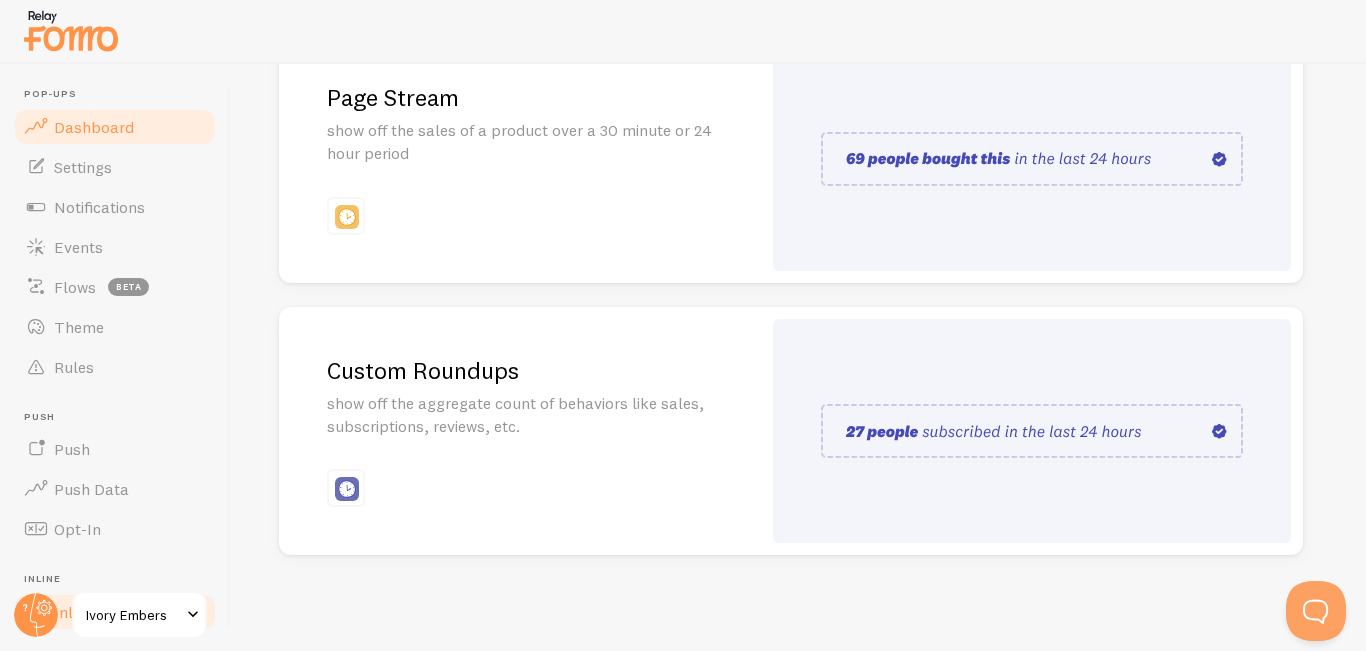 click on "Dashboard" at bounding box center (115, 127) 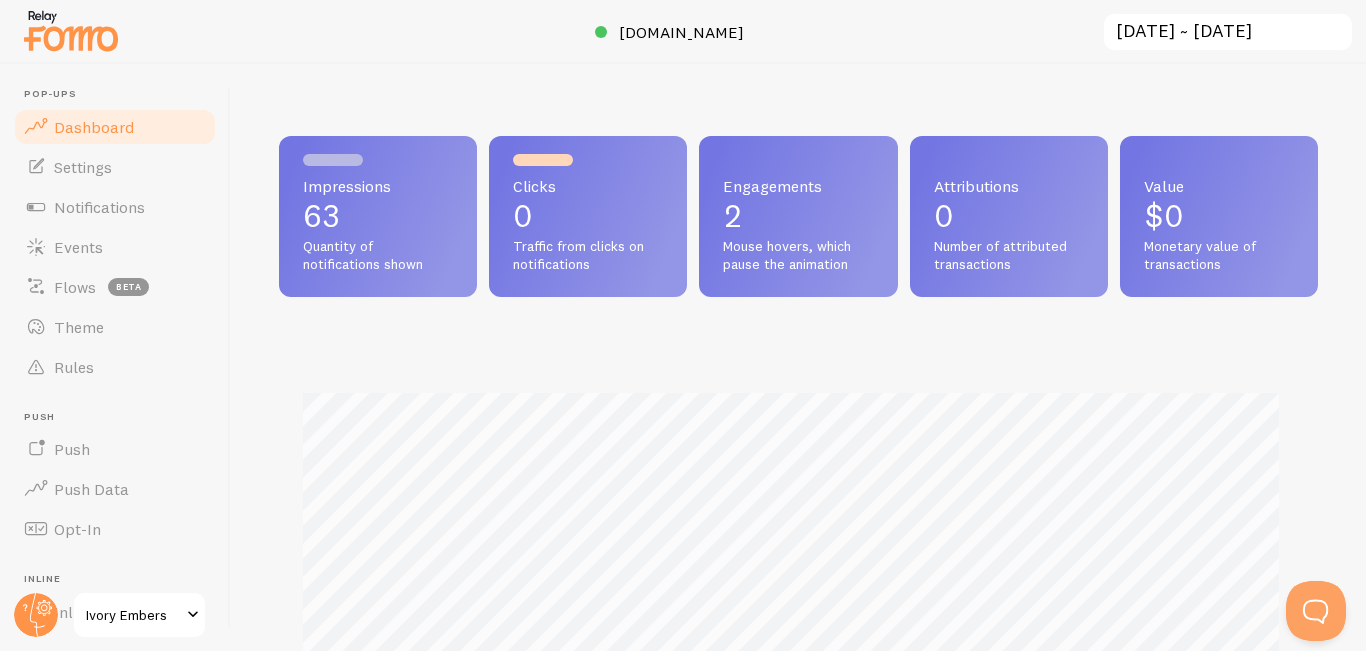 scroll, scrollTop: 999474, scrollLeft: 998976, axis: both 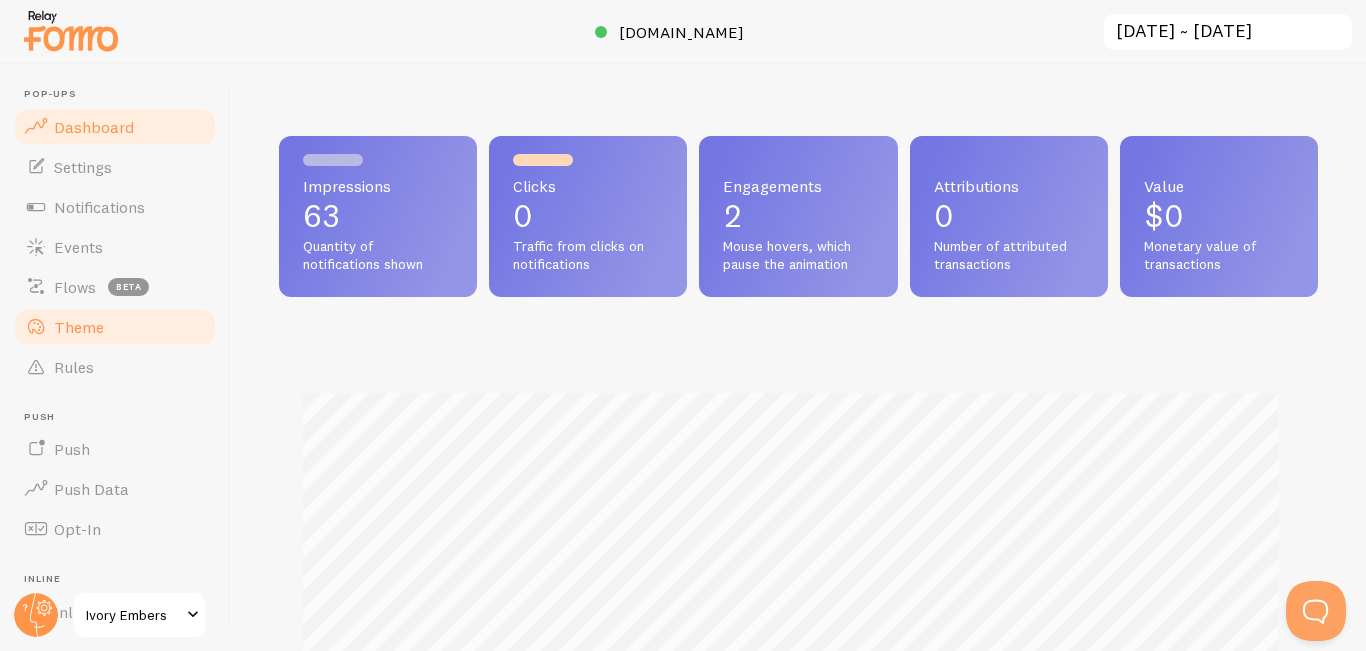 click on "Theme" at bounding box center [115, 327] 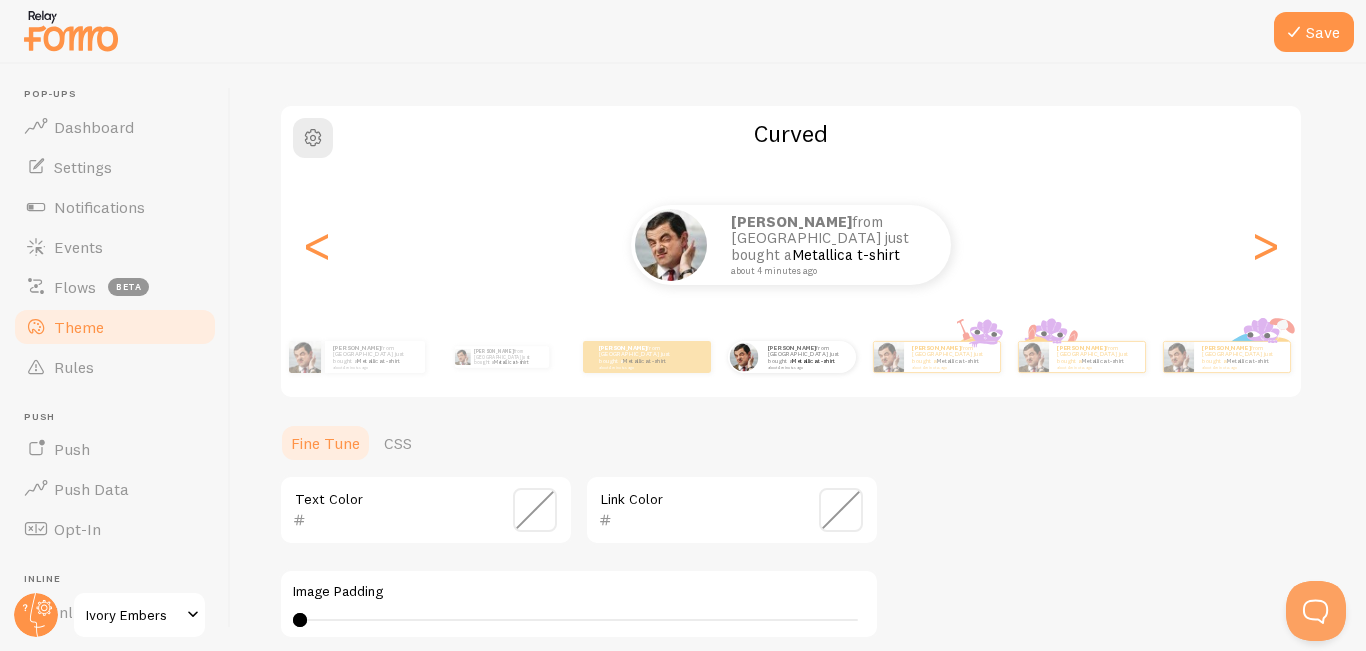 scroll, scrollTop: 127, scrollLeft: 0, axis: vertical 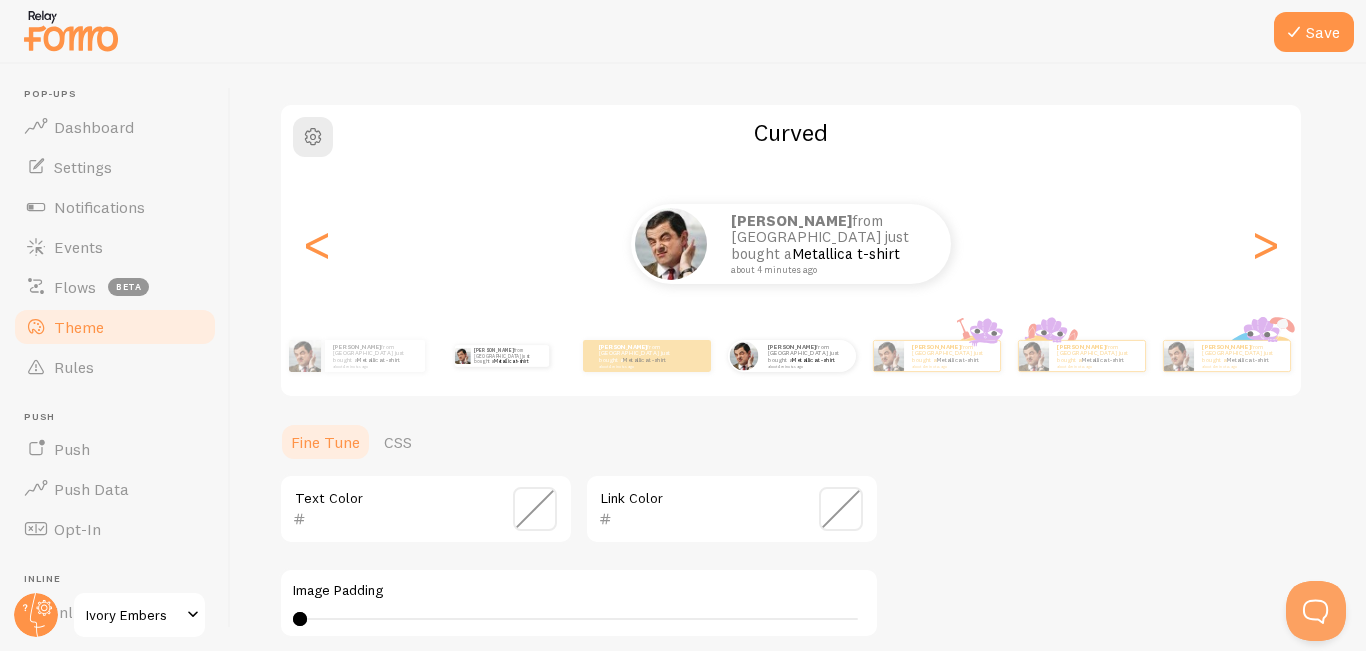 click on "[PERSON_NAME]  from [GEOGRAPHIC_DATA] just bought a  Metallica t-shirt   about 4 minutes ago" at bounding box center (501, 356) 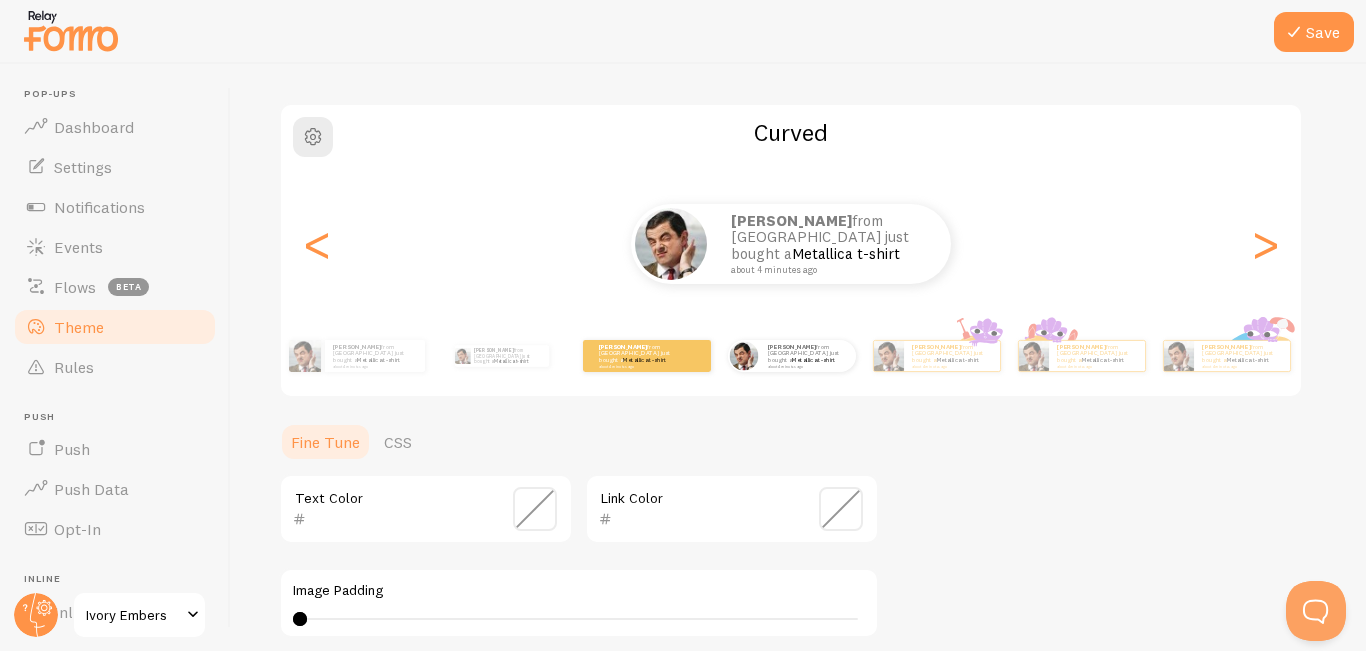 type on "0" 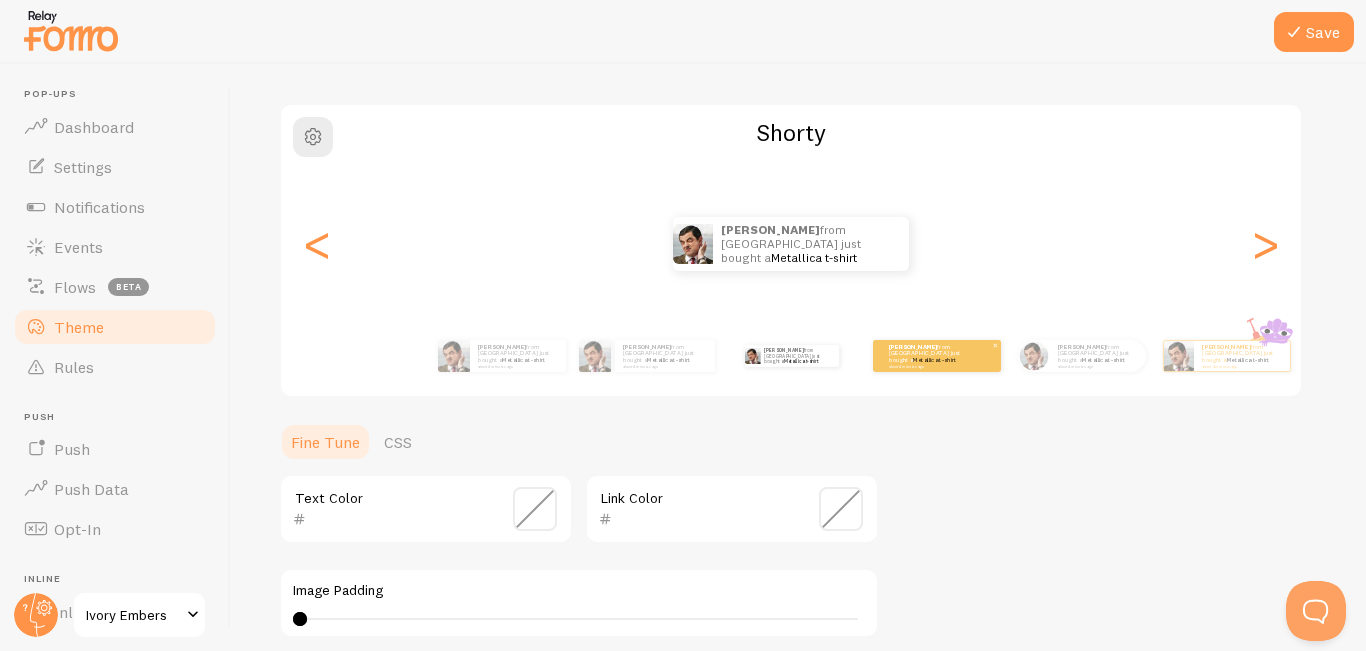 click on "about 4 minutes ago" at bounding box center [928, 366] 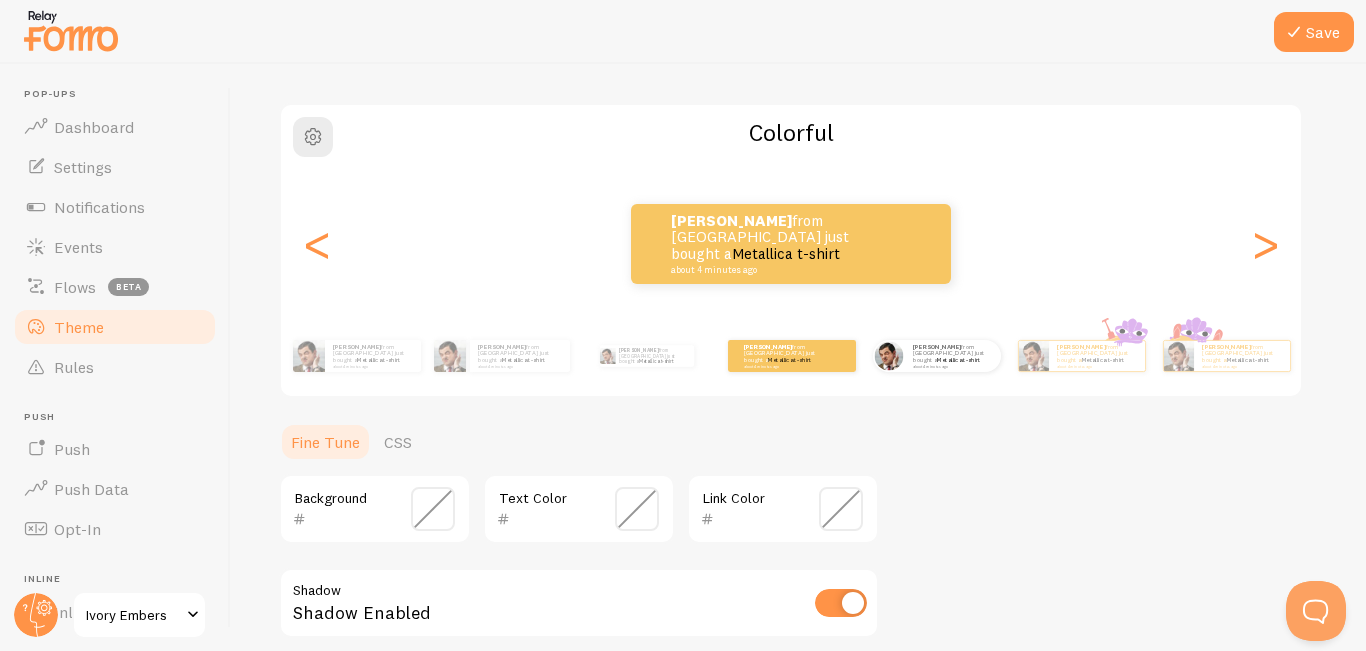 click on "[PERSON_NAME]  from [GEOGRAPHIC_DATA] just bought a  Metallica t-shirt   about 4 minutes ago" at bounding box center (936, 356) 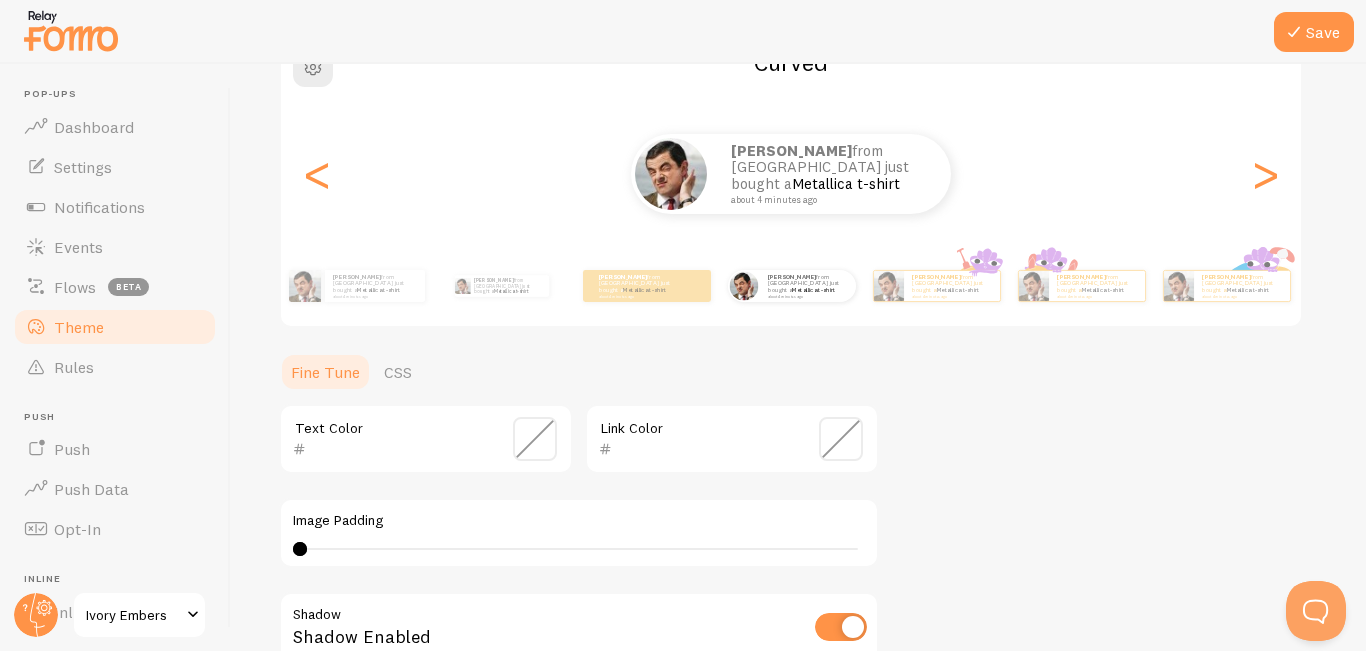 scroll, scrollTop: 198, scrollLeft: 0, axis: vertical 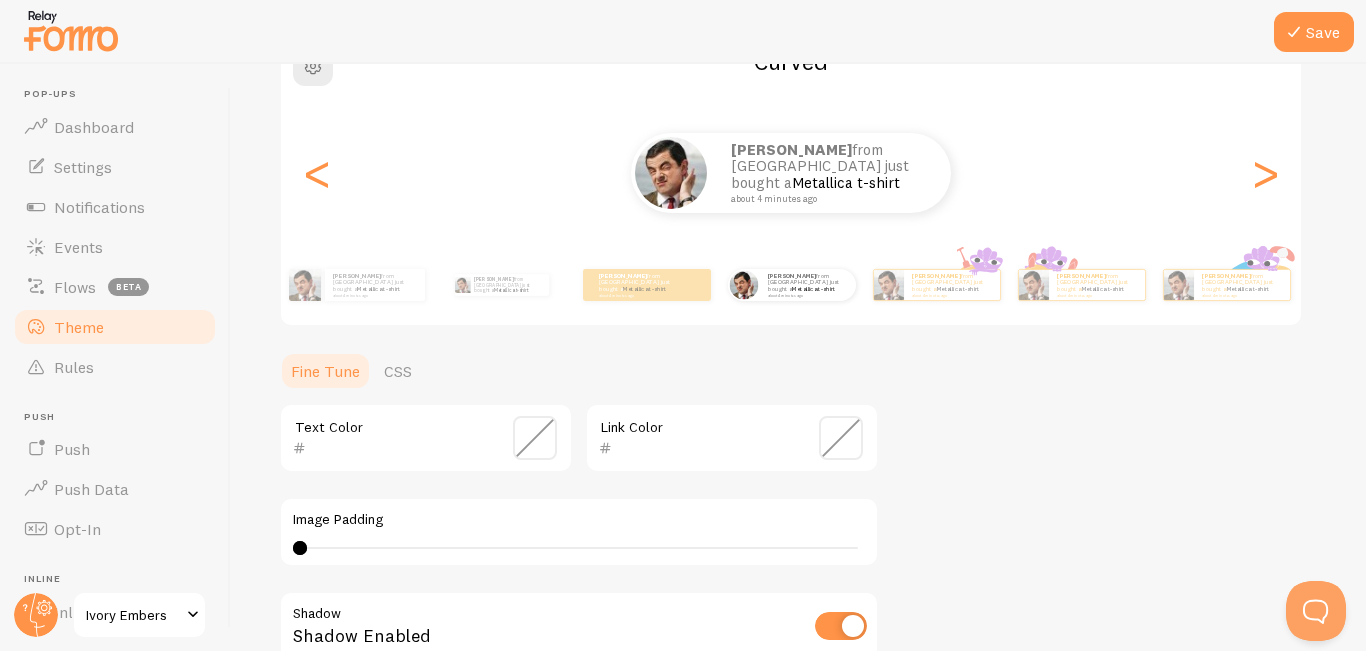 click at bounding box center (535, 438) 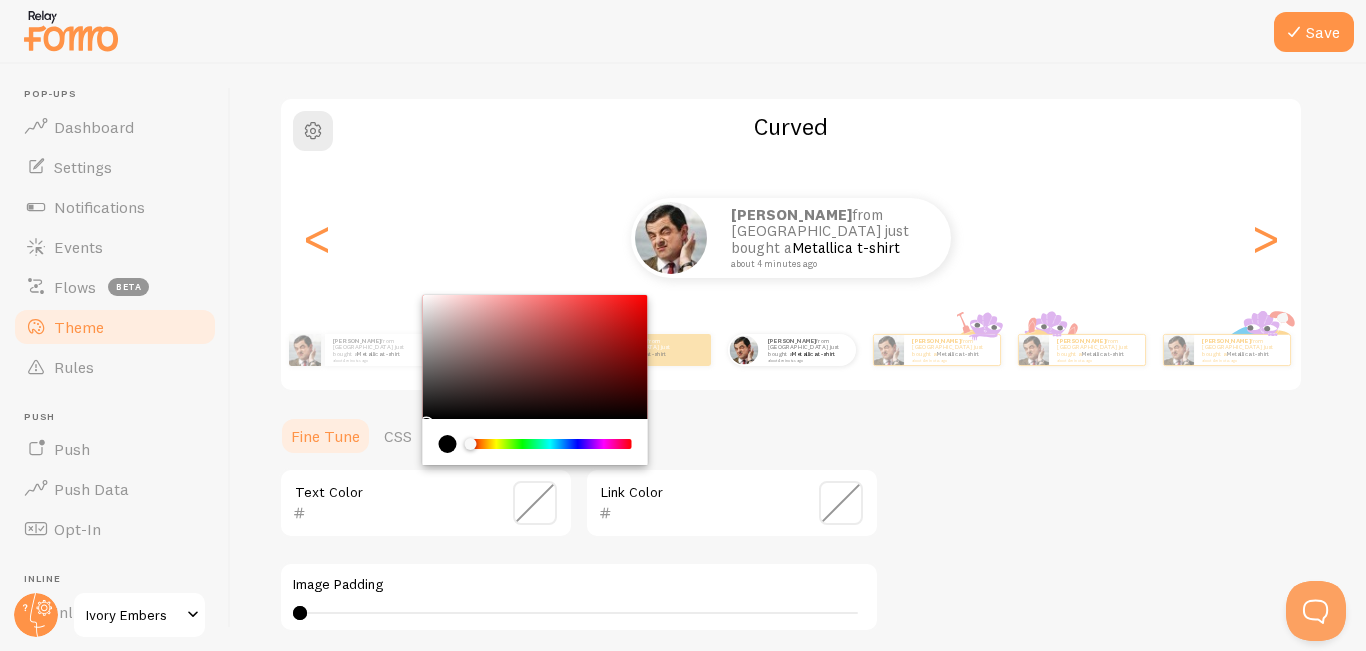 scroll, scrollTop: 119, scrollLeft: 0, axis: vertical 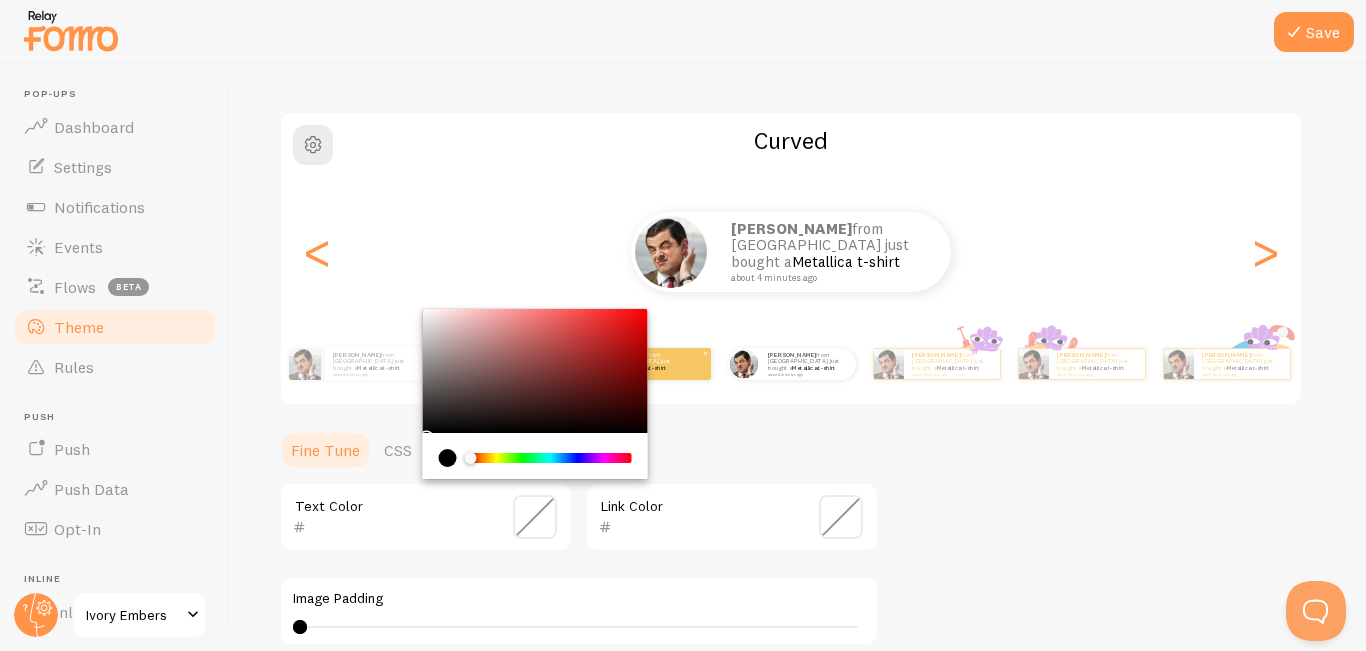 click on "[PERSON_NAME]  from [GEOGRAPHIC_DATA] just bought a  Metallica t-shirt   about 4 minutes ago" at bounding box center [647, 364] 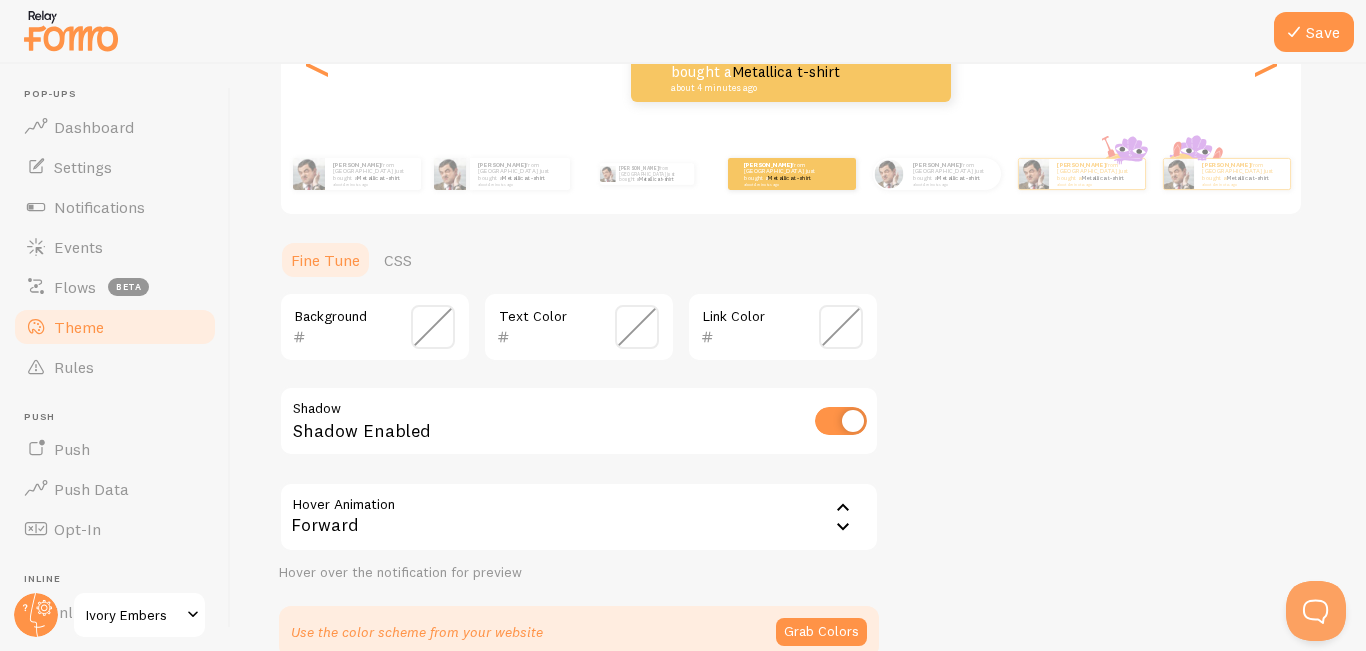 scroll, scrollTop: 306, scrollLeft: 0, axis: vertical 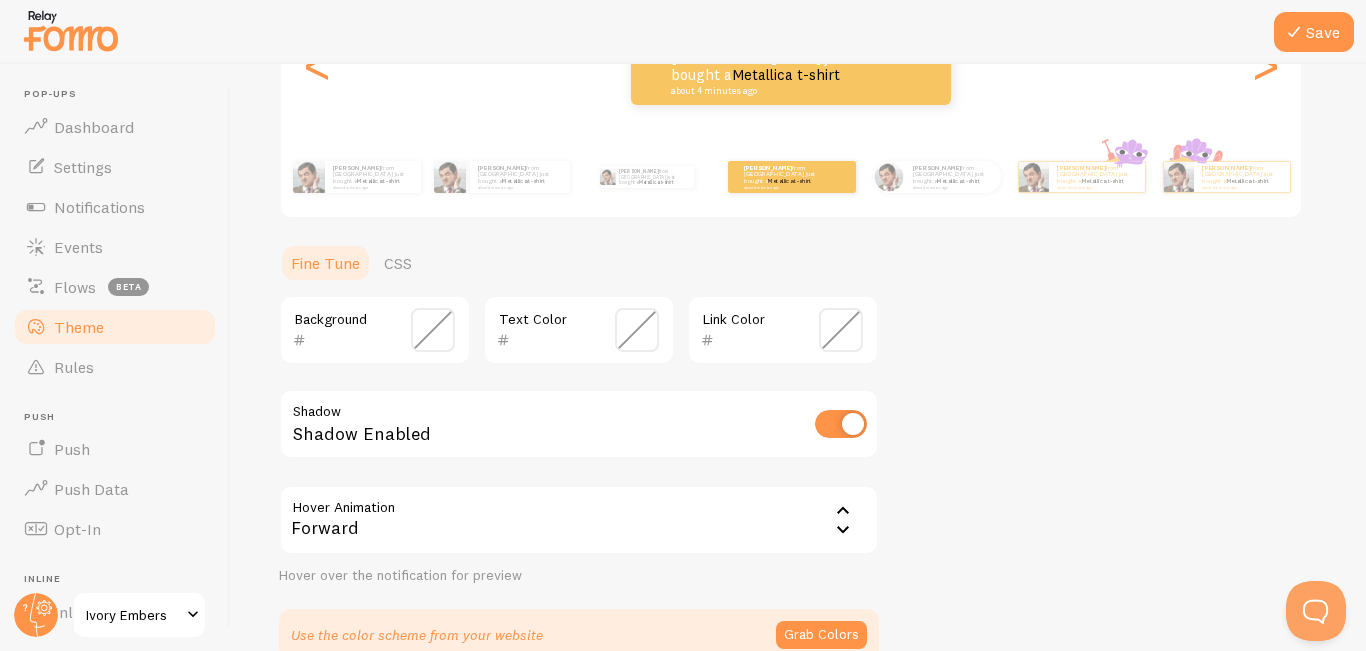 click at bounding box center [433, 330] 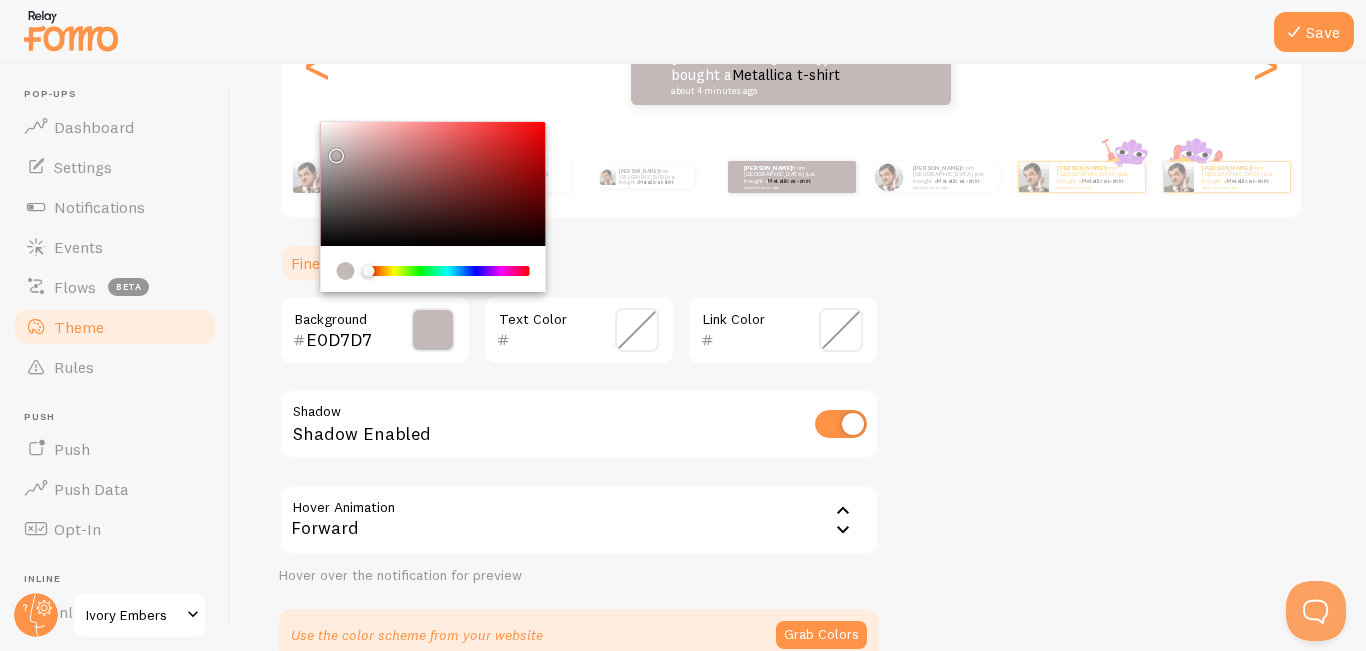 drag, startPoint x: 358, startPoint y: 196, endPoint x: 333, endPoint y: 152, distance: 50.606323 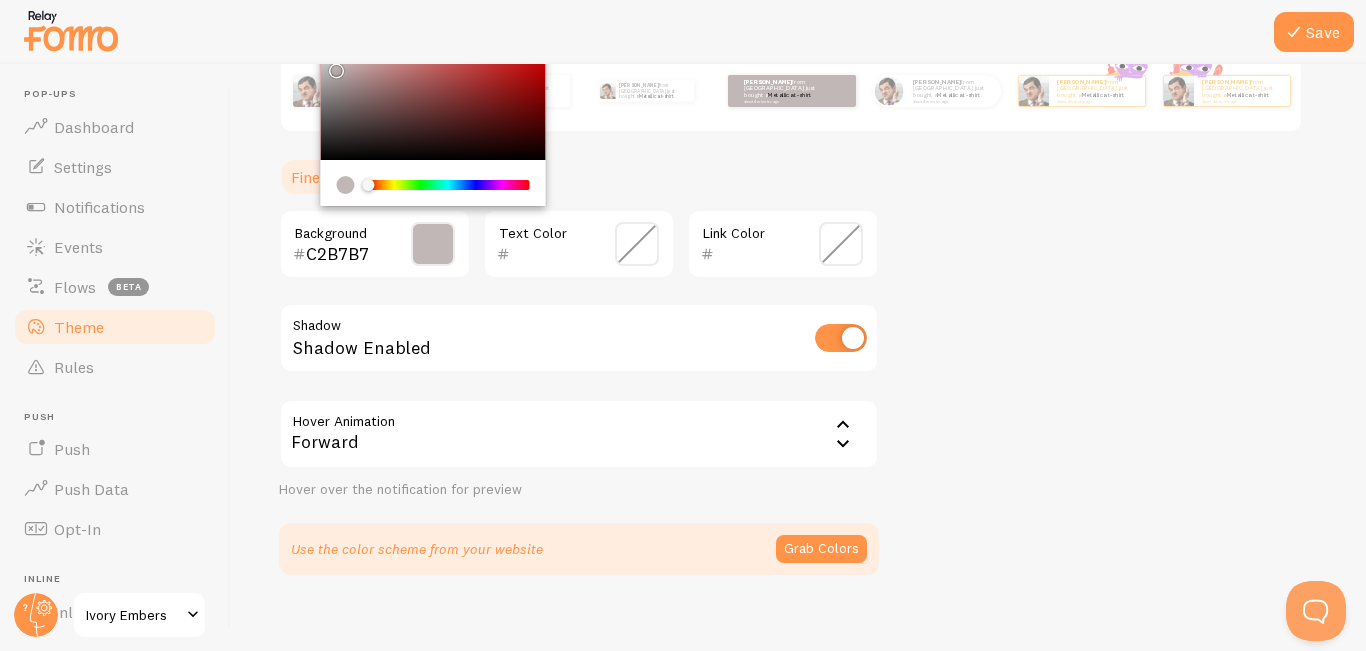 scroll, scrollTop: 395, scrollLeft: 0, axis: vertical 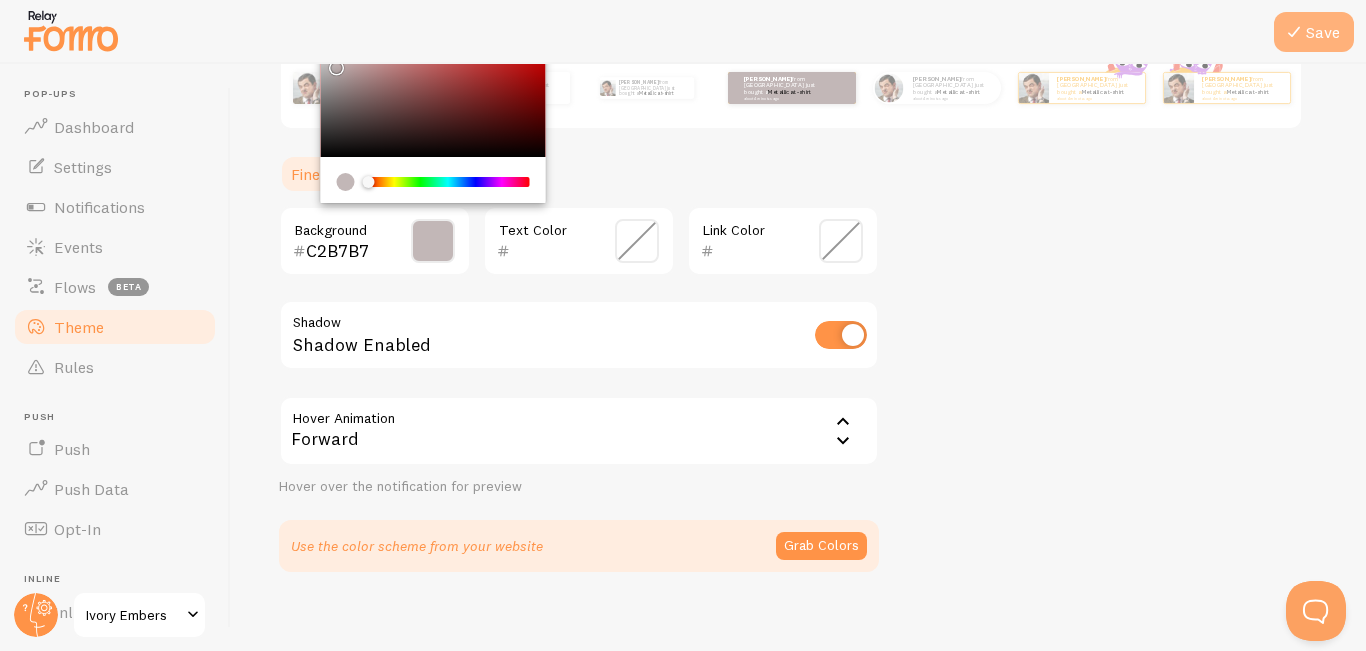 click on "Save" at bounding box center (1314, 32) 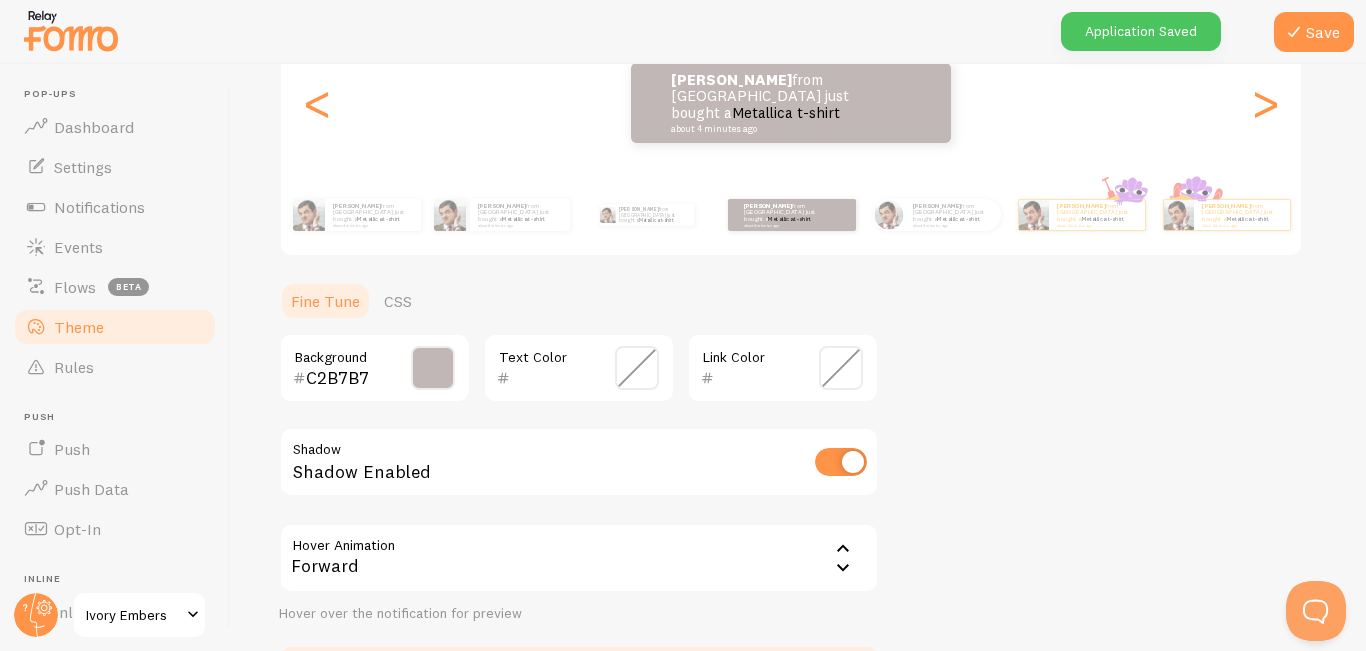 scroll, scrollTop: 267, scrollLeft: 0, axis: vertical 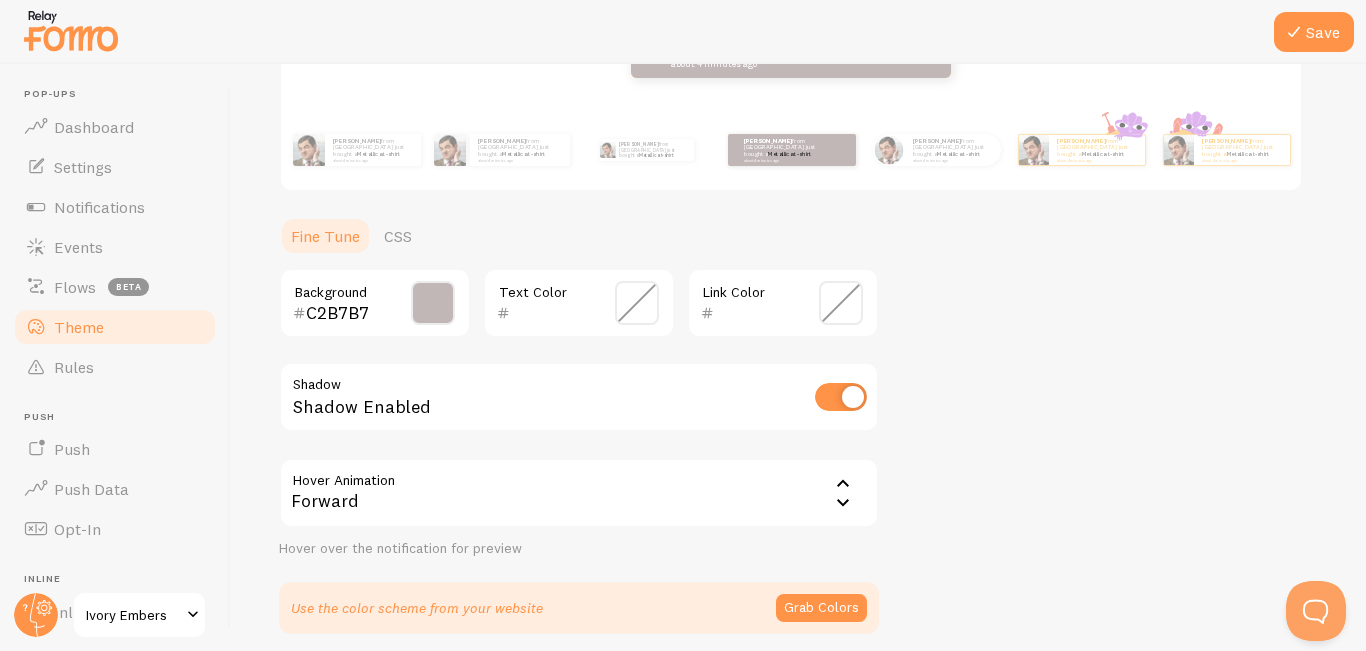 click at bounding box center [433, 303] 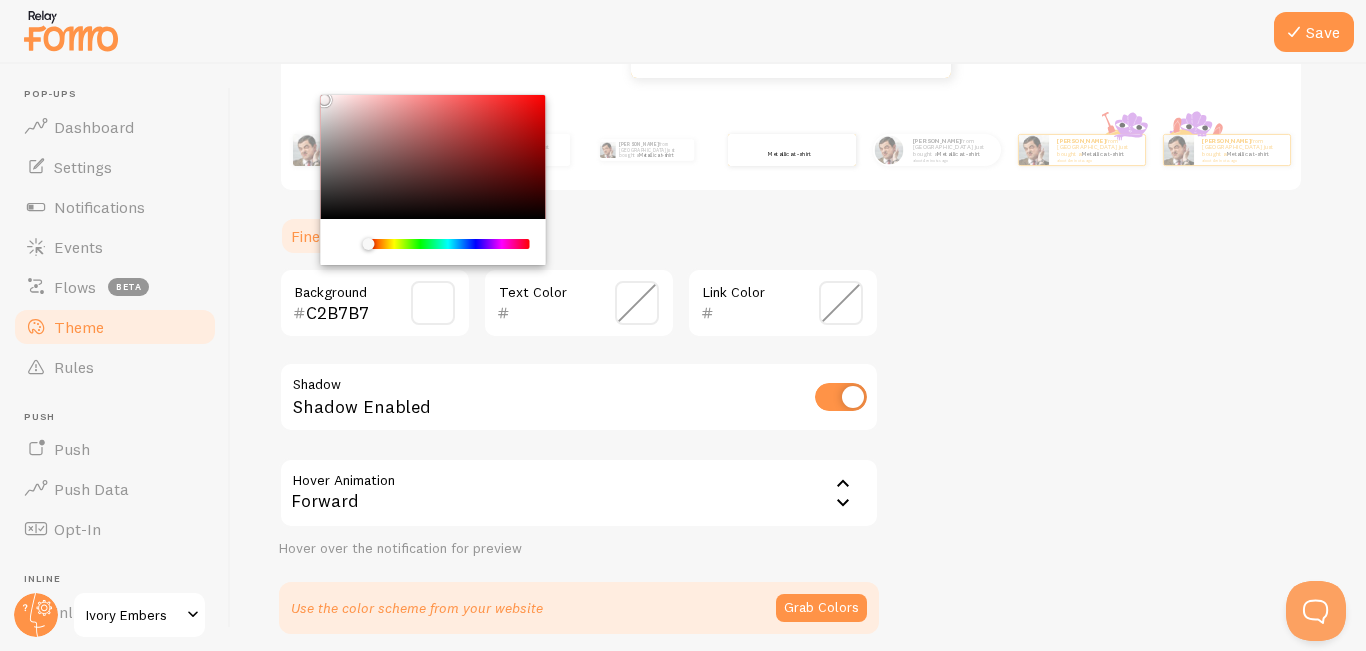 type on "FFFFFF" 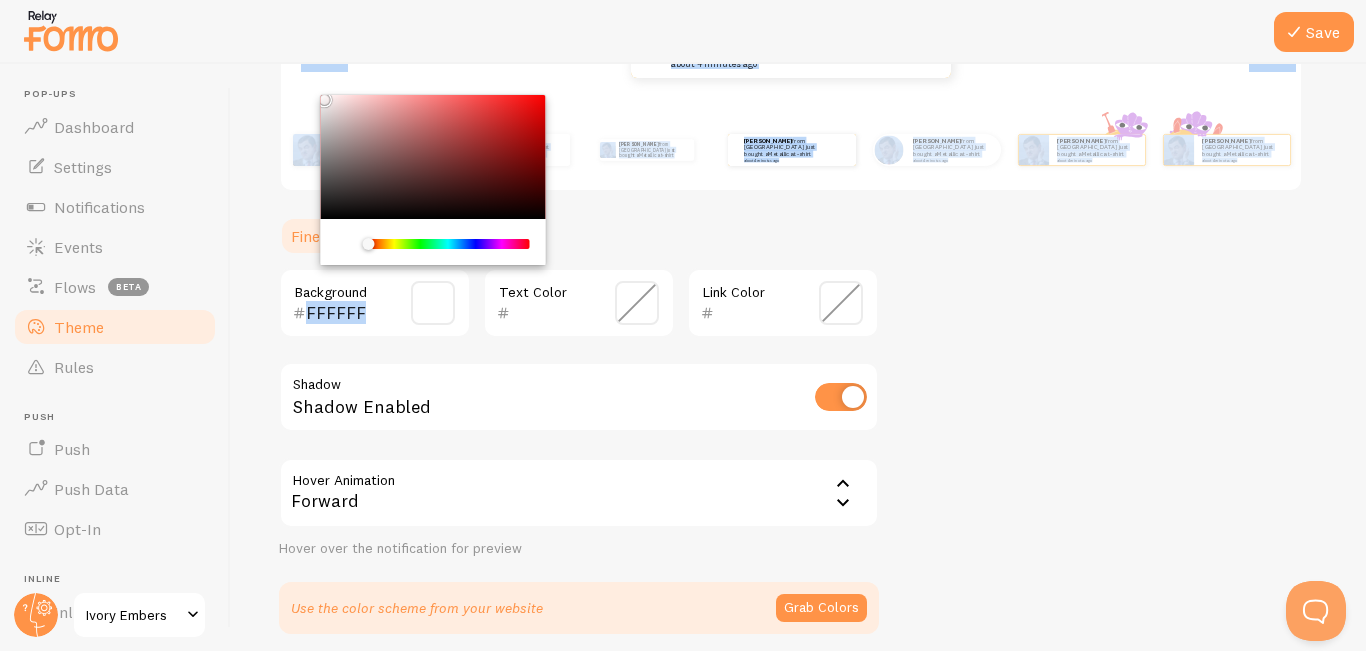 drag, startPoint x: 338, startPoint y: 129, endPoint x: 296, endPoint y: 67, distance: 74.88658 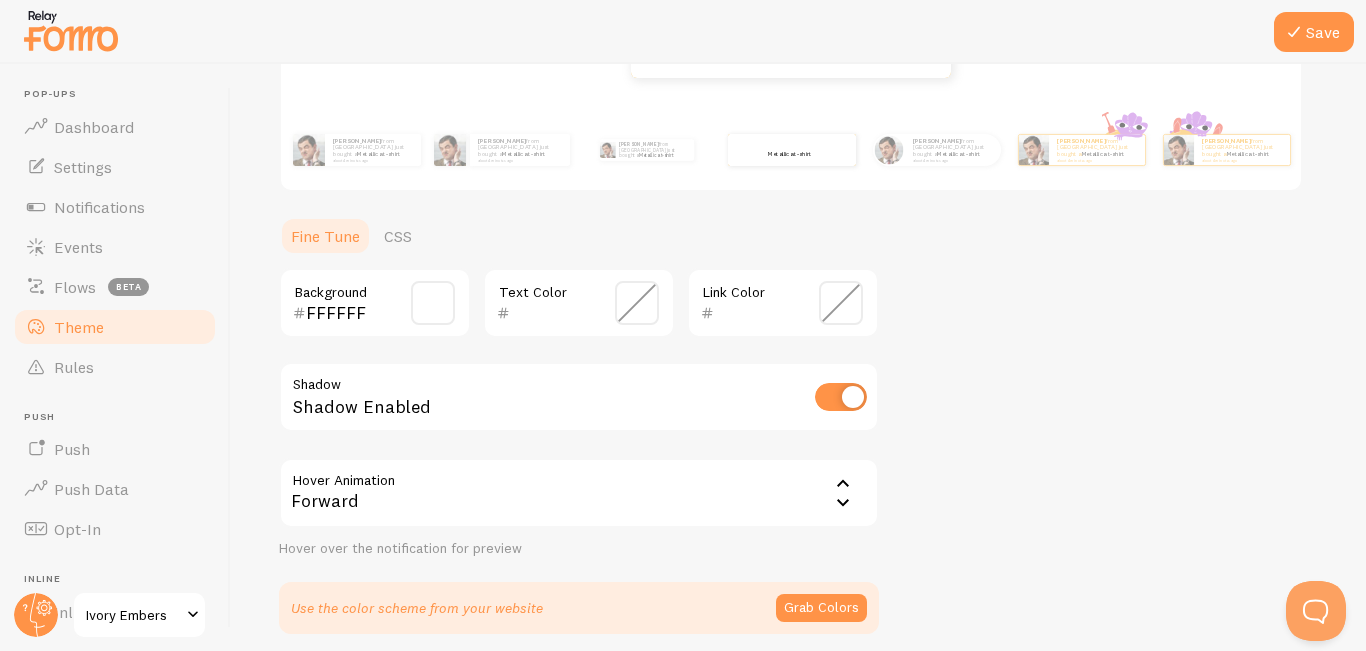 click at bounding box center (637, 303) 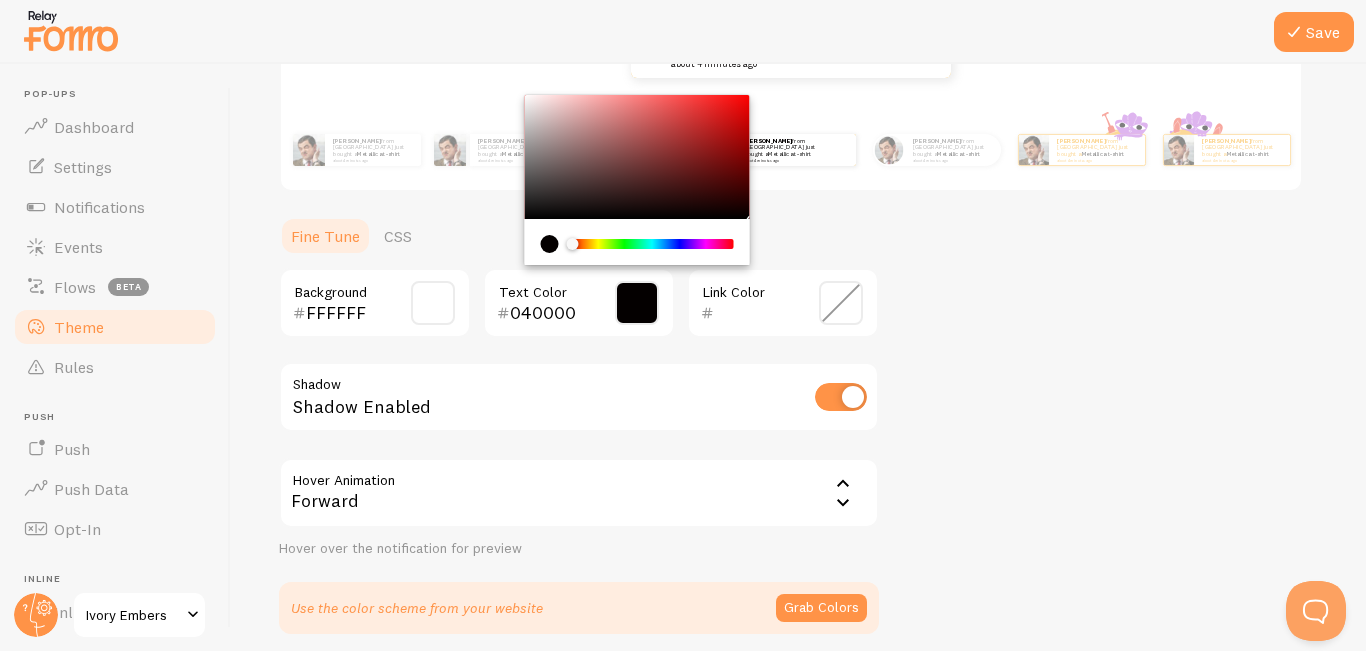 drag, startPoint x: 561, startPoint y: 212, endPoint x: 742, endPoint y: 214, distance: 181.01105 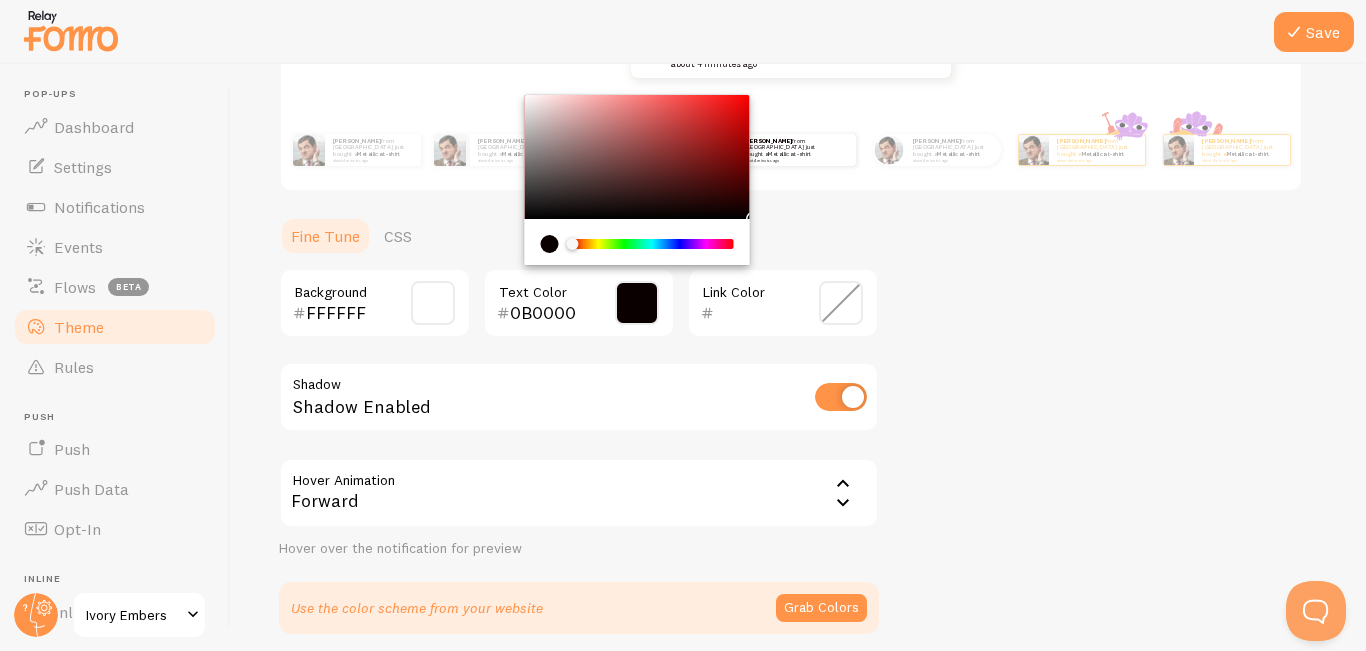 click at bounding box center (637, 157) 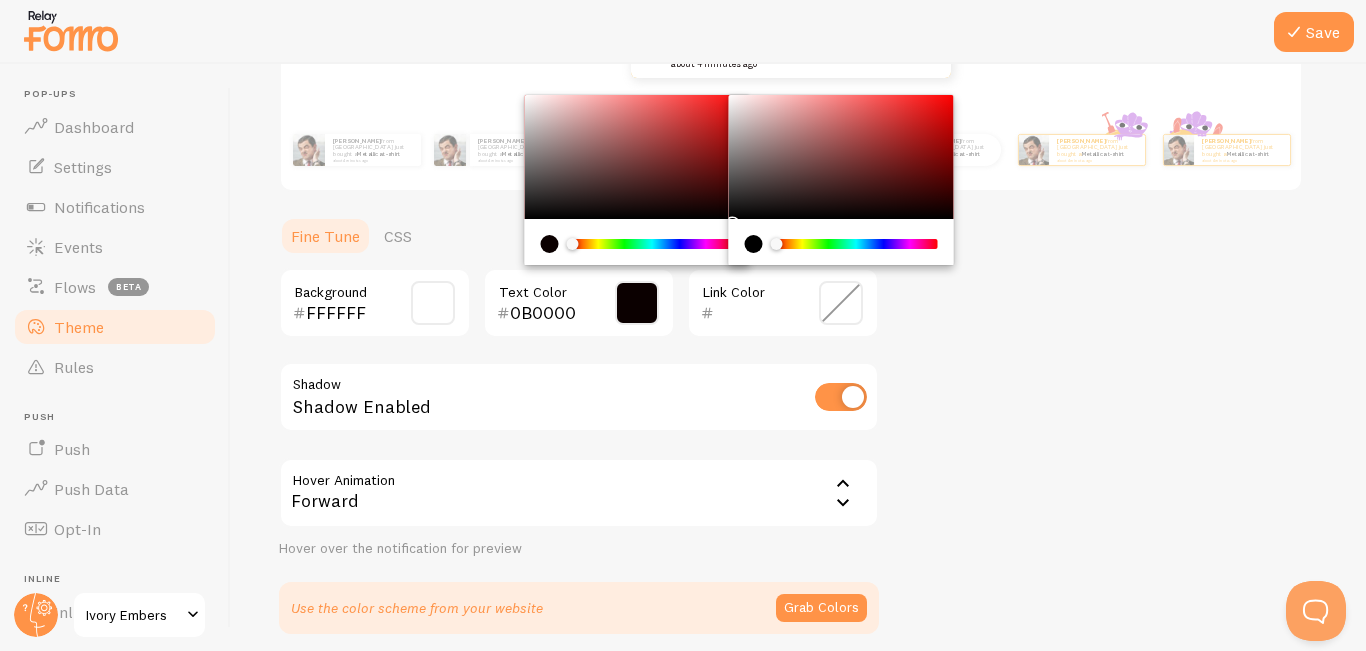 click at bounding box center (754, 313) 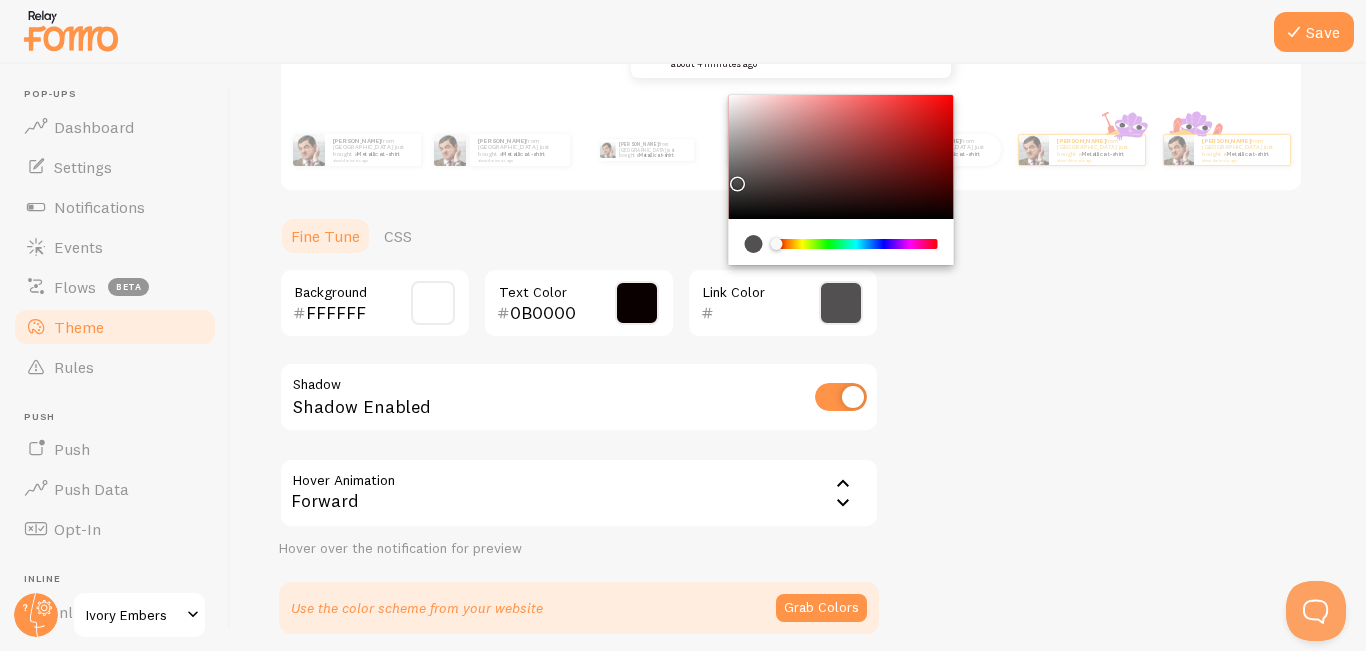 drag, startPoint x: 732, startPoint y: 217, endPoint x: 732, endPoint y: 179, distance: 38 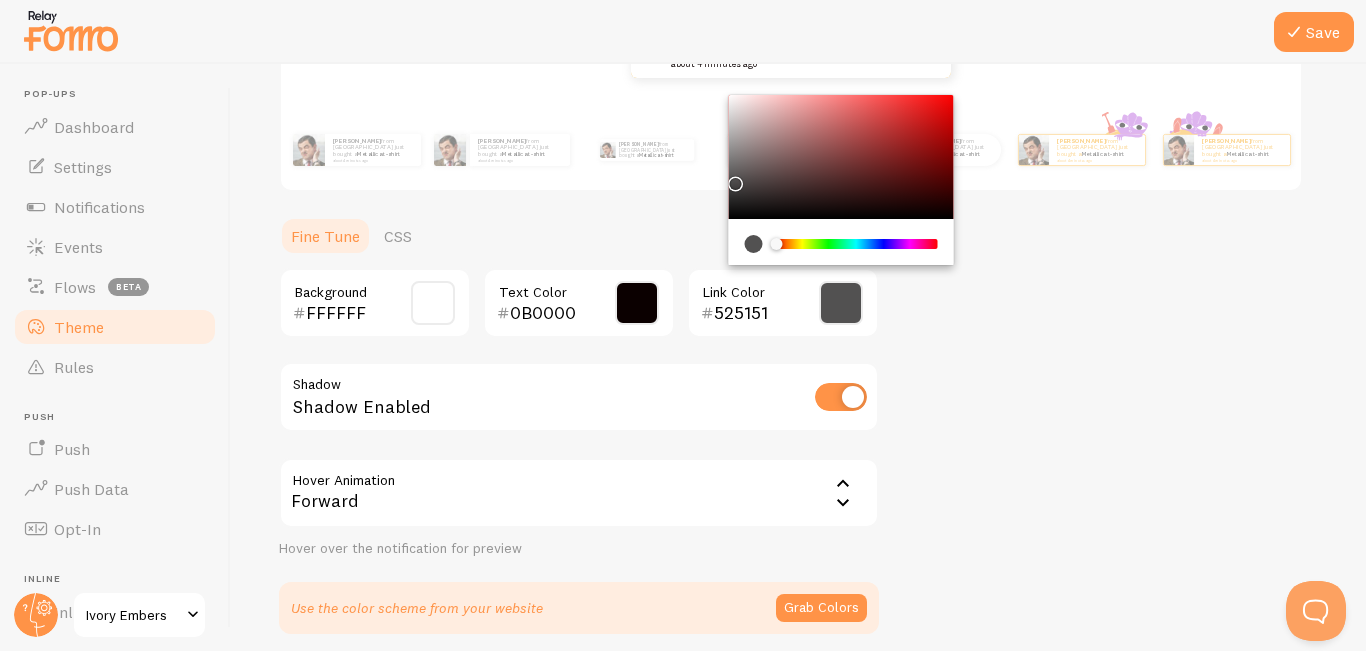 click at bounding box center [736, 184] 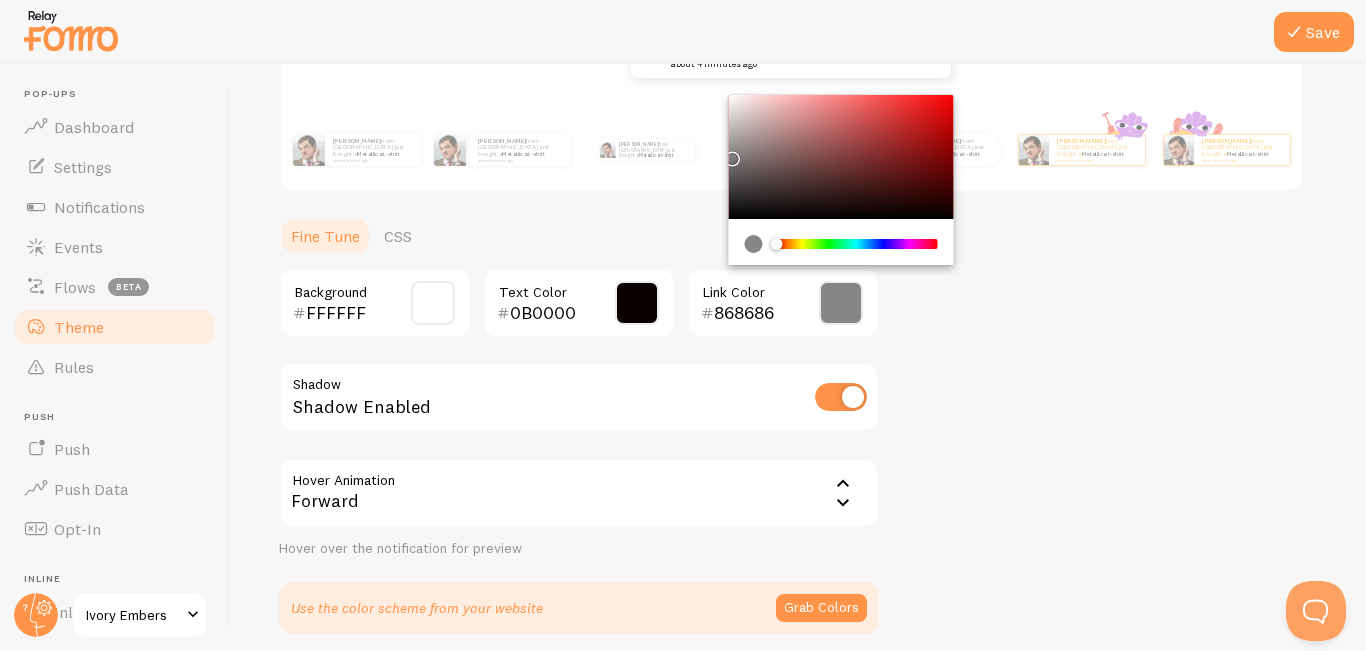 drag, startPoint x: 732, startPoint y: 179, endPoint x: 728, endPoint y: 154, distance: 25.317978 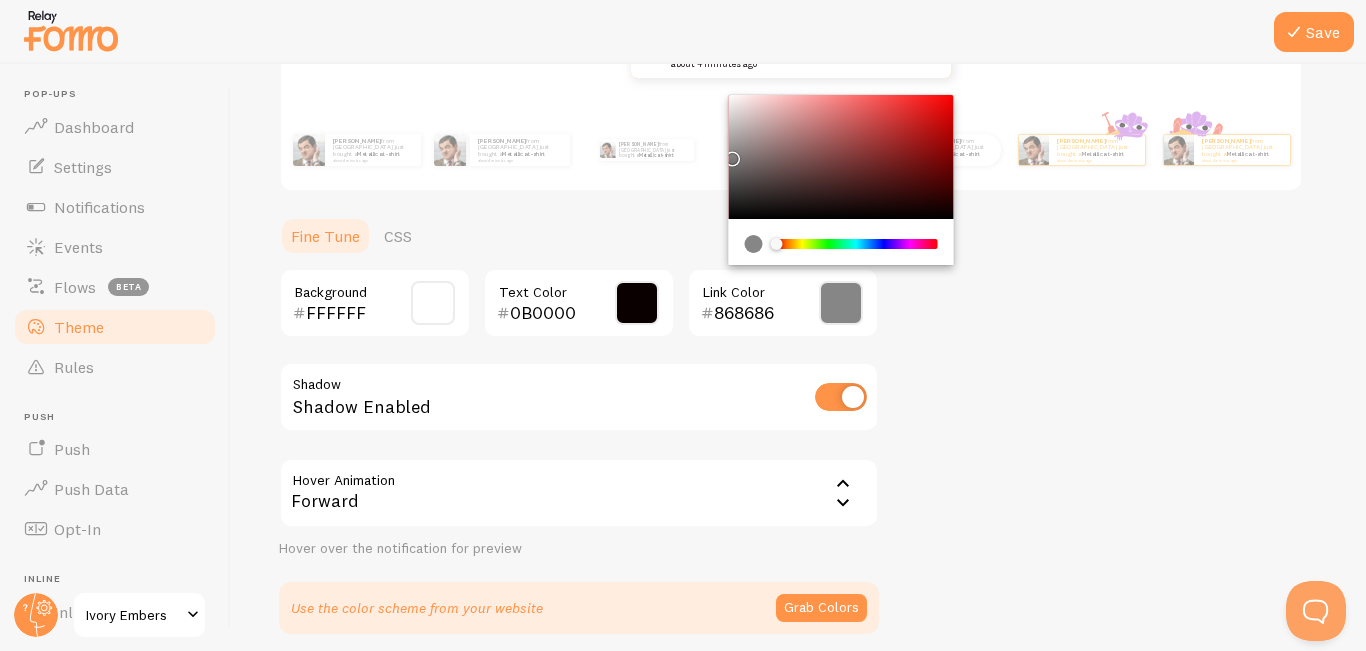 click at bounding box center [733, 159] 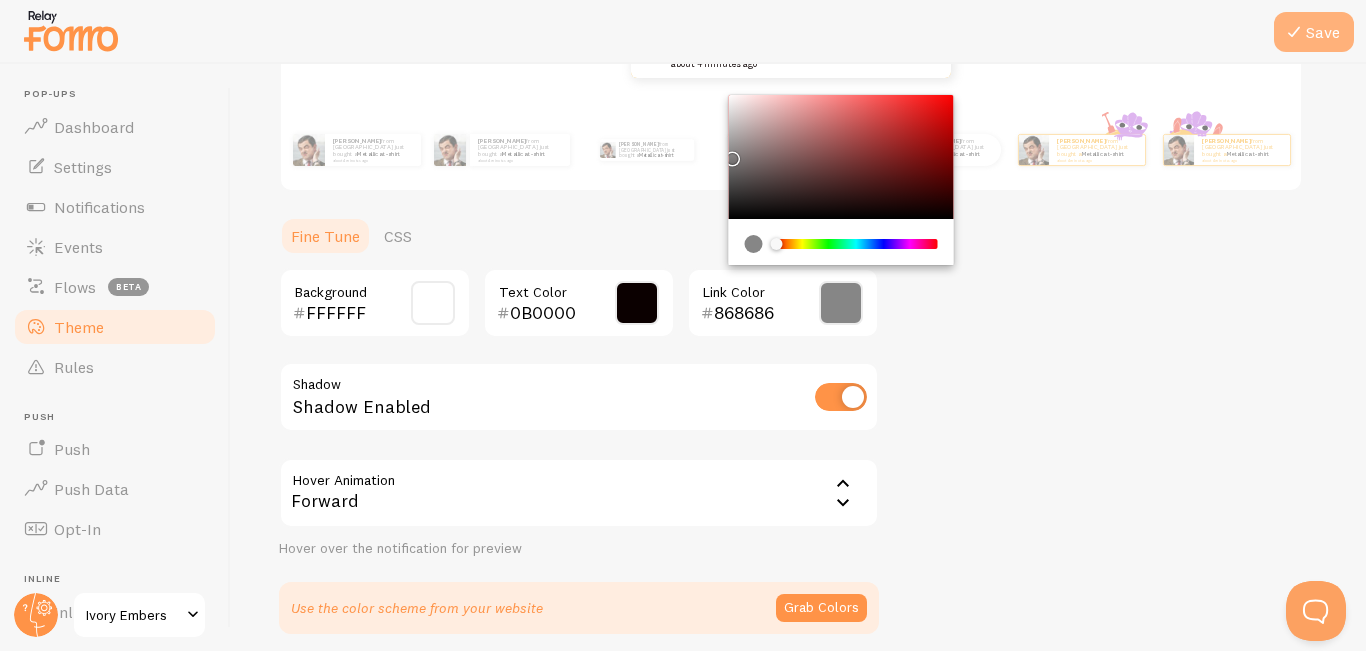 click on "Save" at bounding box center [1314, 32] 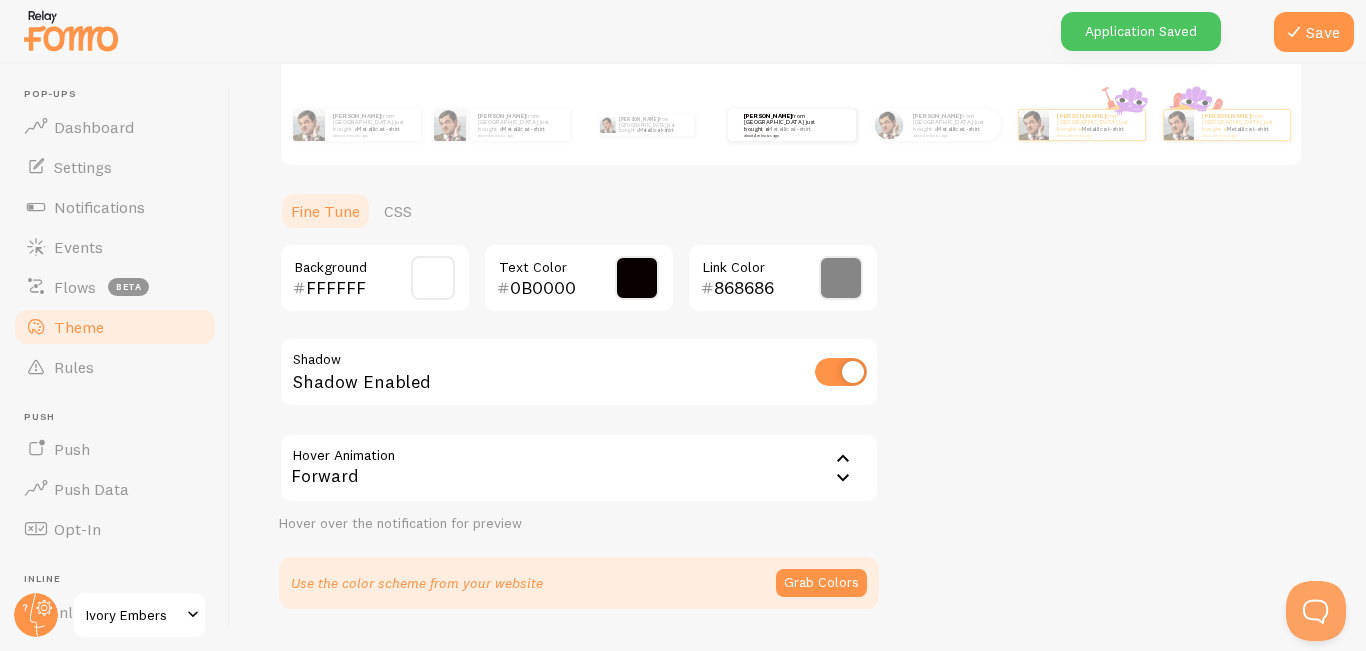 scroll, scrollTop: 338, scrollLeft: 0, axis: vertical 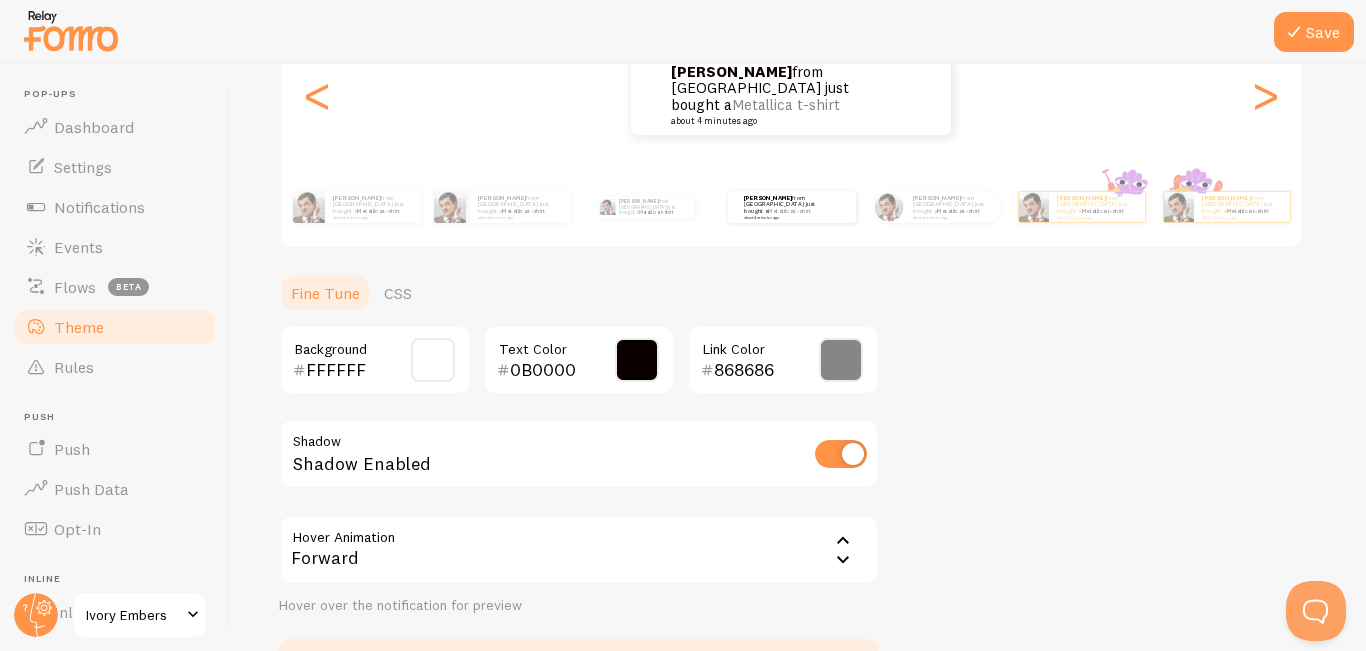 click at bounding box center (841, 360) 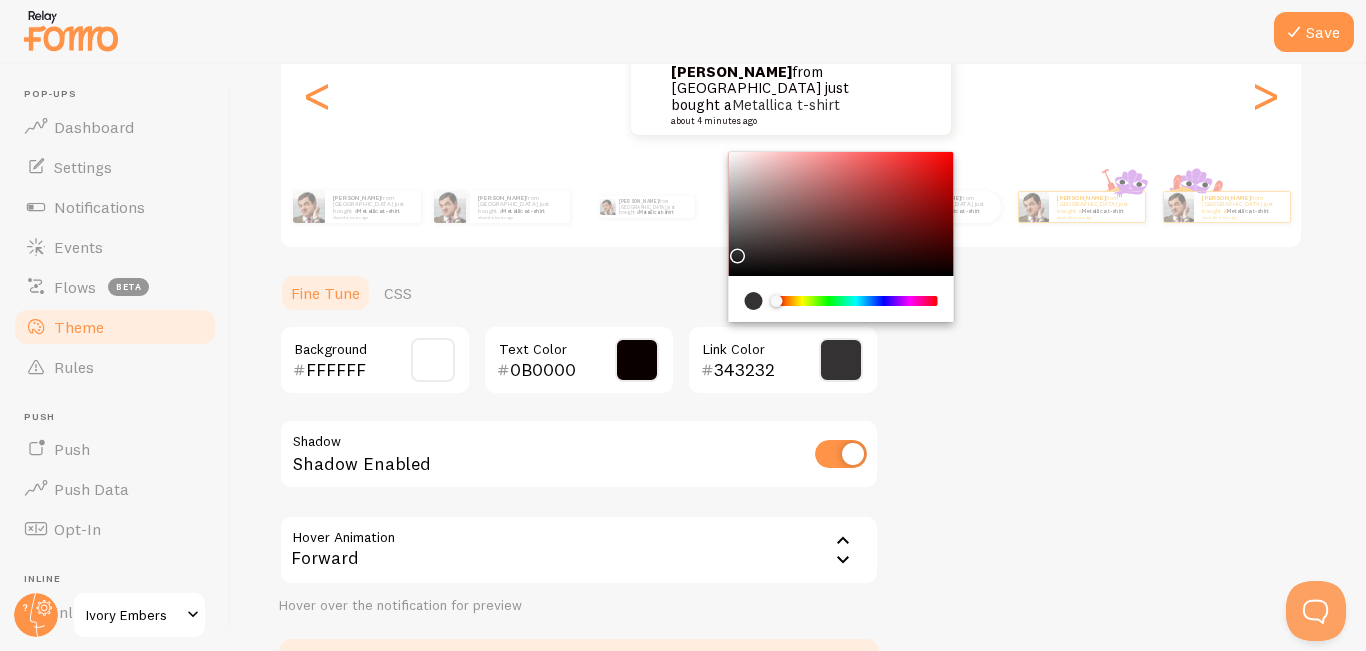 type on "3E3D3D" 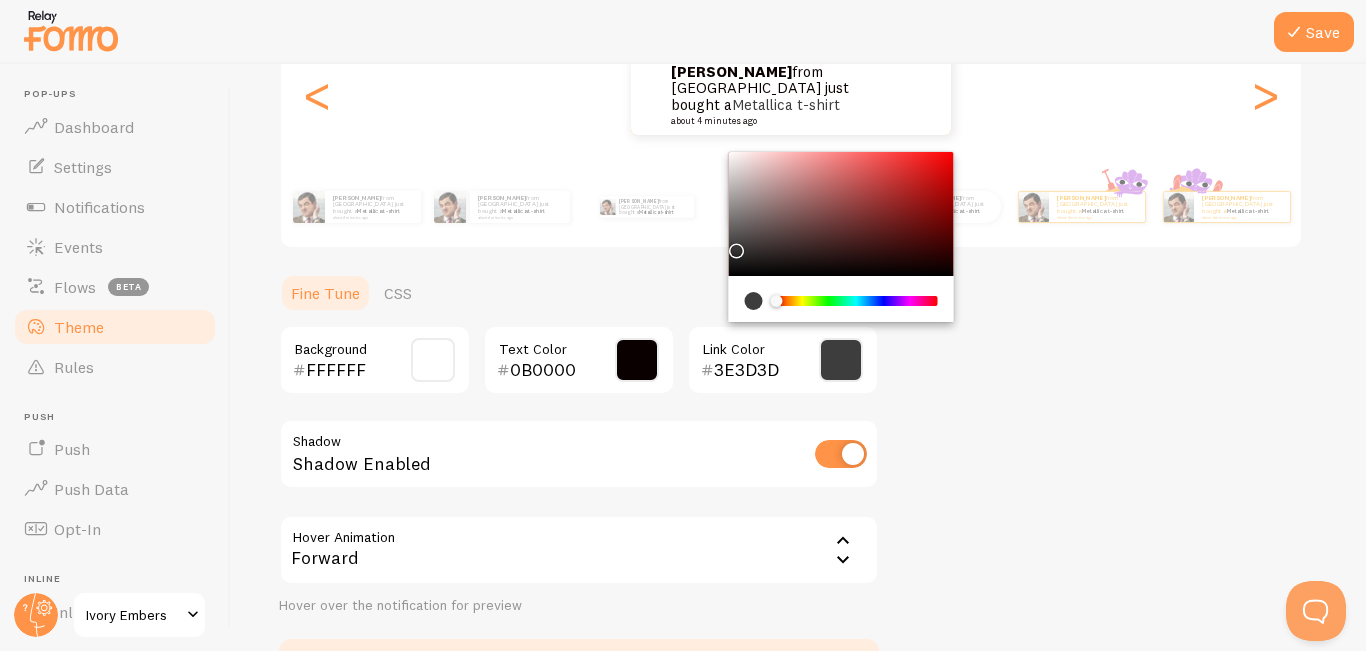 drag, startPoint x: 731, startPoint y: 210, endPoint x: 733, endPoint y: 246, distance: 36.05551 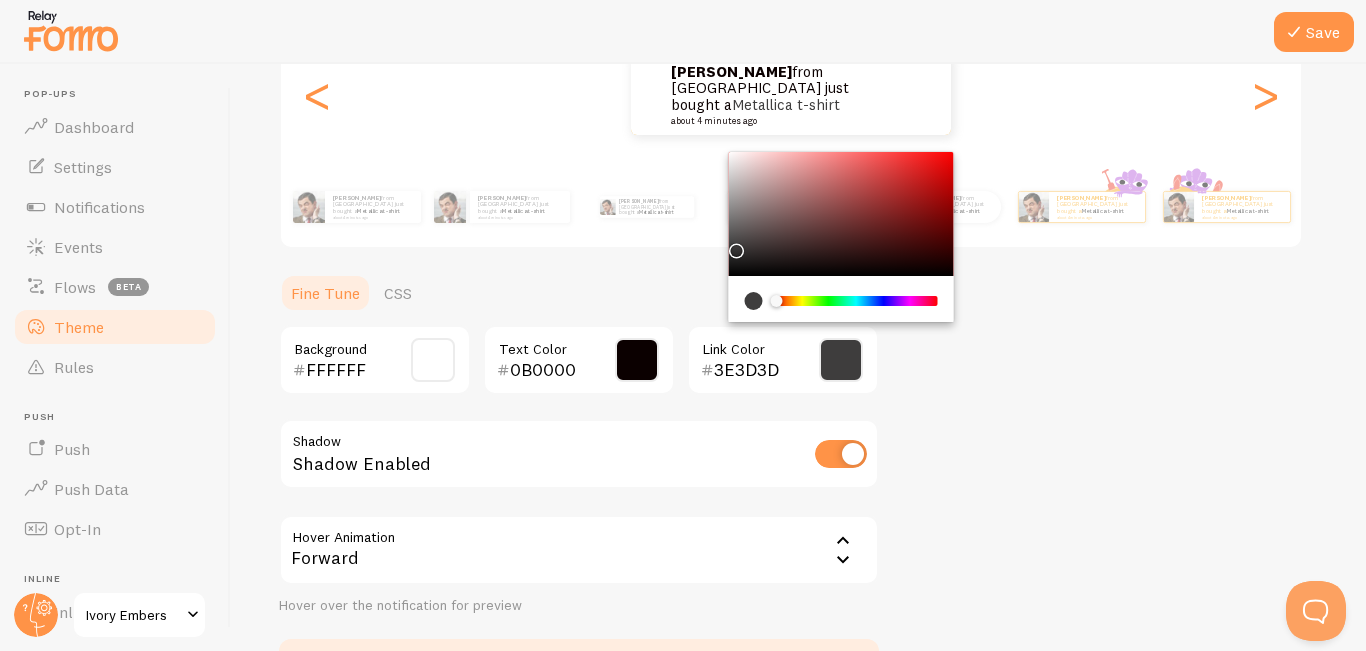 click at bounding box center (737, 251) 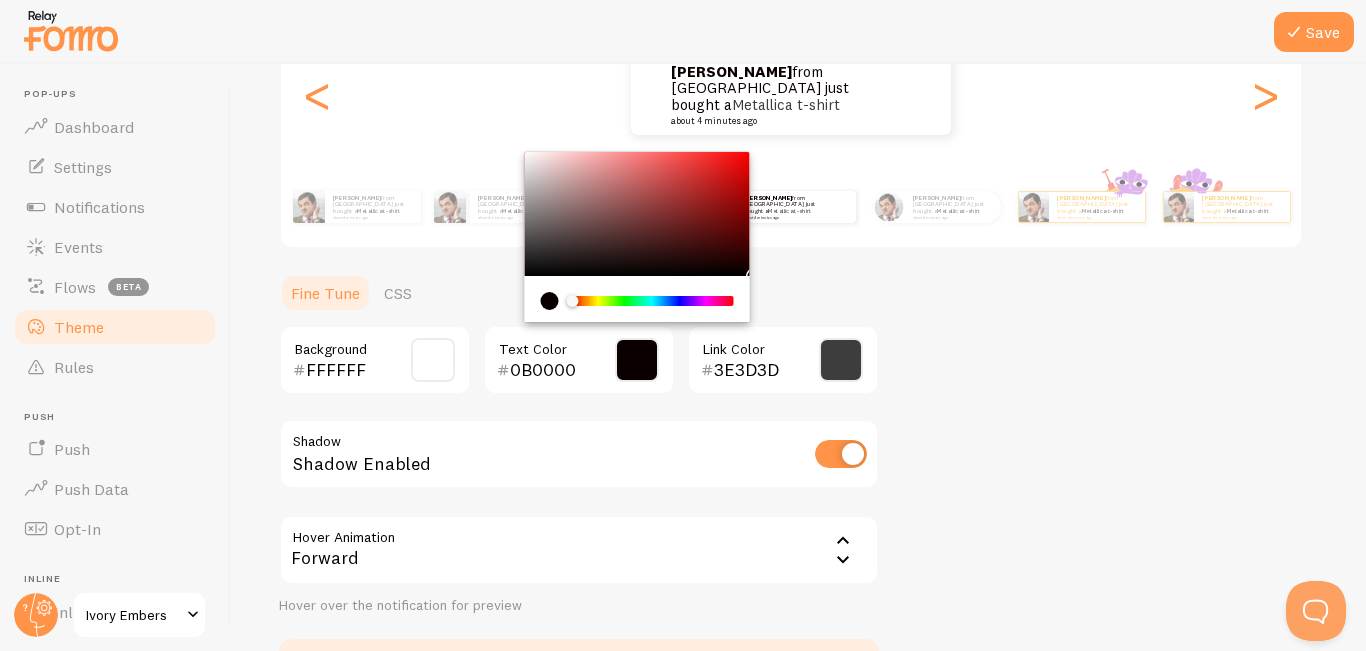 drag, startPoint x: 572, startPoint y: 299, endPoint x: 553, endPoint y: 304, distance: 19.646883 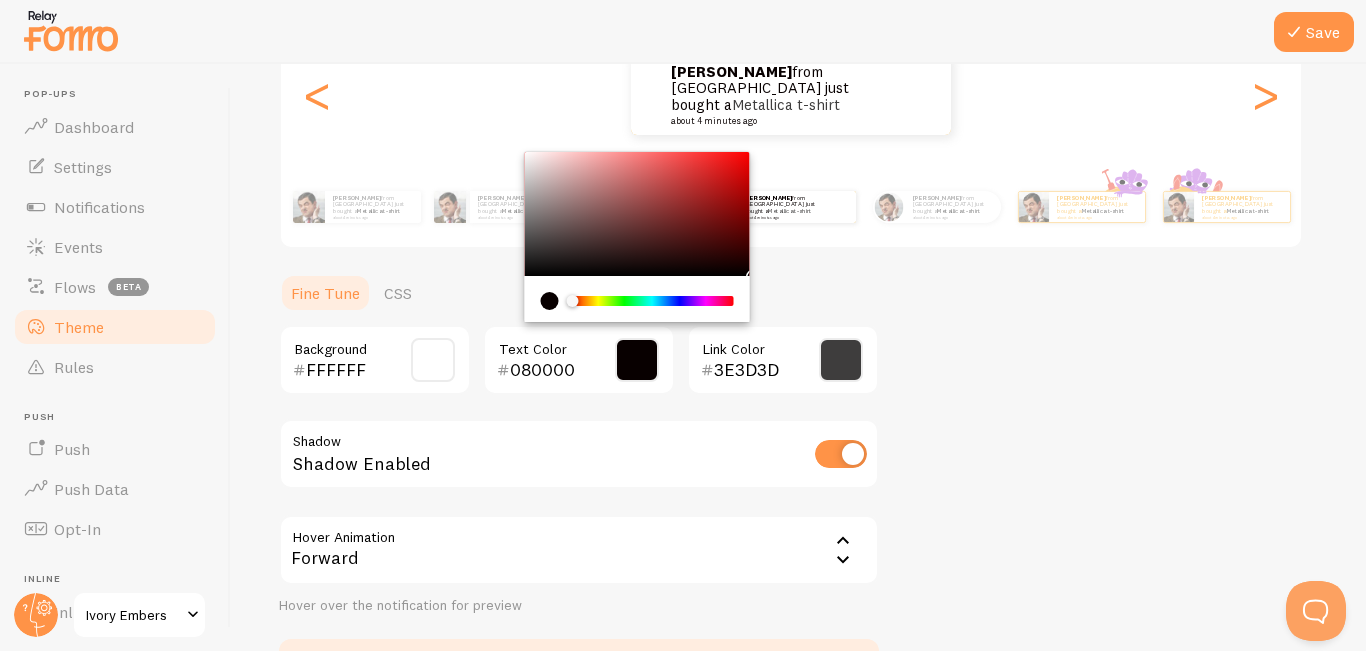 click at bounding box center (637, 214) 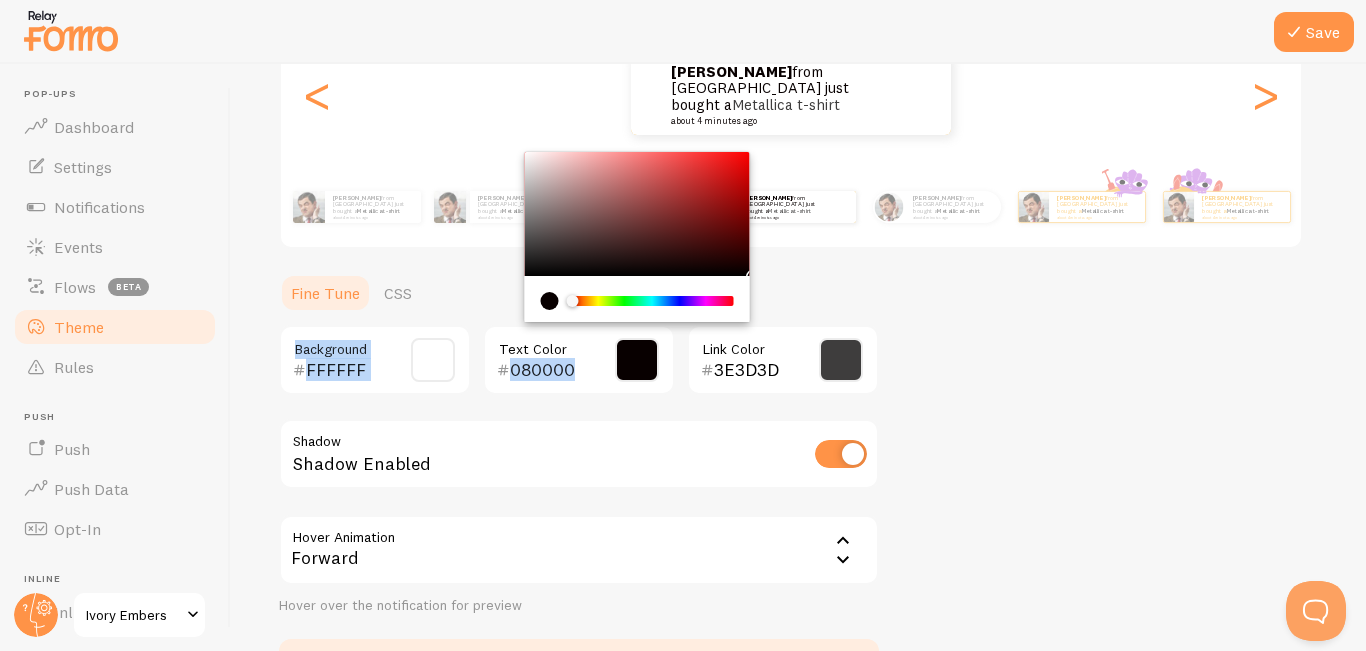 click on "Fine Tune
CSS
FFFFFF       Background   080000                     Text Color   3E3D3D       Link Color         Shadow   Shadow Enabled     Hover Animation   forward   Forward       No Hover Animation  Forward  Float    Hover over the notification for preview
Use the color scheme from your website
Grab Colors          Current theme settings     Classes:  fomo-notification-v2-colorful, fomo-notification-no-image   Style:     /* We recommend that you also apply !important */" at bounding box center [579, 482] 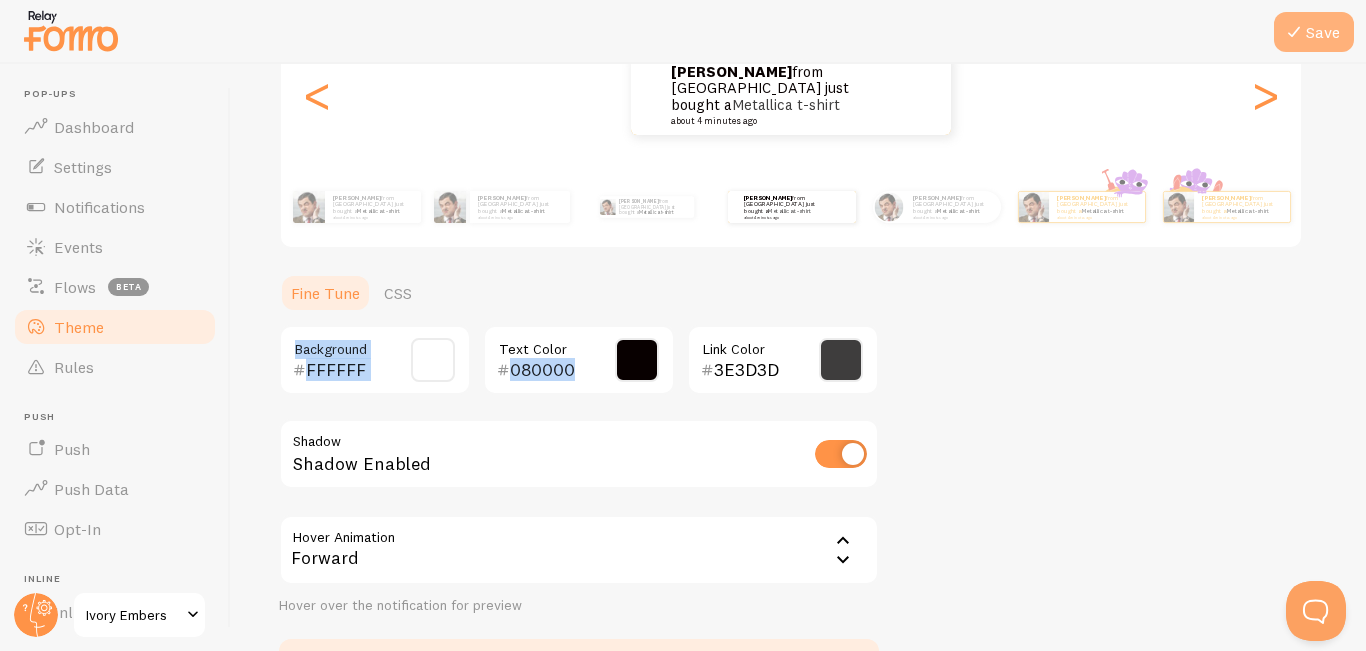 click at bounding box center (1294, 32) 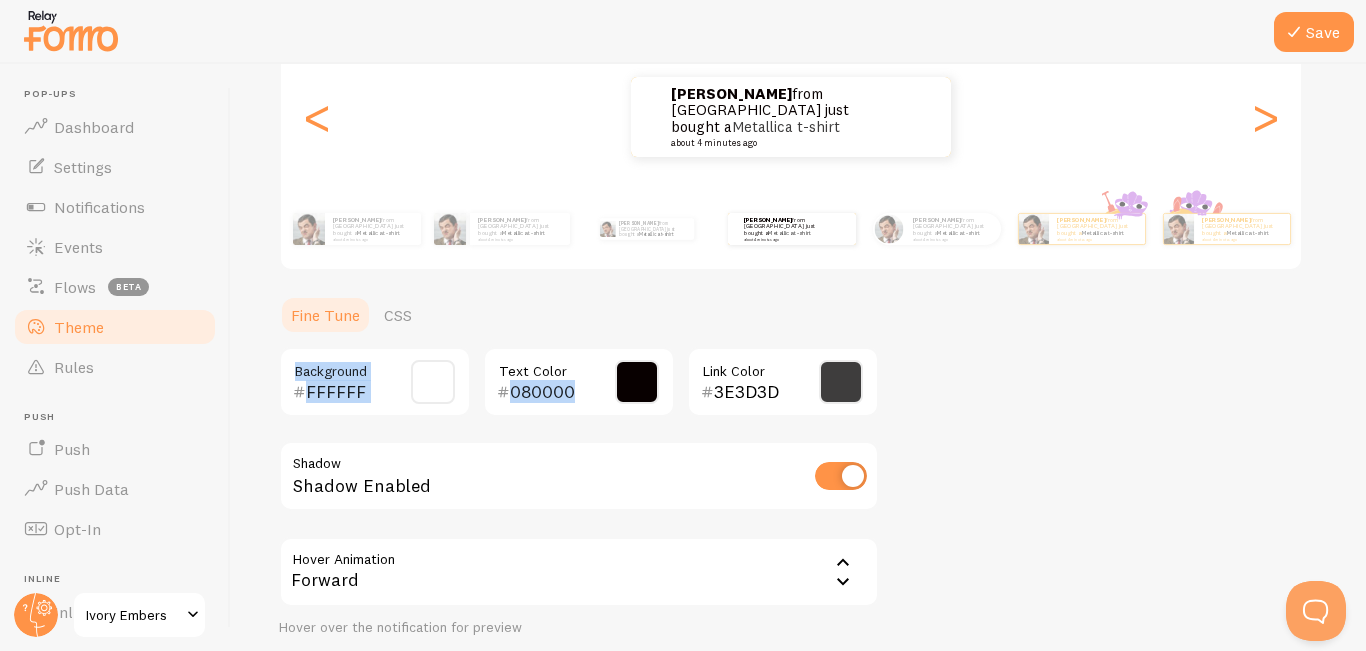 scroll, scrollTop: 250, scrollLeft: 0, axis: vertical 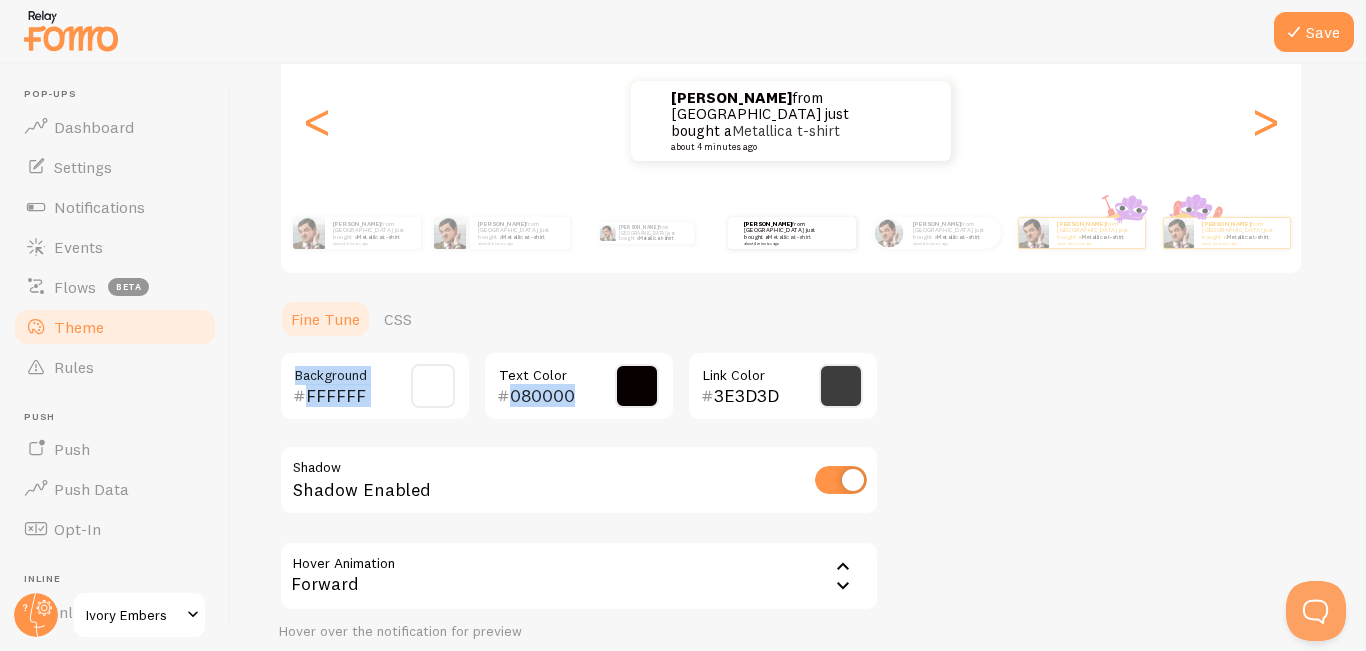 click at bounding box center [637, 386] 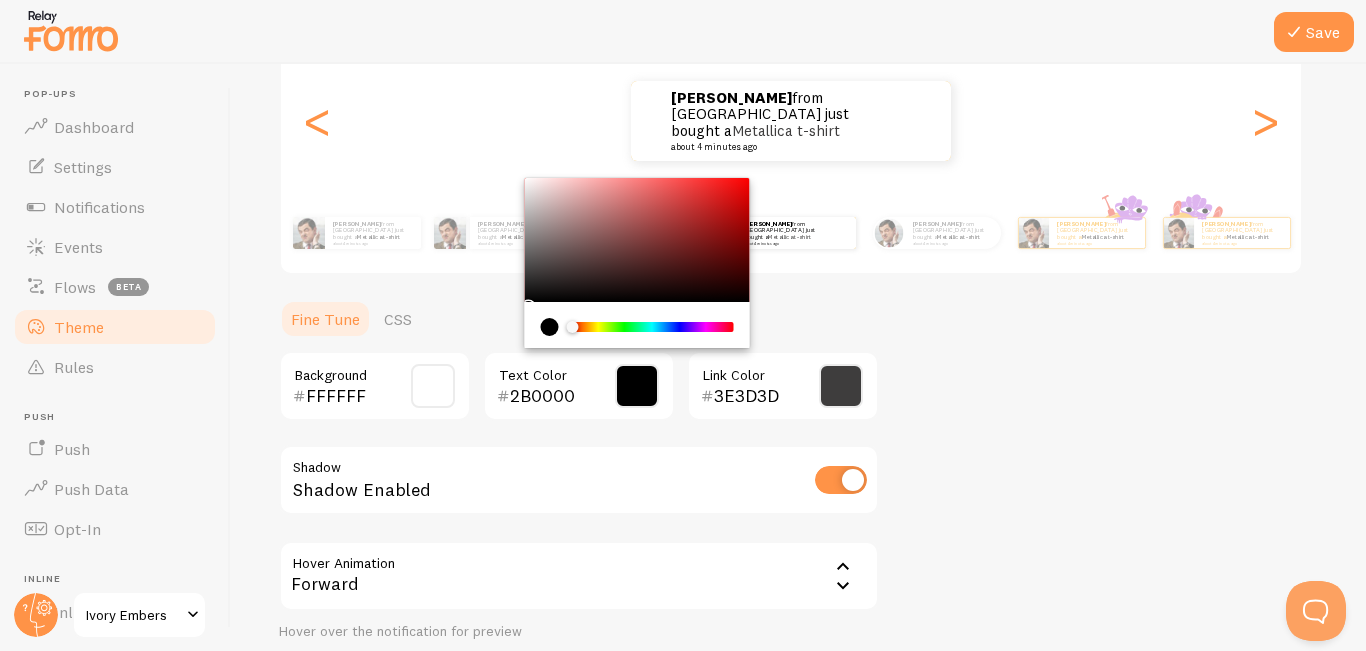 type on "000000" 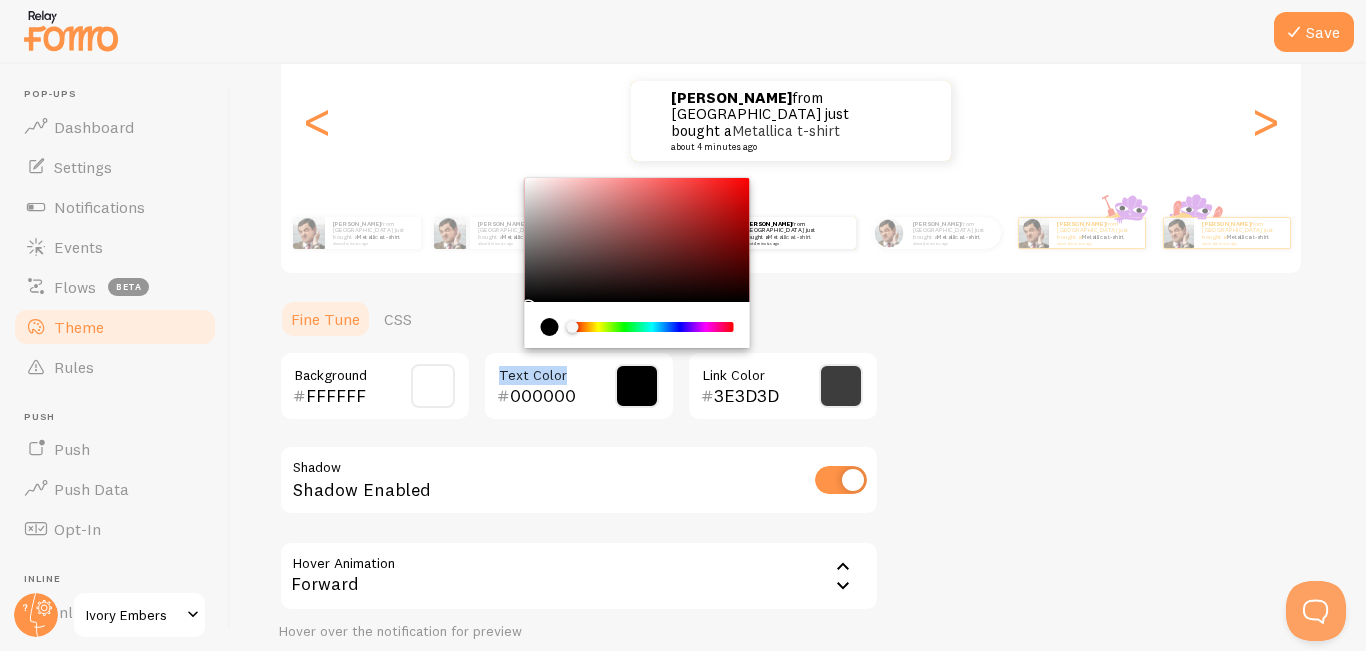 drag, startPoint x: 749, startPoint y: 299, endPoint x: 766, endPoint y: 360, distance: 63.324562 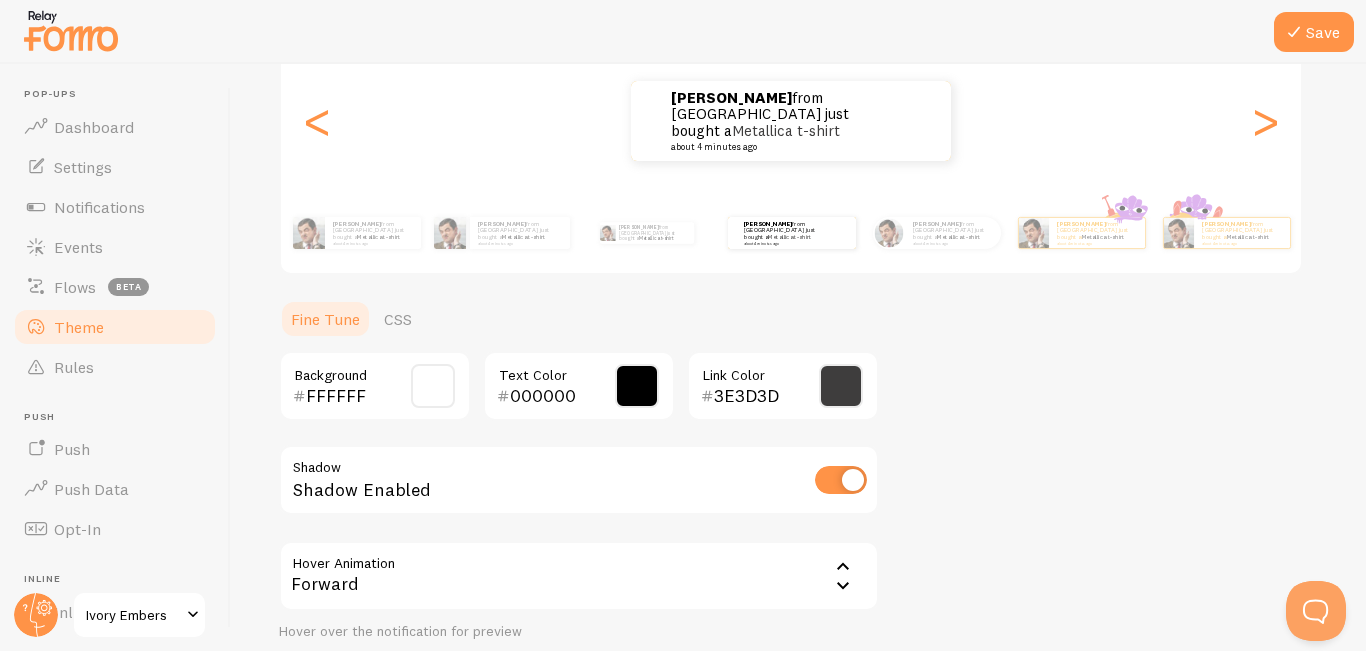 click at bounding box center (683, 32) 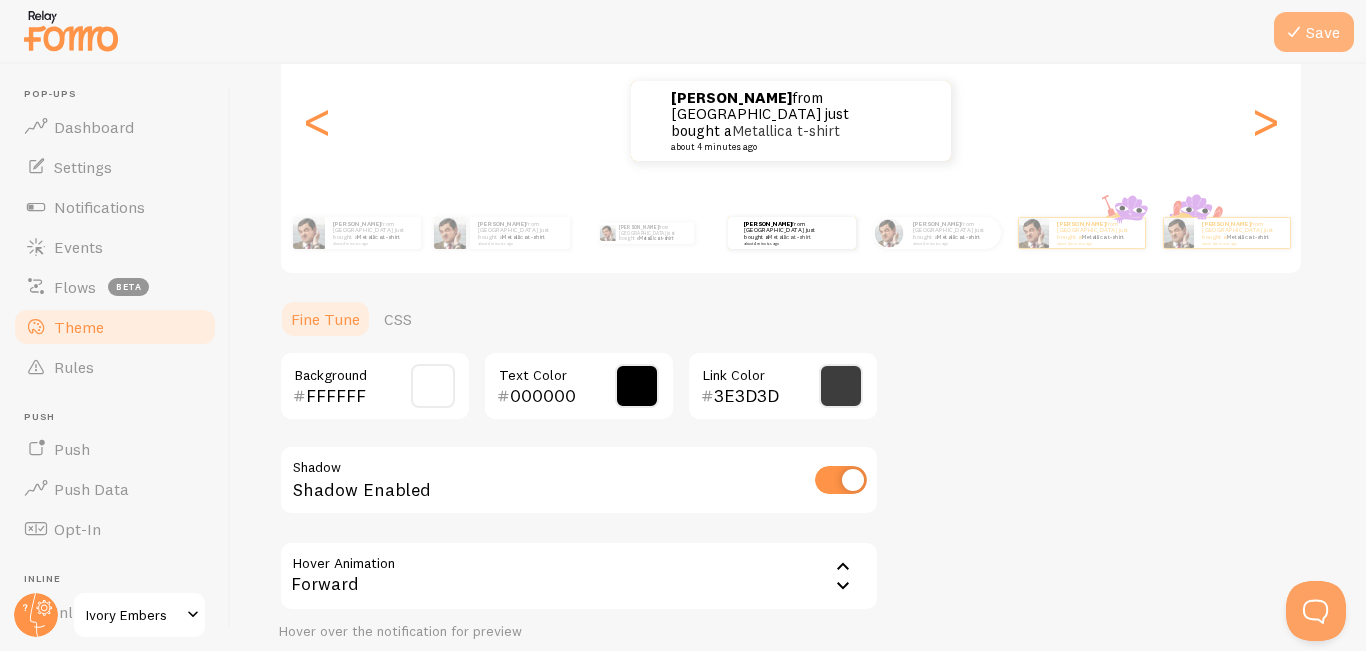 click on "Save" at bounding box center (1314, 32) 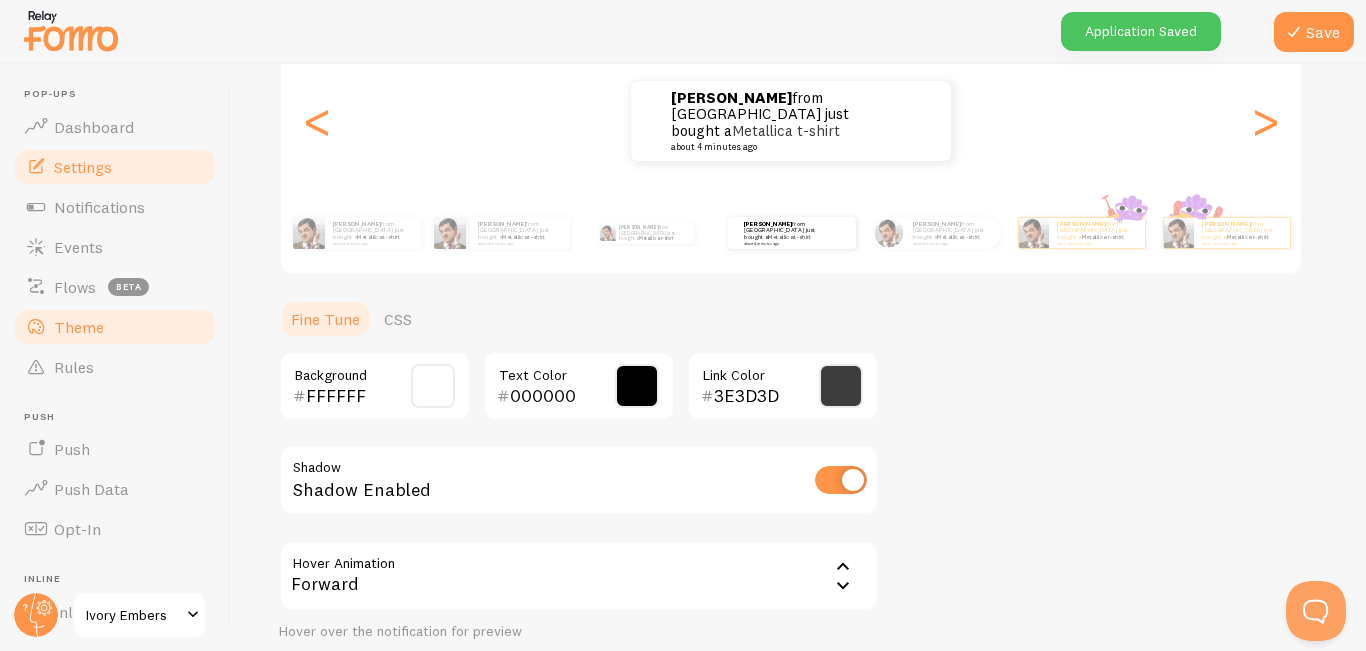 click on "Settings" at bounding box center (83, 167) 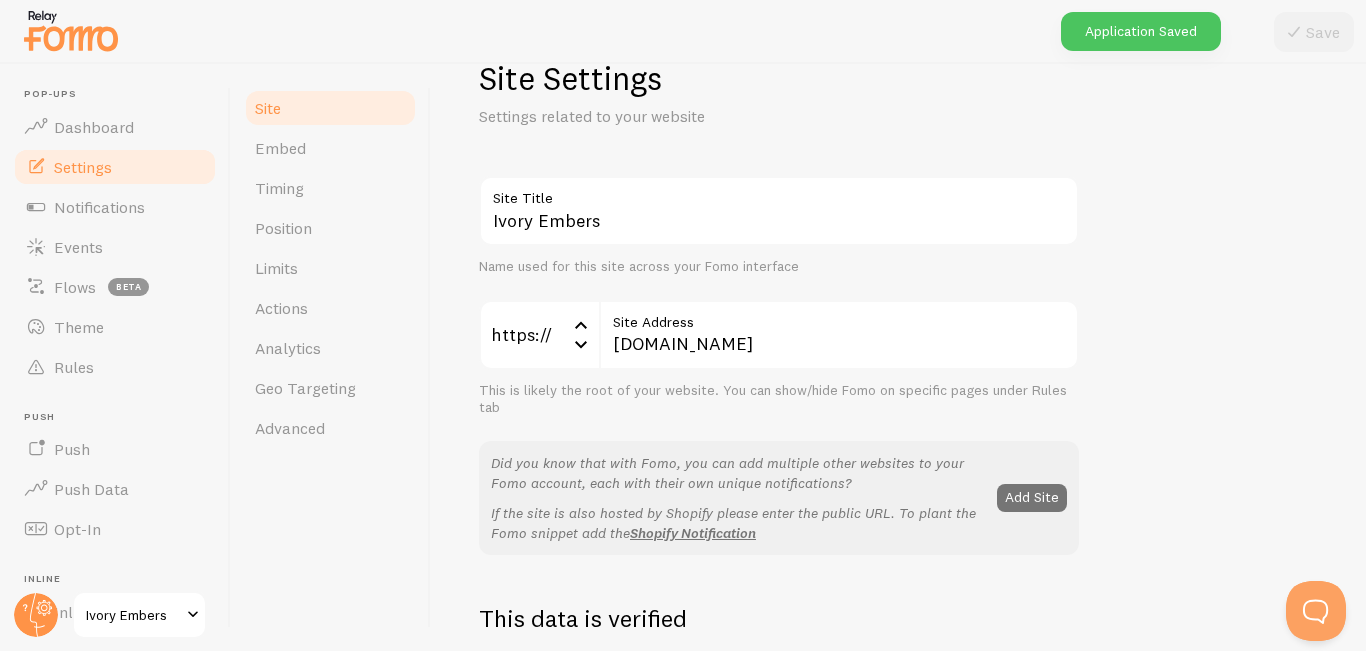 scroll, scrollTop: 55, scrollLeft: 0, axis: vertical 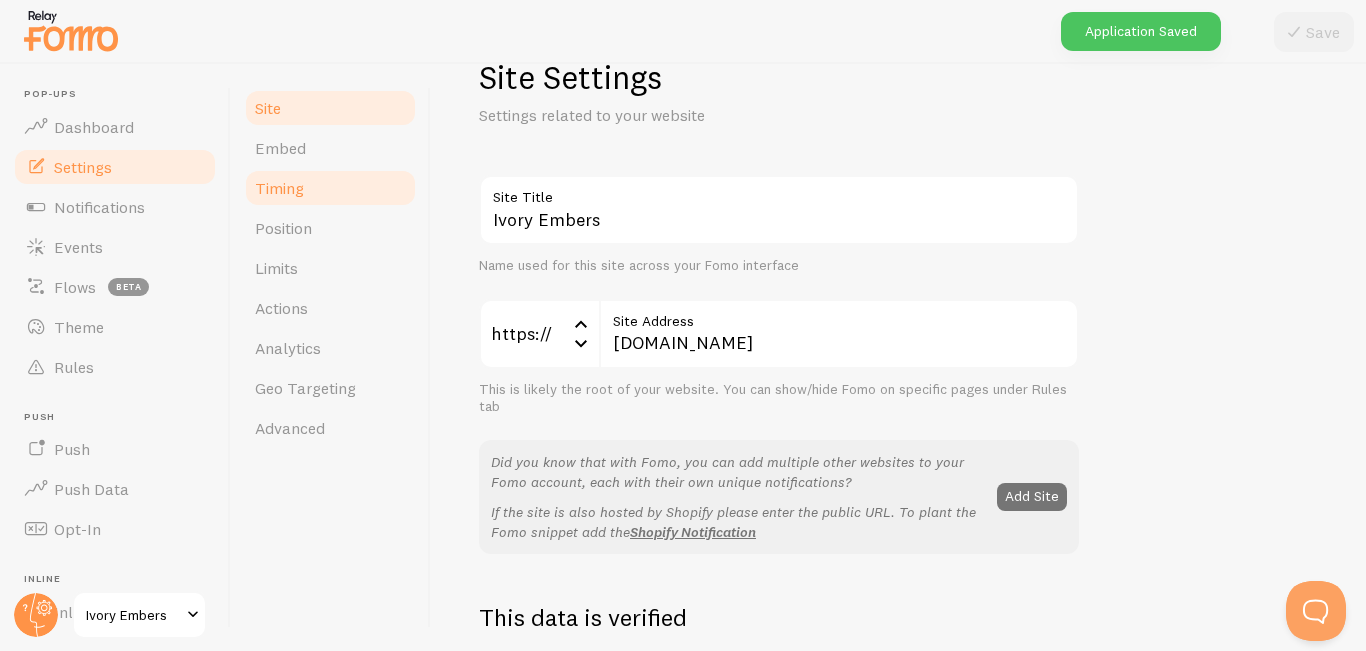 click on "Timing" at bounding box center (330, 188) 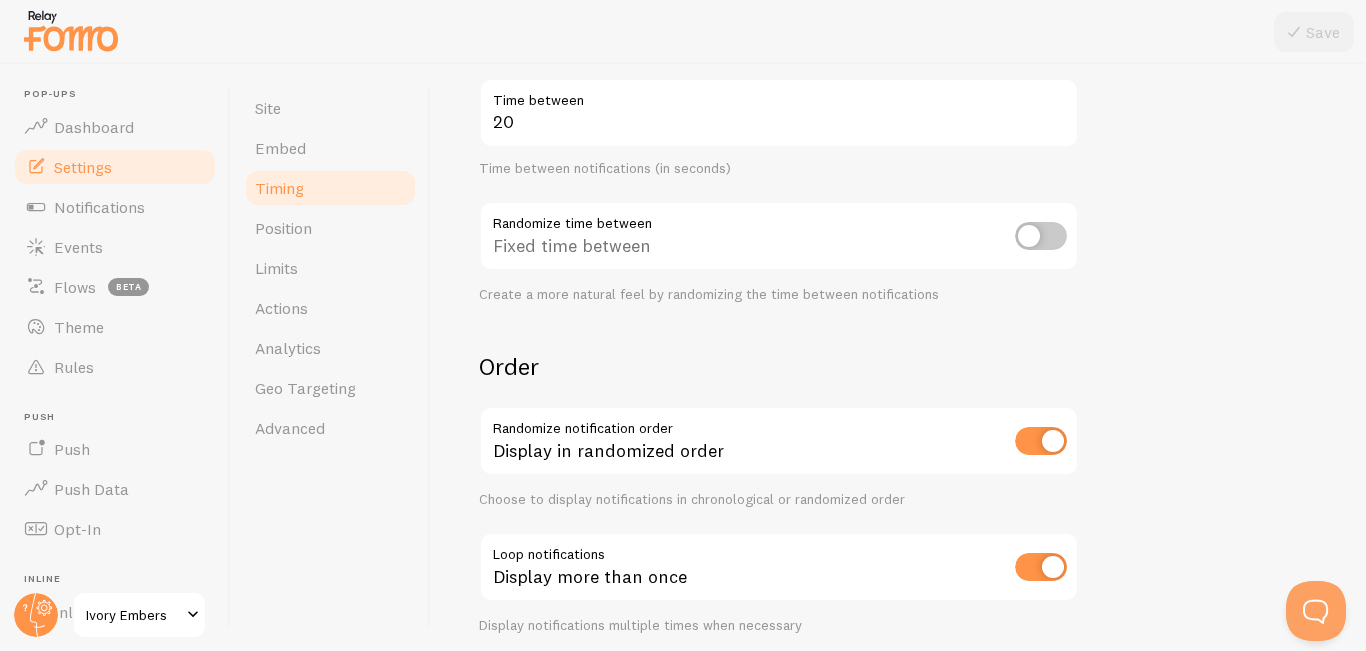 scroll, scrollTop: 533, scrollLeft: 0, axis: vertical 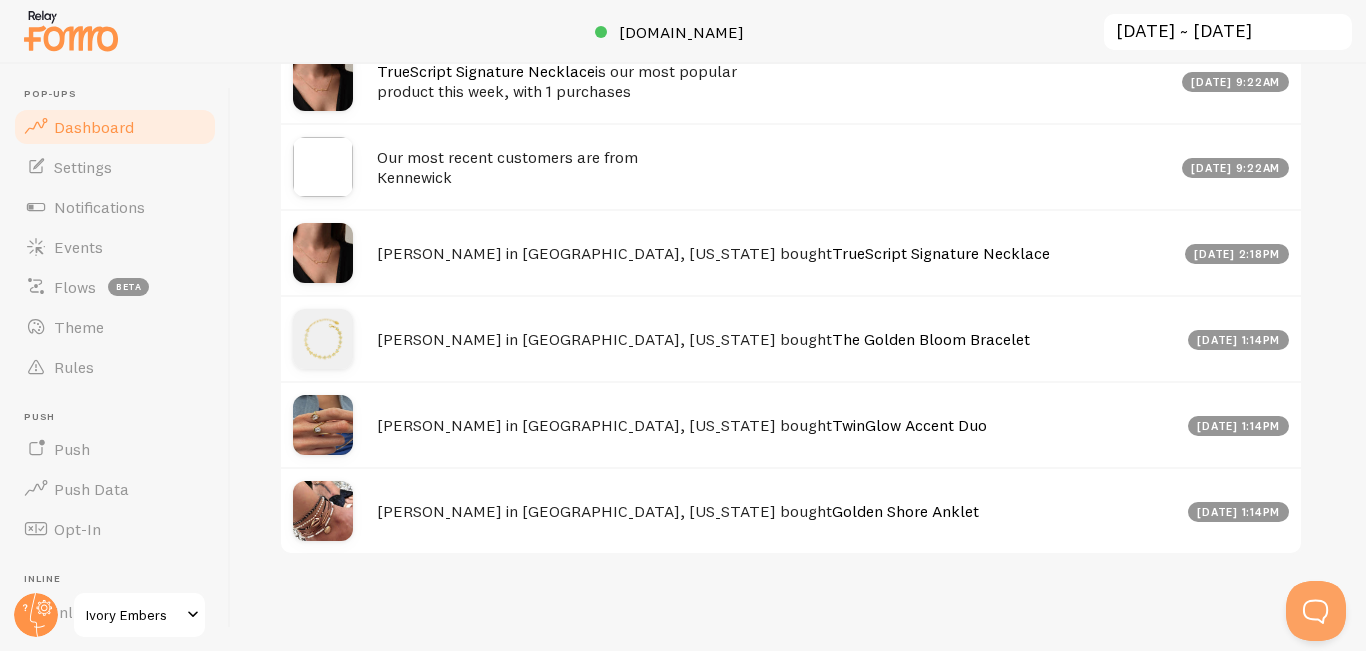 click on "Our most recent customers are from [GEOGRAPHIC_DATA]" at bounding box center [773, 167] 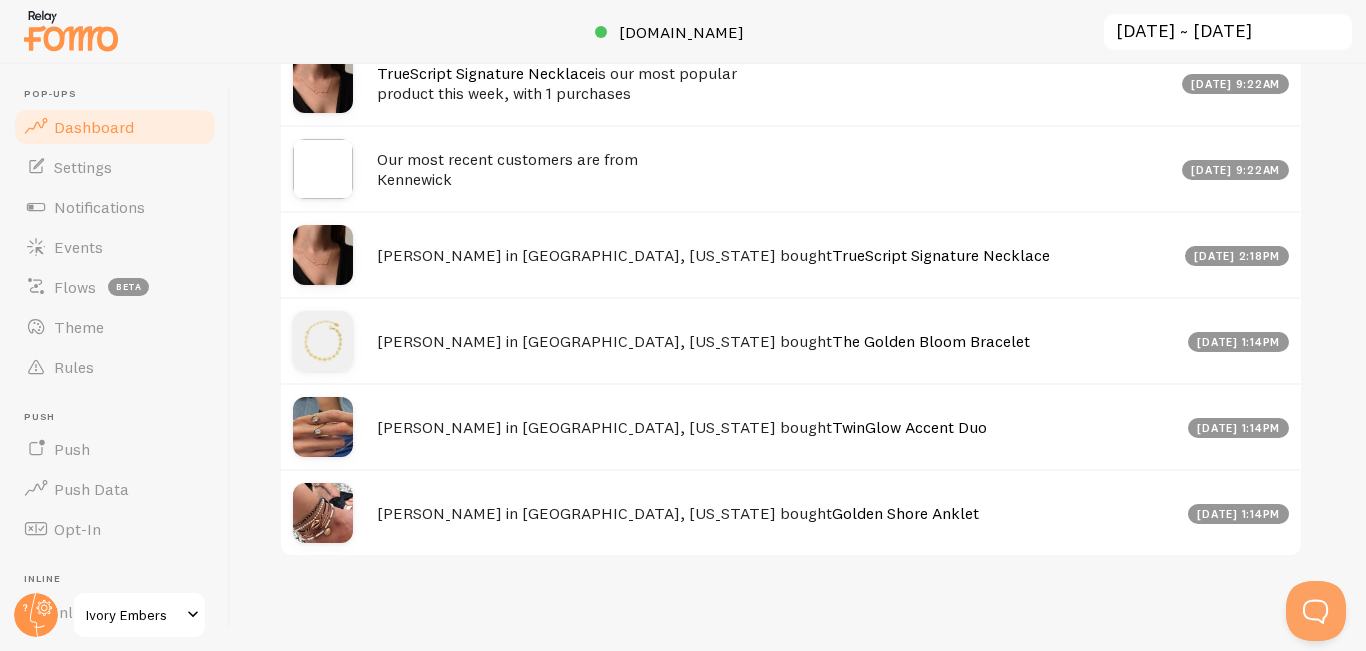 scroll, scrollTop: 1087, scrollLeft: 0, axis: vertical 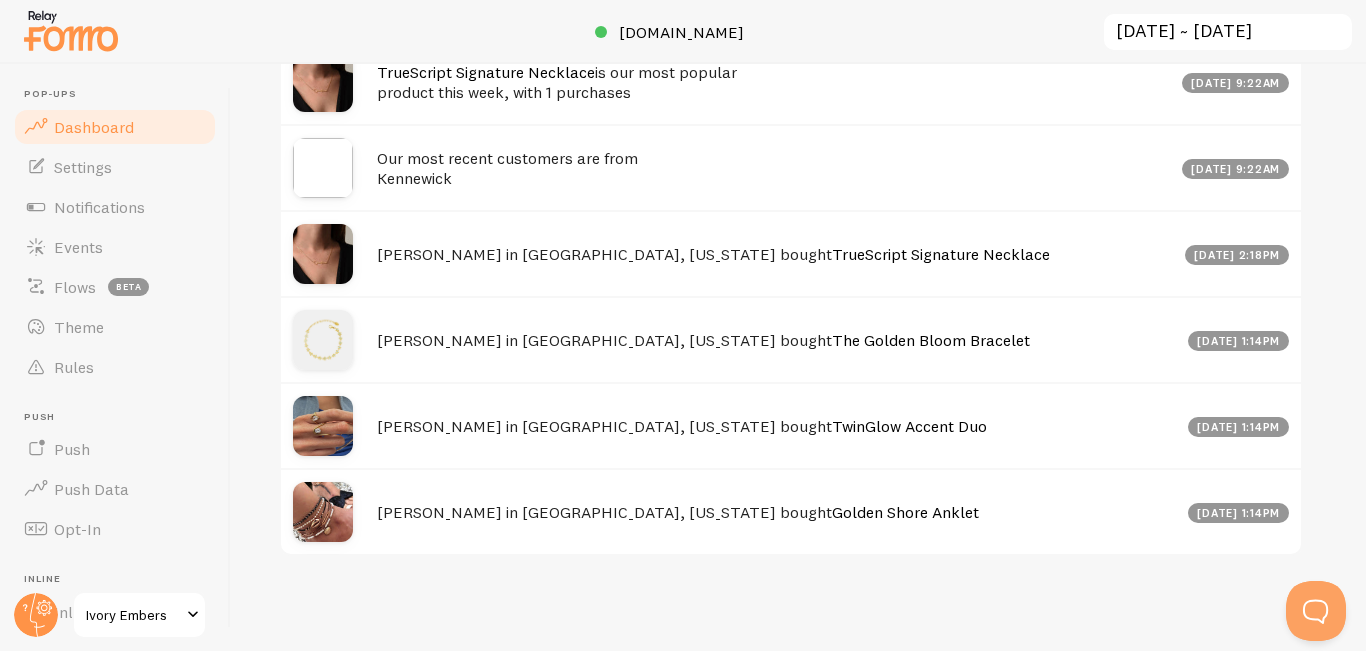 click on "Our most recent customers are from Kennewick" at bounding box center [773, 168] 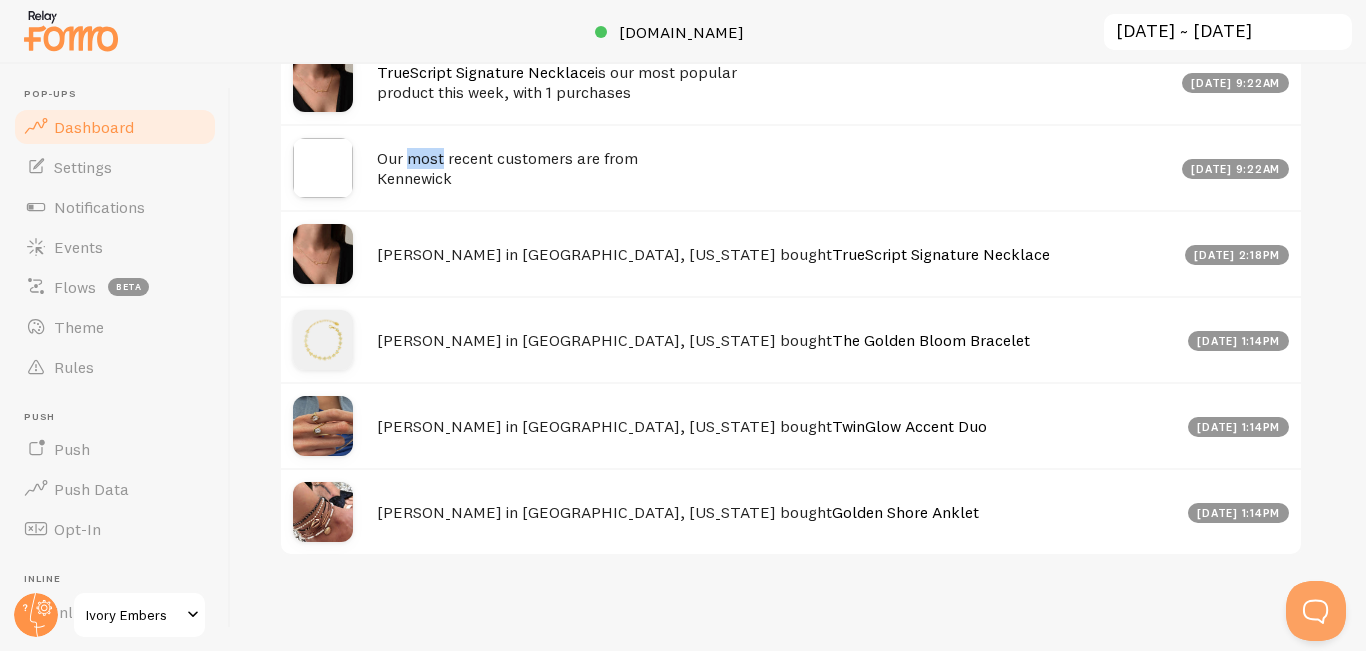 click on "Our most recent customers are from Kennewick" at bounding box center [773, 168] 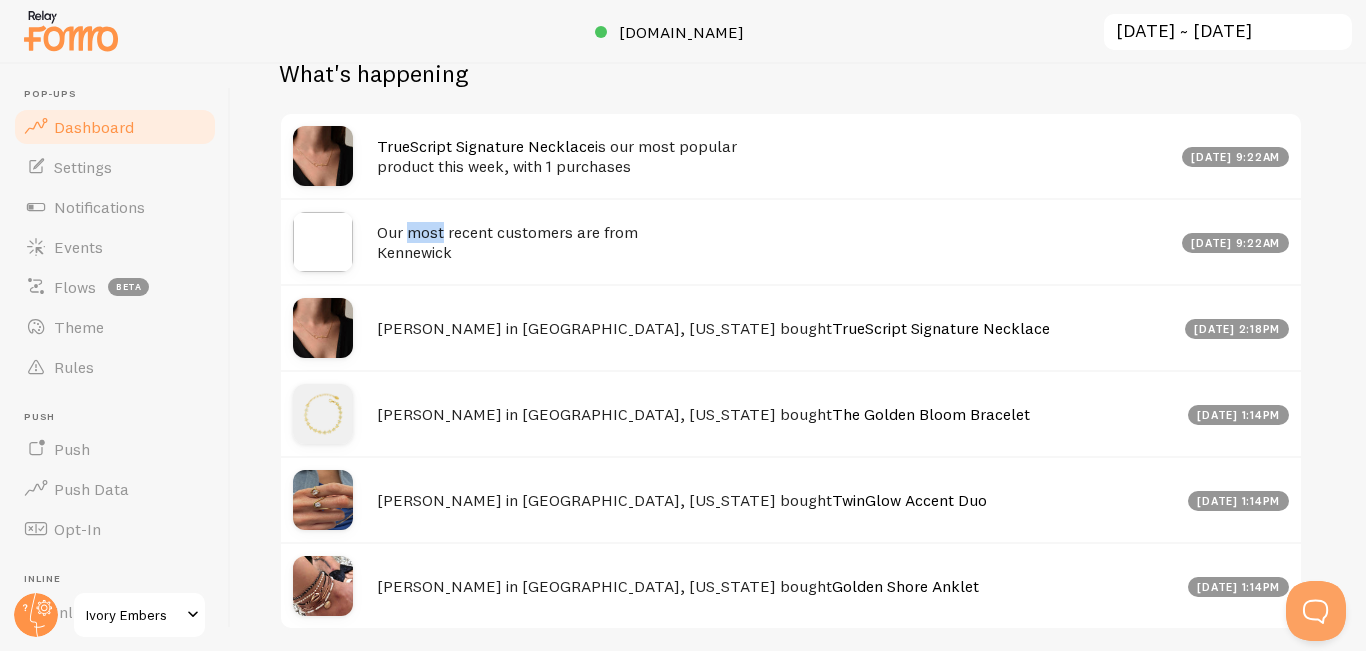 scroll, scrollTop: 1014, scrollLeft: 0, axis: vertical 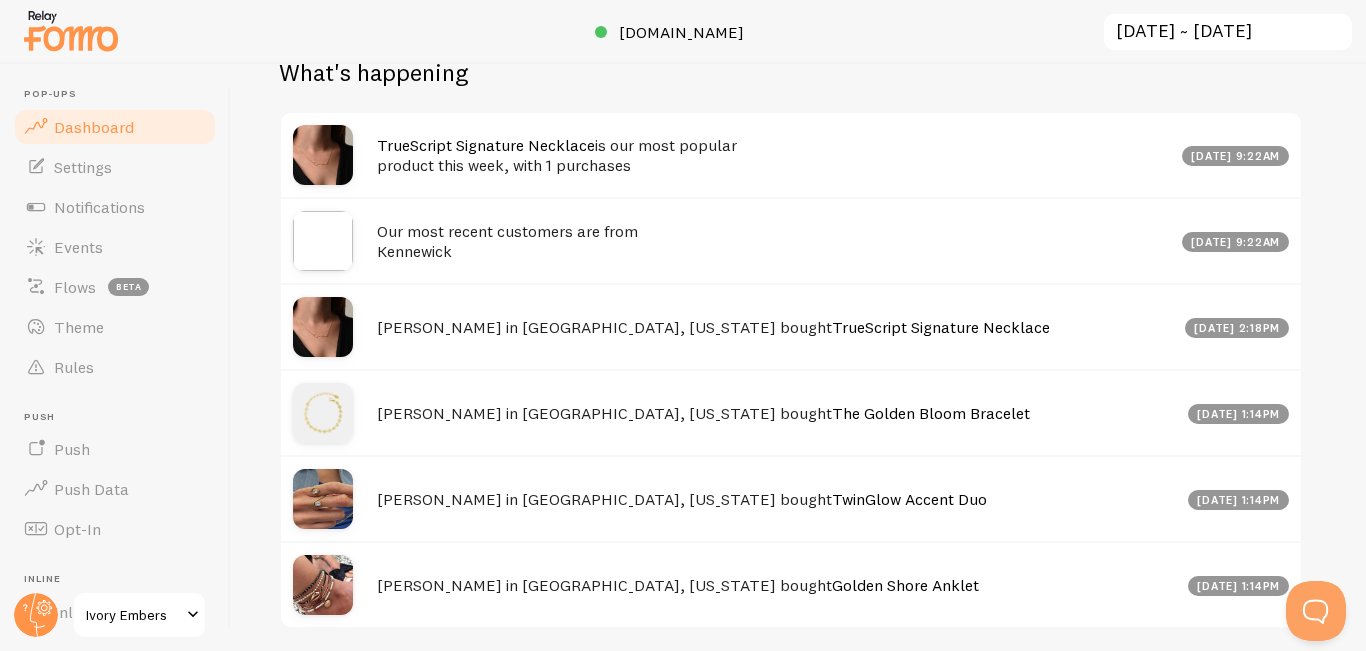 click on "TrueScript Signature Necklace  is our most popular product this week, with 1 purchases" at bounding box center (773, 155) 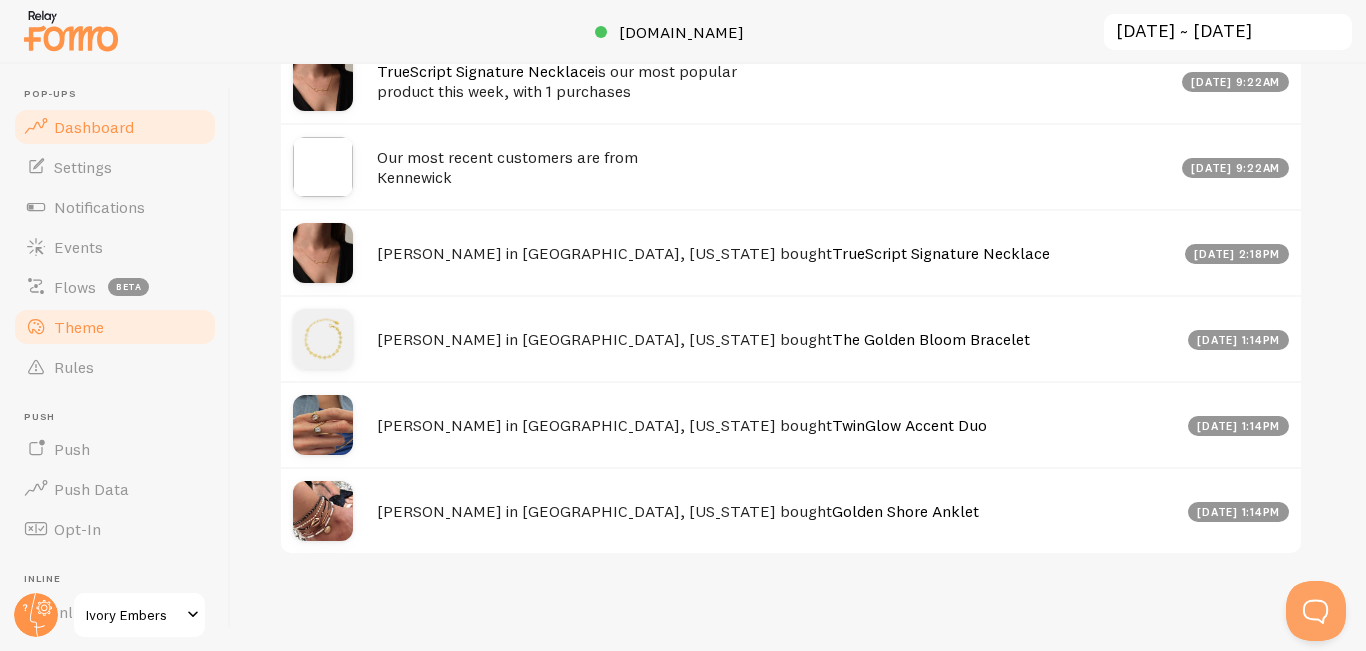 click on "Theme" at bounding box center [115, 327] 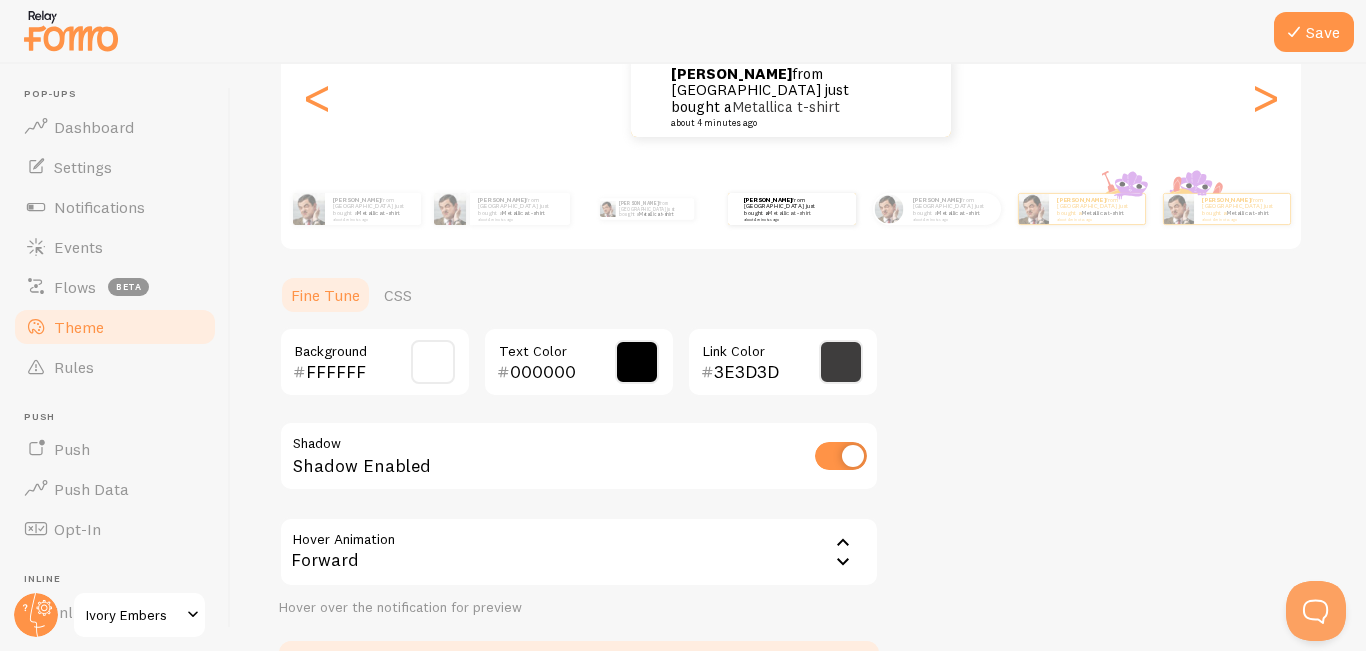 scroll, scrollTop: 412, scrollLeft: 0, axis: vertical 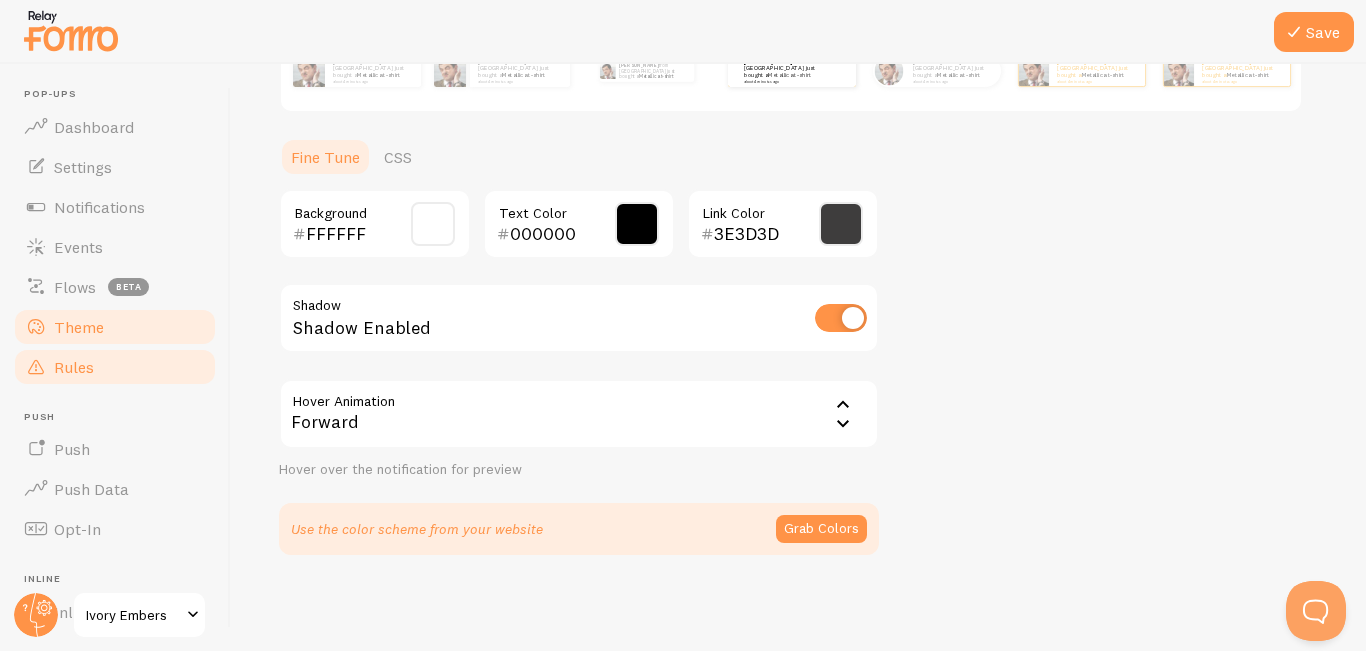 click on "Rules" at bounding box center [74, 367] 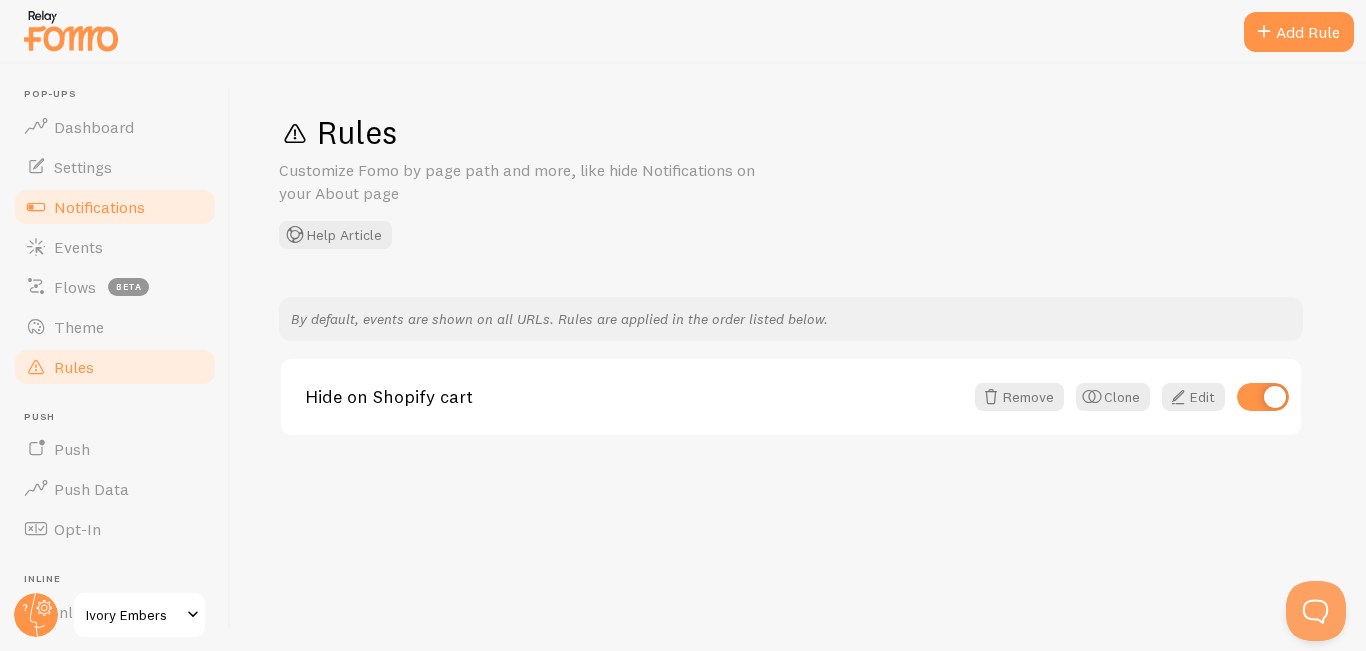click on "Notifications" at bounding box center (99, 207) 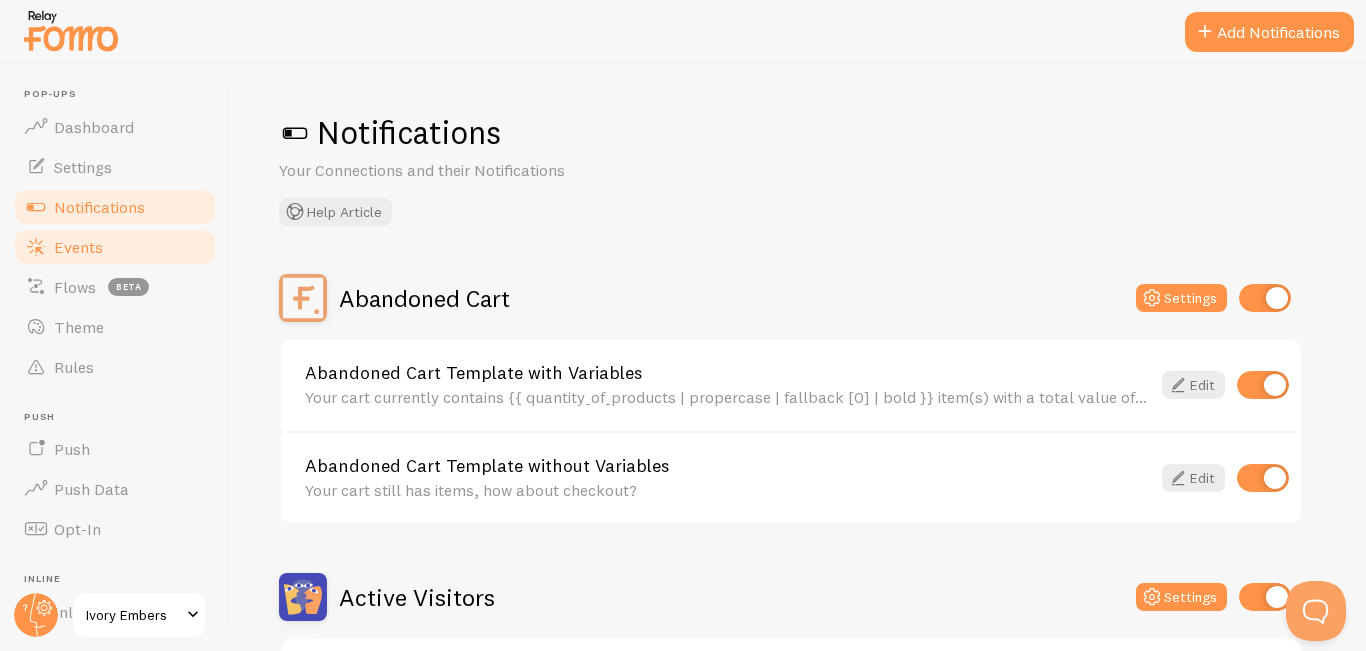 click on "Events" at bounding box center (115, 247) 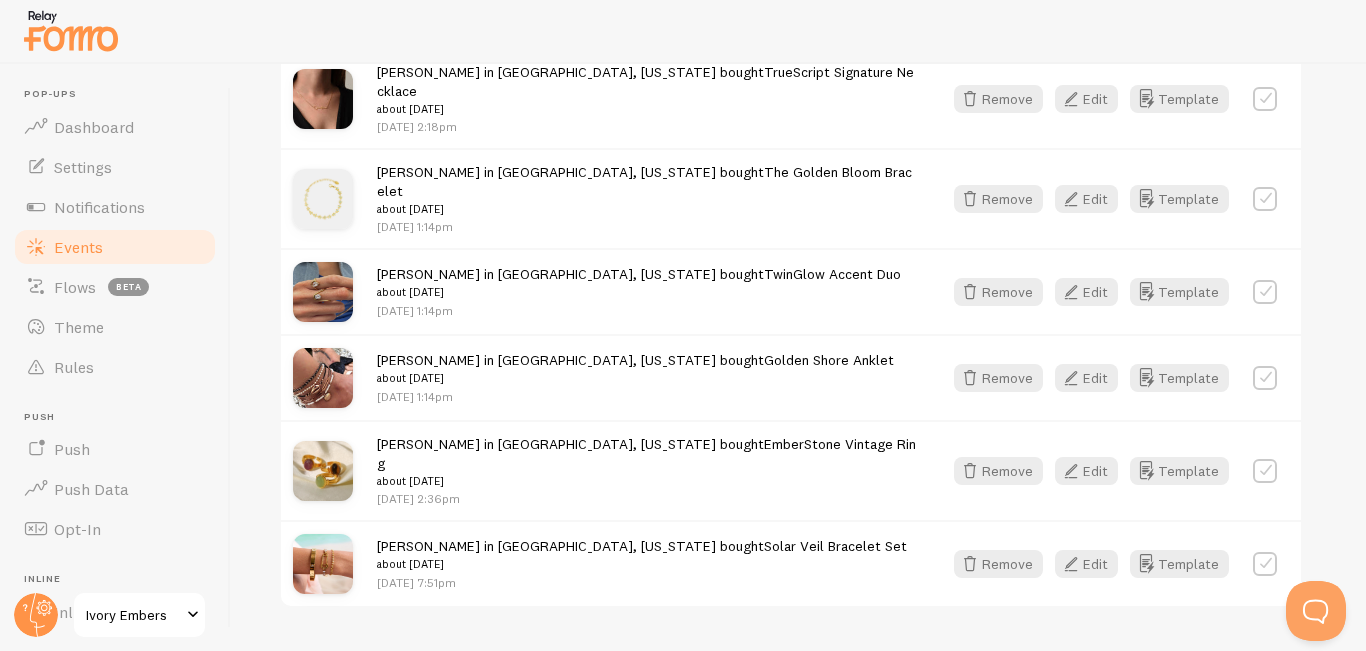 scroll, scrollTop: 816, scrollLeft: 0, axis: vertical 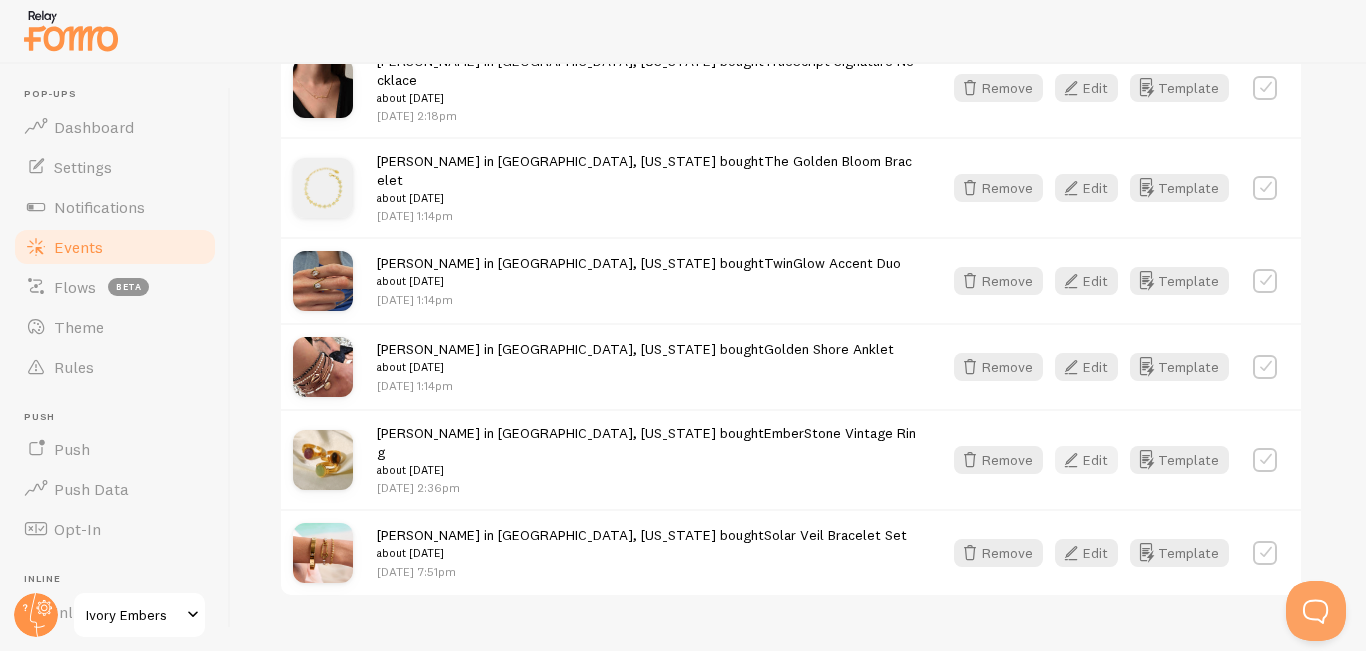 click on "Edit" at bounding box center (1086, 460) 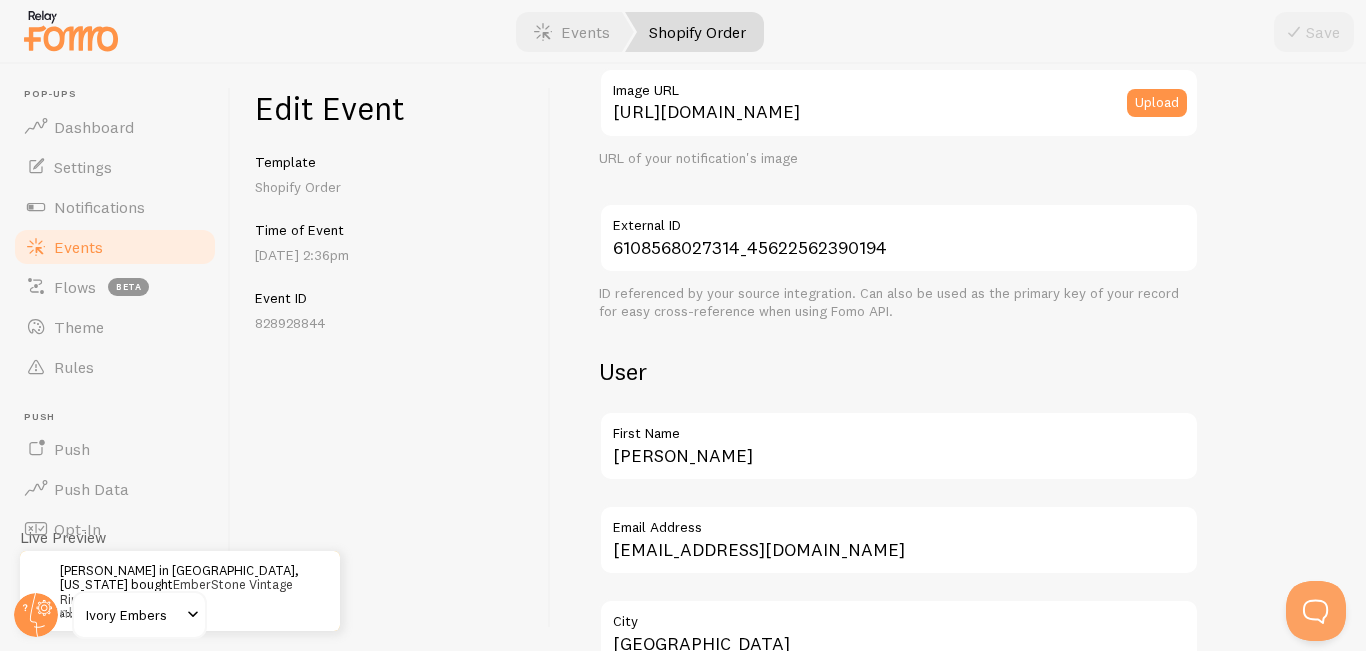 scroll, scrollTop: 406, scrollLeft: 0, axis: vertical 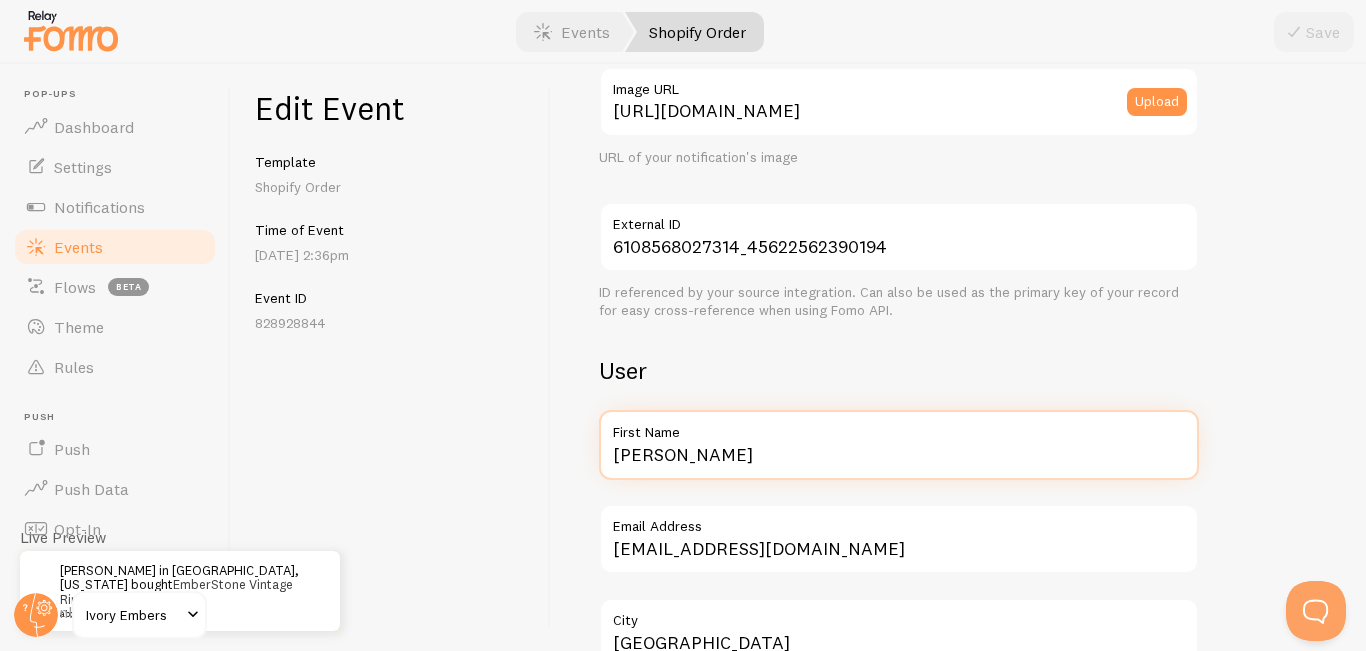 click on "Katie" at bounding box center [899, 445] 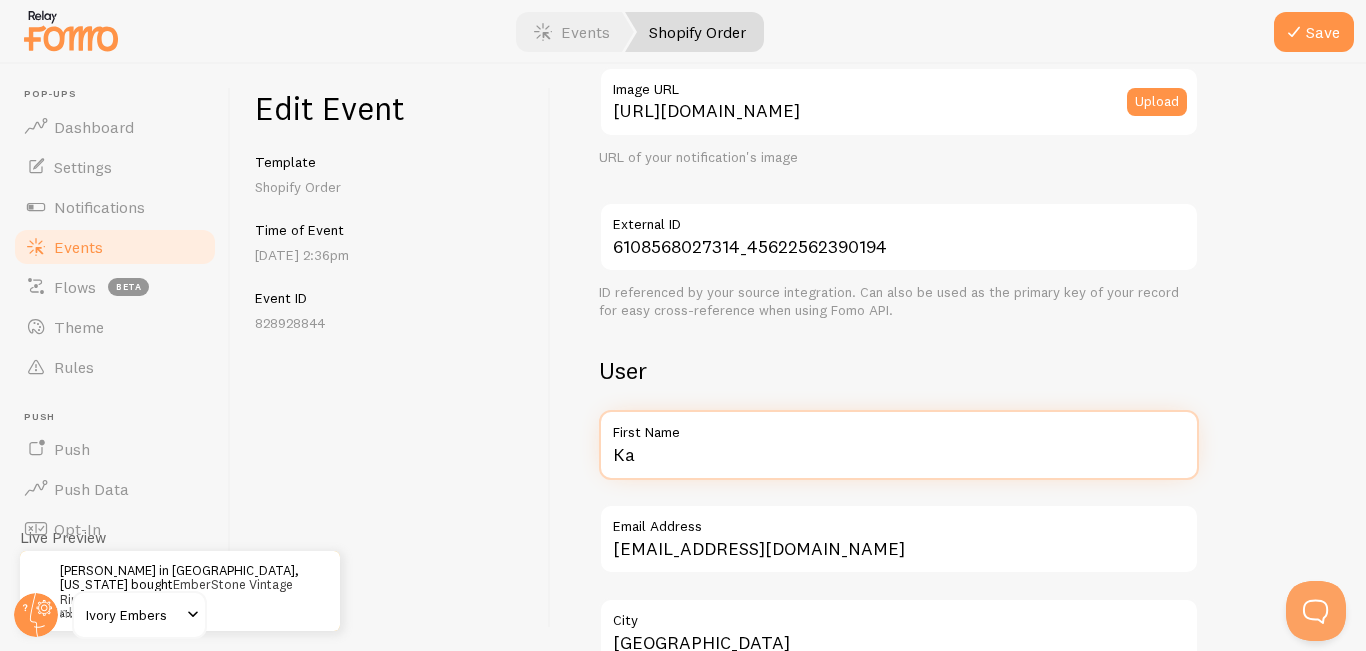 type on "K" 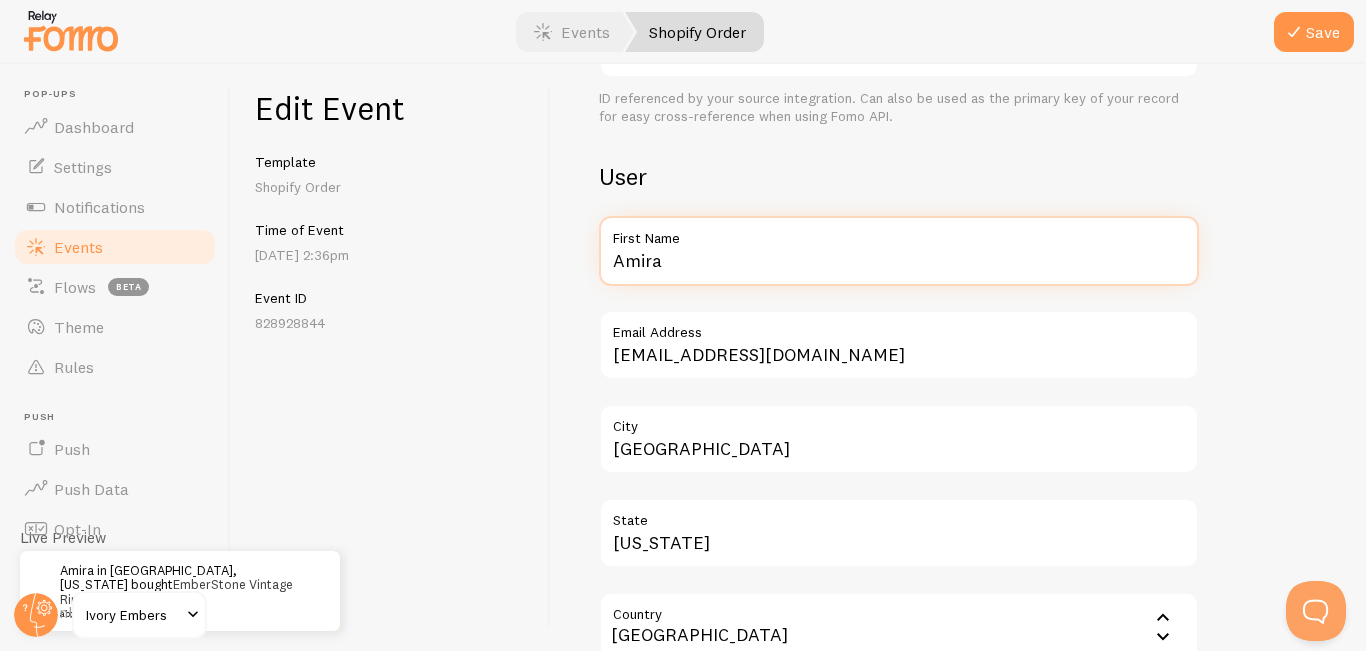scroll, scrollTop: 601, scrollLeft: 0, axis: vertical 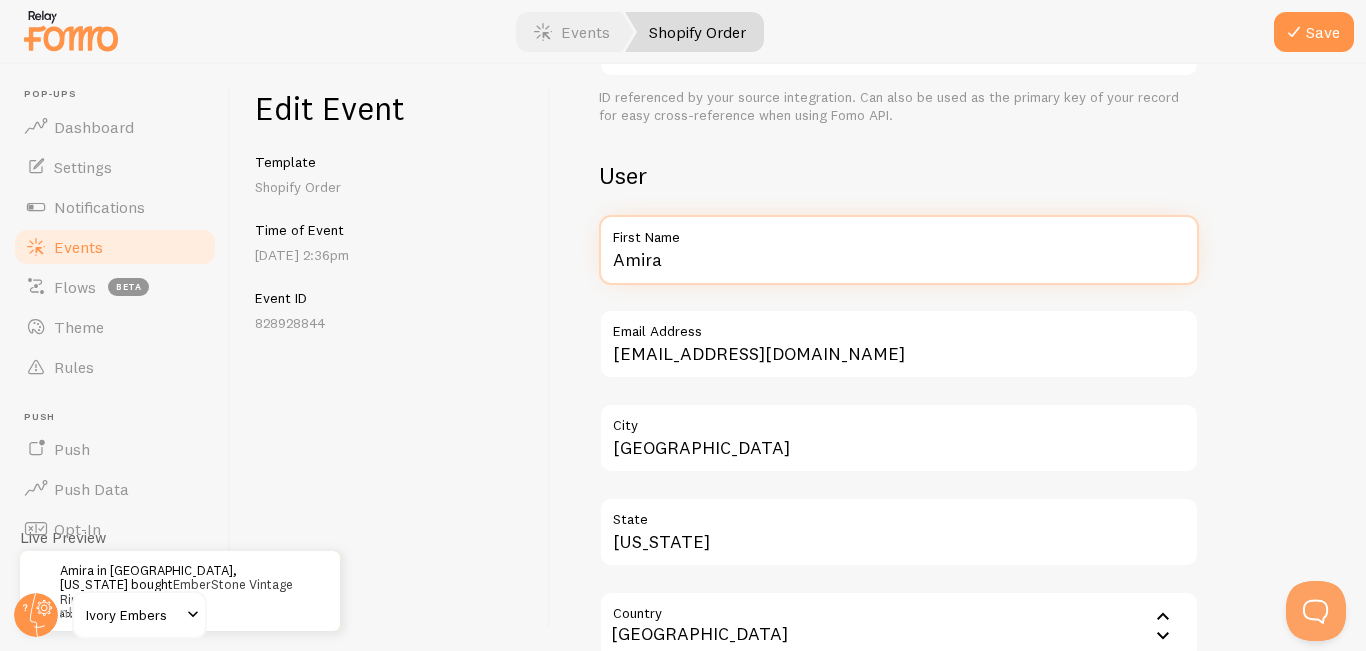 type on "Amira" 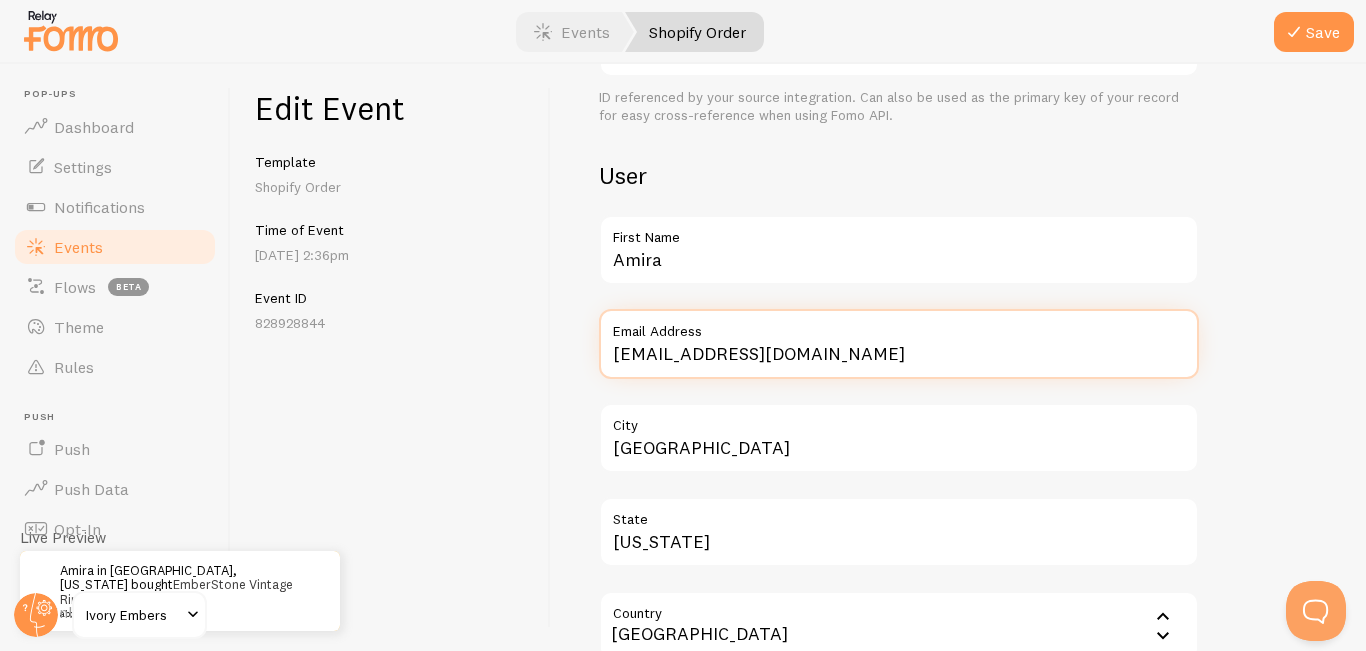 drag, startPoint x: 816, startPoint y: 358, endPoint x: 589, endPoint y: 360, distance: 227.0088 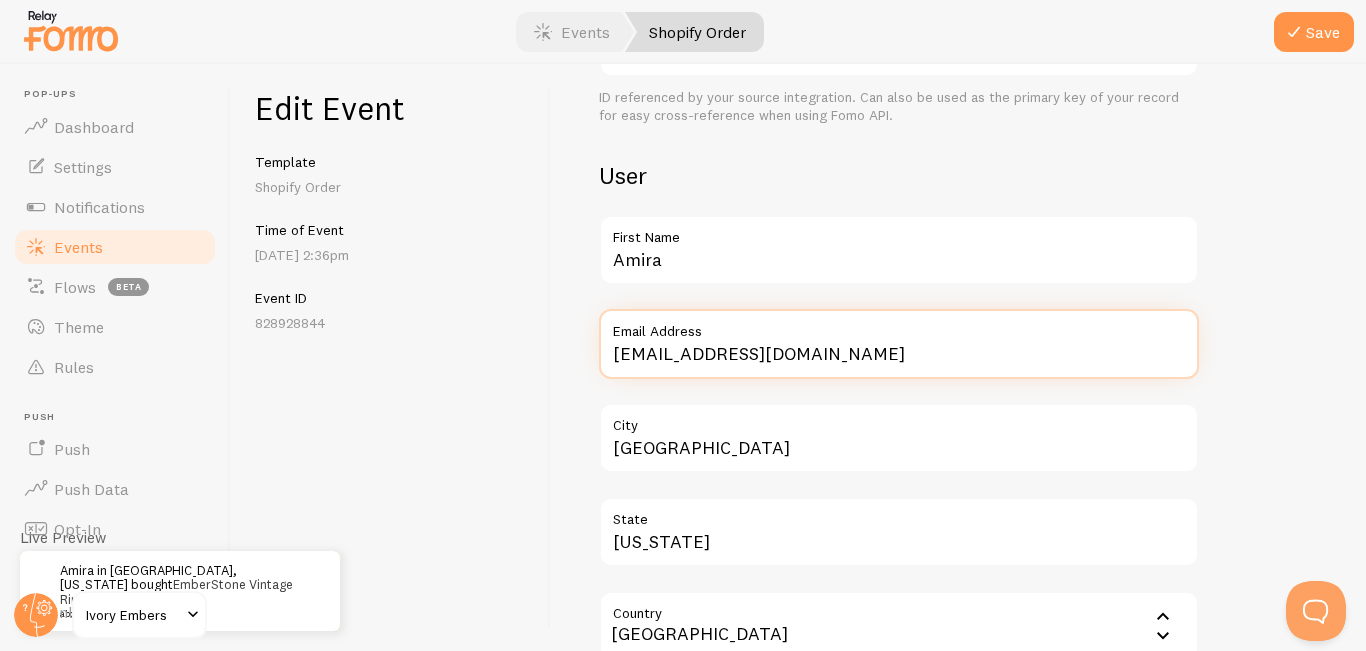 click on "katieangen@gmail.com" at bounding box center [899, 344] 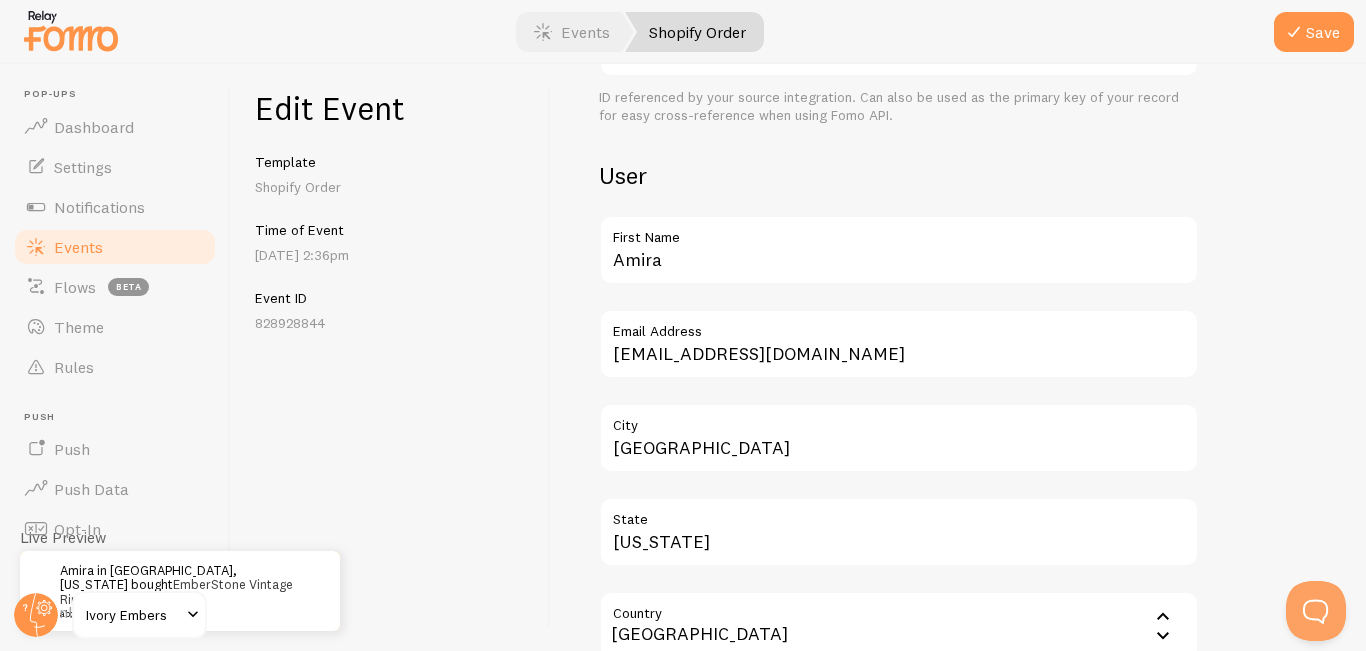 click on "Meta     EmberStone Vintage Ring   Title       This text will be bolded in your notification and link to the Event URL you provide below, if you use the {{ title_with_link }} variable.     https://ivoryembersco.com/products/vintage-natural-stone-gold-plated-adjustable-ring?variant=45622562390194   Event URL       This is where your visitors will be sent if they click the notifications image or the {{ title_with_link }} merge variable.     https://cdn.shopify.com/s/files/1/0716/5139/3714/files/6942c3c3-d331-4577-bec4-47fab2ce8ec3-Max-Origin.webp?v=1753070261   Image URL     Upload     URL of your notification's image       6108568027314_45622562390194   External ID       ID referenced by your source integration. Can also be used as the primary key of your record for easy cross-reference when using Fomo API.   User     Amira   First Name           amira@gmail.com   Email Address           Los Angeles   City           California   State         Country     United States       Afghanistan  Åland Islands  Angola" at bounding box center [958, 431] 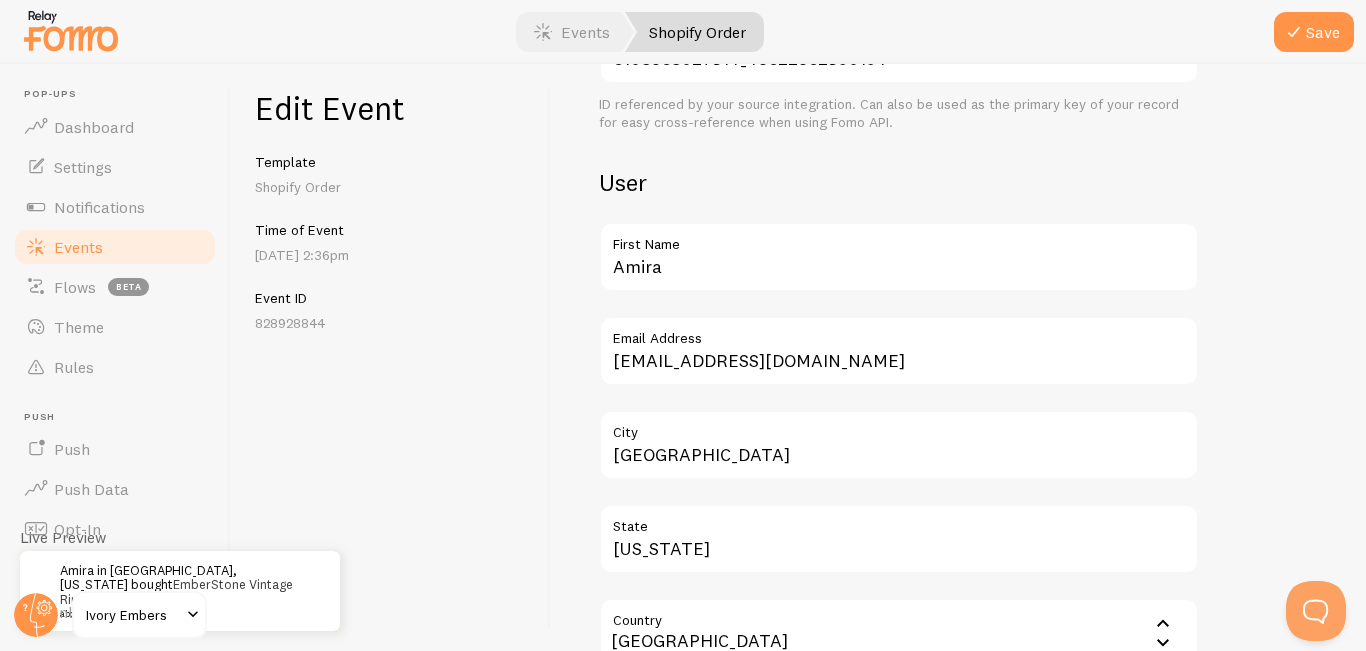 scroll, scrollTop: 593, scrollLeft: 0, axis: vertical 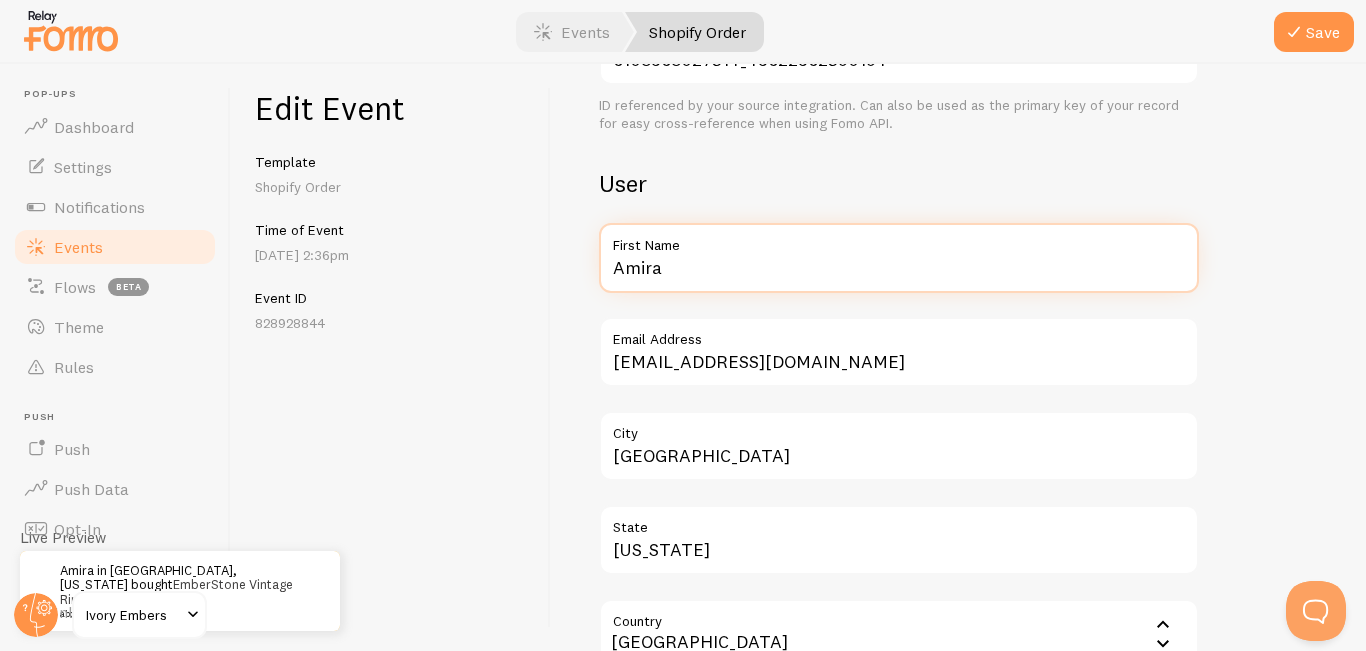 click on "Amira" at bounding box center [899, 258] 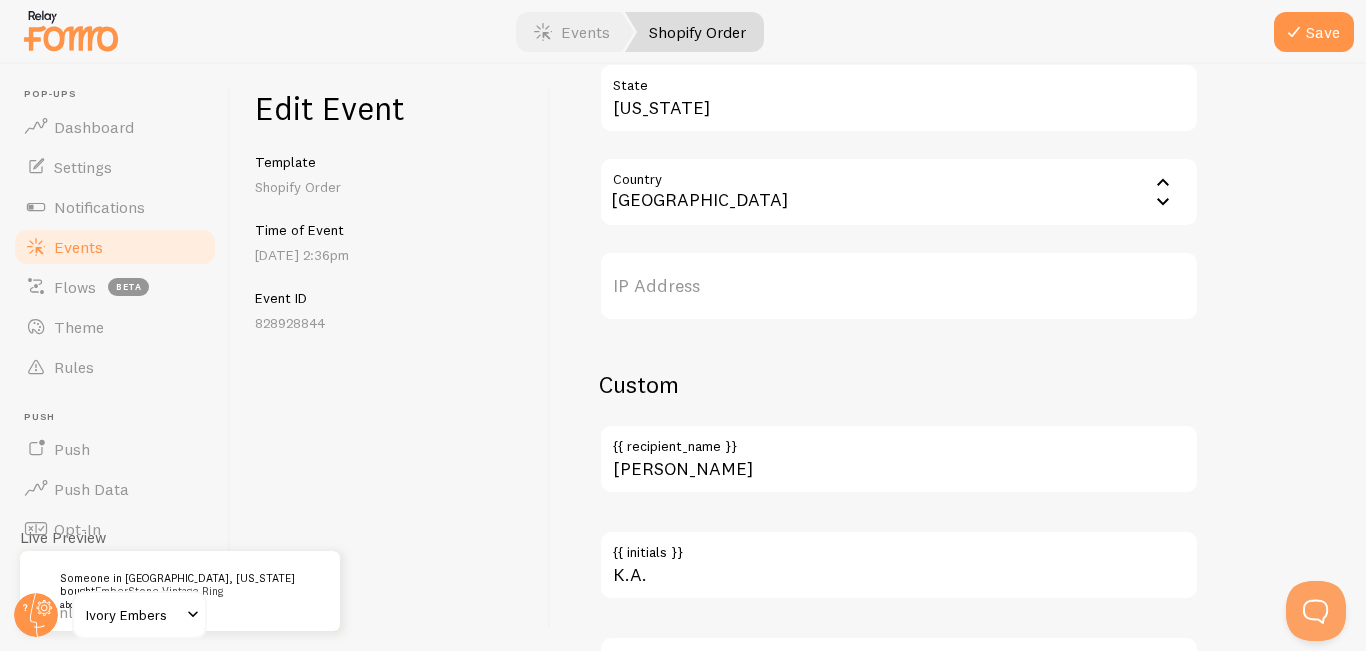 scroll, scrollTop: 1036, scrollLeft: 0, axis: vertical 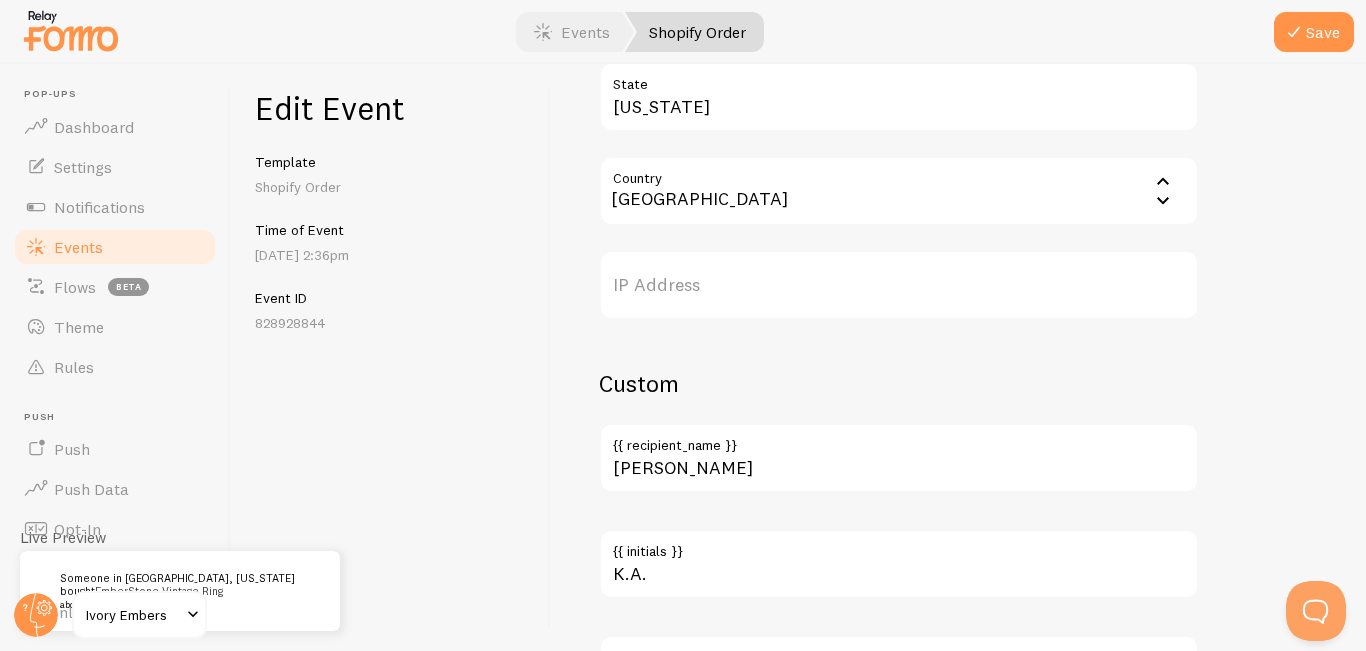 type 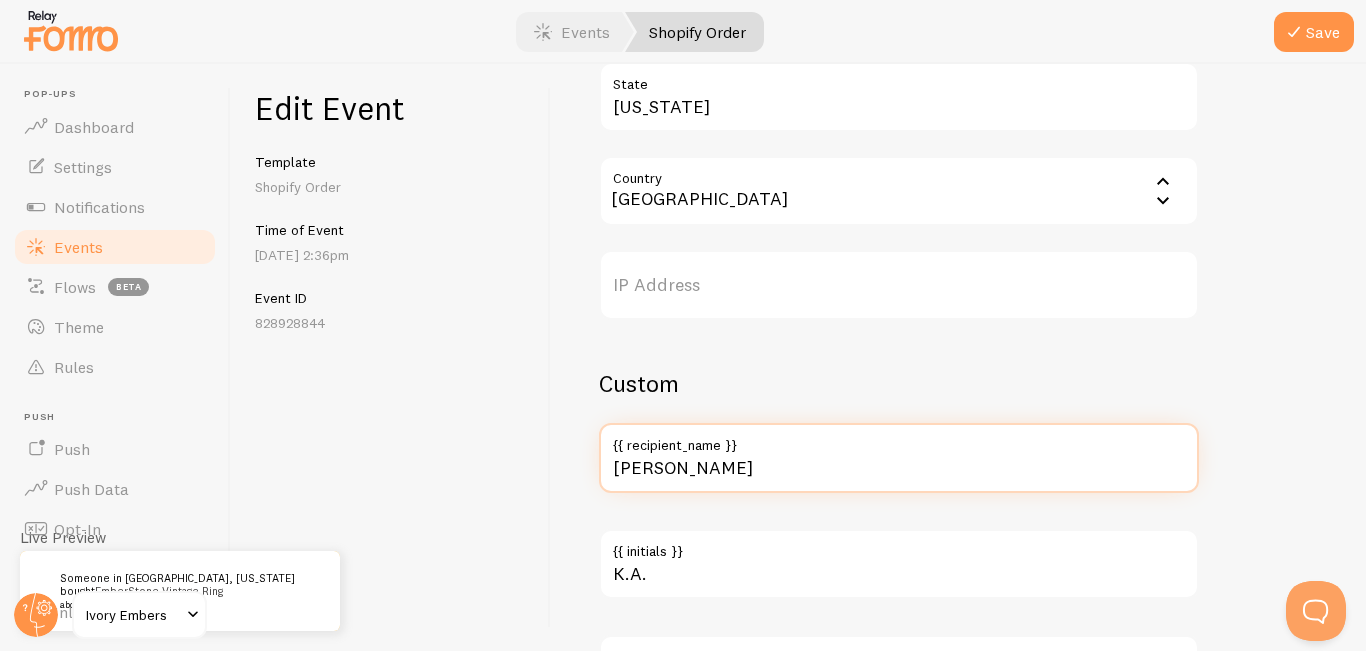 click on "Katie" at bounding box center [899, 458] 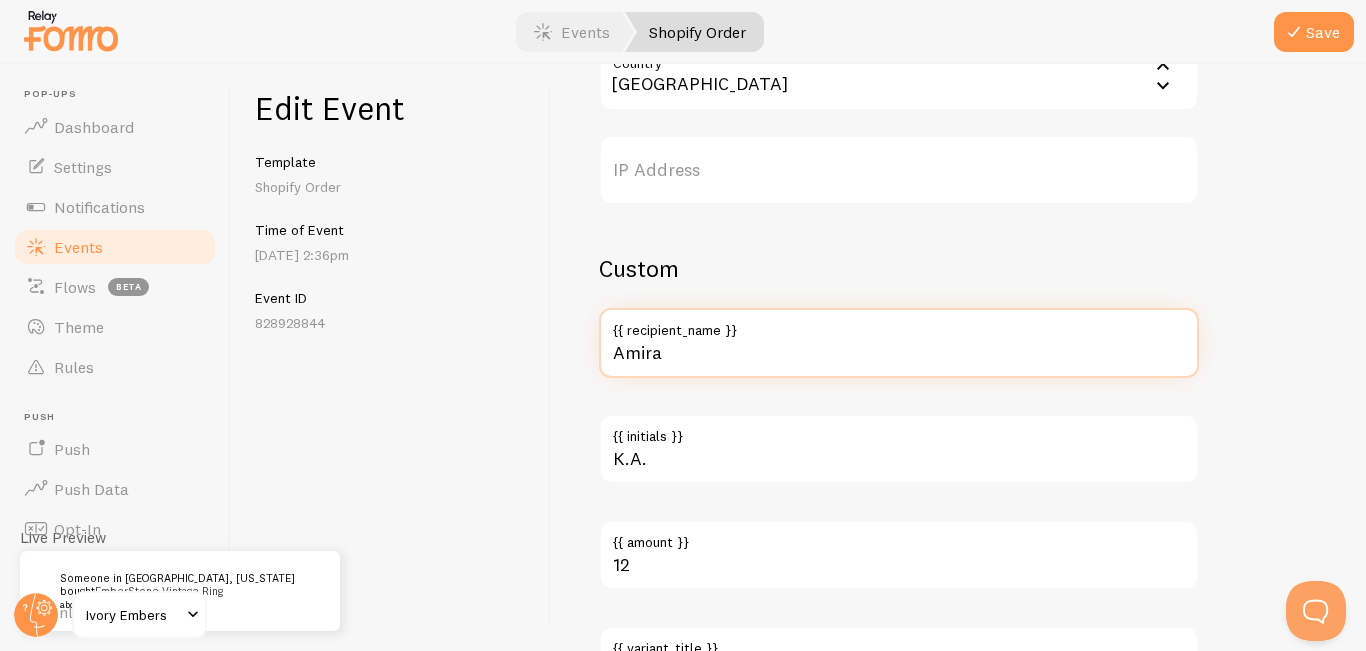 scroll, scrollTop: 1152, scrollLeft: 0, axis: vertical 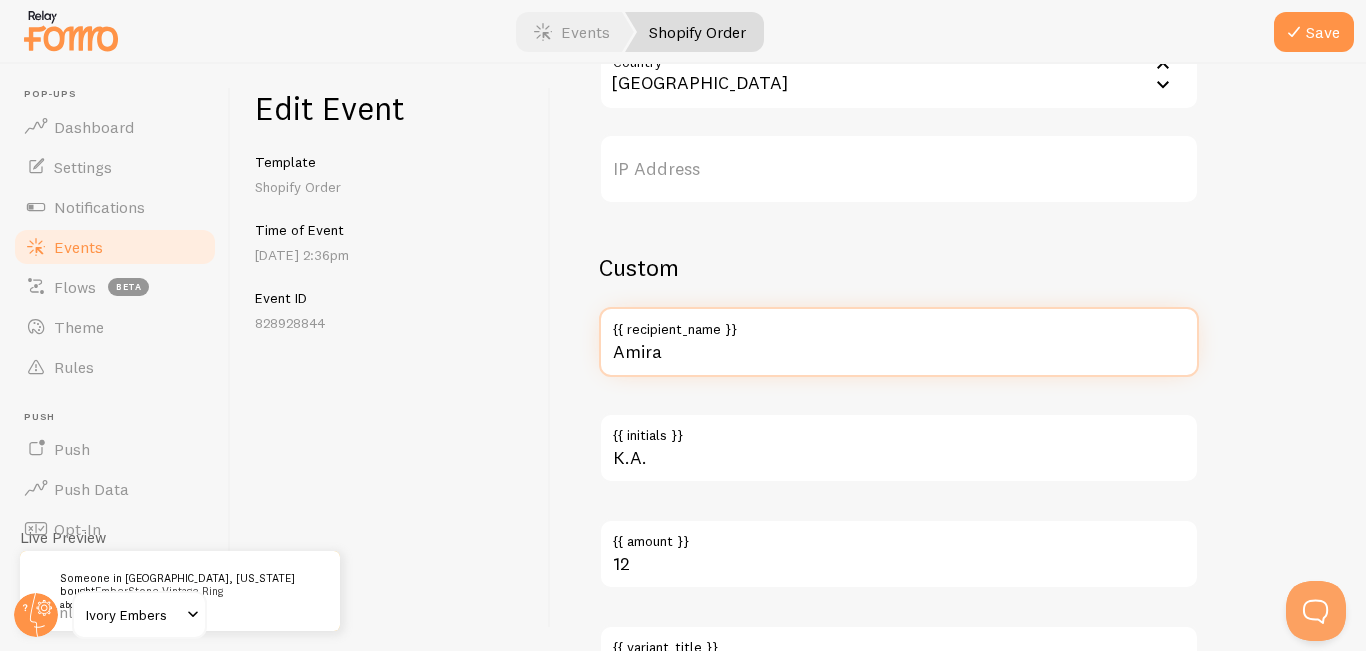 type on "Amira" 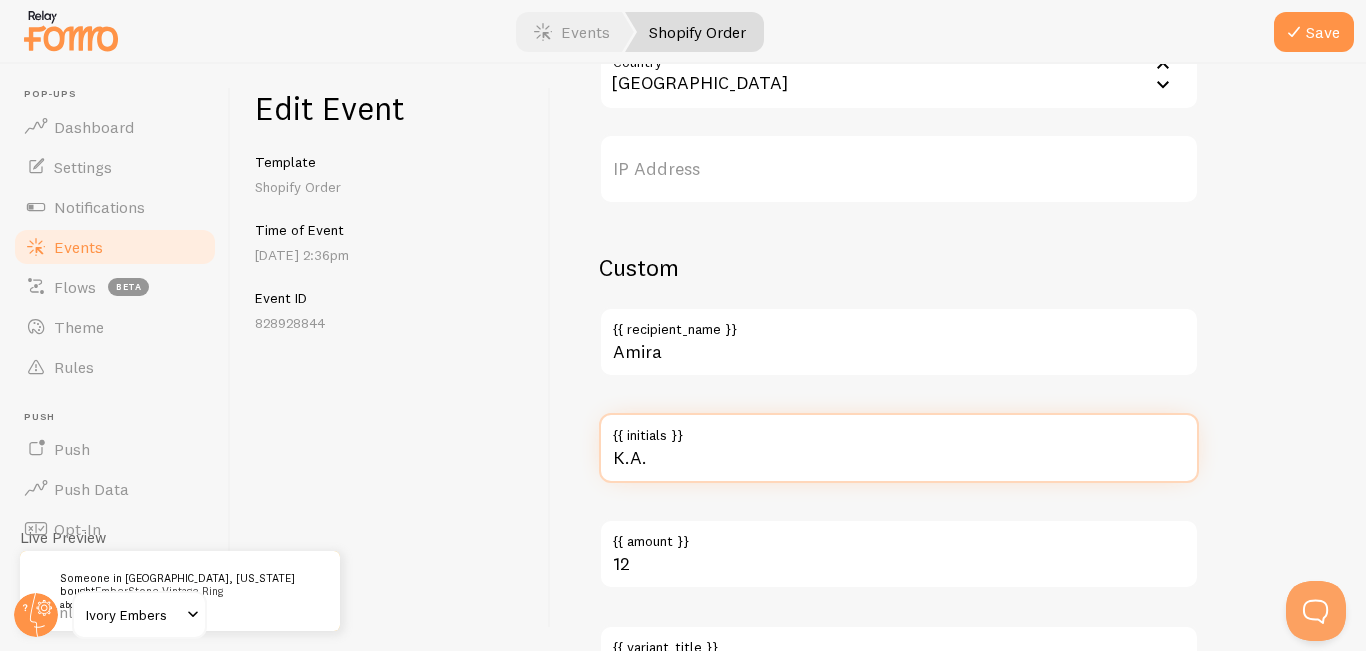 click on "K.A." at bounding box center (899, 448) 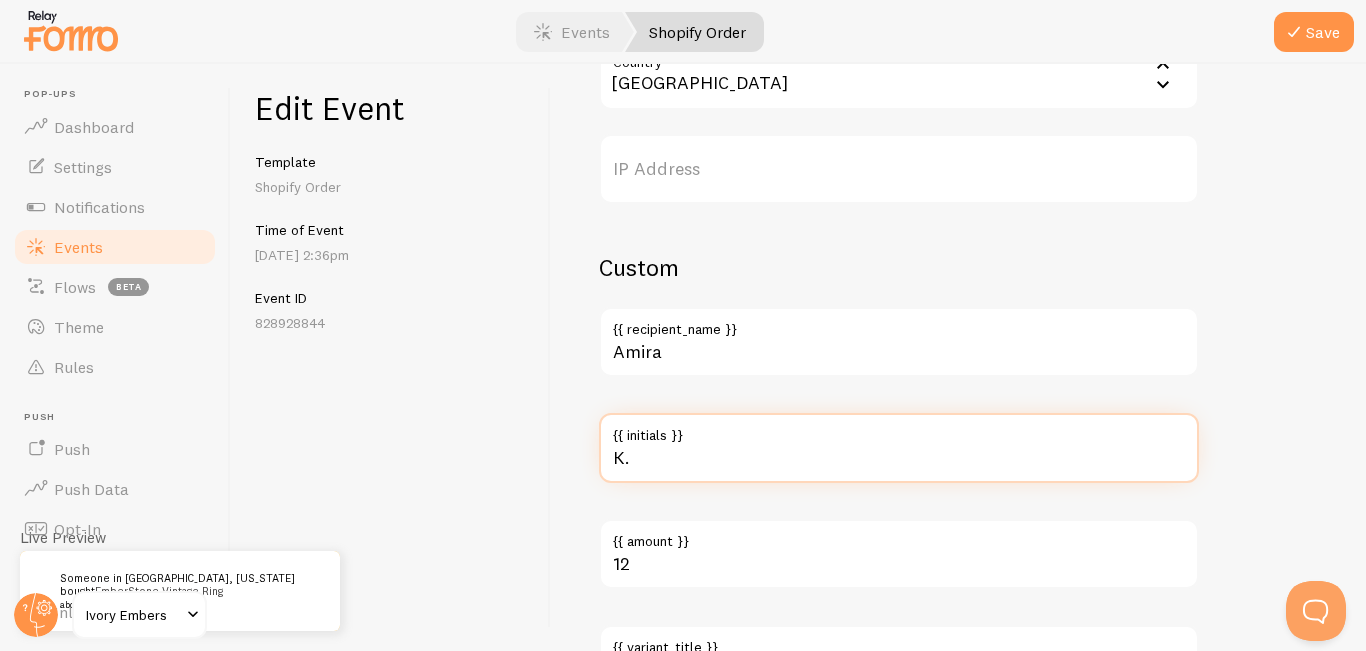 type on "K" 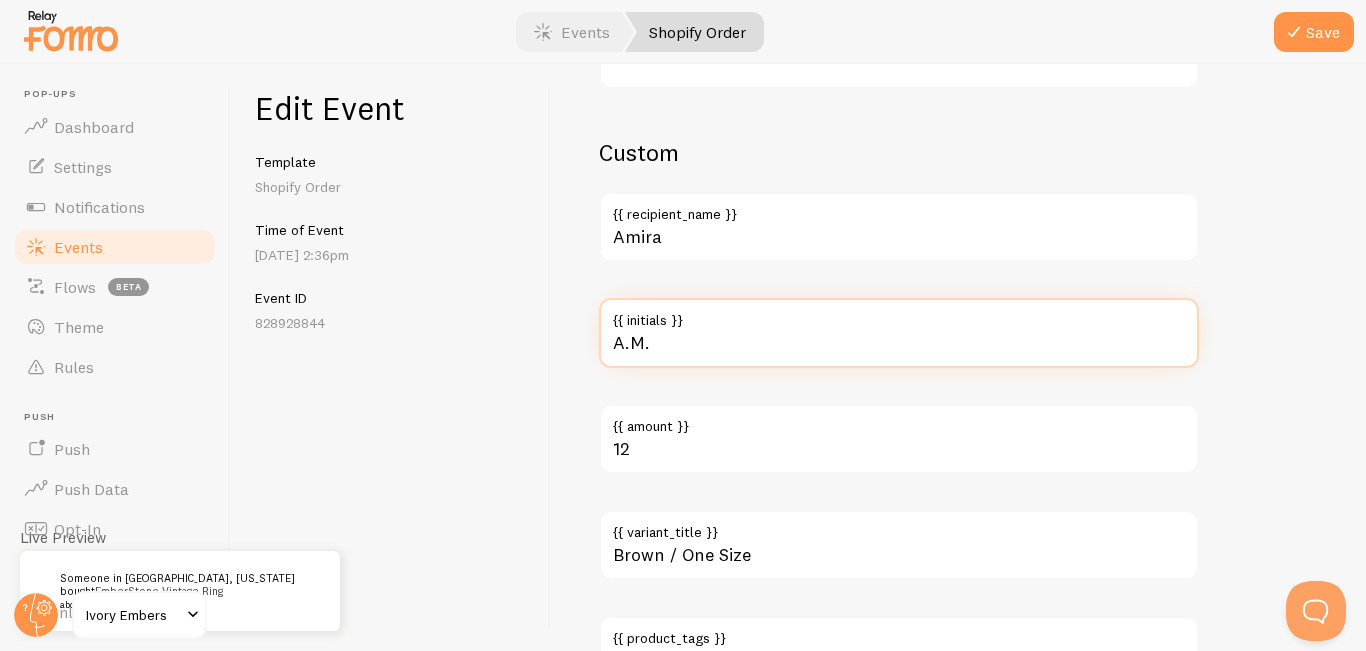 scroll, scrollTop: 1268, scrollLeft: 0, axis: vertical 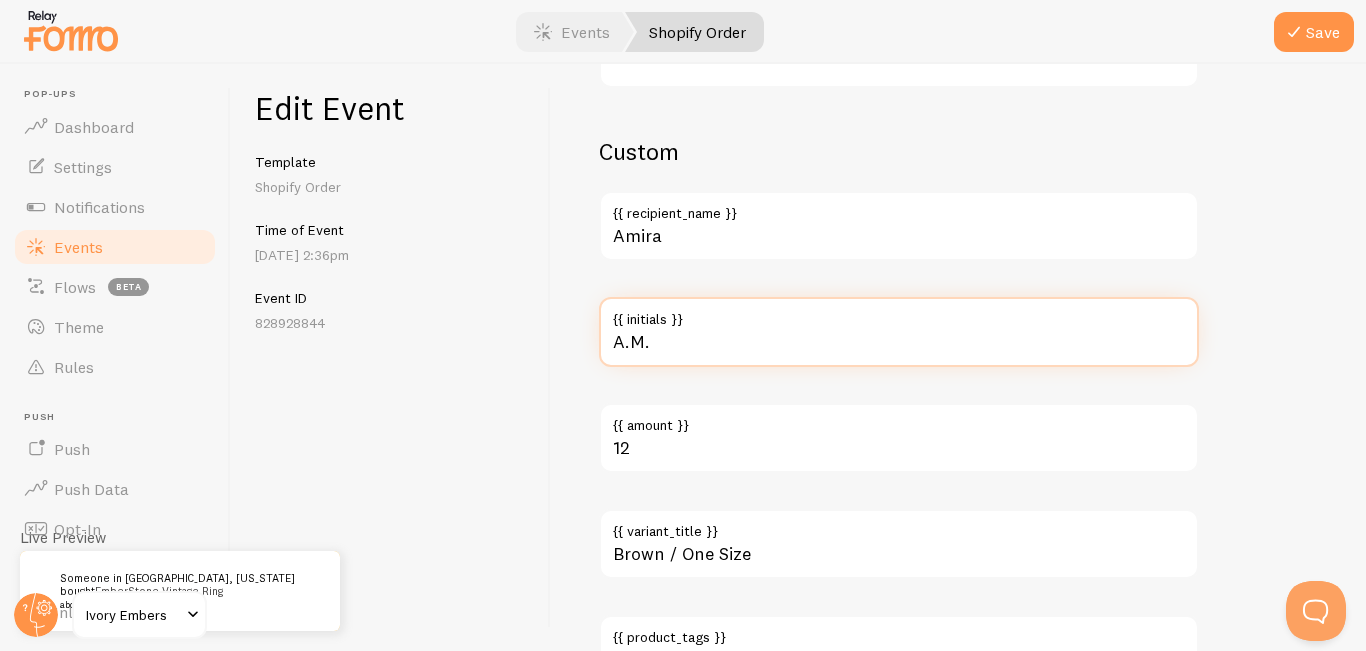 type on "A.M." 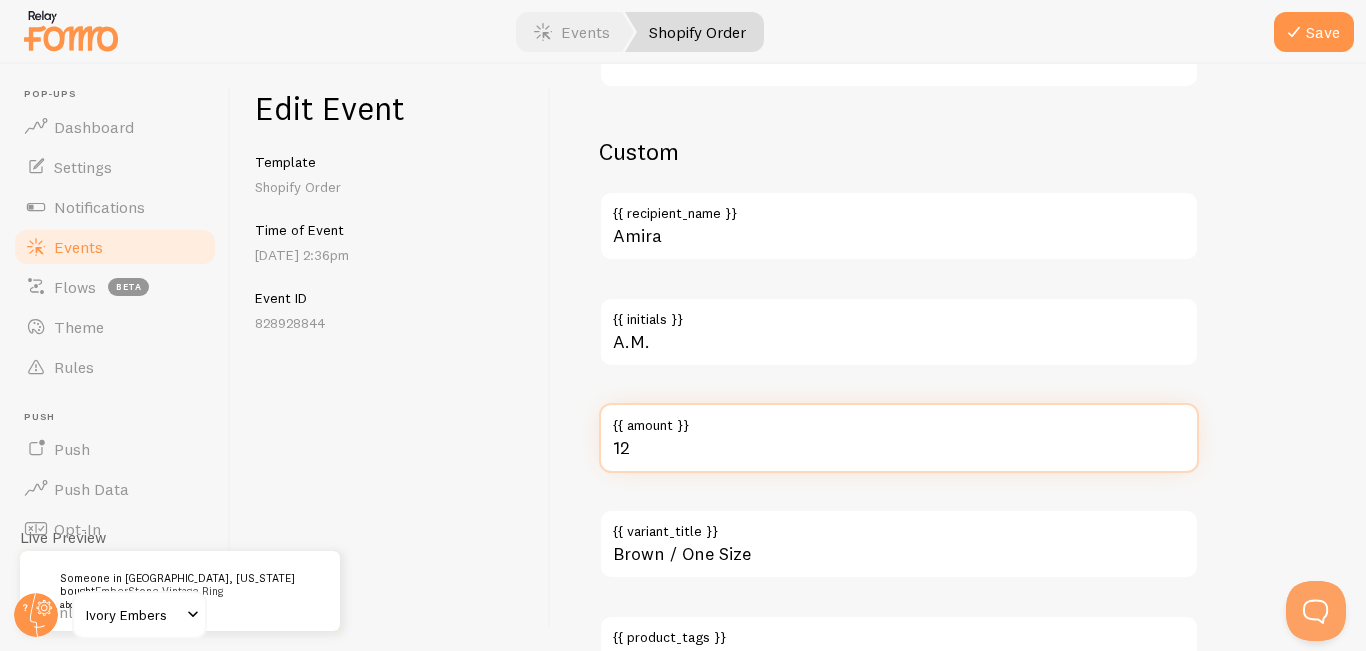 click on "12" at bounding box center [899, 438] 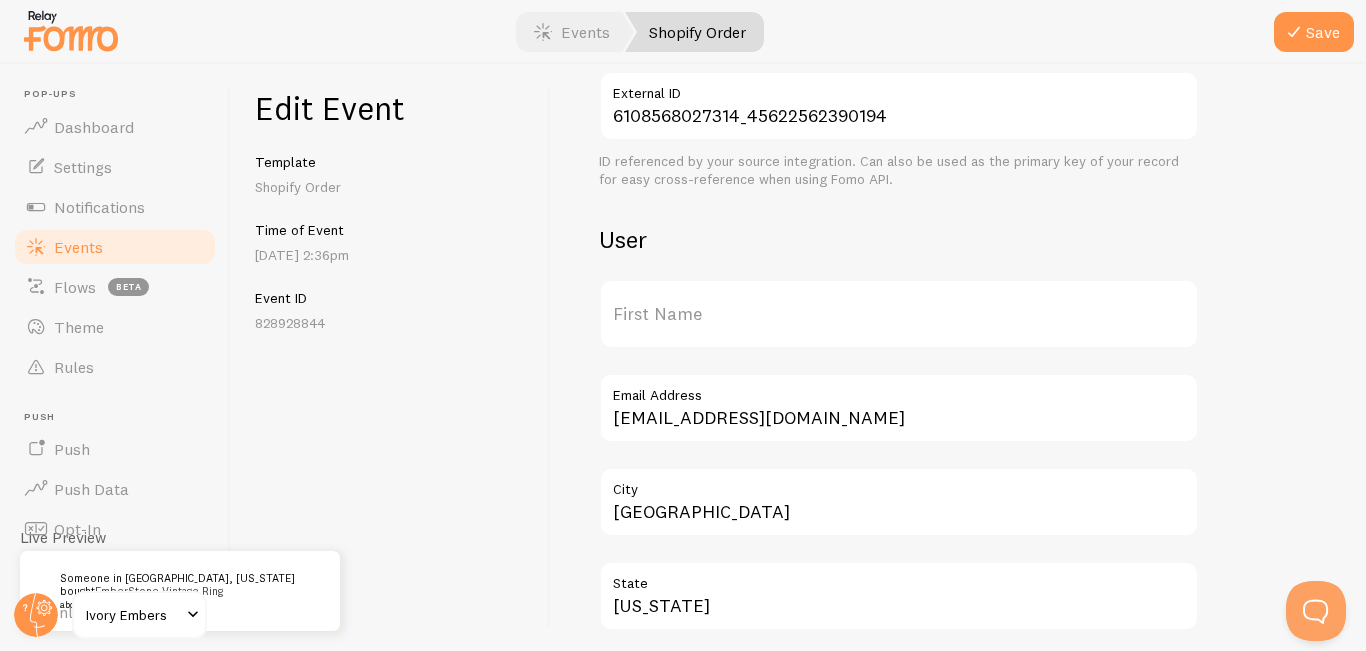 scroll, scrollTop: 538, scrollLeft: 0, axis: vertical 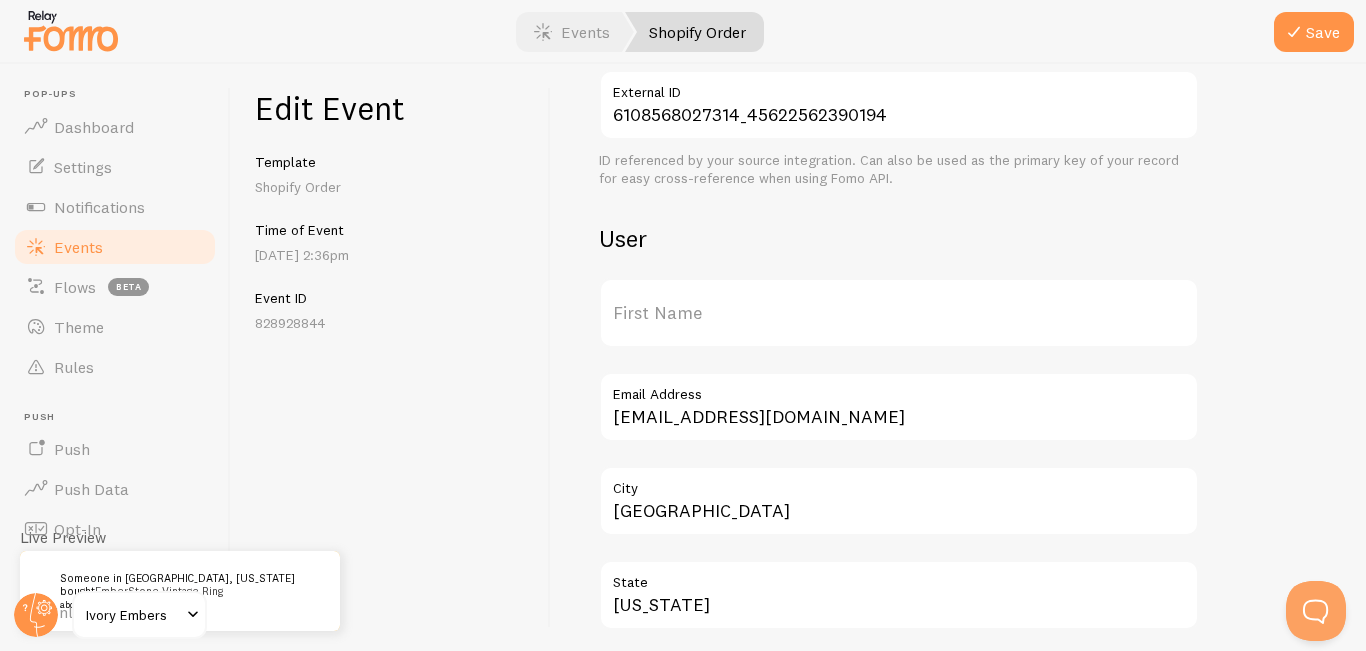 type 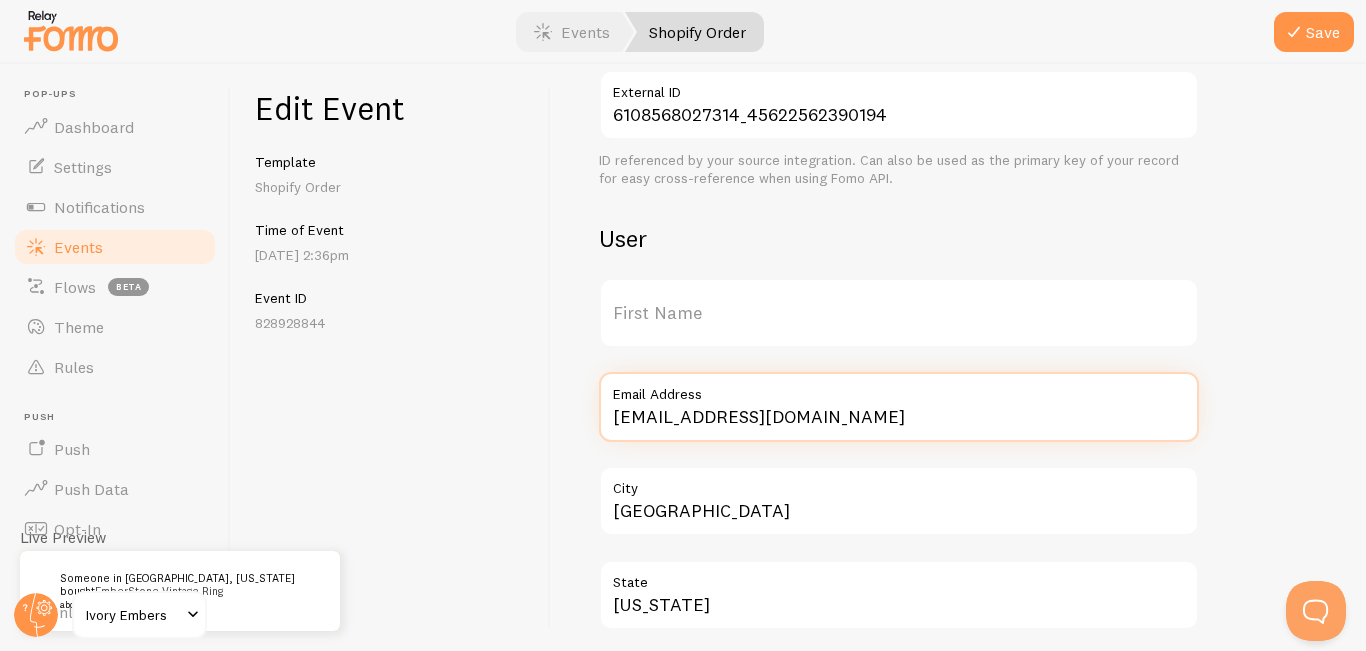 click on "amira@gmail.com" at bounding box center (899, 407) 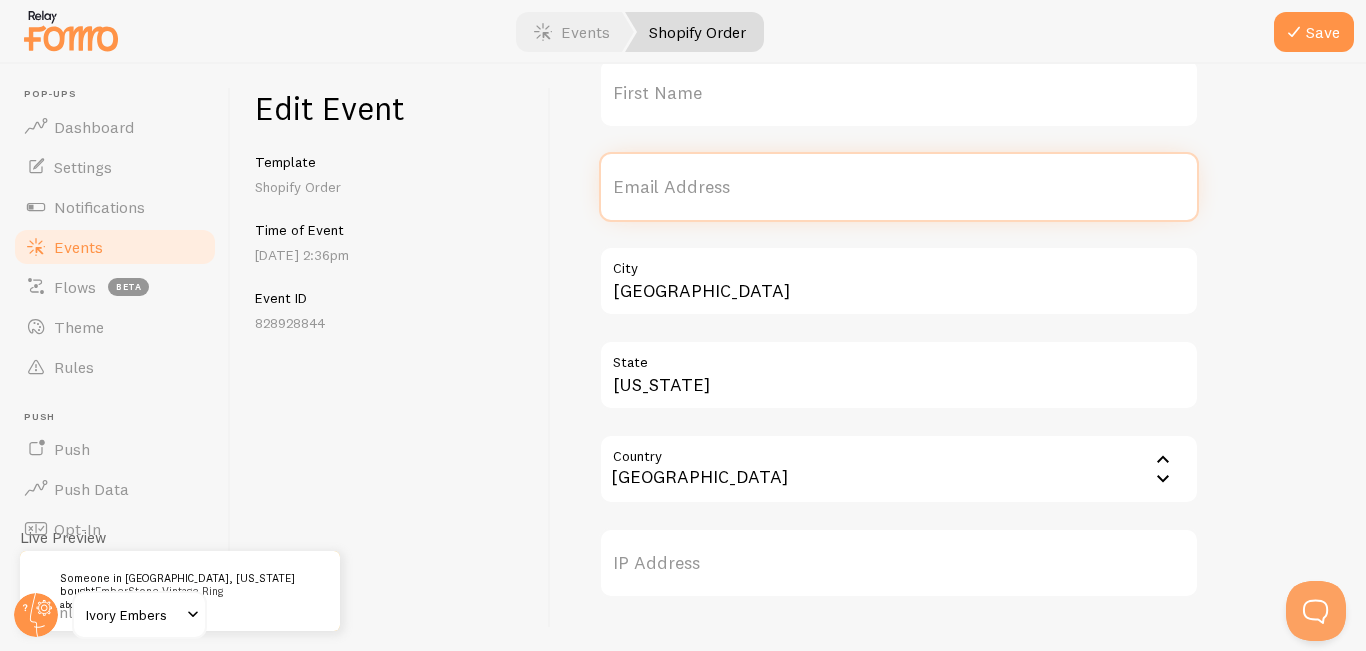 scroll, scrollTop: 761, scrollLeft: 0, axis: vertical 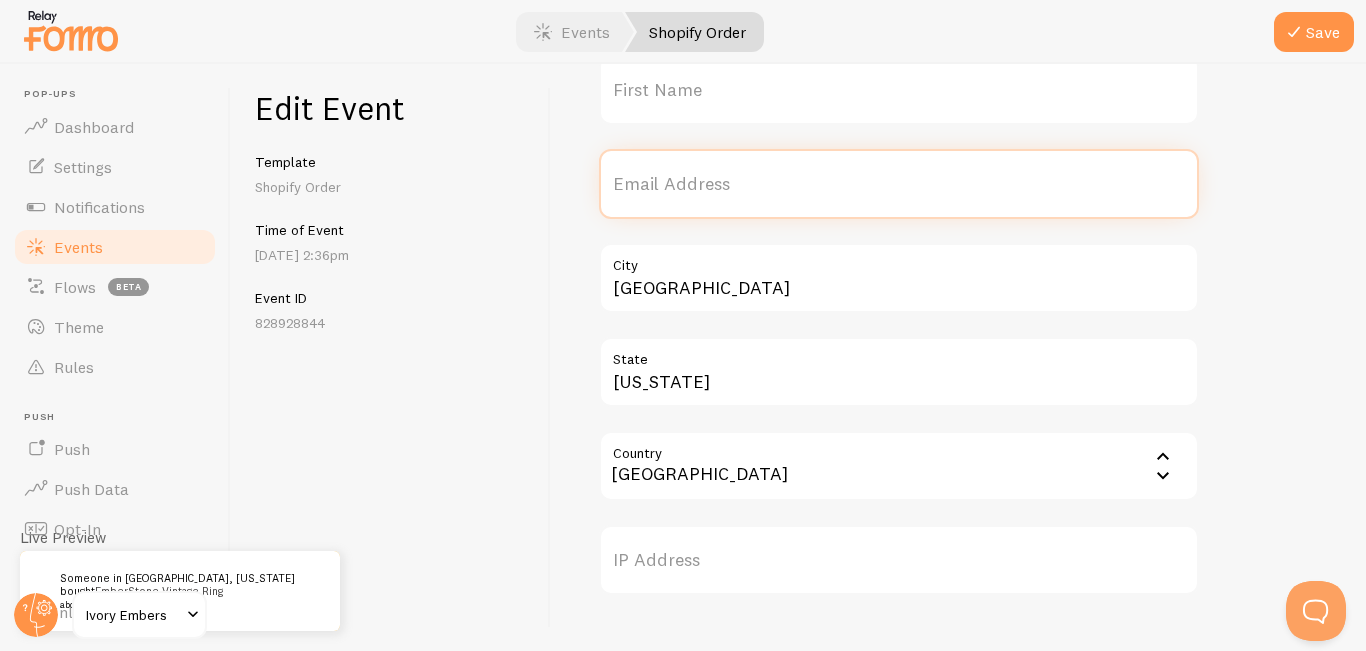 type 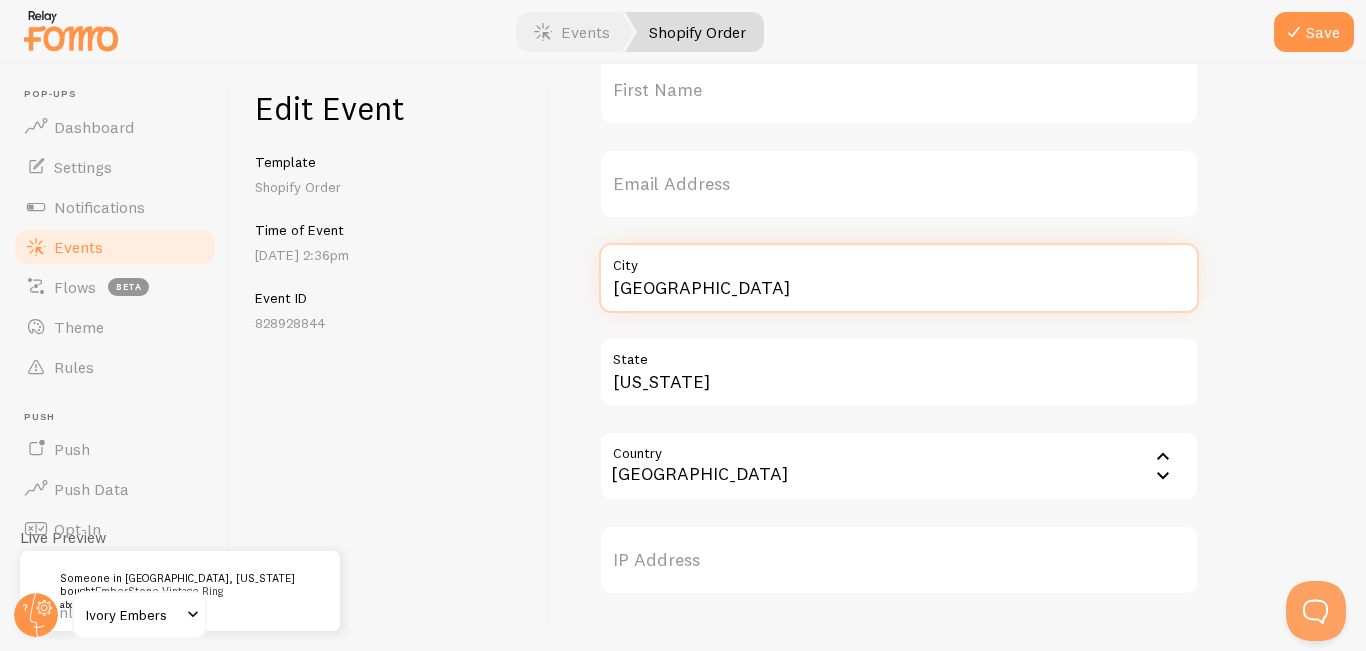 click on "Los Angeles" at bounding box center [899, 278] 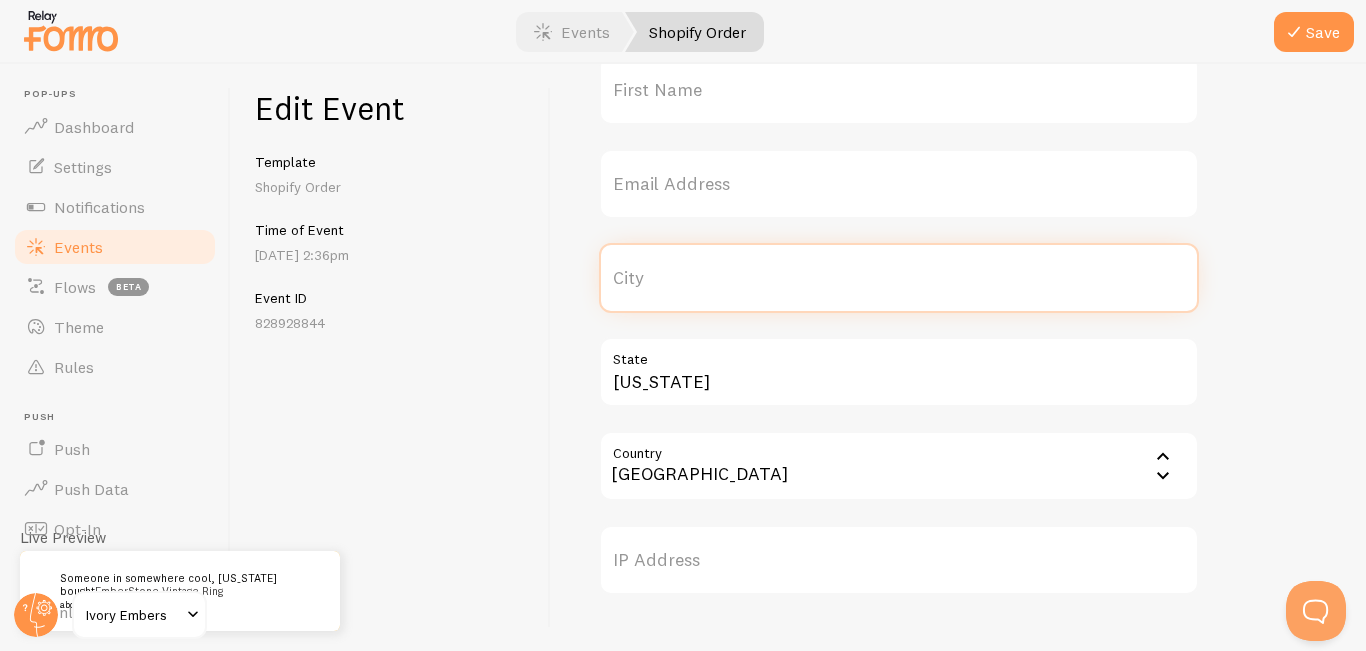type 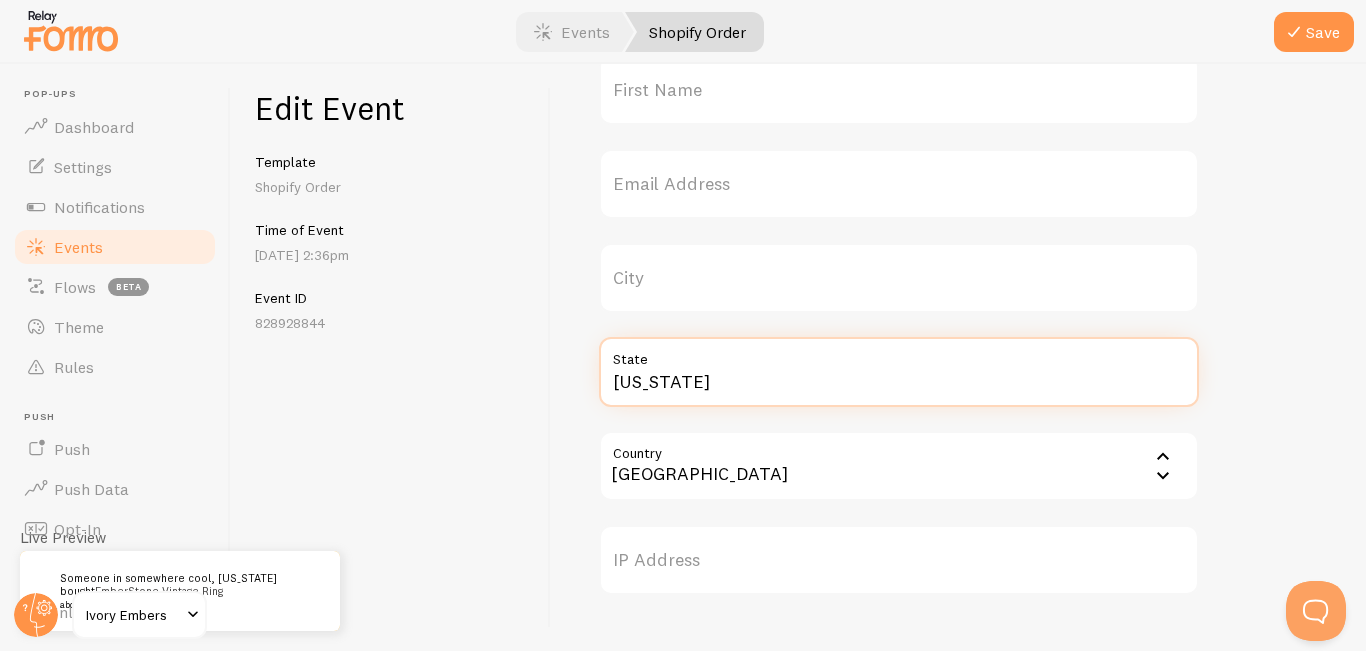 click on "California" at bounding box center [899, 372] 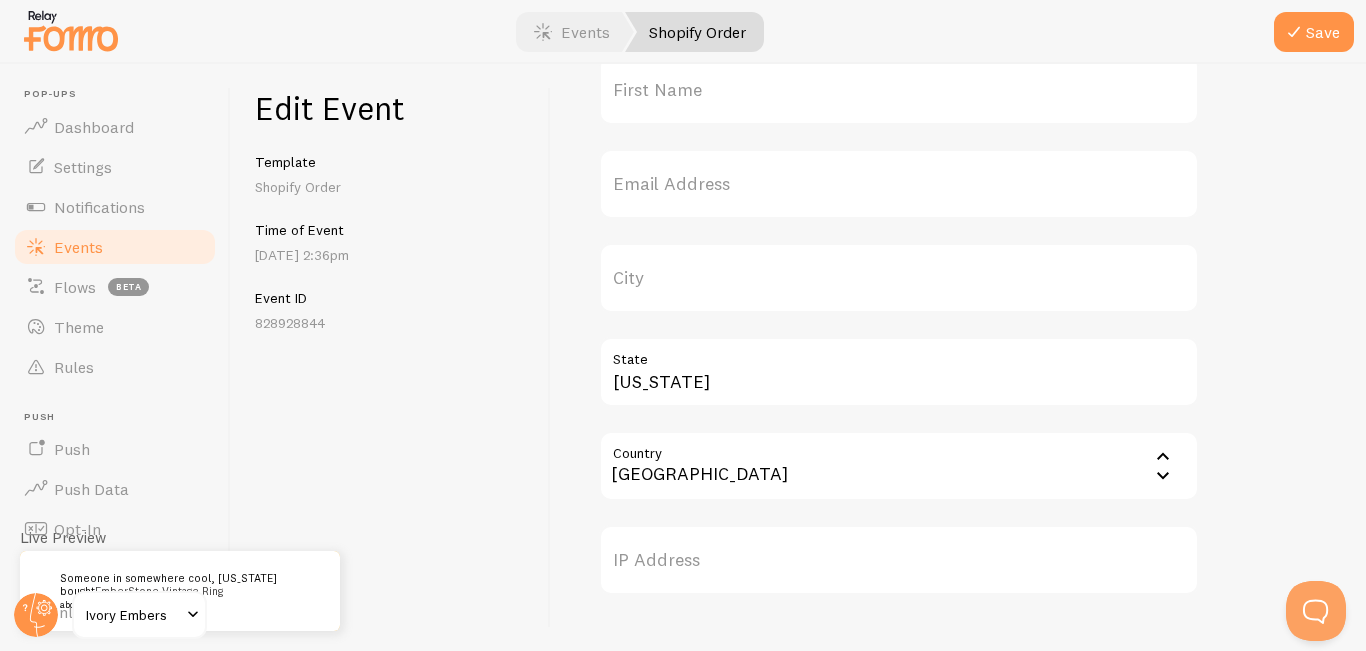 click on "State" at bounding box center [899, 354] 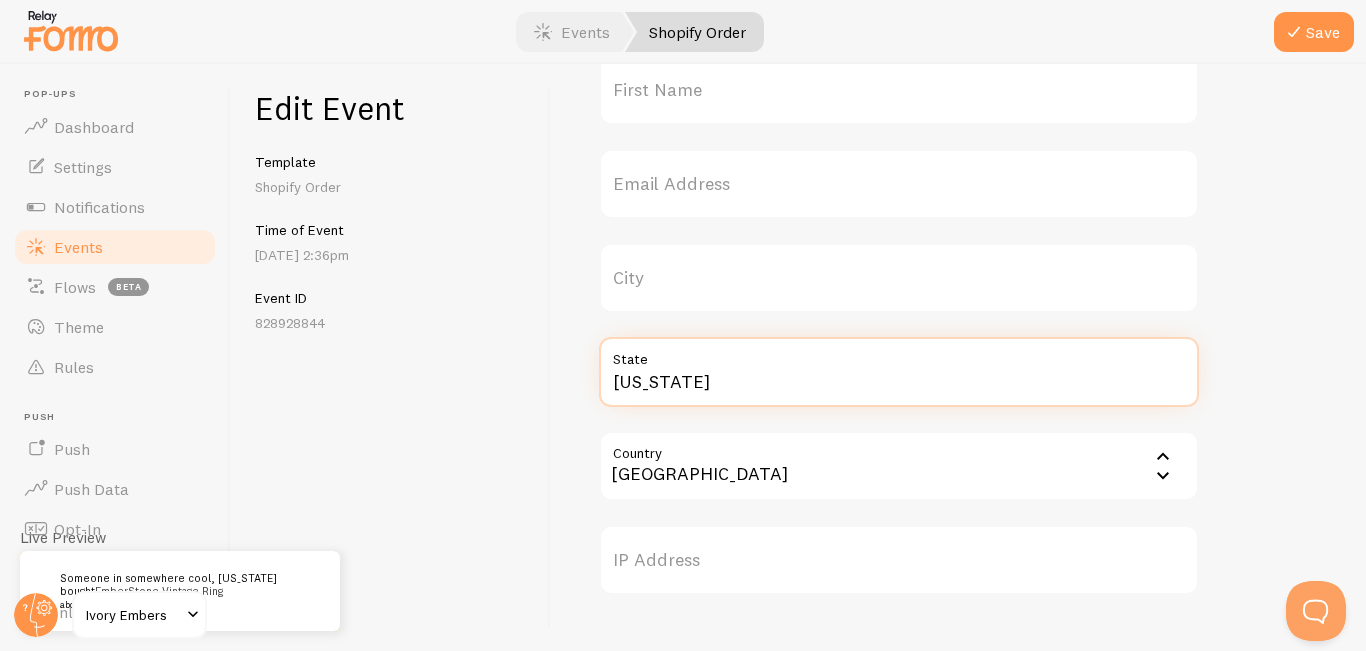 click on "California" at bounding box center (899, 372) 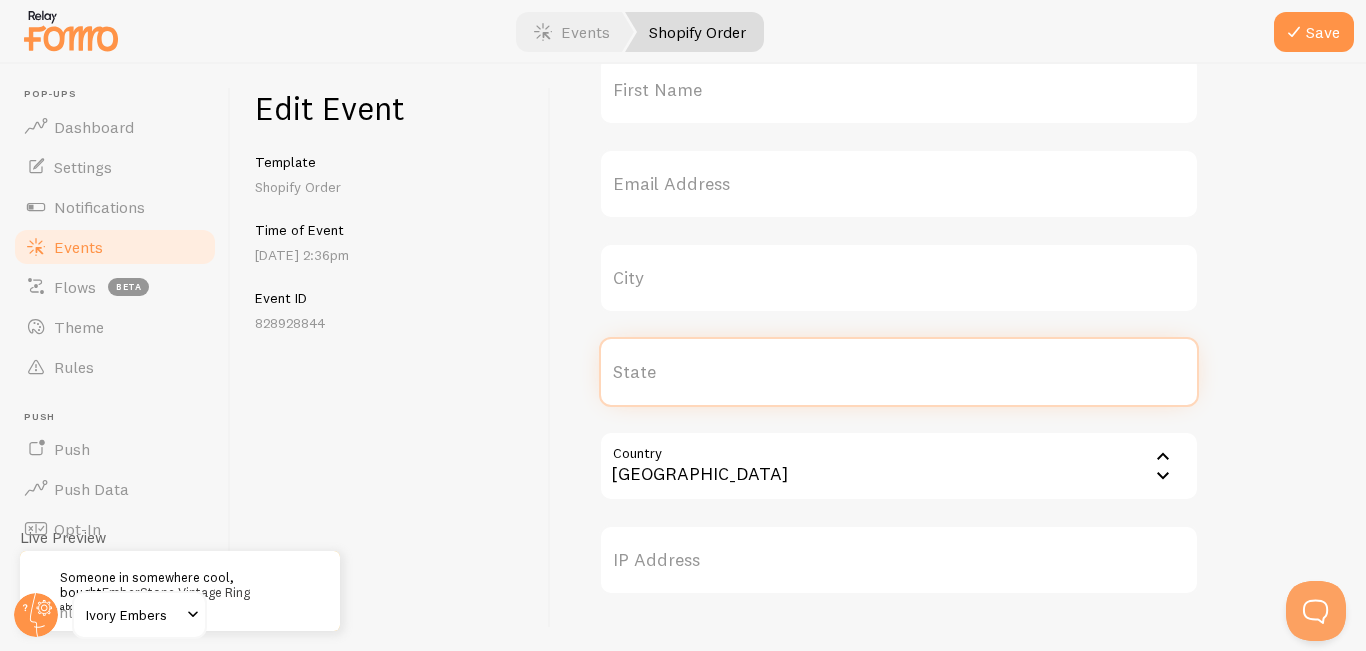 type 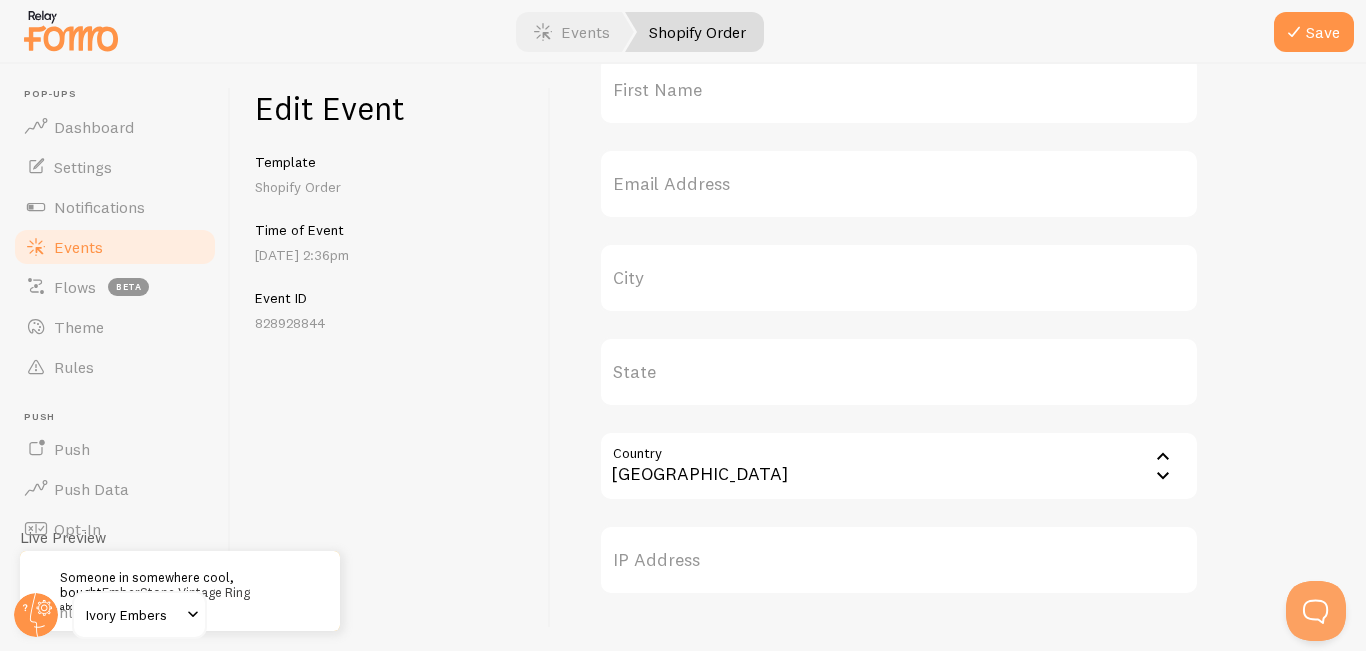 click on "Country" at bounding box center [899, 466] 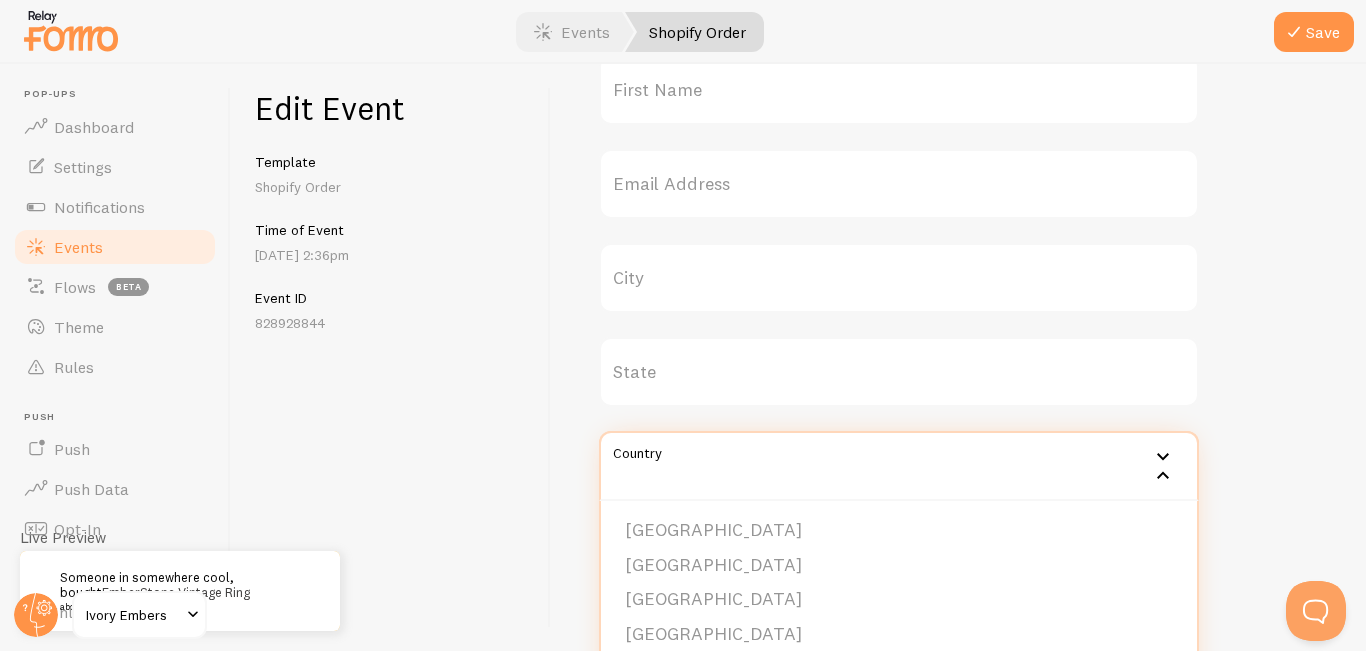 click on "Country" at bounding box center [899, 466] 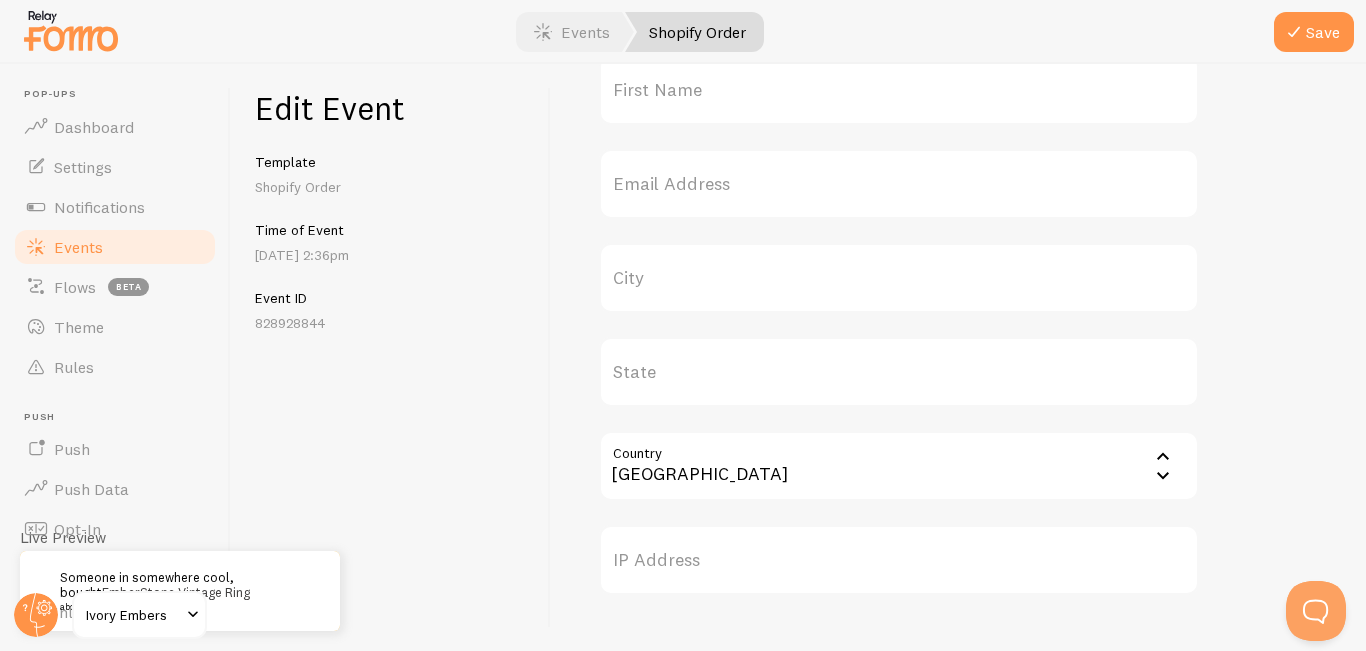 click on "Country" at bounding box center [899, 466] 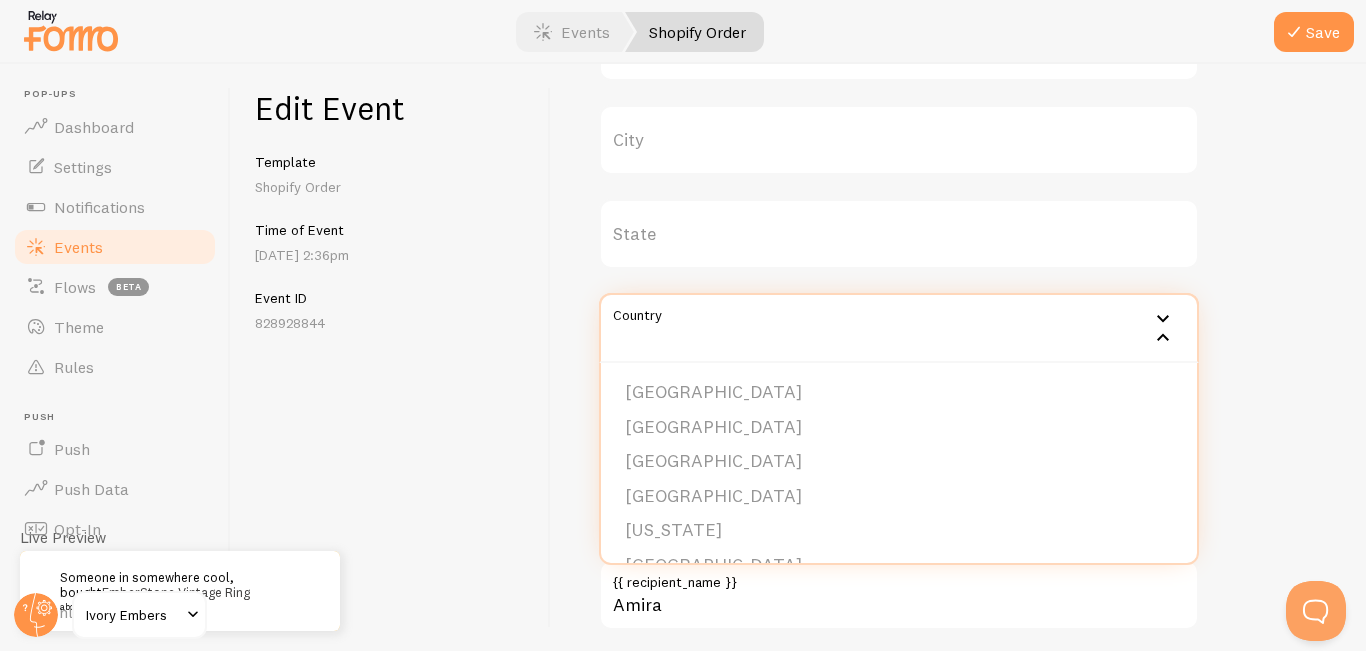 scroll, scrollTop: 901, scrollLeft: 0, axis: vertical 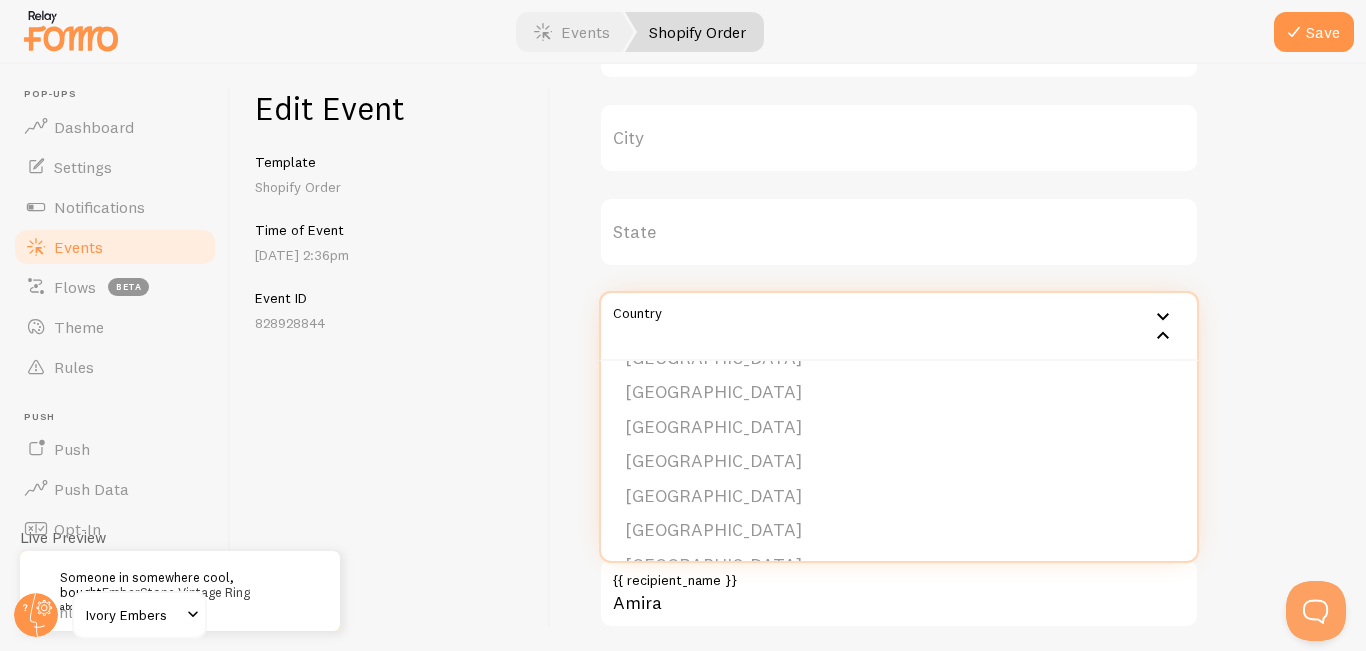 drag, startPoint x: 1341, startPoint y: 409, endPoint x: 1312, endPoint y: 407, distance: 29.068884 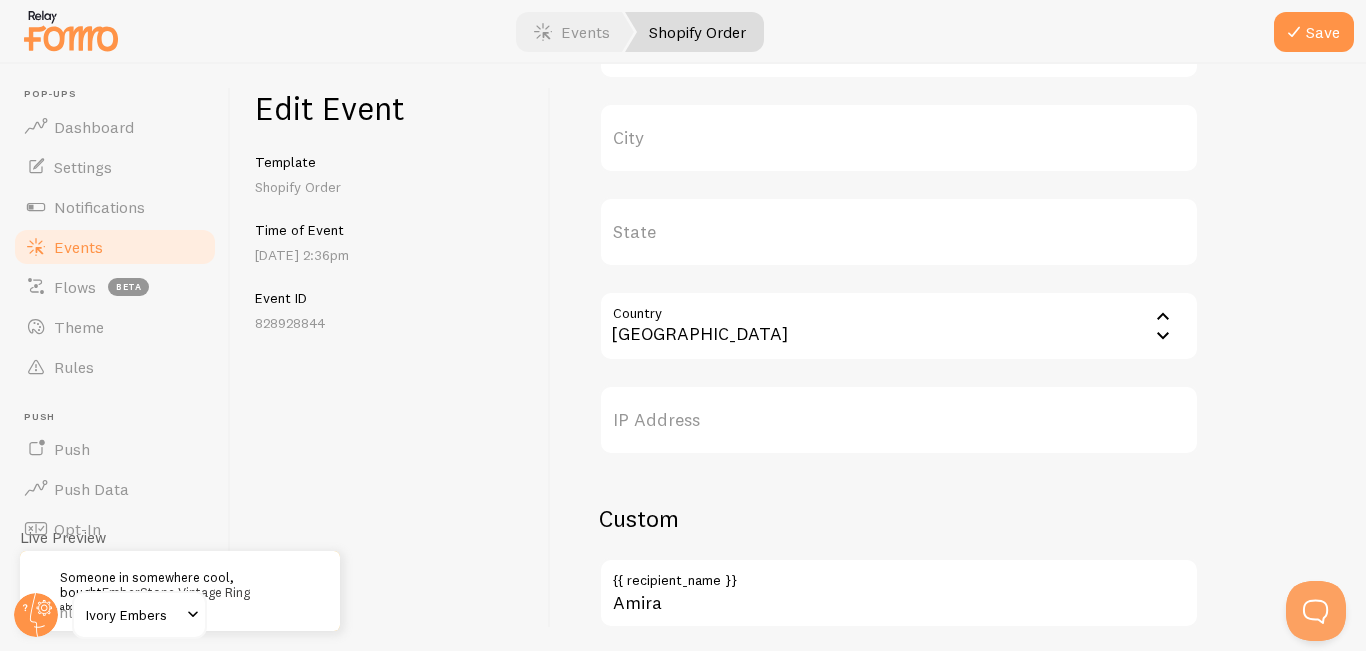 click on "Meta     EmberStone Vintage Ring   Title       This text will be bolded in your notification and link to the Event URL you provide below, if you use the {{ title_with_link }} variable.     https://ivoryembersco.com/products/vintage-natural-stone-gold-plated-adjustable-ring?variant=45622562390194   Event URL       This is where your visitors will be sent if they click the notifications image or the {{ title_with_link }} merge variable.     https://cdn.shopify.com/s/files/1/0716/5139/3714/files/6942c3c3-d331-4577-bec4-47fab2ce8ec3-Max-Origin.webp?v=1753070261   Image URL     Upload     URL of your notification's image       6108568027314_45622562390194   External ID       ID referenced by your source integration. Can also be used as the primary key of your record for easy cross-reference when using Fomo API.   User       First Name             Email Address             City             State         Country     United States       Afghanistan  Åland Islands  Albania  Algeria  American Samoa  Andorra  Angola" at bounding box center (958, 357) 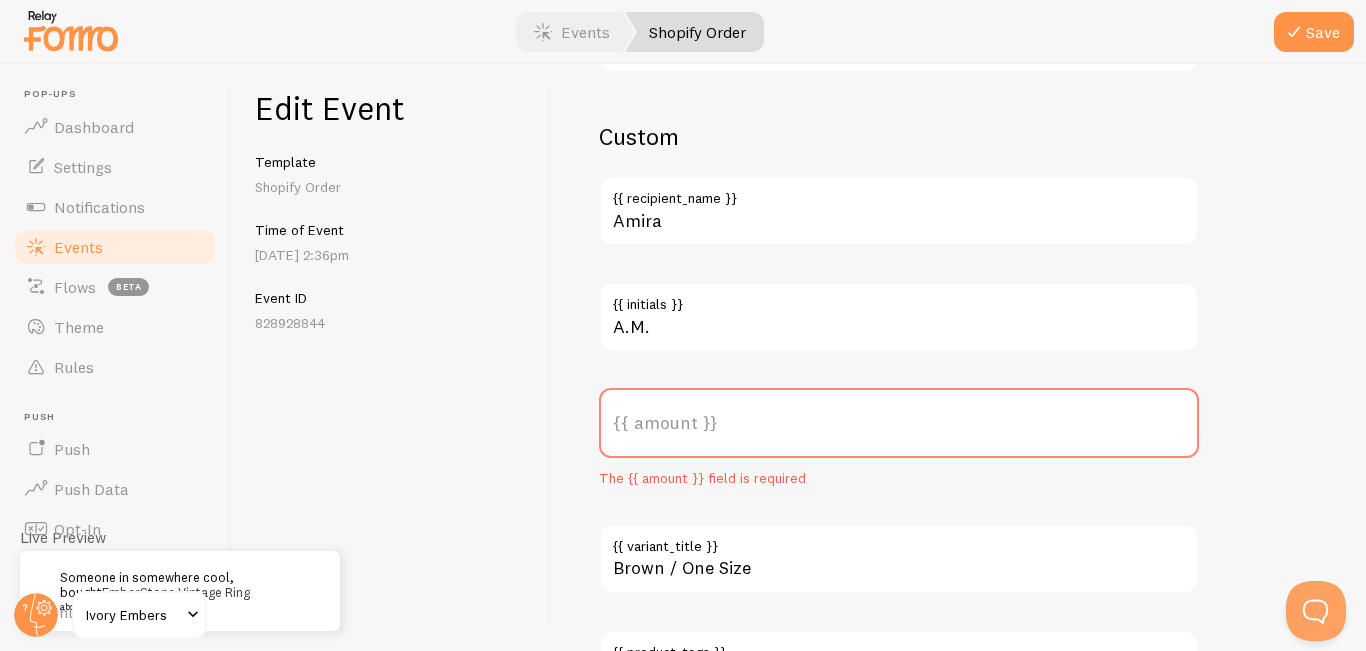 scroll, scrollTop: 1342, scrollLeft: 0, axis: vertical 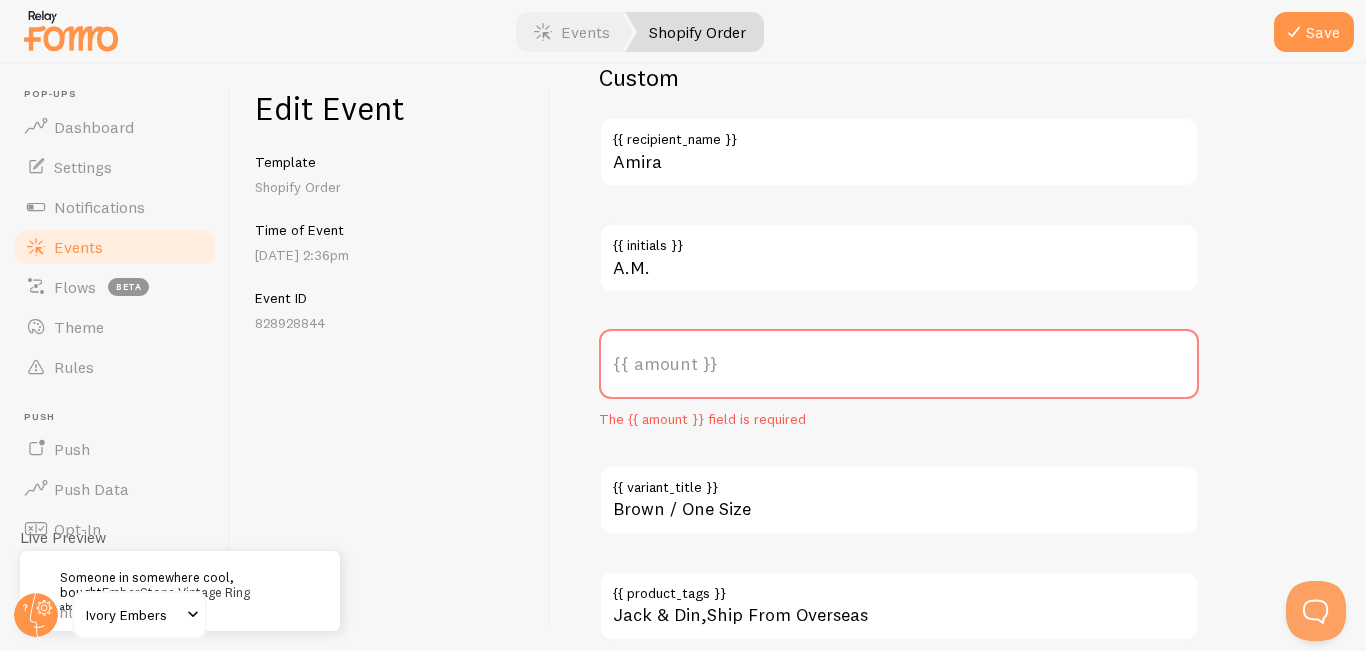 click on "{{ amount }}" at bounding box center (899, 364) 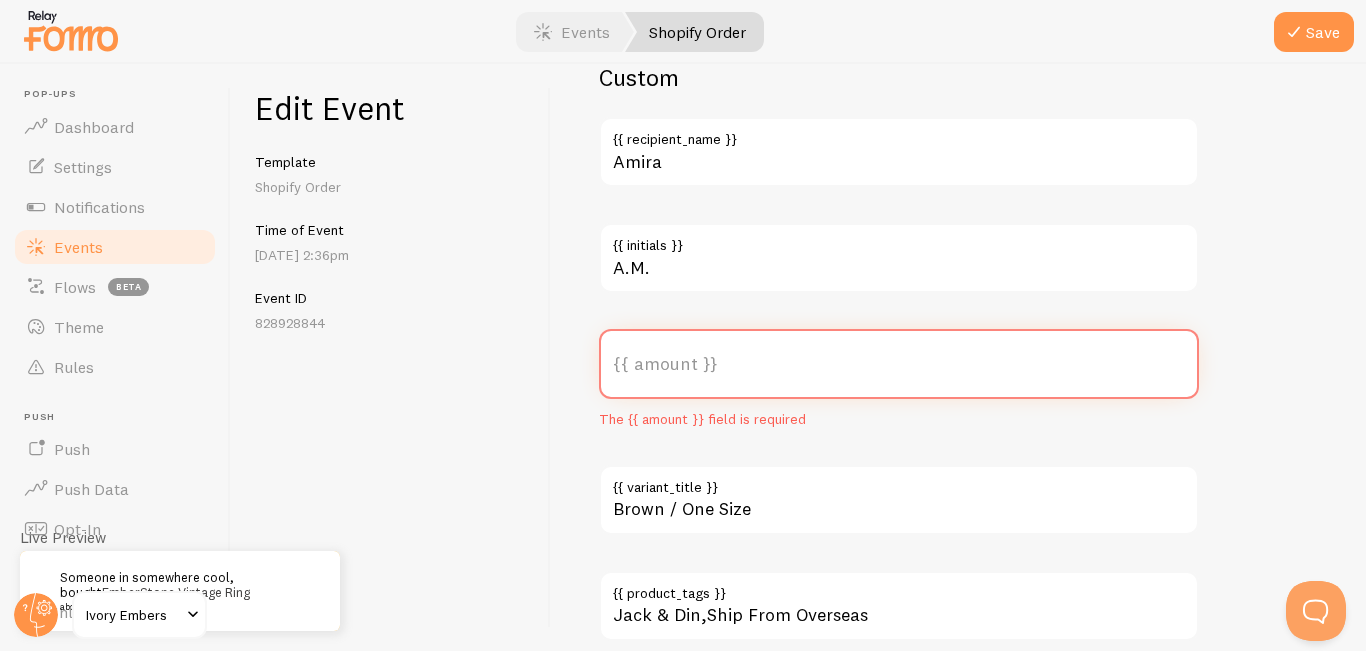 click on "{{ amount }}" at bounding box center (899, 364) 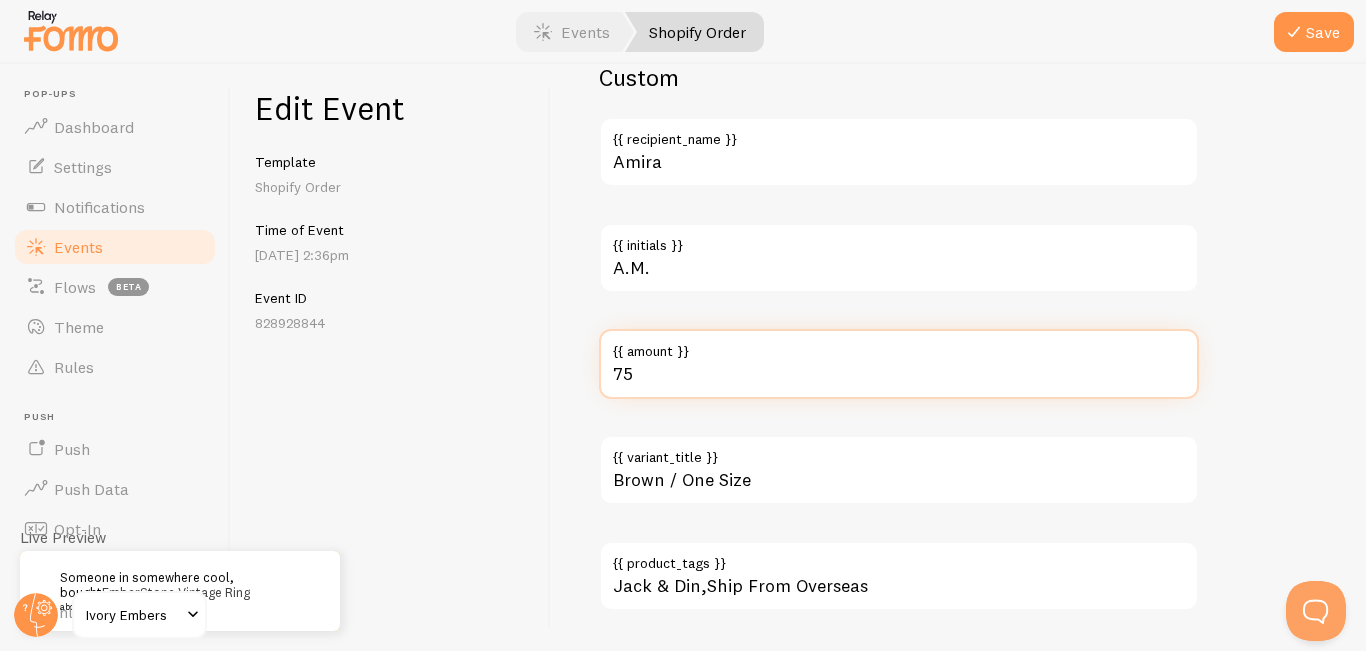 click on "75" at bounding box center (899, 364) 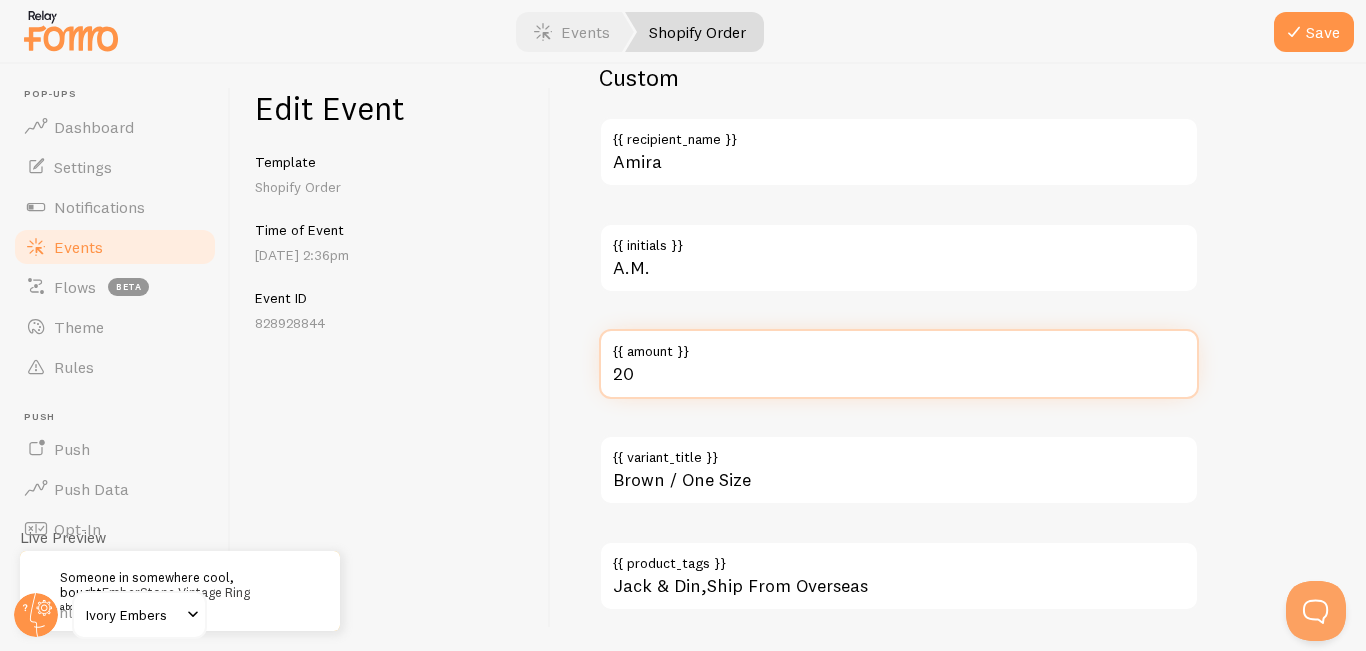 type on "20" 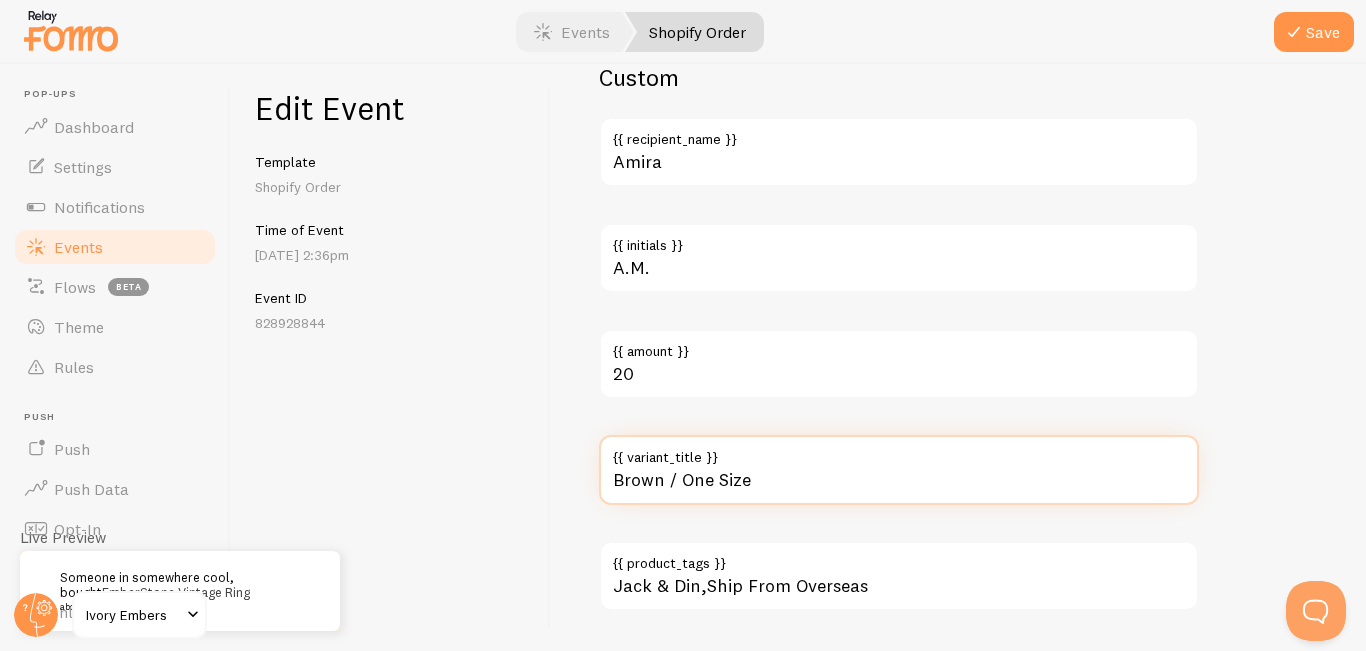 click on "Brown / One Size" at bounding box center [899, 470] 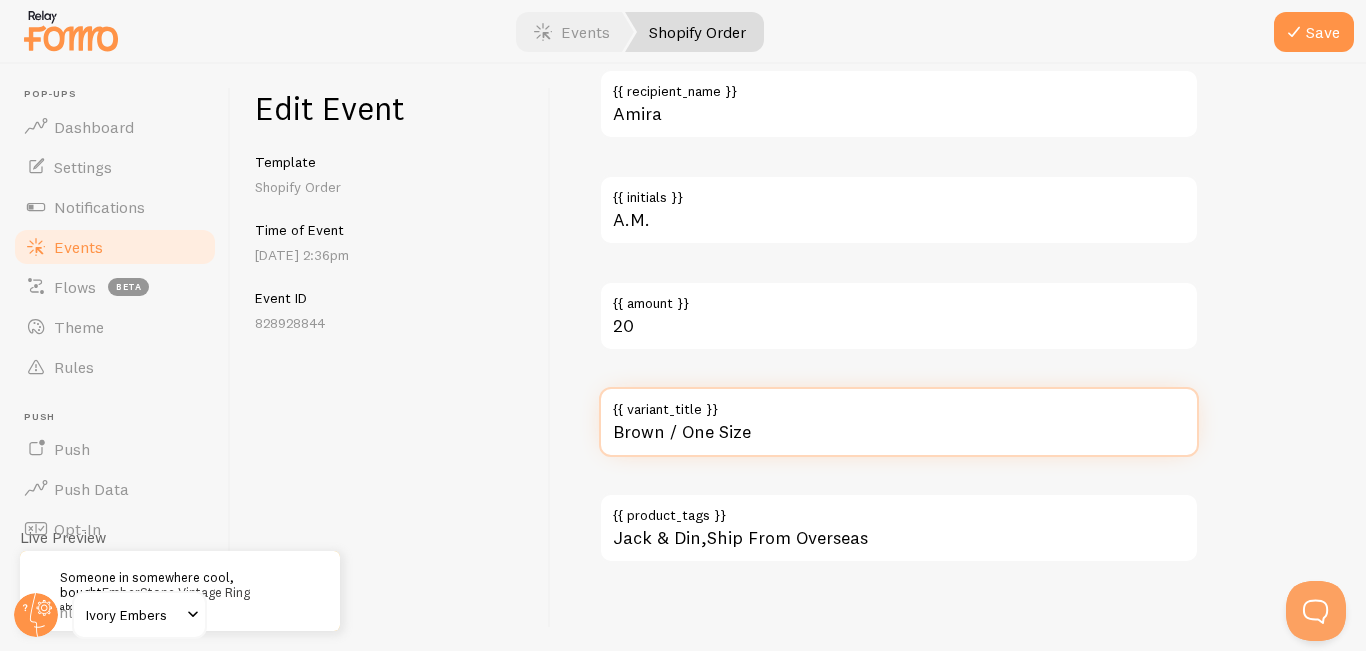 scroll, scrollTop: 1398, scrollLeft: 0, axis: vertical 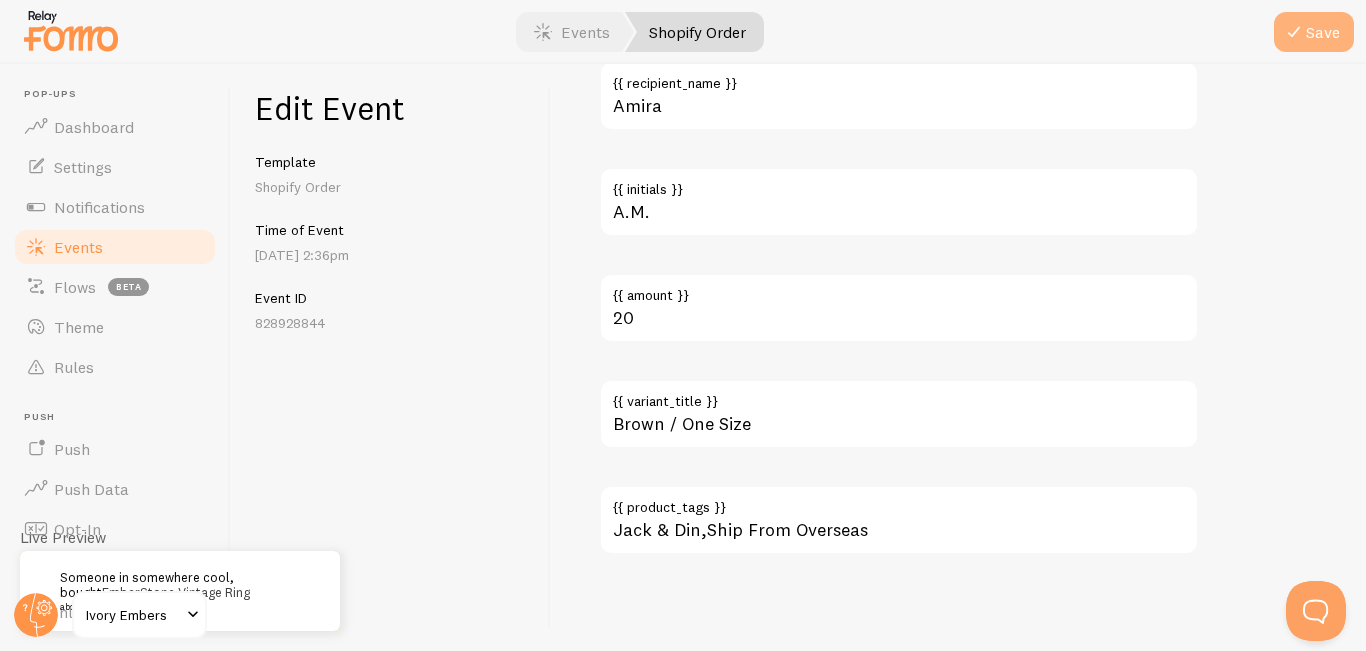 click on "Save" at bounding box center [1314, 32] 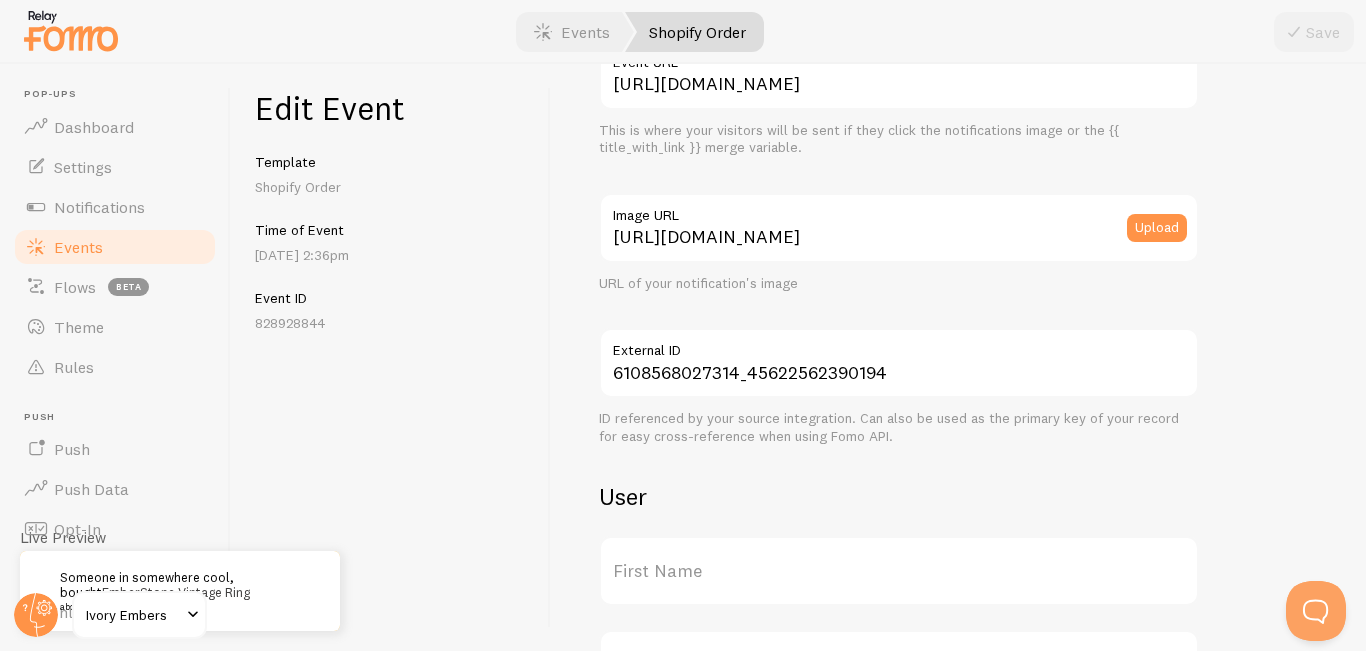 scroll, scrollTop: 0, scrollLeft: 0, axis: both 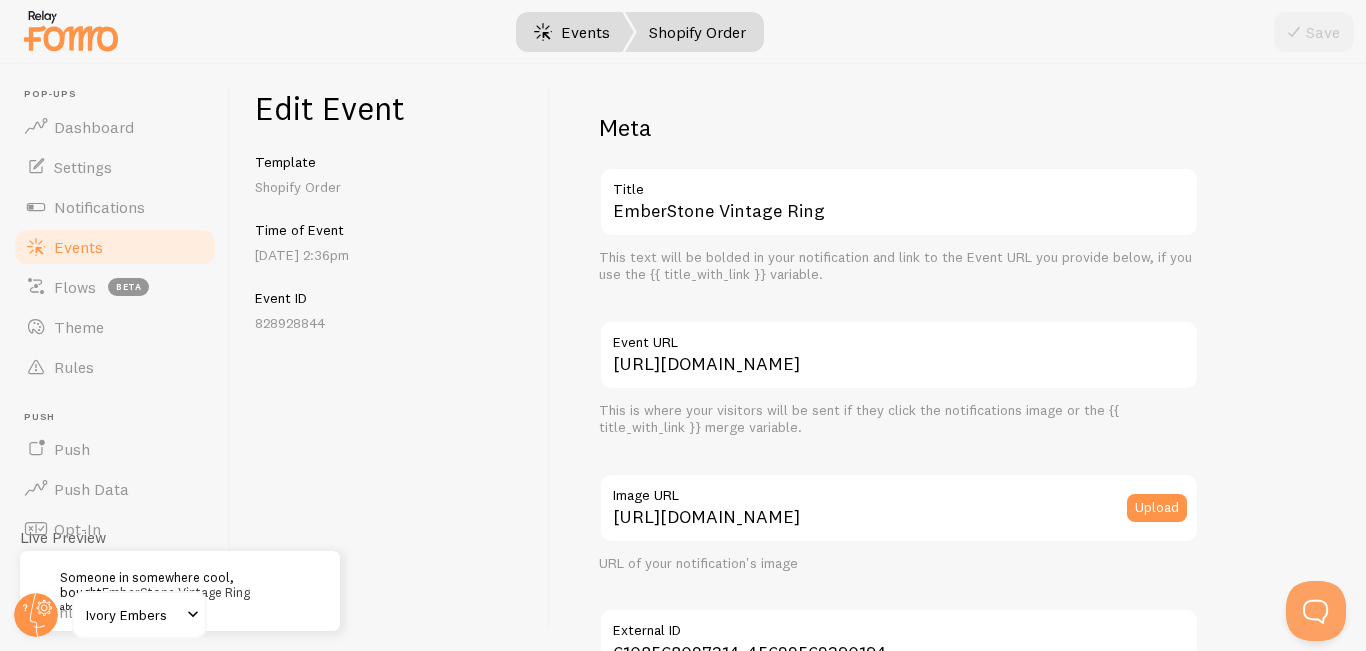 click on "Events" at bounding box center (572, 32) 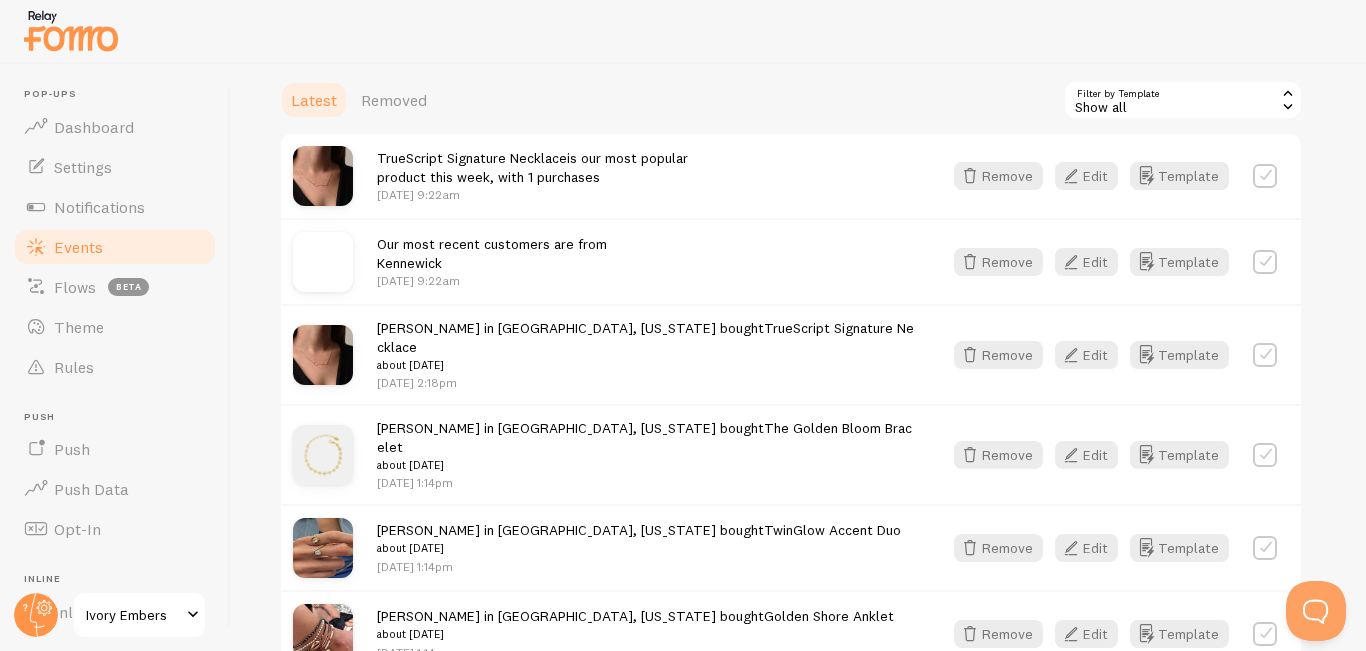 scroll, scrollTop: 479, scrollLeft: 0, axis: vertical 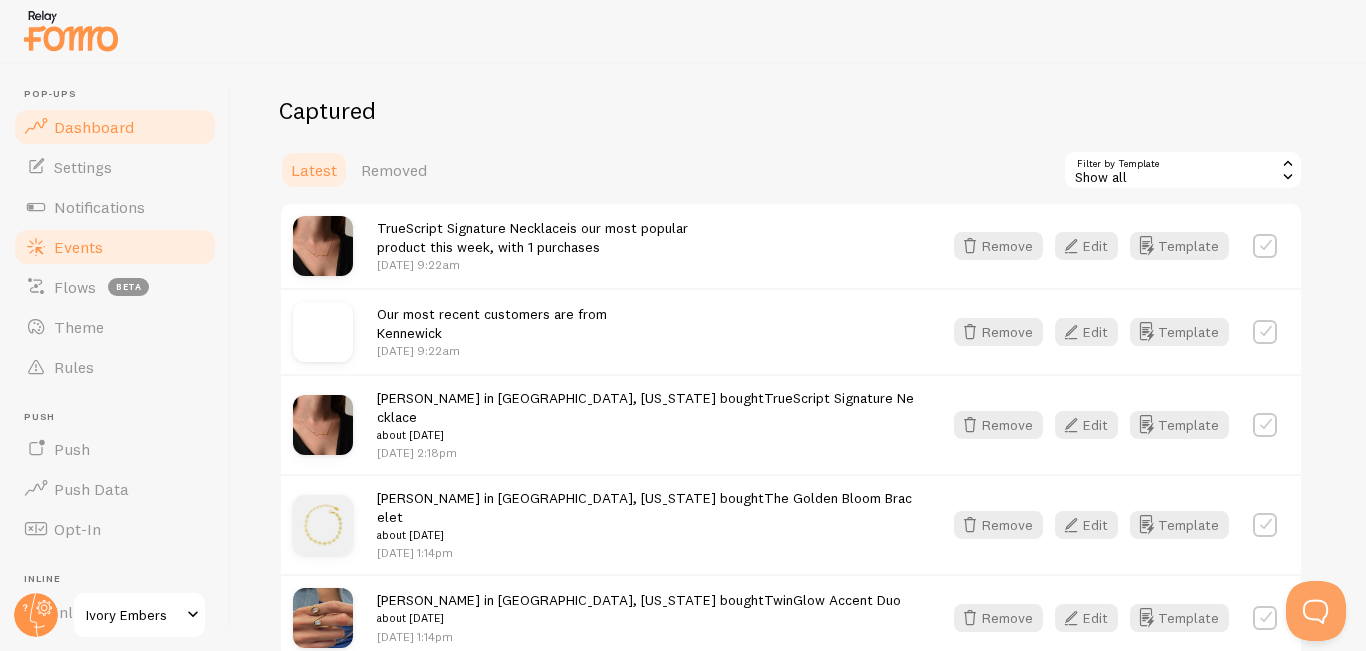 click on "Dashboard" at bounding box center [115, 127] 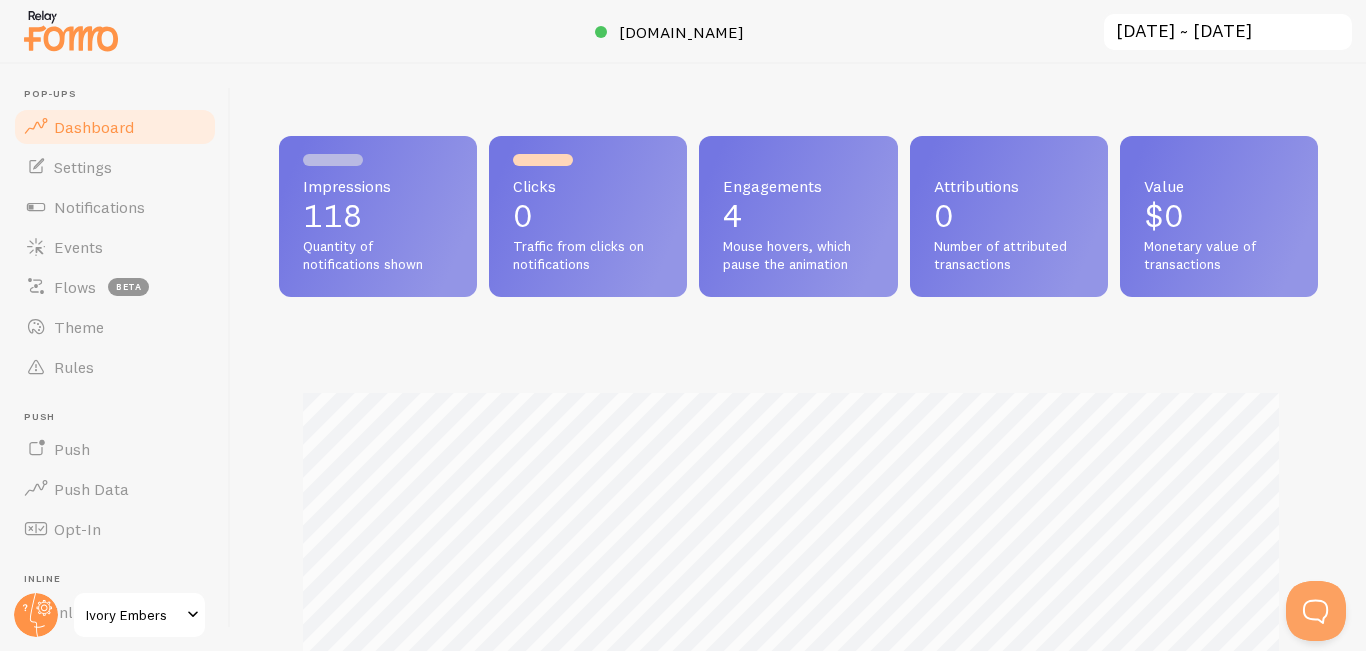 scroll, scrollTop: 999474, scrollLeft: 998976, axis: both 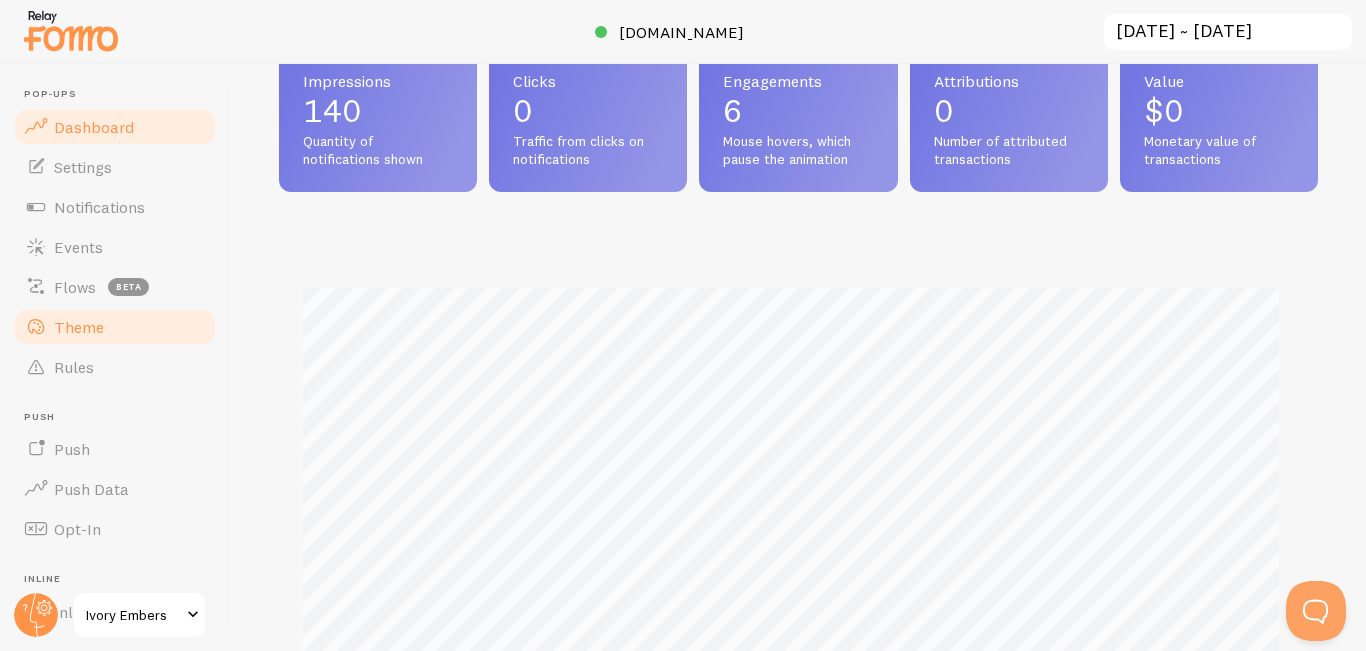 click on "Theme" at bounding box center [79, 327] 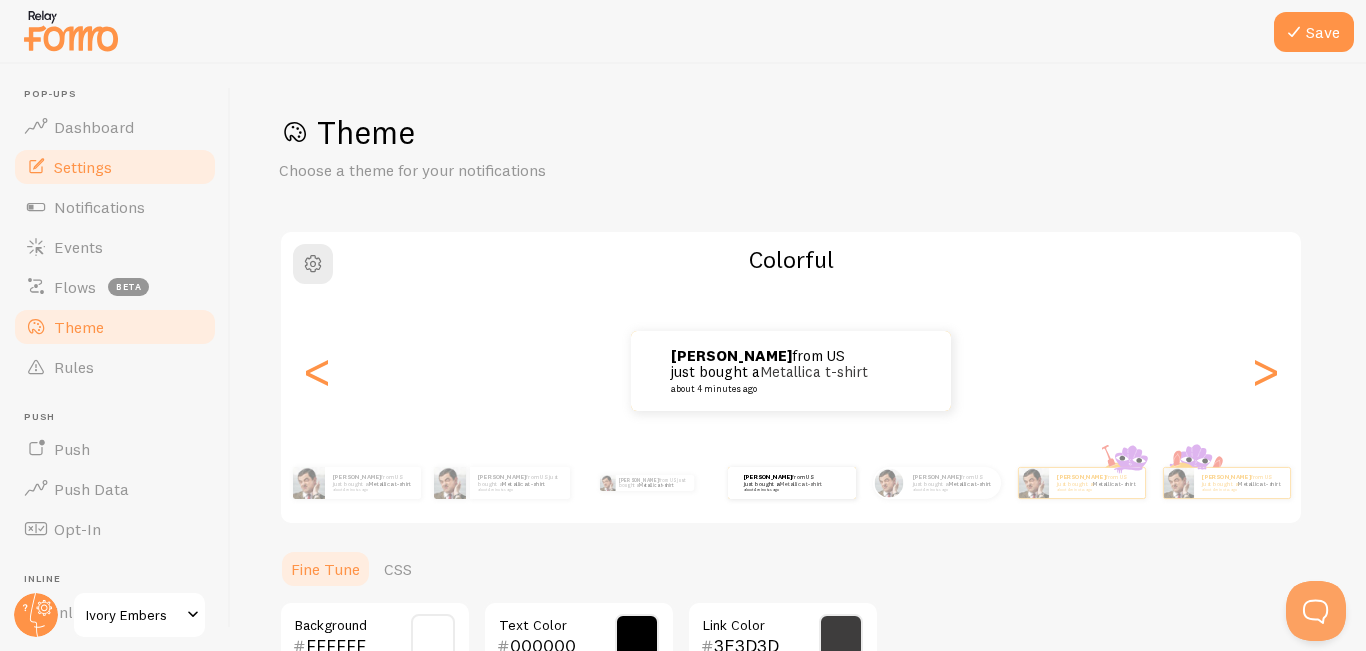 click on "Settings" at bounding box center (115, 167) 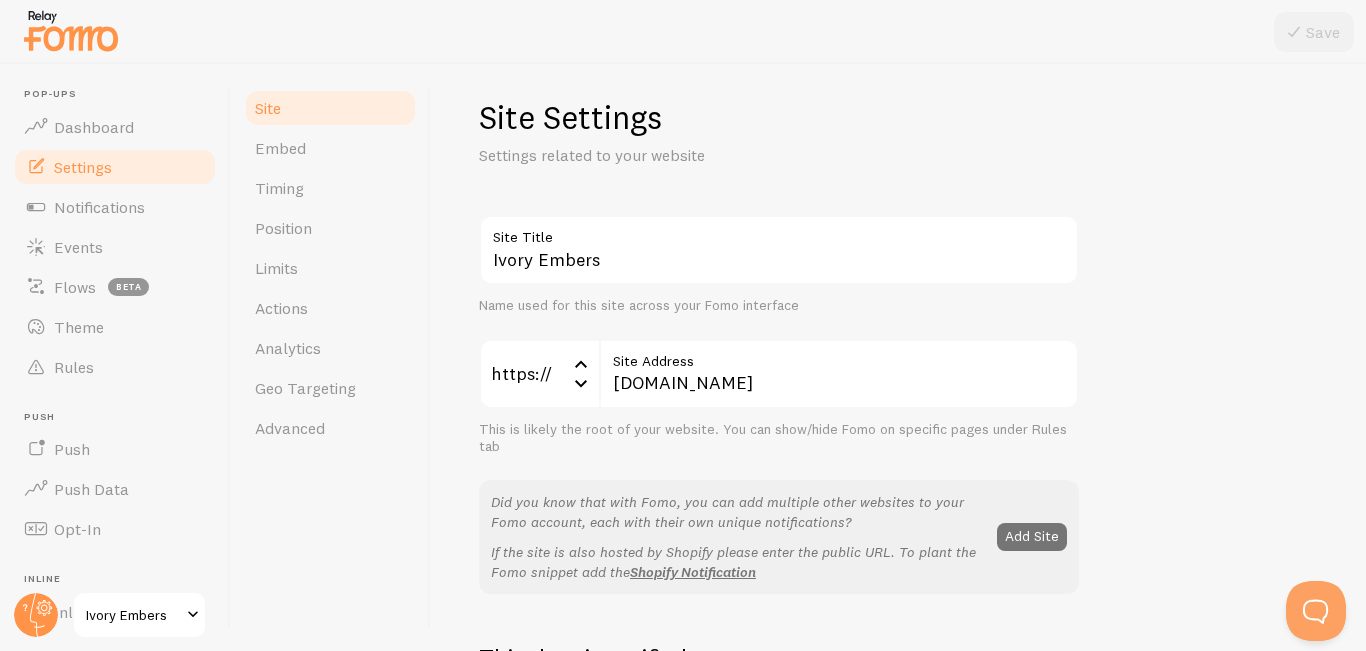 scroll, scrollTop: 0, scrollLeft: 0, axis: both 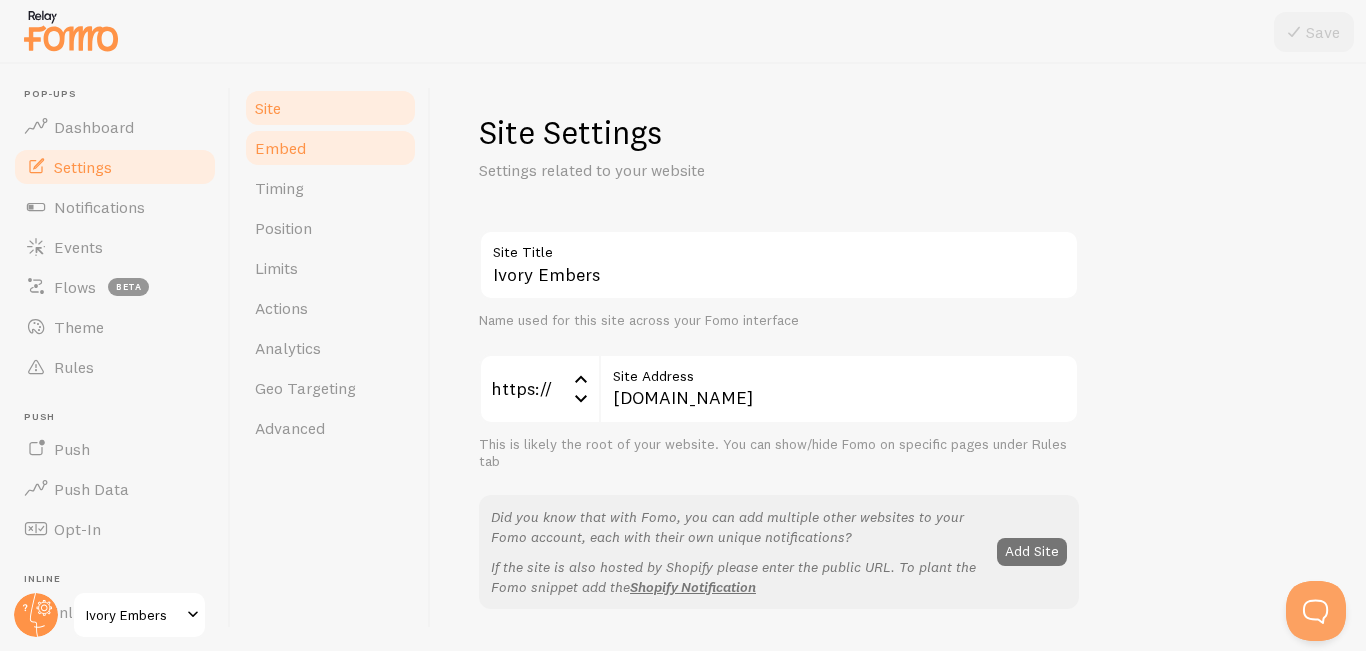 click on "Embed" at bounding box center [330, 148] 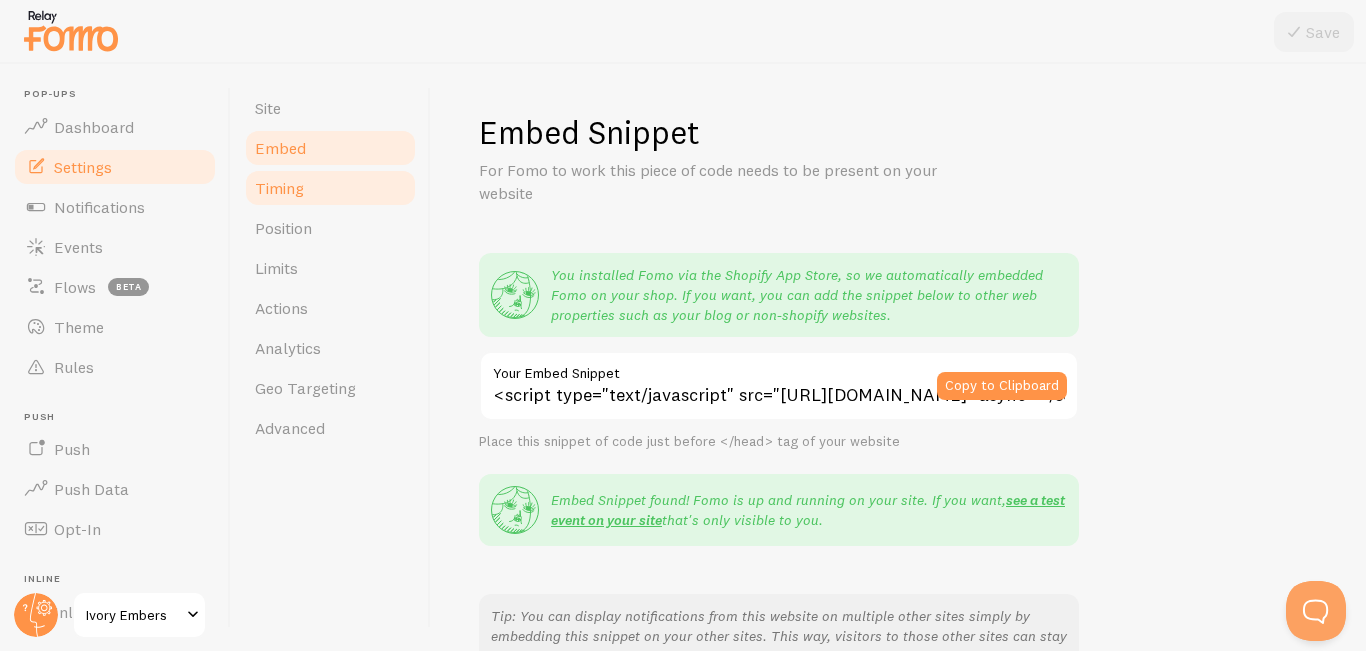 click on "Timing" at bounding box center (330, 188) 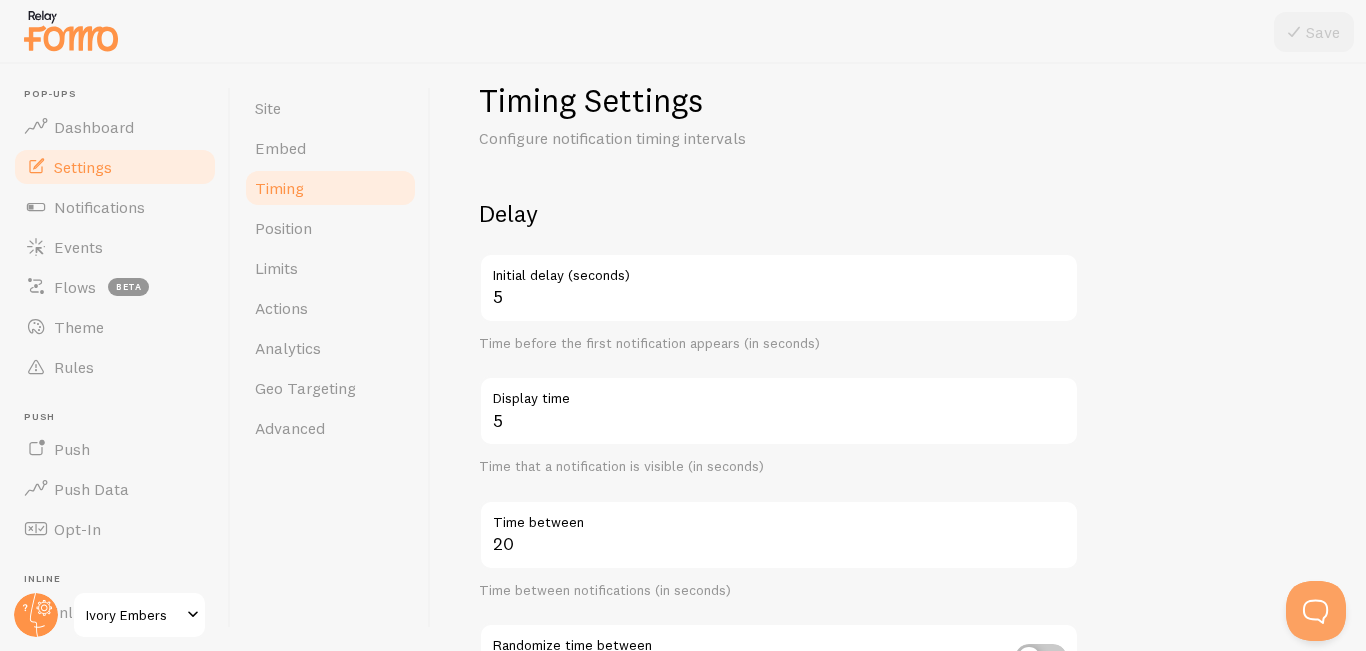 scroll, scrollTop: 35, scrollLeft: 0, axis: vertical 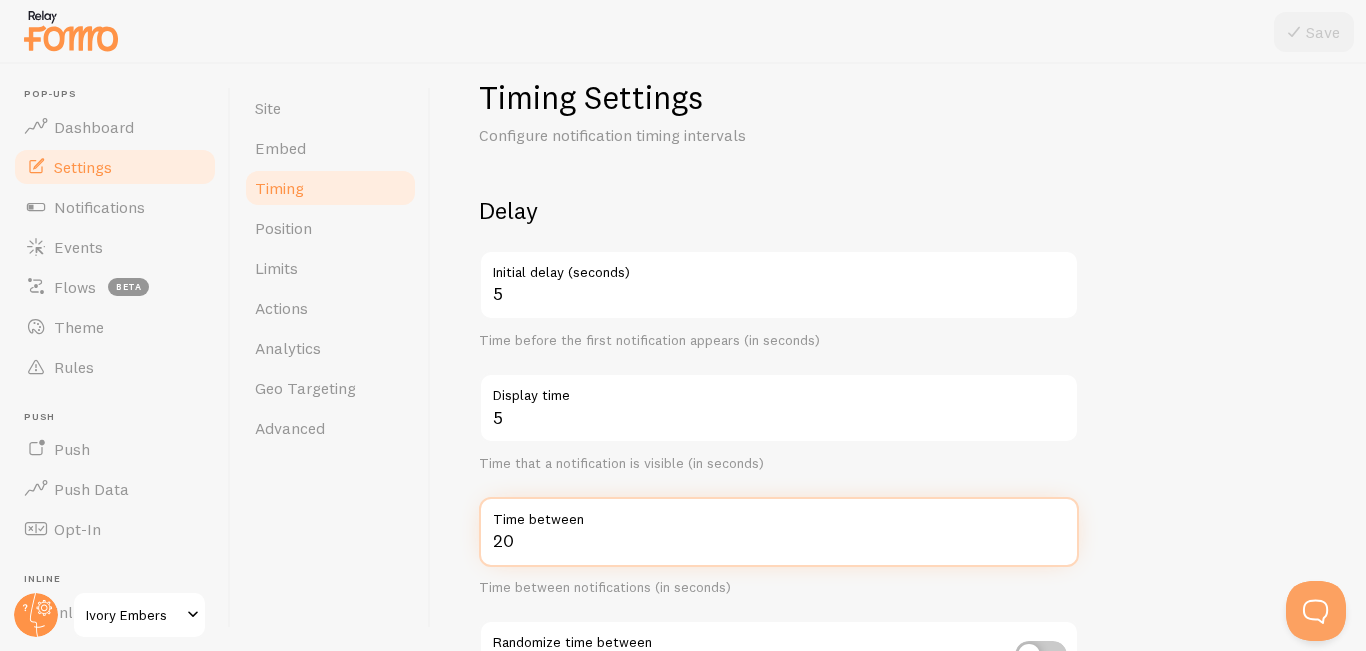 click on "20" at bounding box center [779, 532] 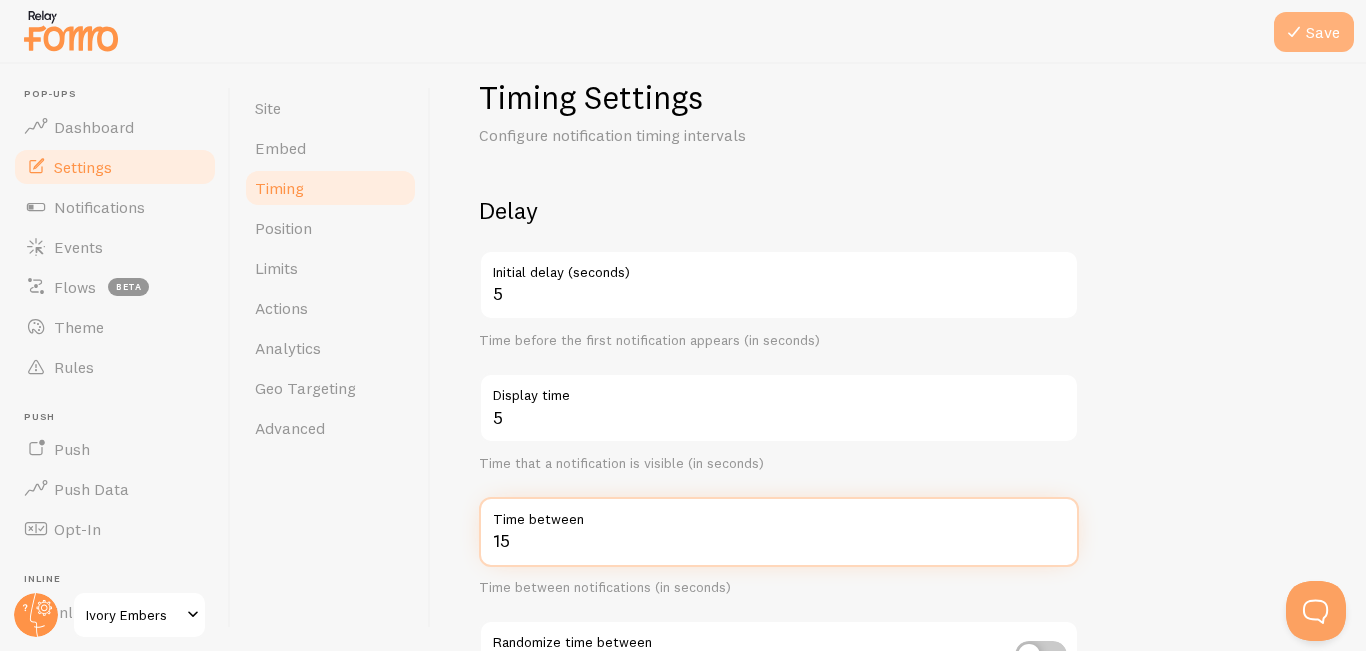 type on "15" 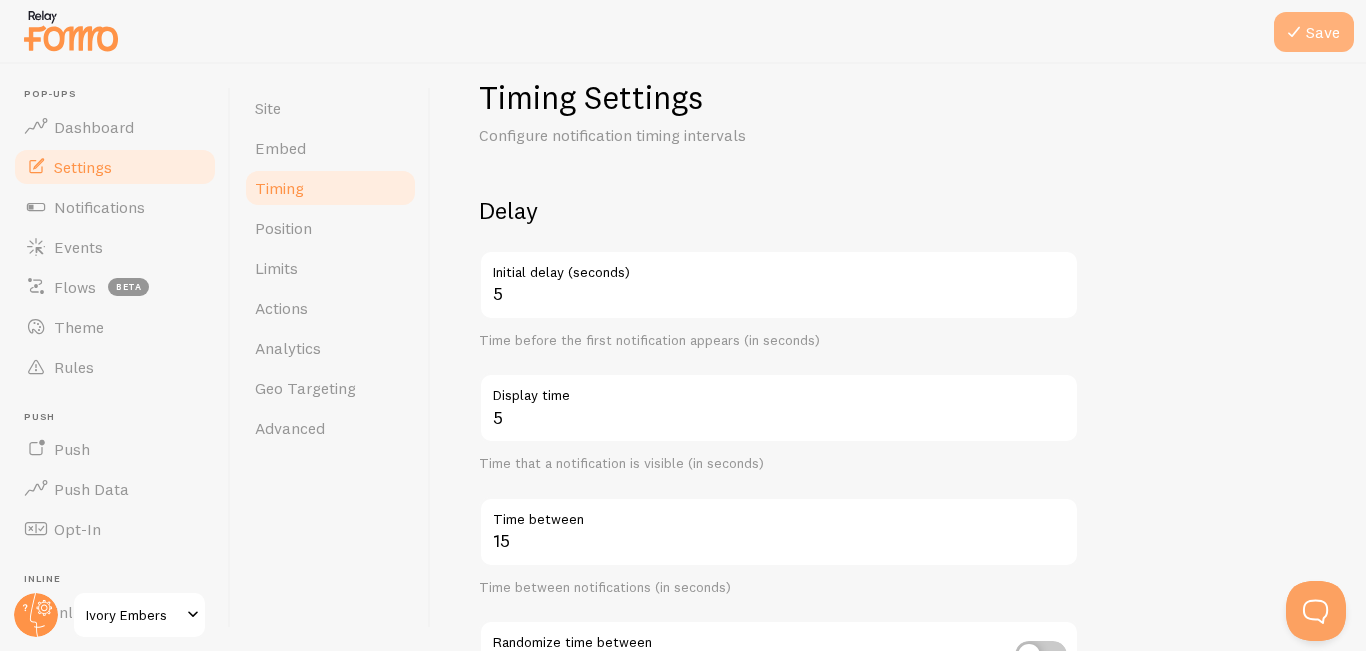 click on "Save" at bounding box center [1314, 32] 